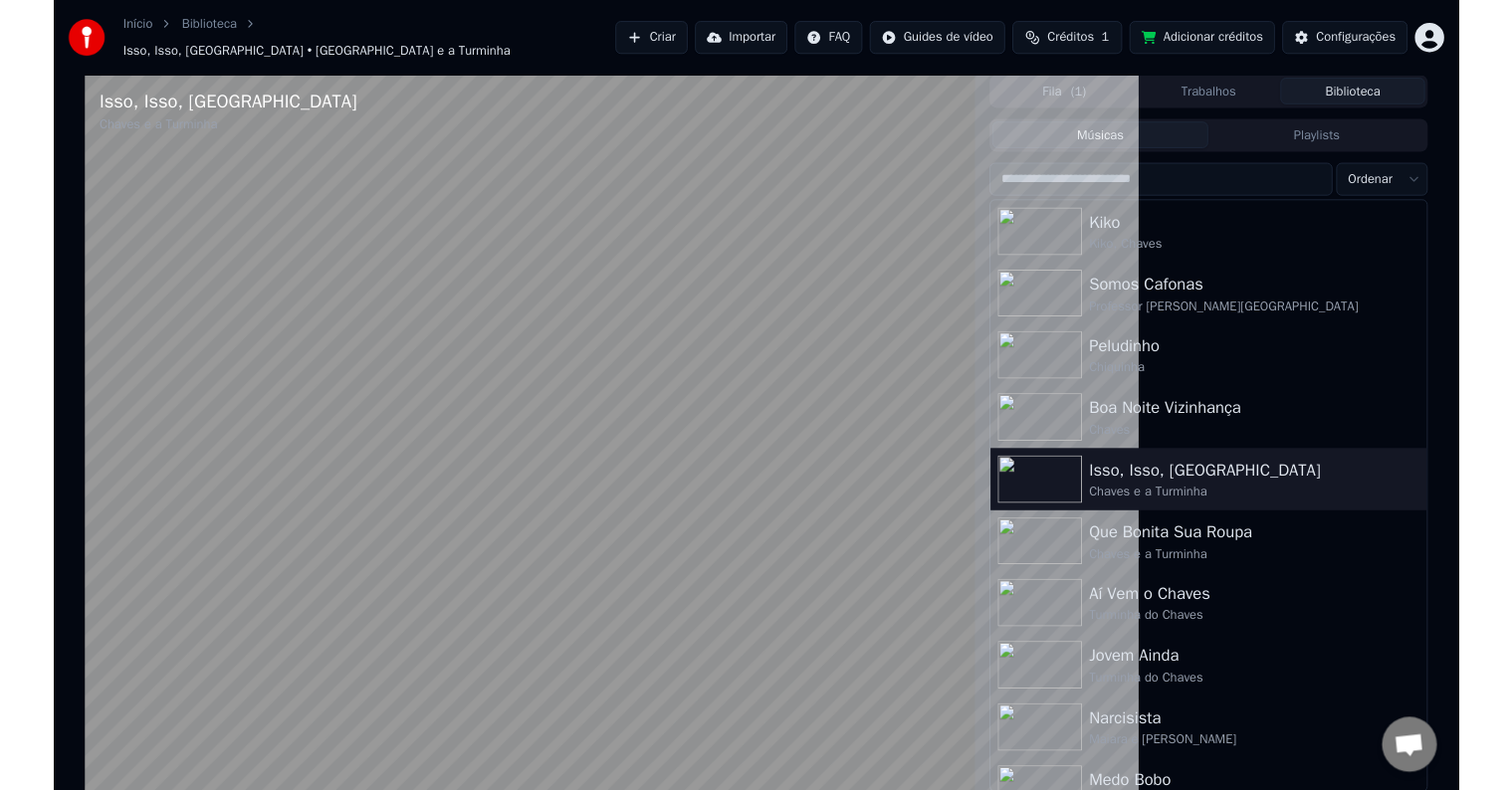 scroll, scrollTop: 0, scrollLeft: 0, axis: both 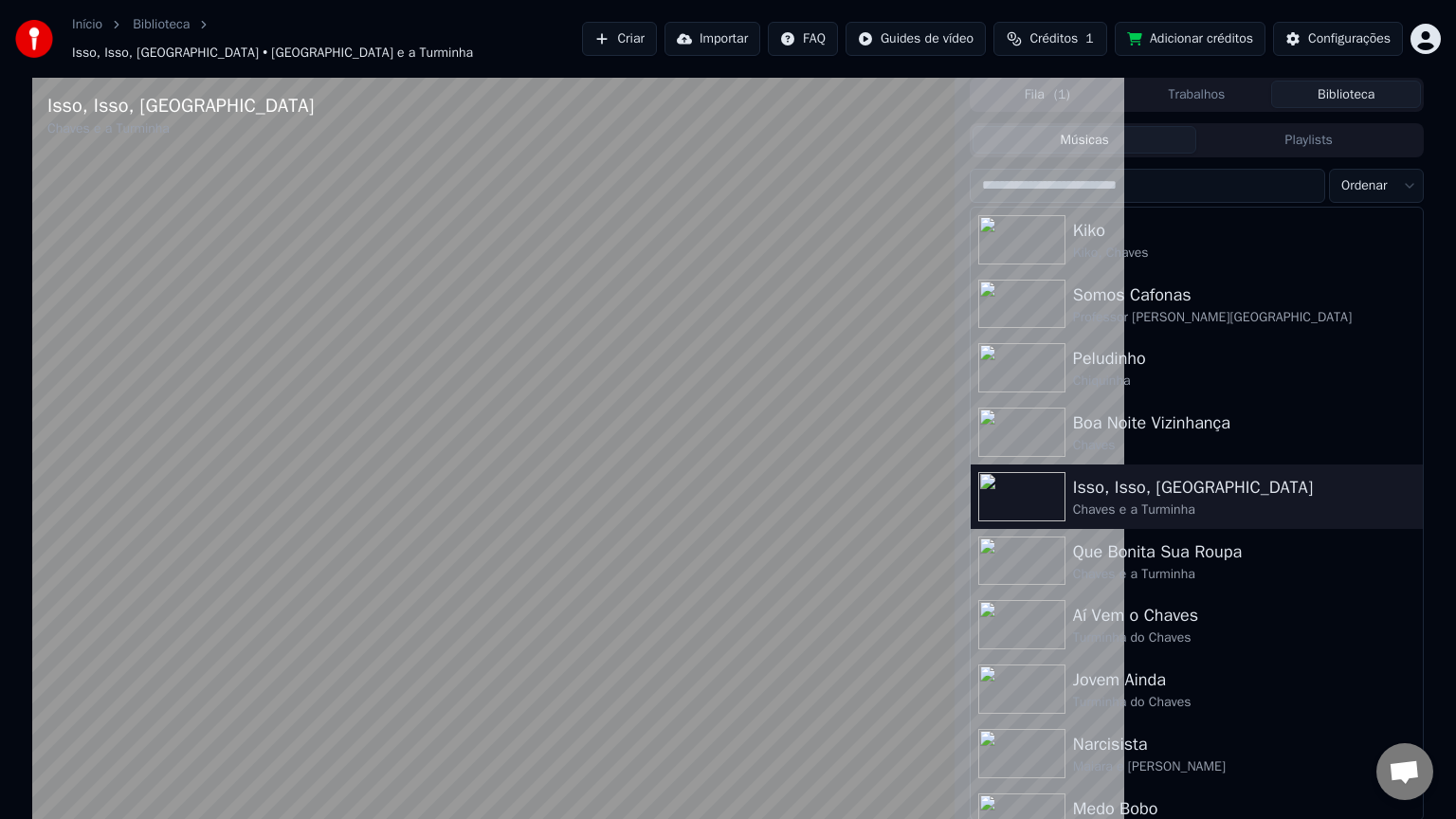 drag, startPoint x: 0, startPoint y: 0, endPoint x: 661, endPoint y: 565, distance: 869.56656 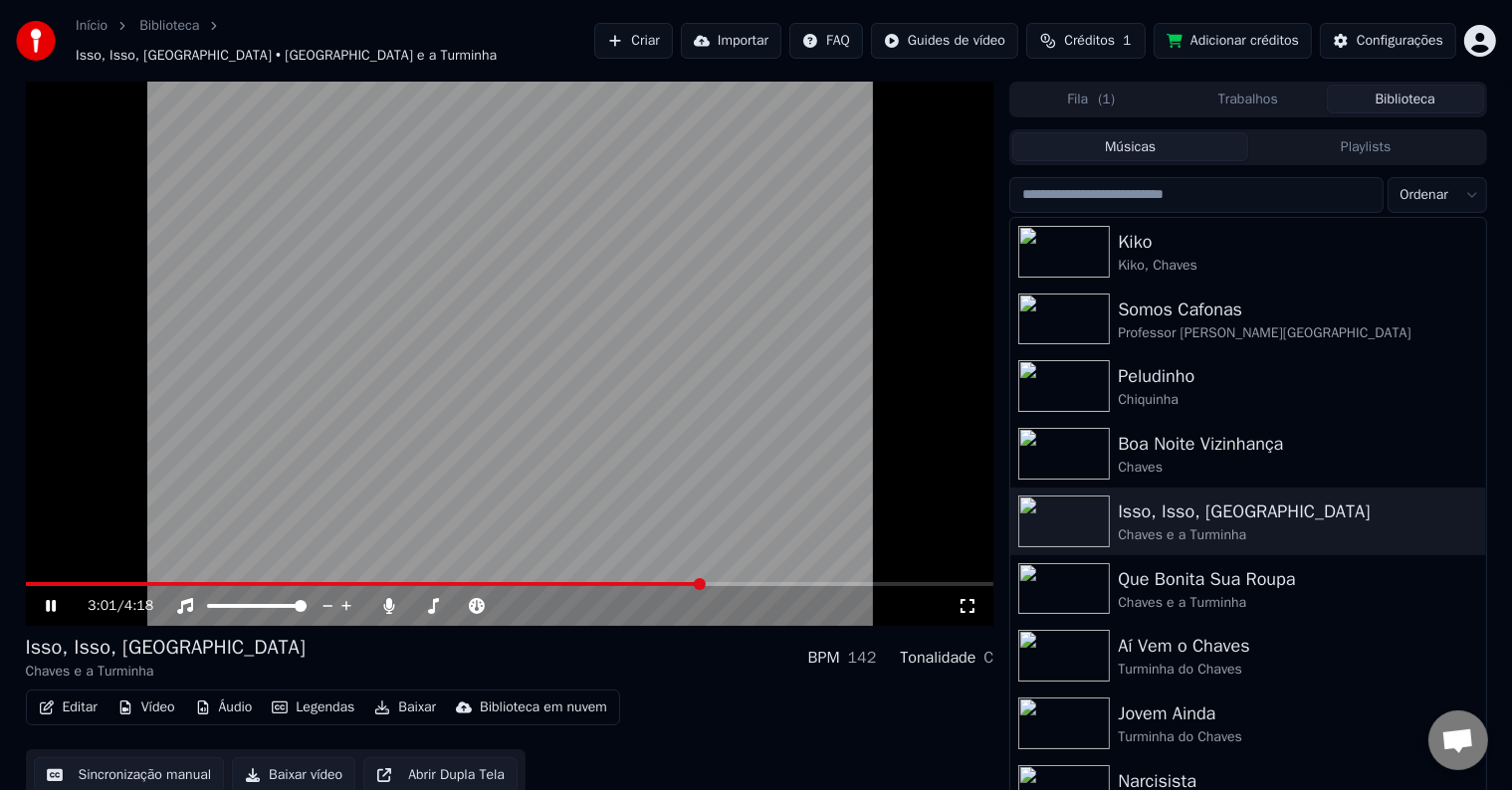 click at bounding box center (510, 353) 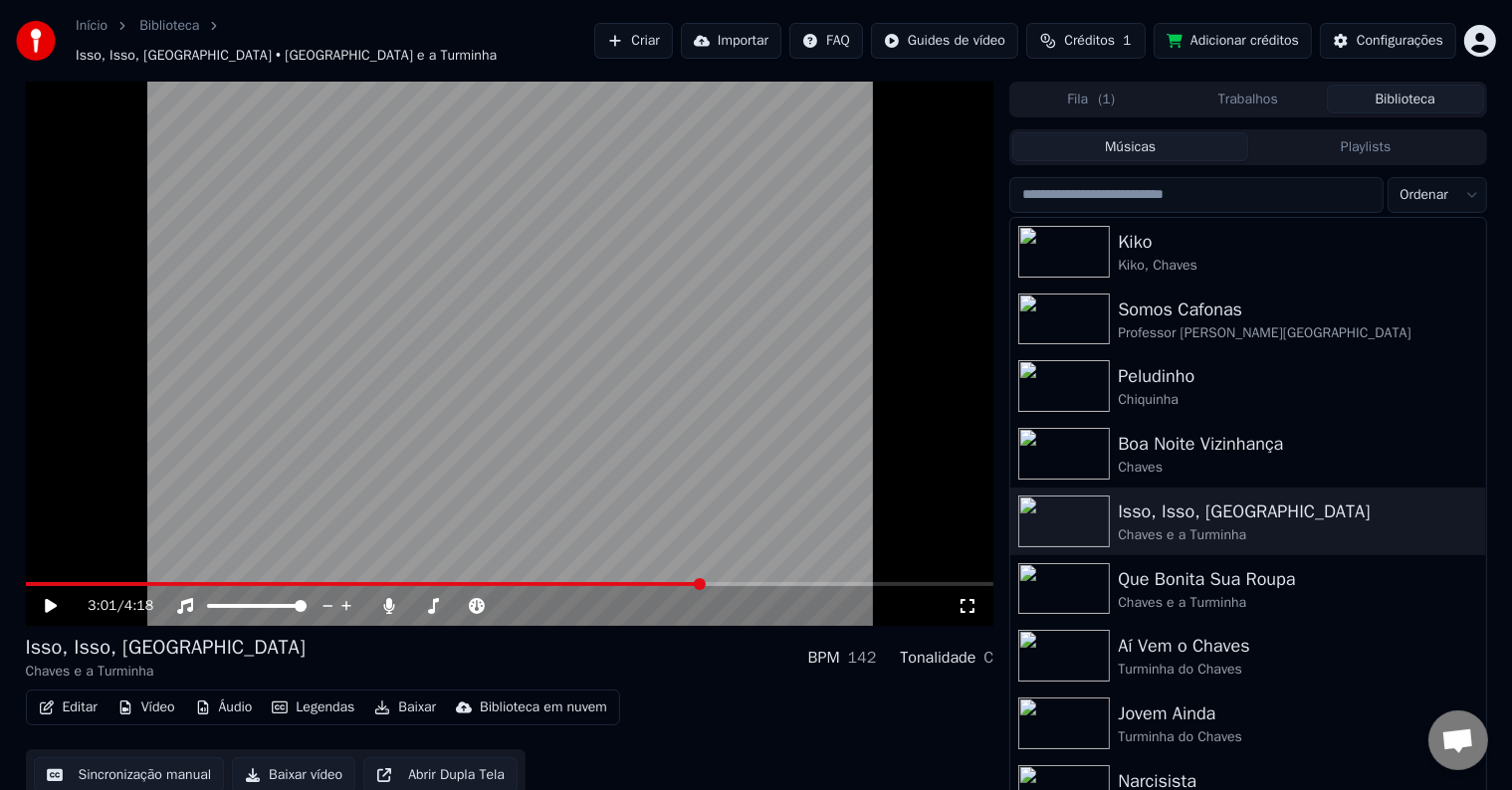 click at bounding box center [510, 353] 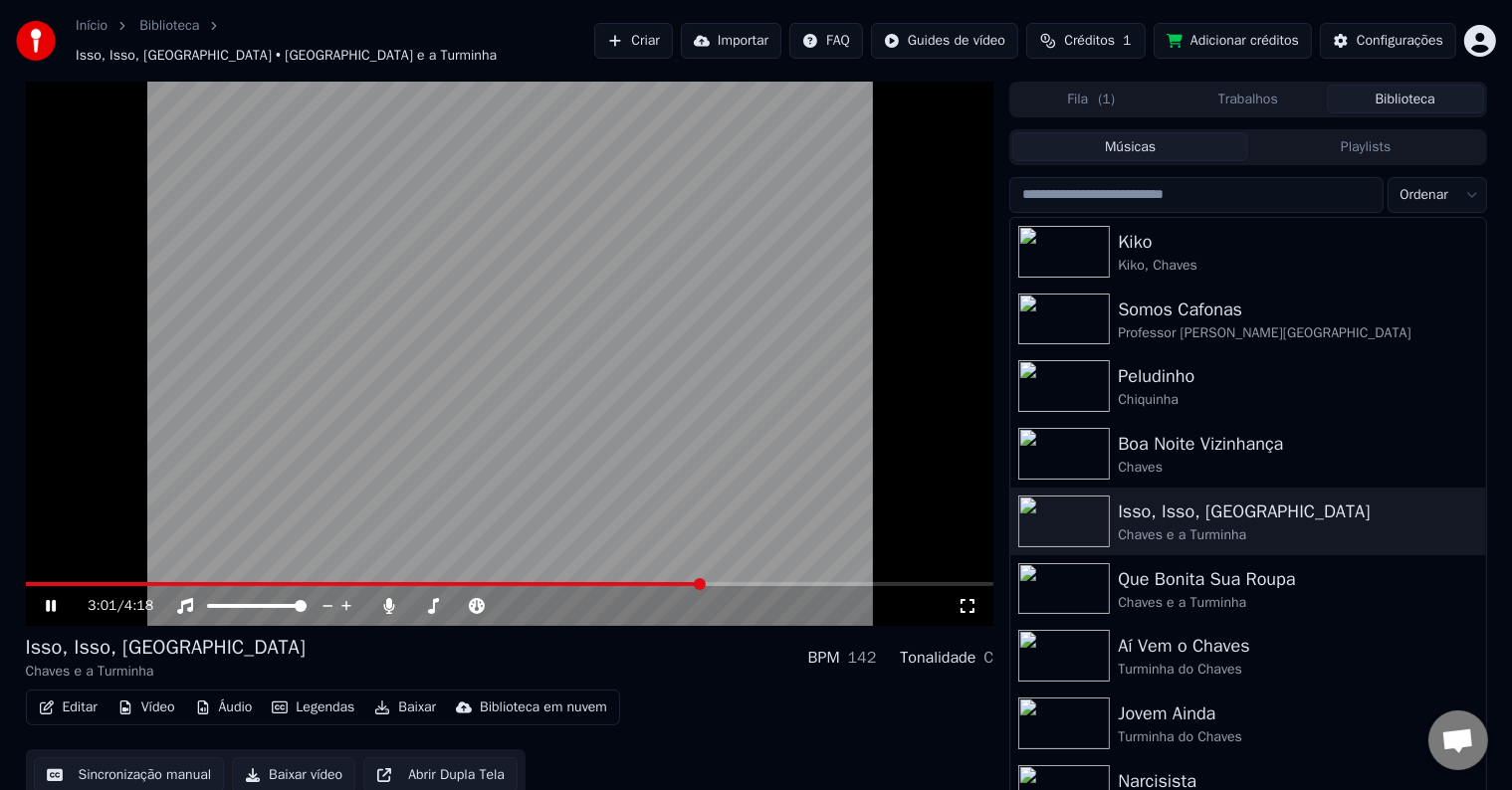 click at bounding box center [275, 606] 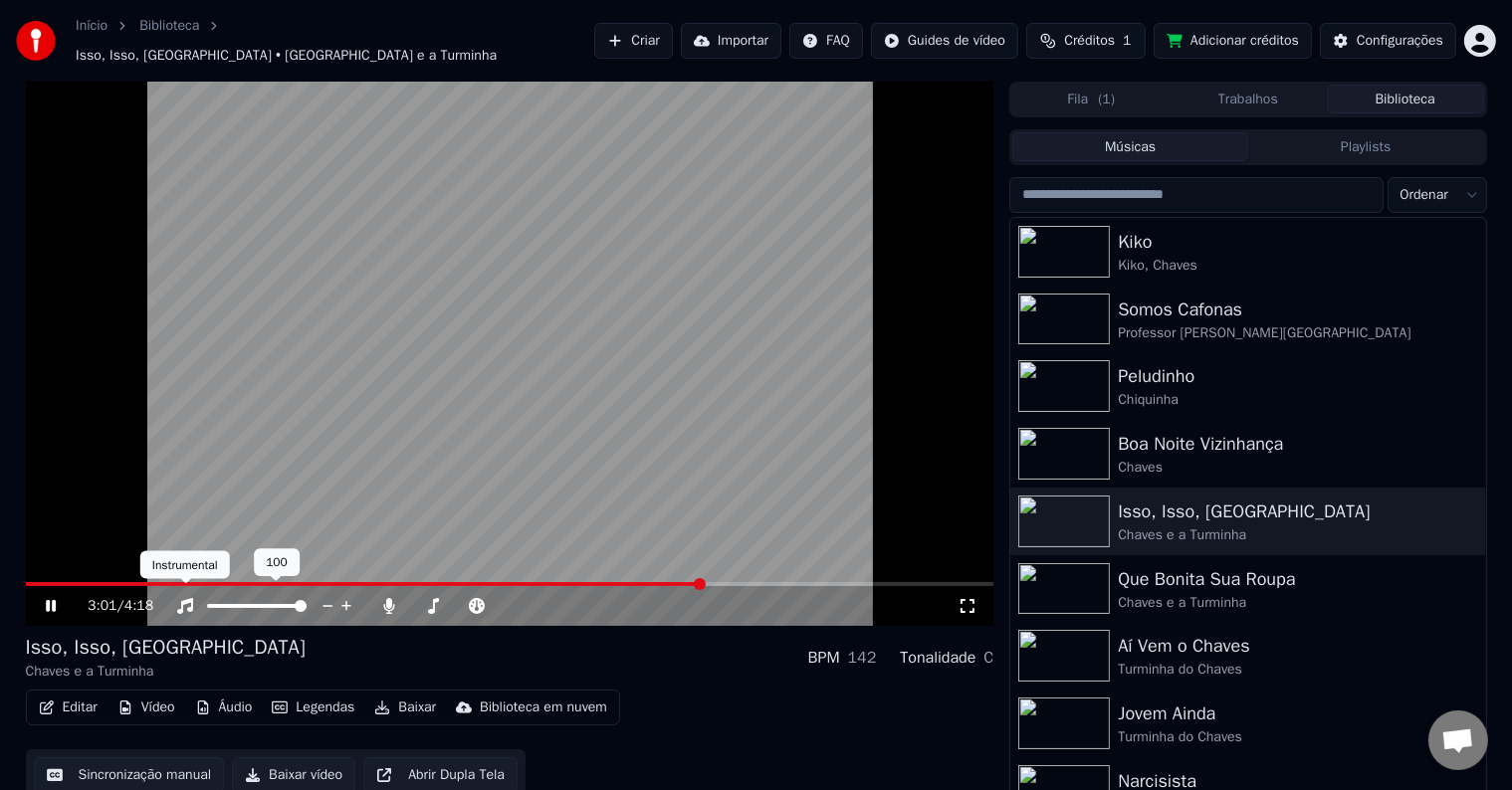click 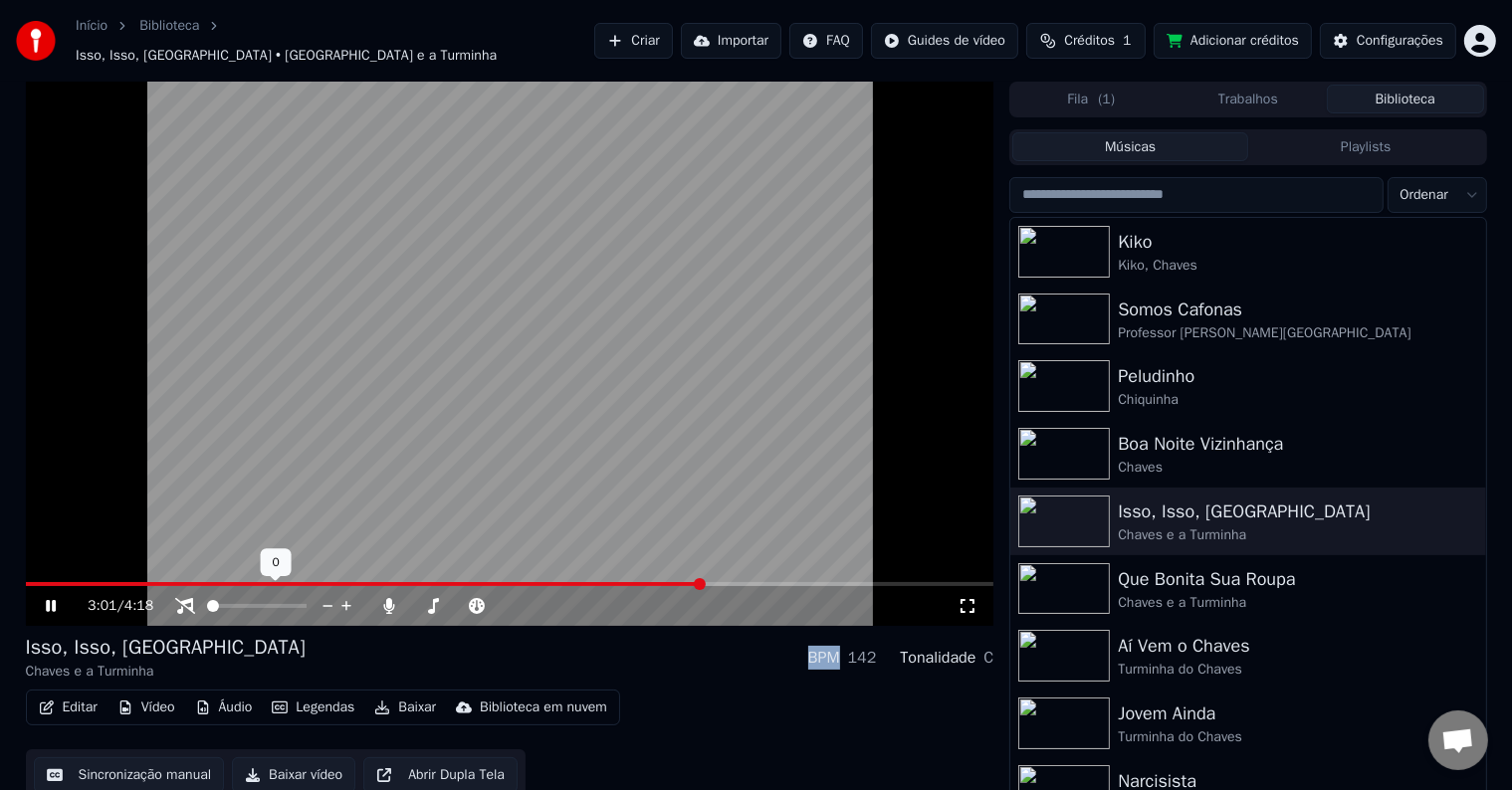 click 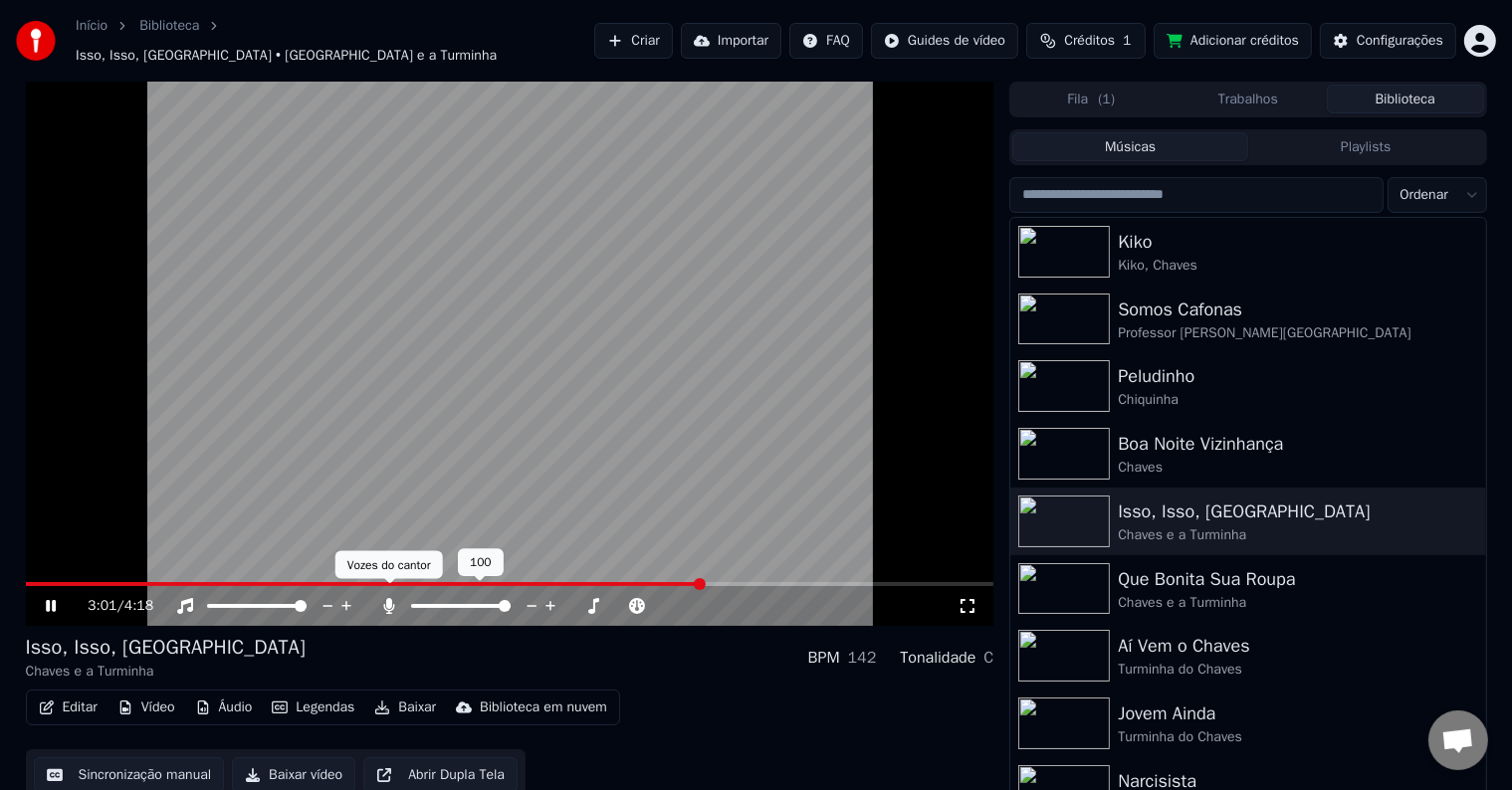 click on "Vozes do cantor Vozes do cantor" at bounding box center [389, 565] 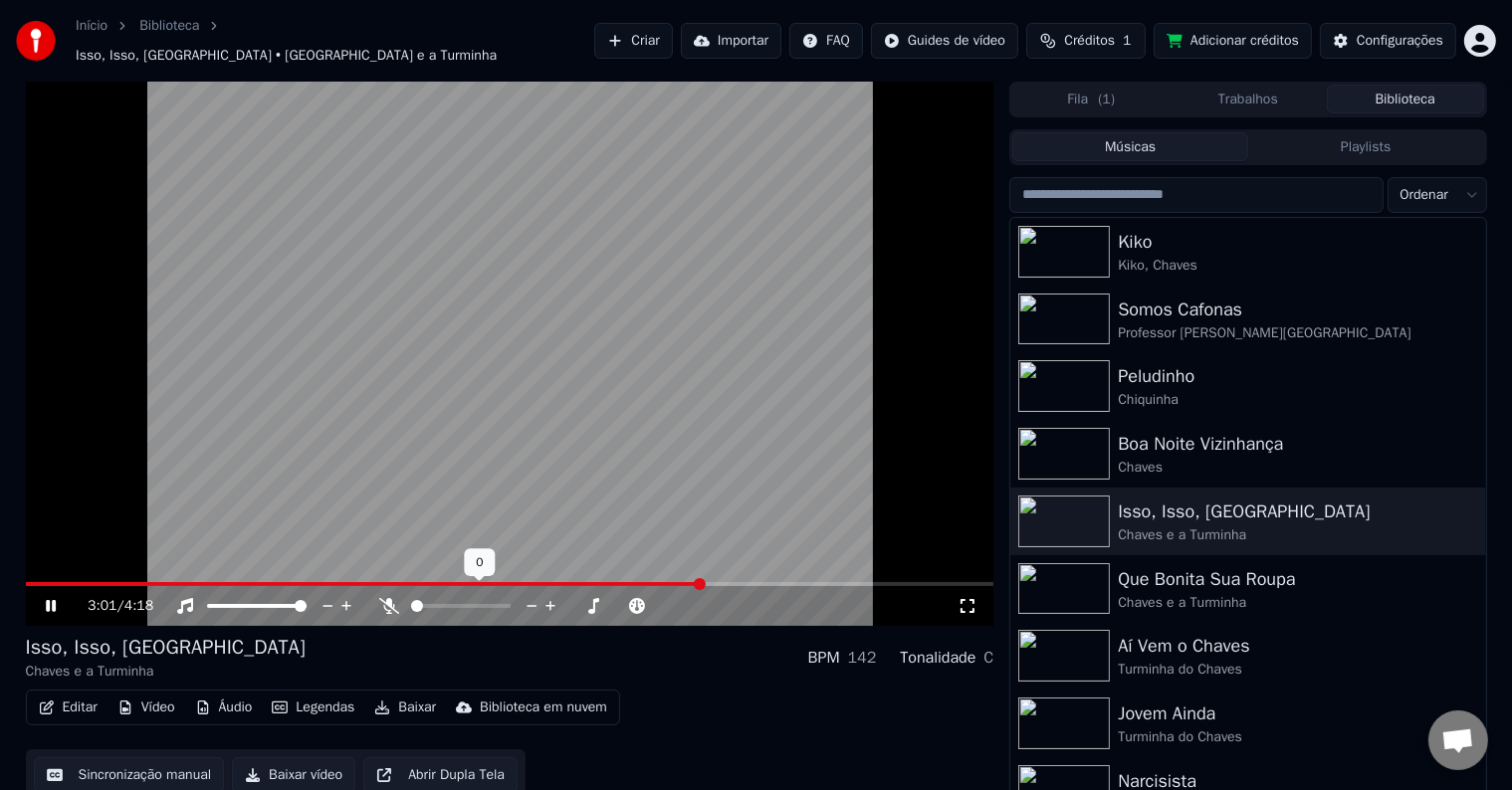 click 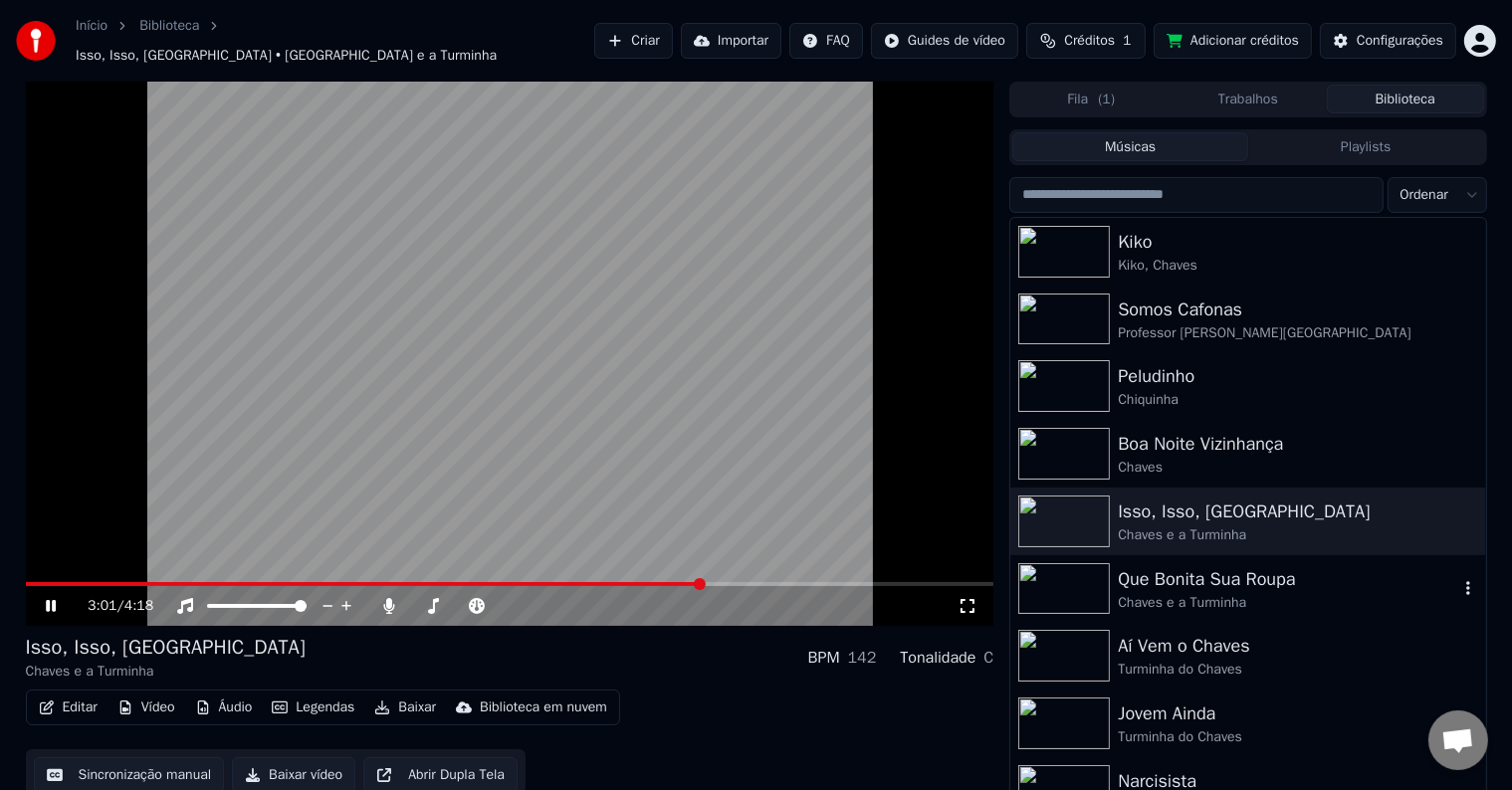 click on "Que Bonita Sua Roupa Chaves e a Turminha" at bounding box center (1247, 589) 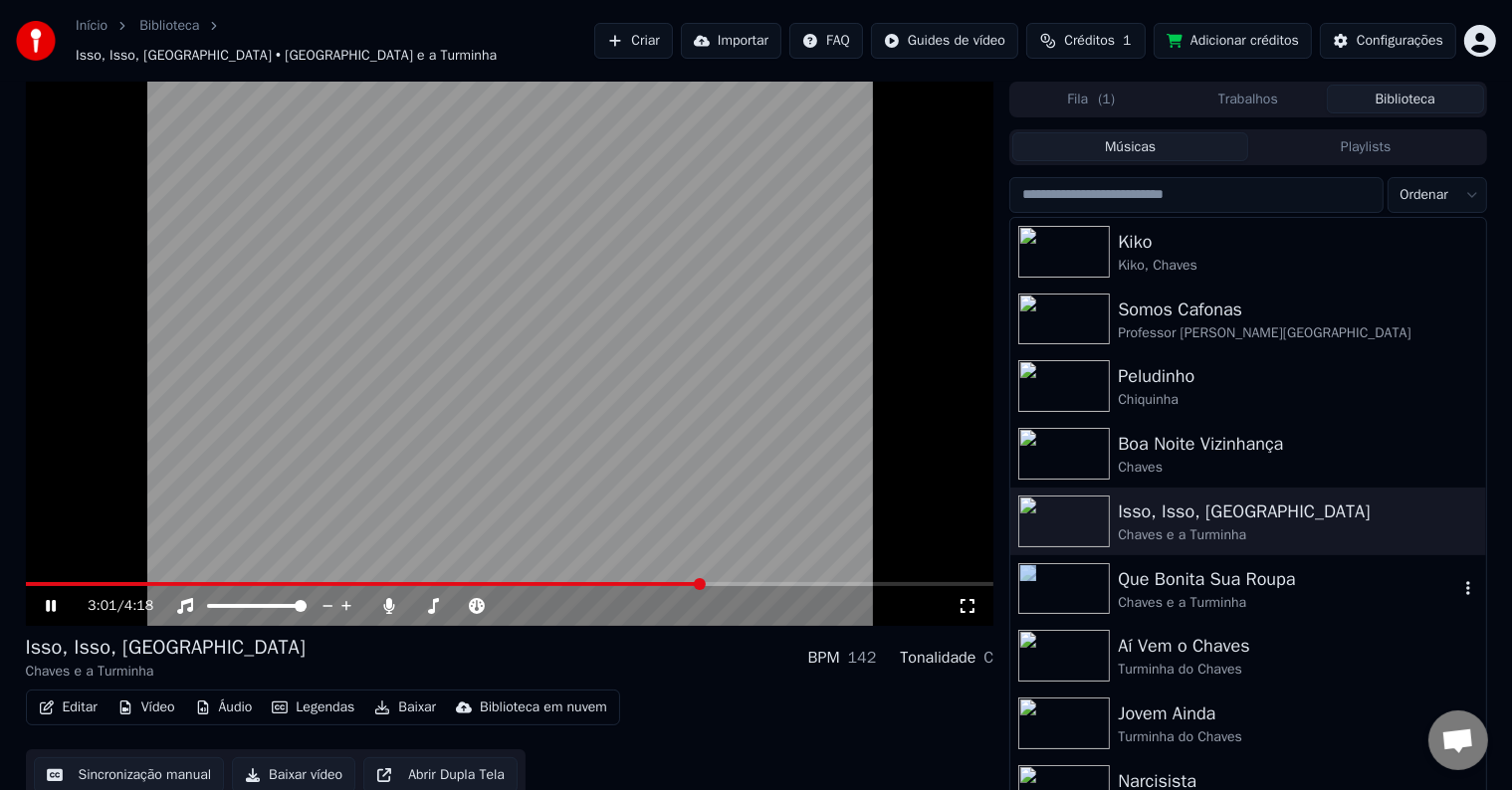 click on "Que Bonita Sua Roupa Chaves e a Turminha" at bounding box center [1247, 589] 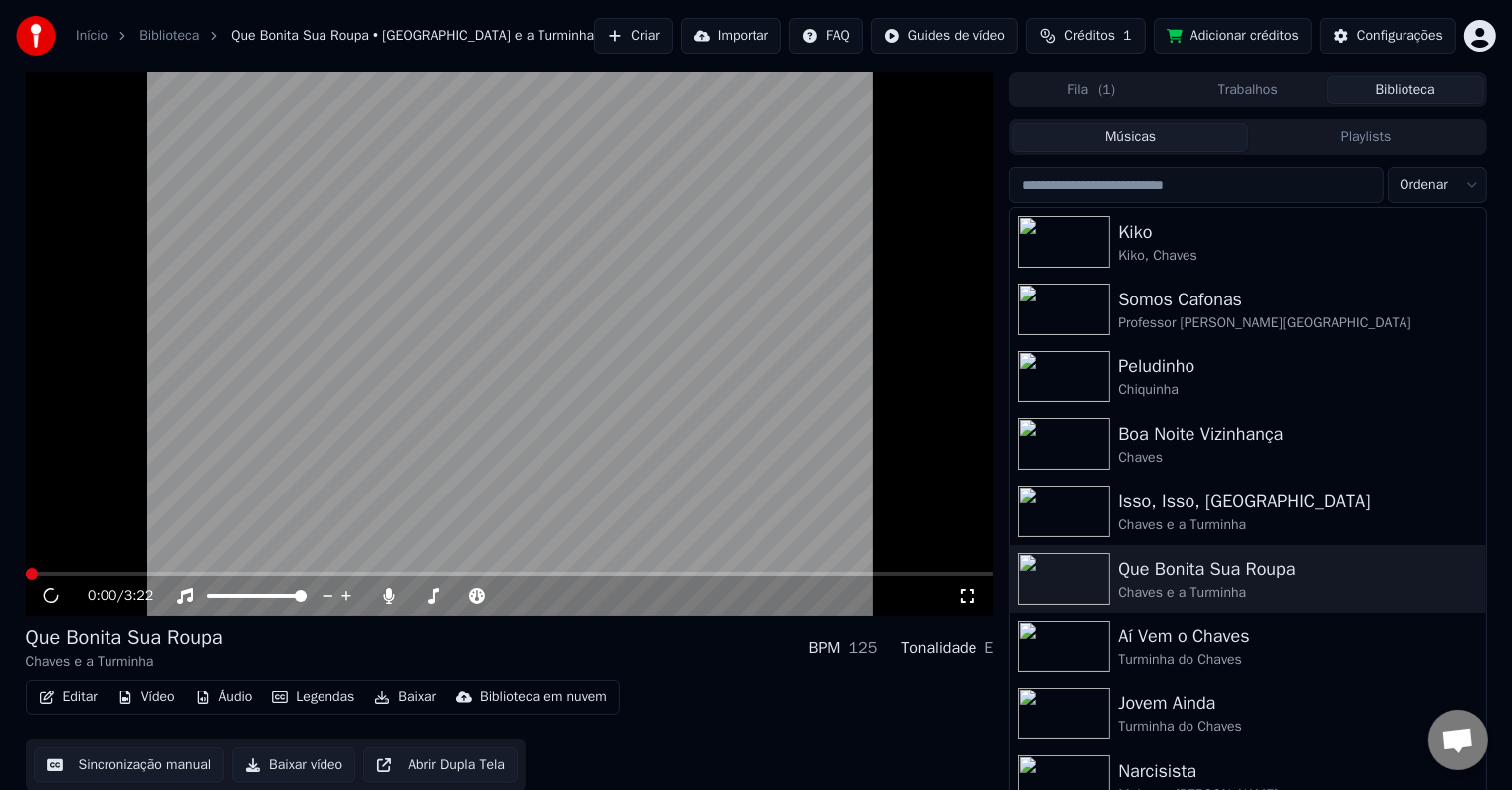 click on "Editar Vídeo Áudio Legendas Baixar Biblioteca em nuvem Sincronização manual Baixar vídeo Abrir Dupla Tela" at bounding box center (510, 735) 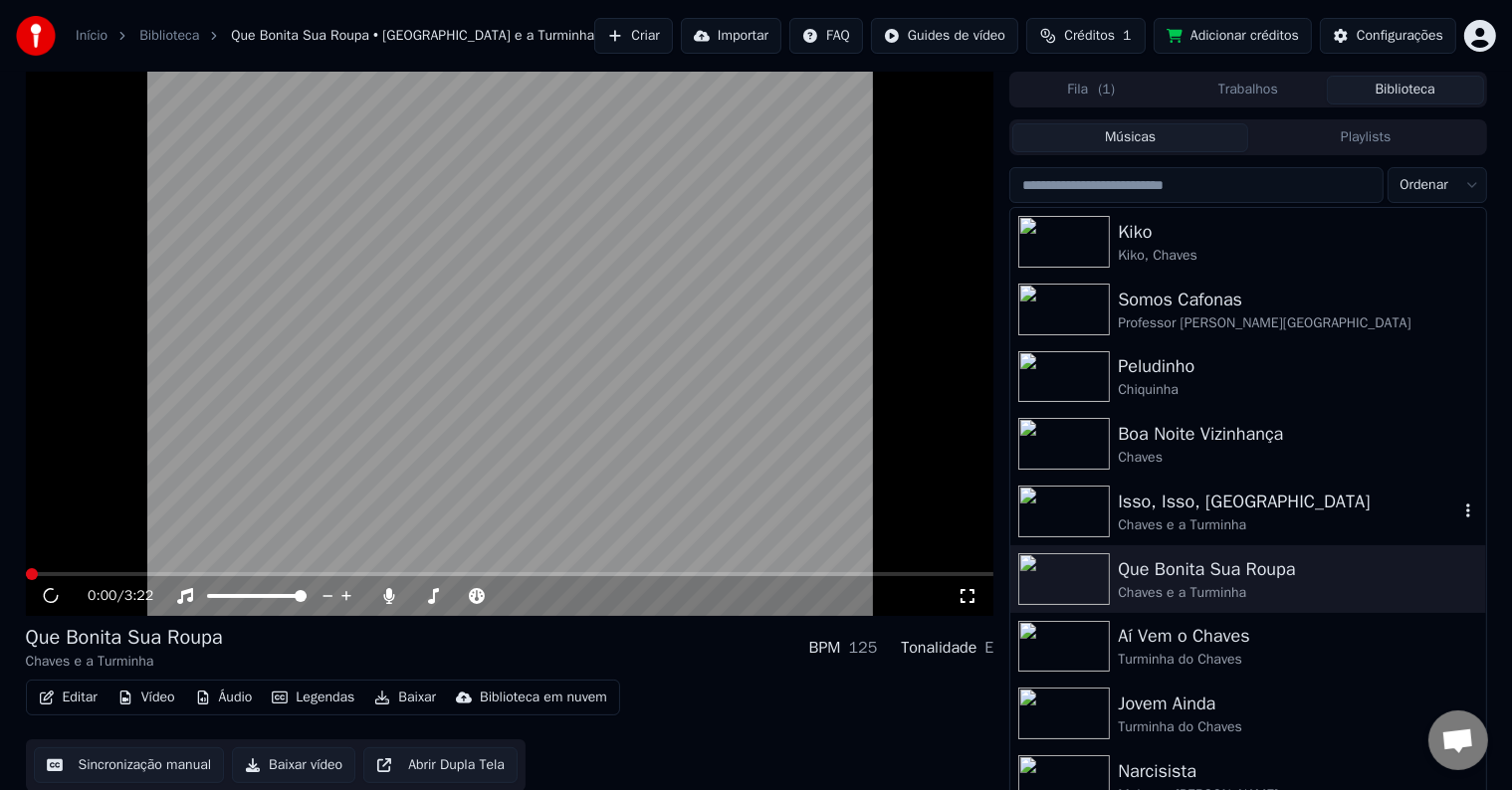 click on "Chaves e a Turminha" at bounding box center (1287, 525) 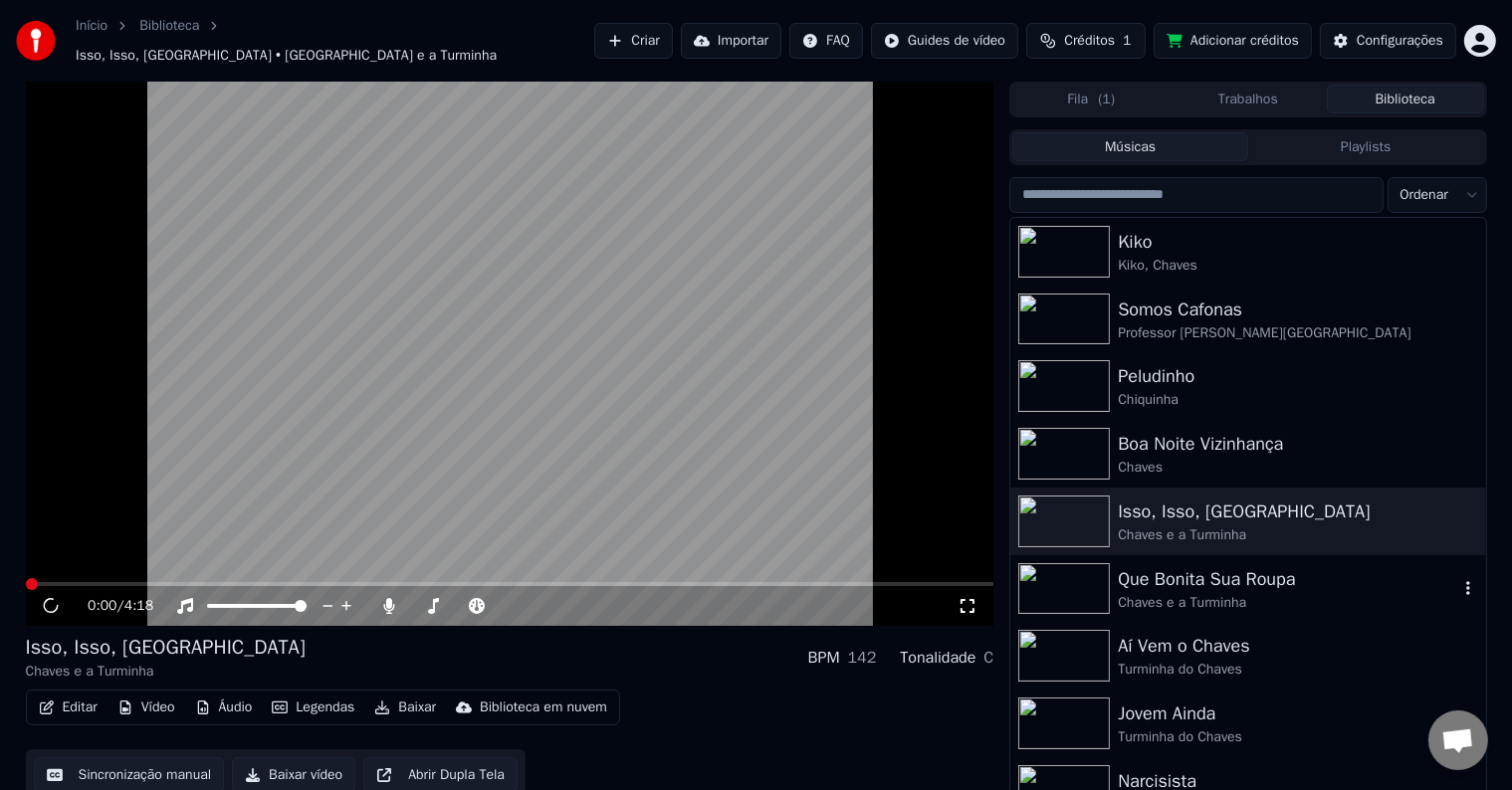 click on "Que Bonita Sua Roupa" at bounding box center (1287, 579) 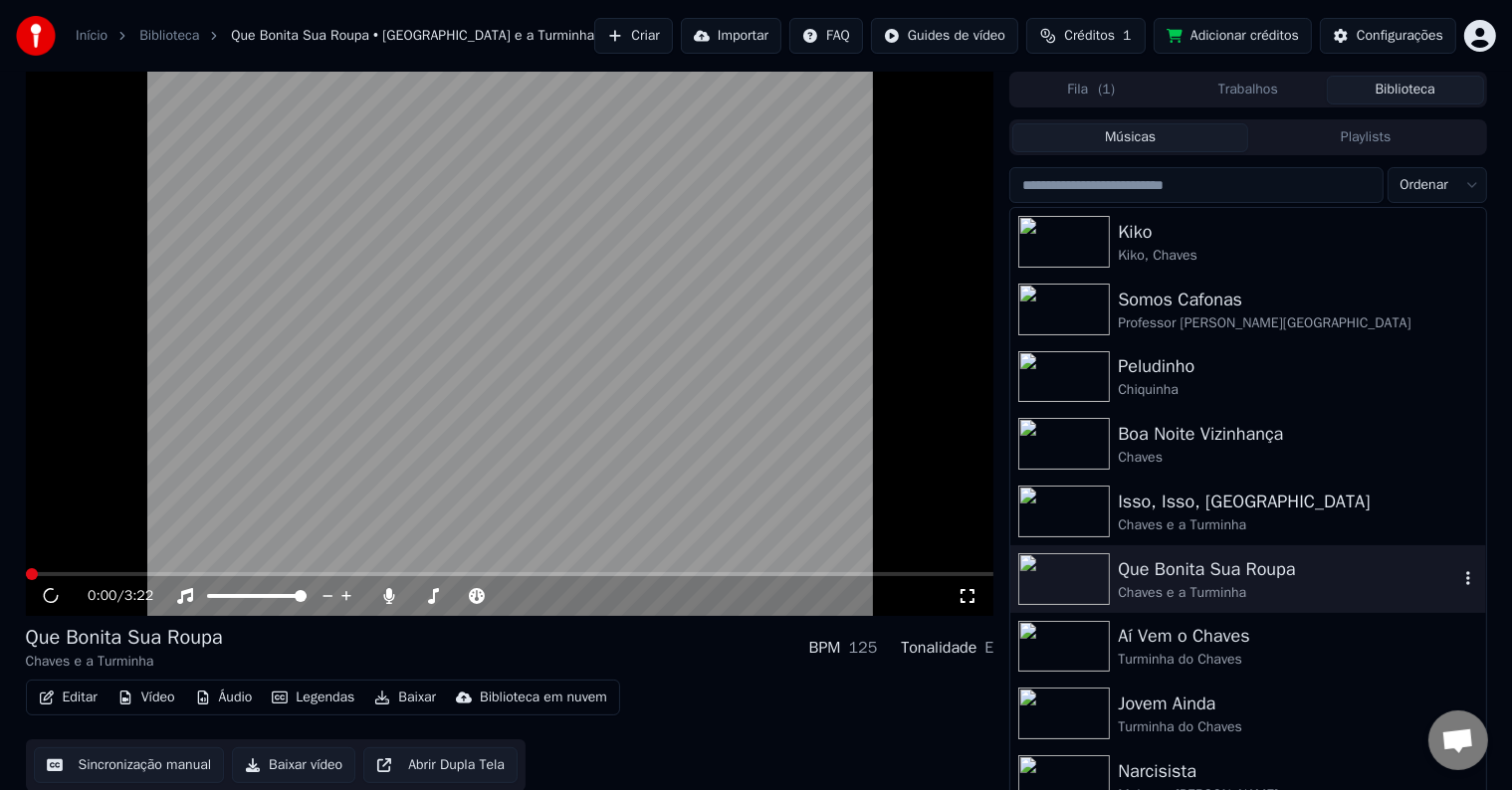 click on "Que Bonita Sua Roupa" at bounding box center (1287, 569) 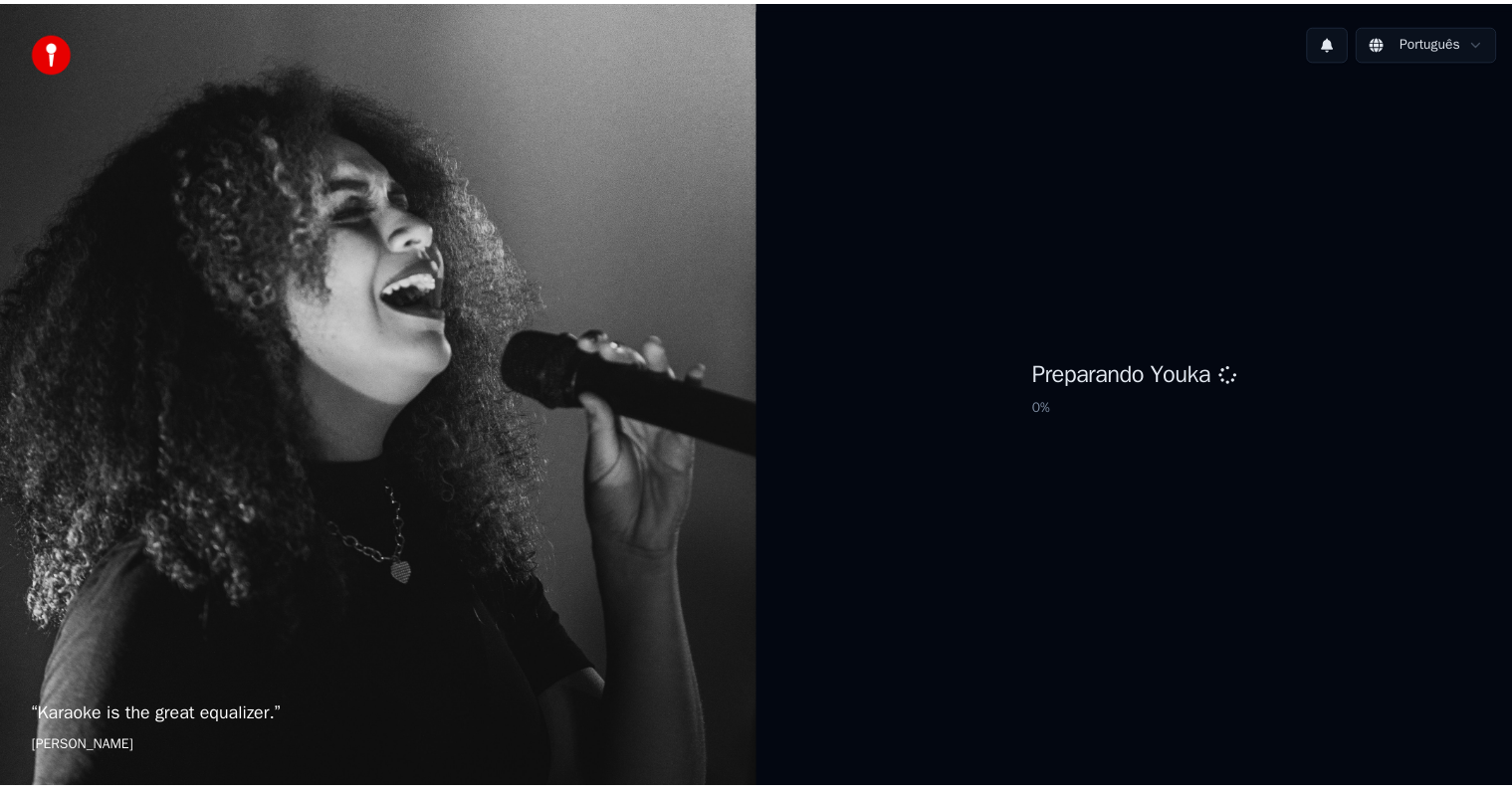 scroll, scrollTop: 0, scrollLeft: 0, axis: both 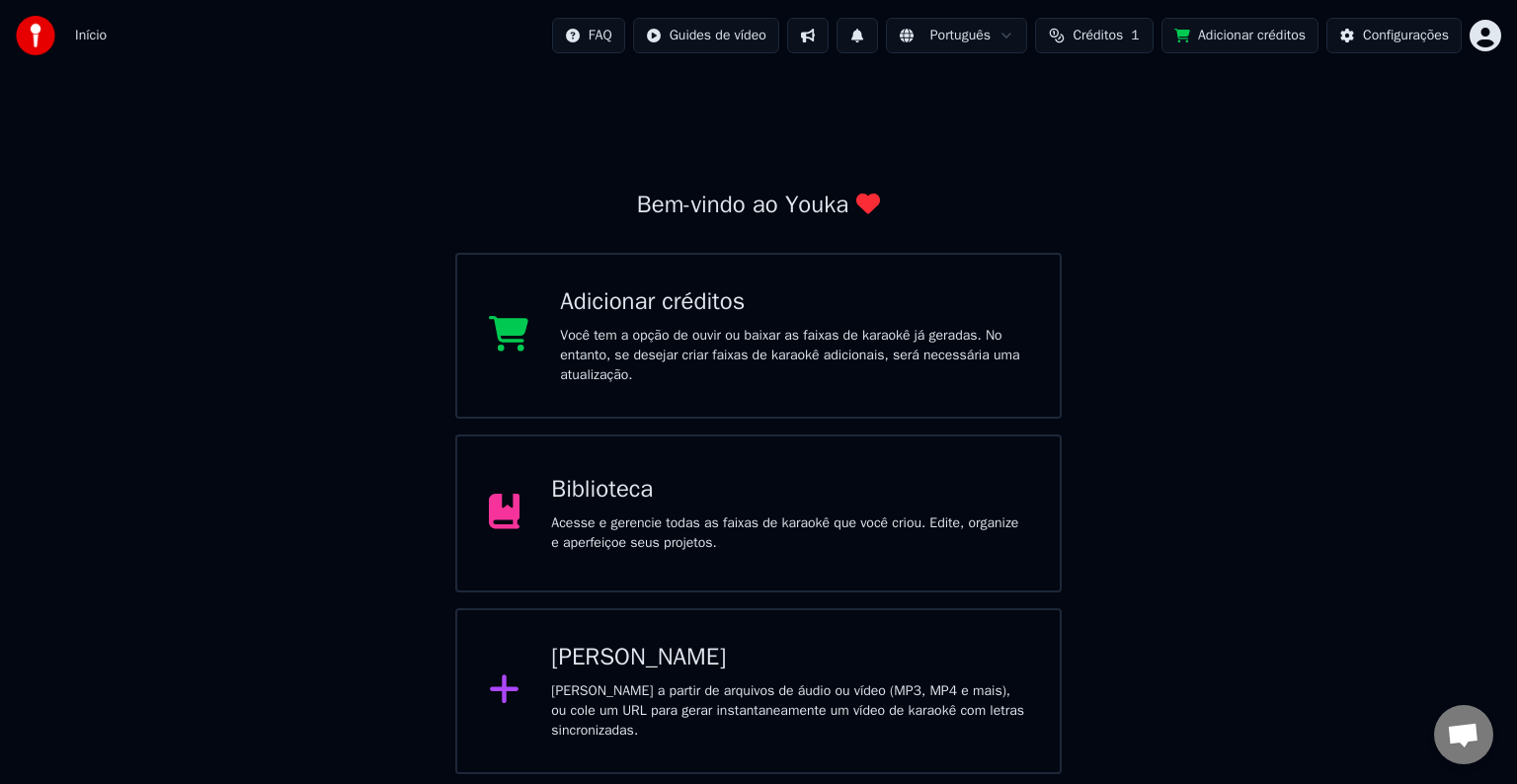 click on "Acesse e gerencie todas as faixas de karaokê que você criou. Edite, organize e aperfeiçoe seus projetos." at bounding box center (789, 533) 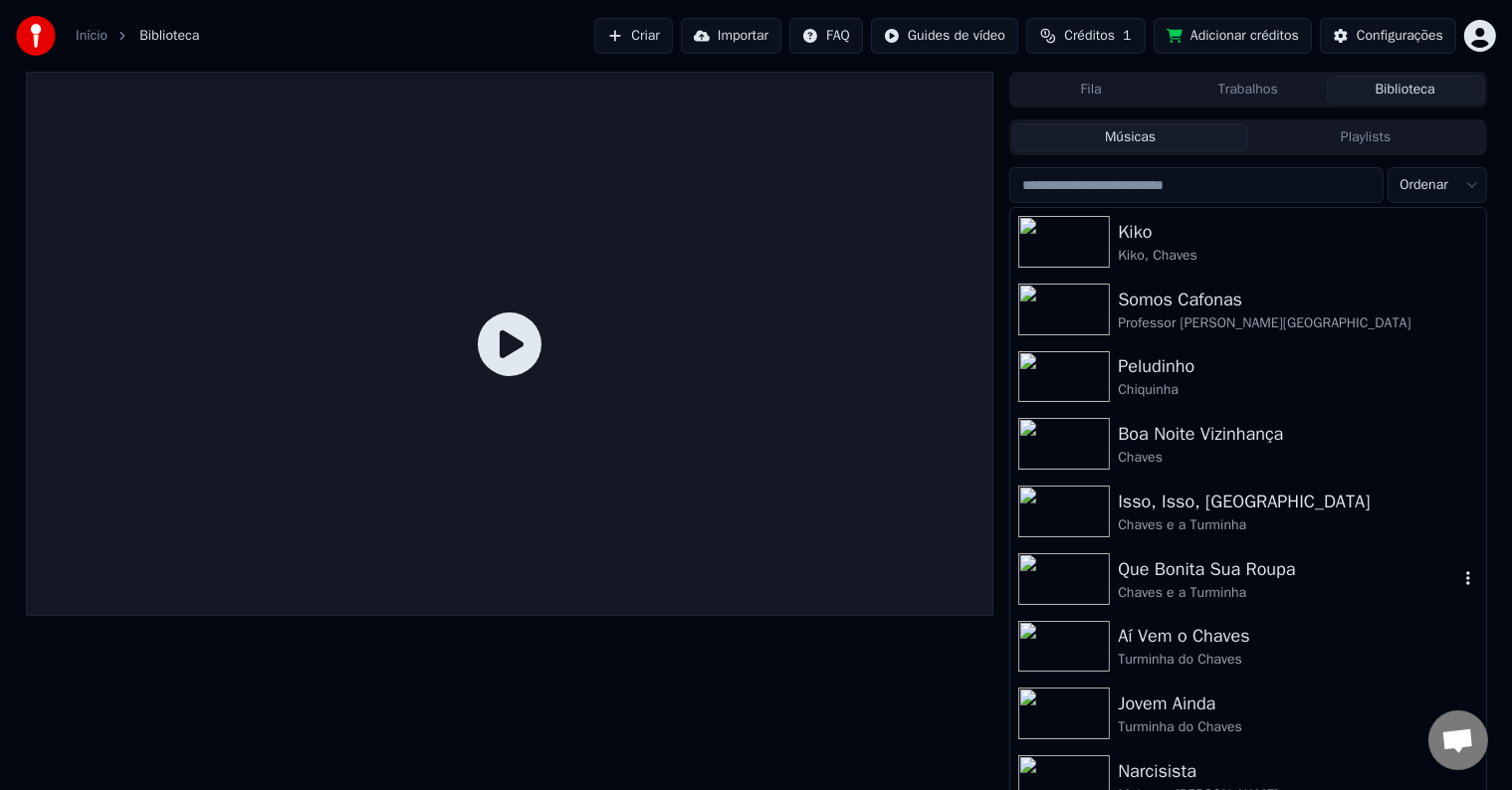 click on "Que Bonita Sua Roupa" at bounding box center [1287, 569] 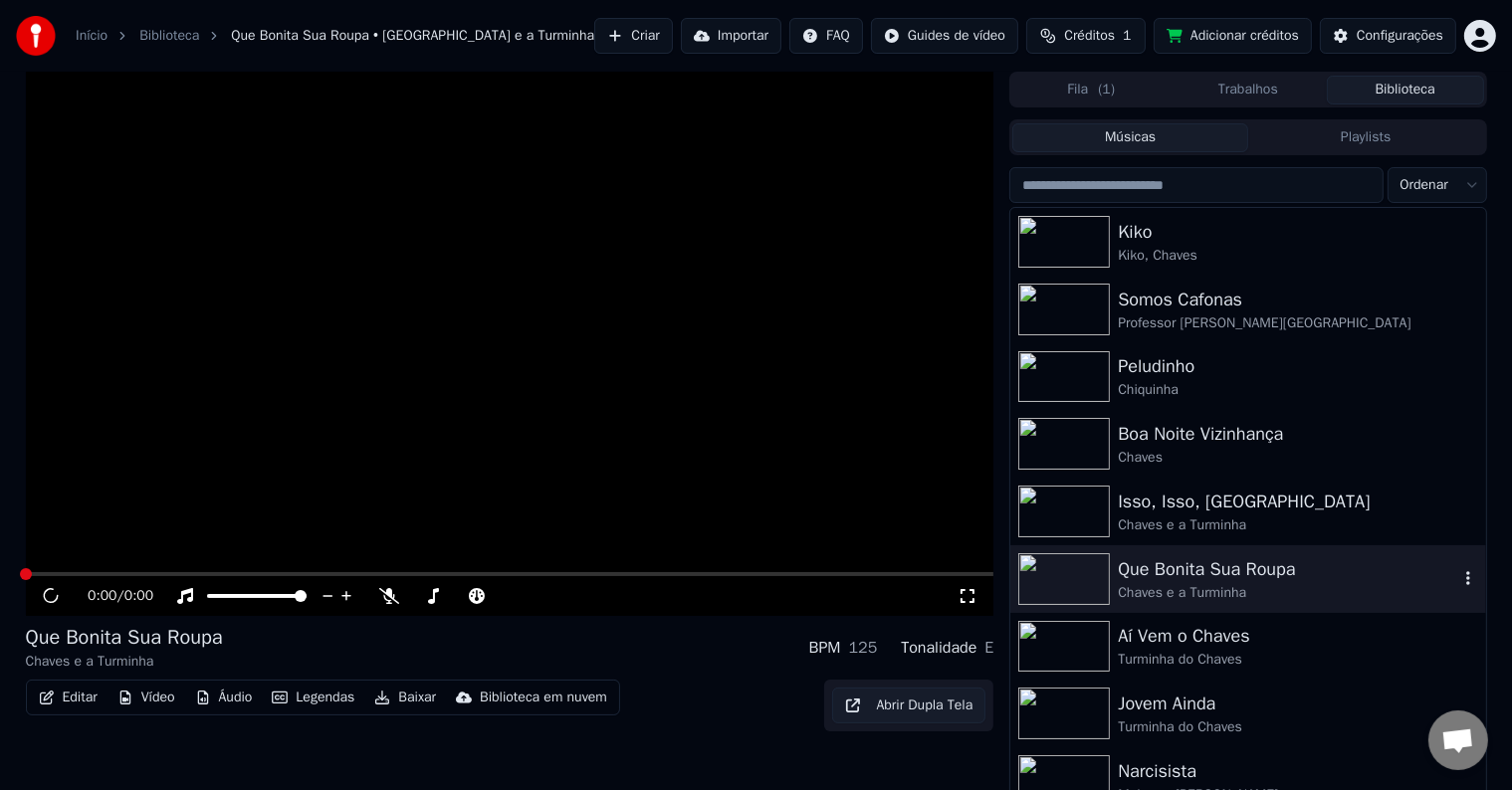click on "Que Bonita Sua Roupa" at bounding box center [1287, 569] 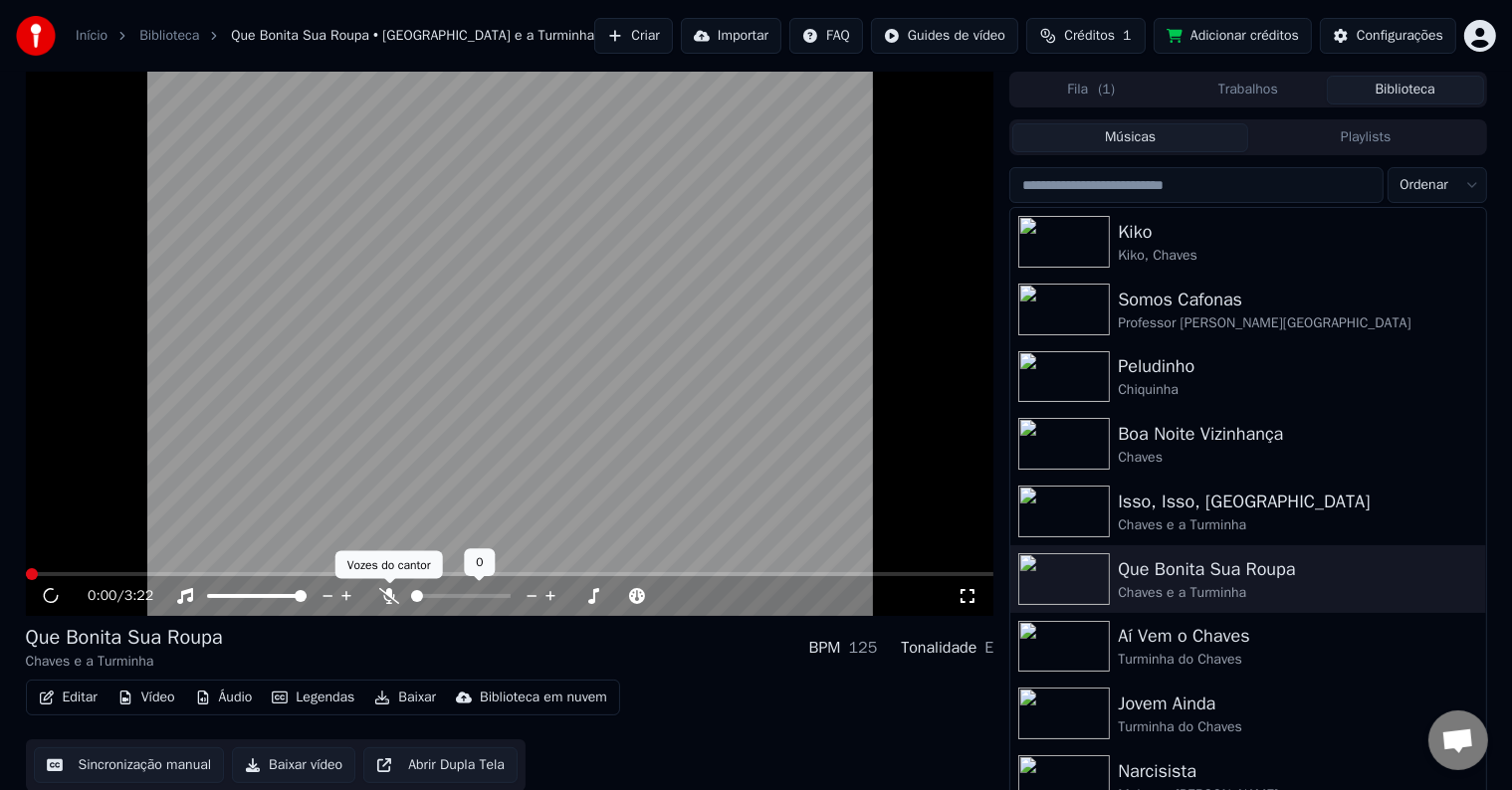 click 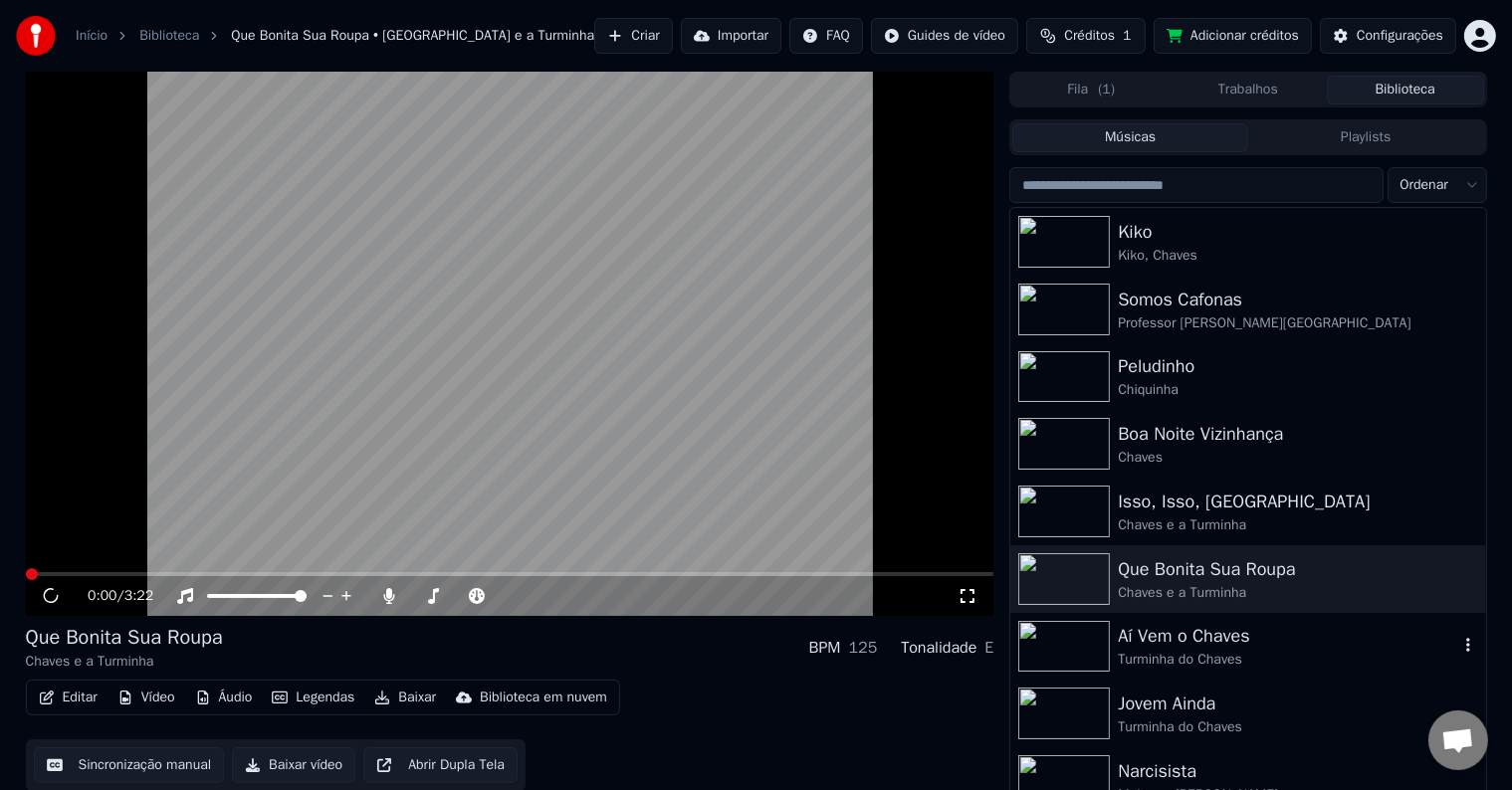 click on "Aí Vem o Chaves" at bounding box center (1287, 636) 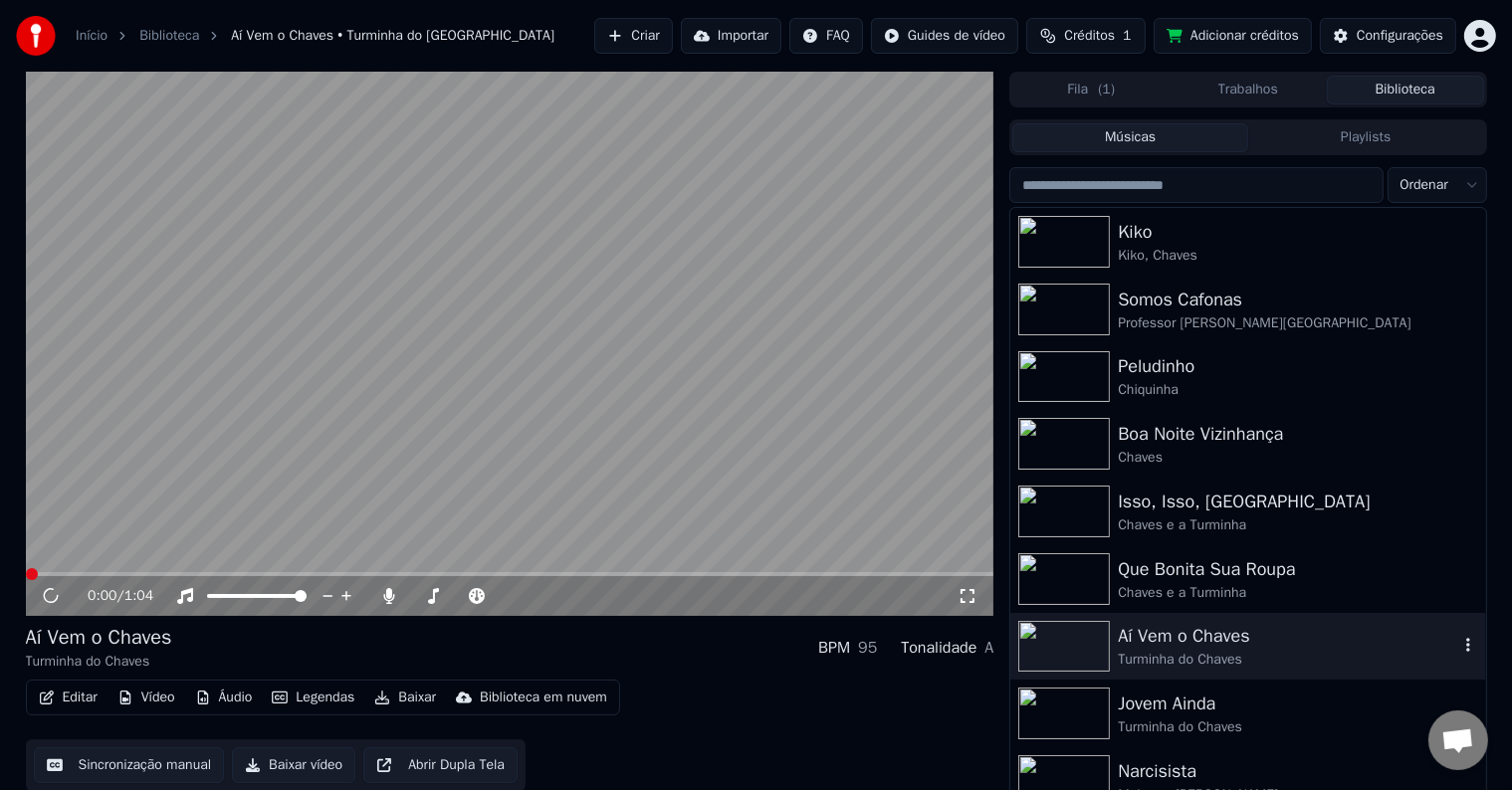 click on "Aí Vem o Chaves" at bounding box center [1287, 636] 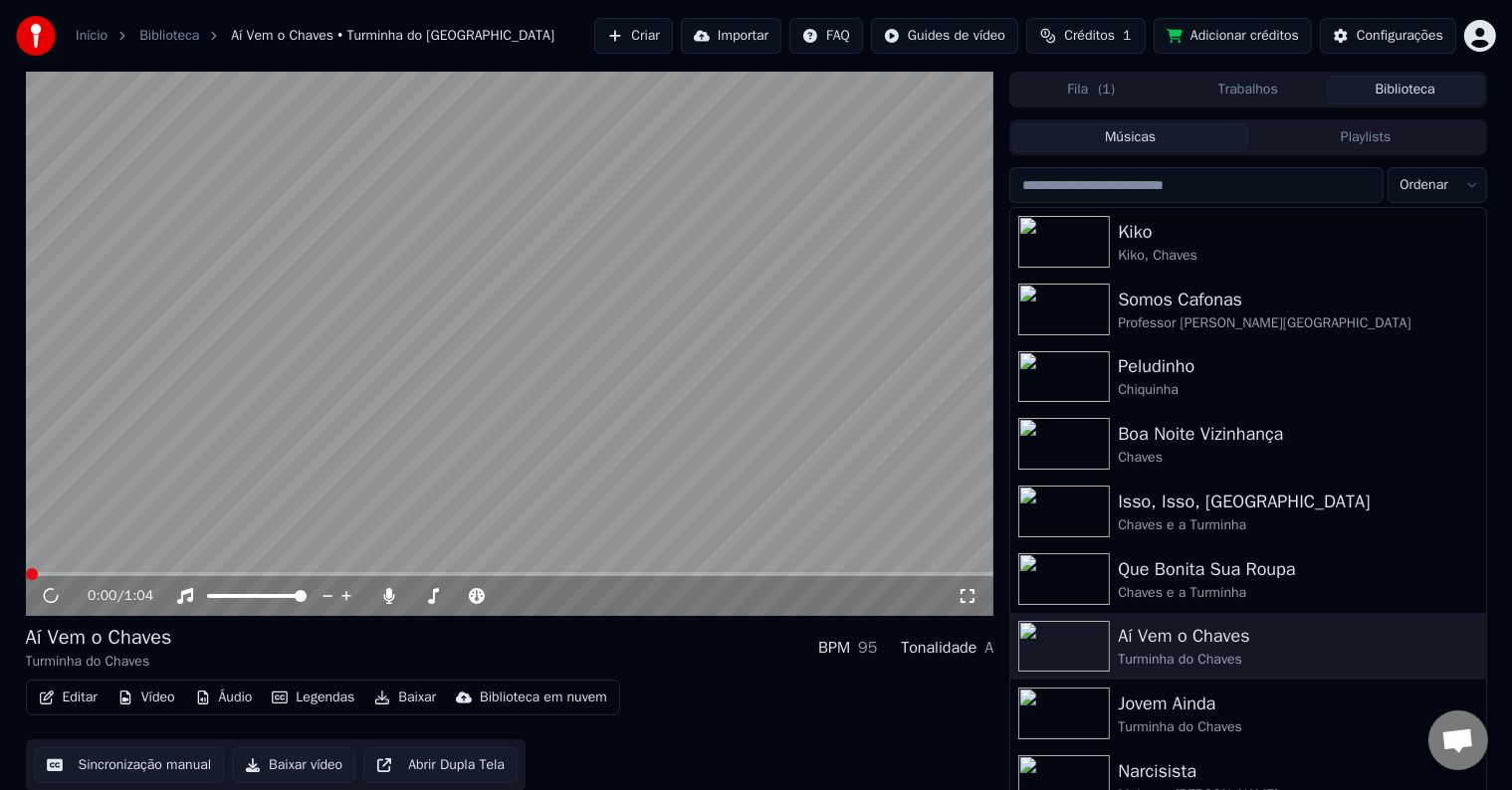 click at bounding box center [510, 343] 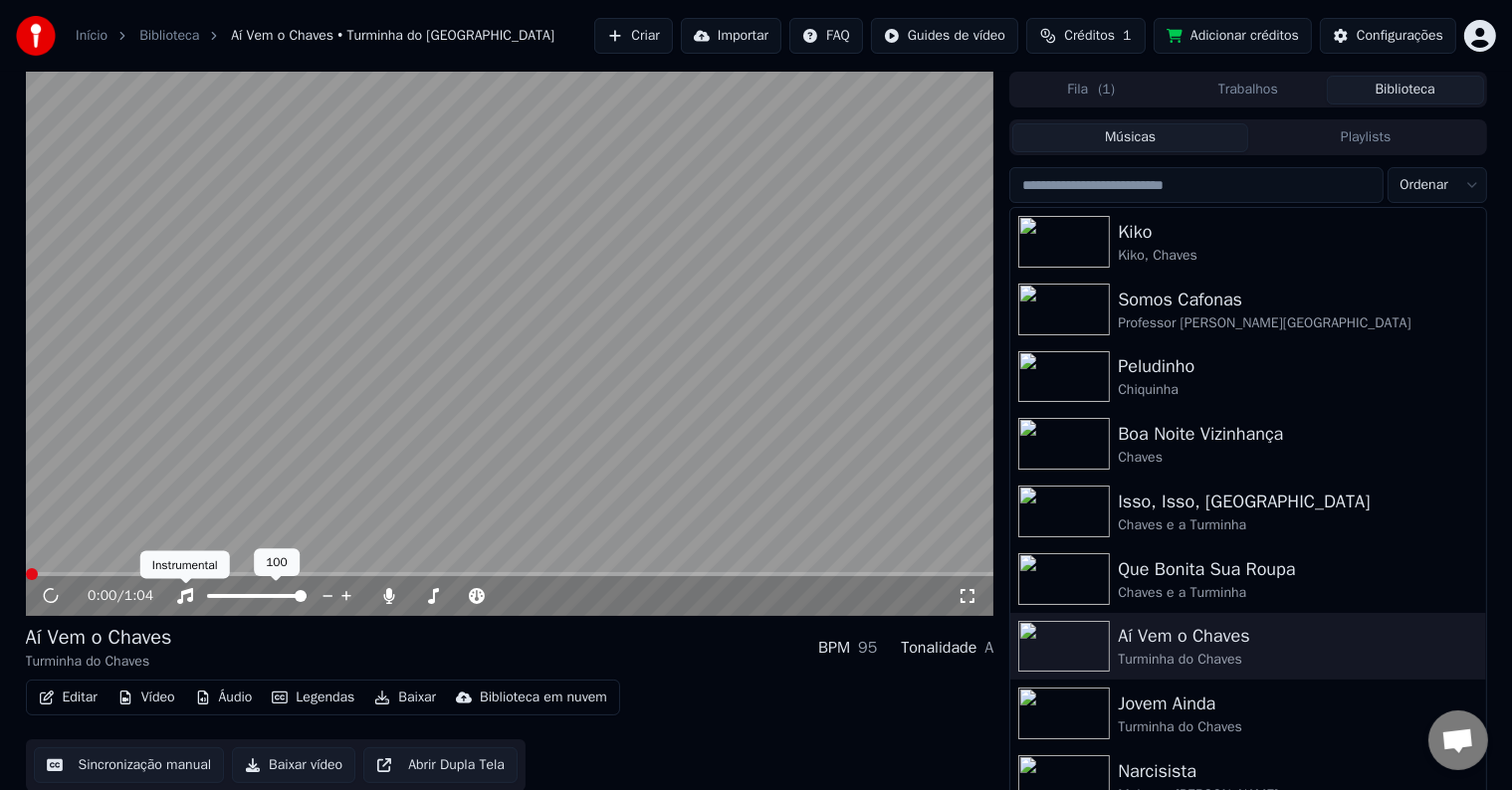 click on "0:00  /  1:04" at bounding box center (523, 596) 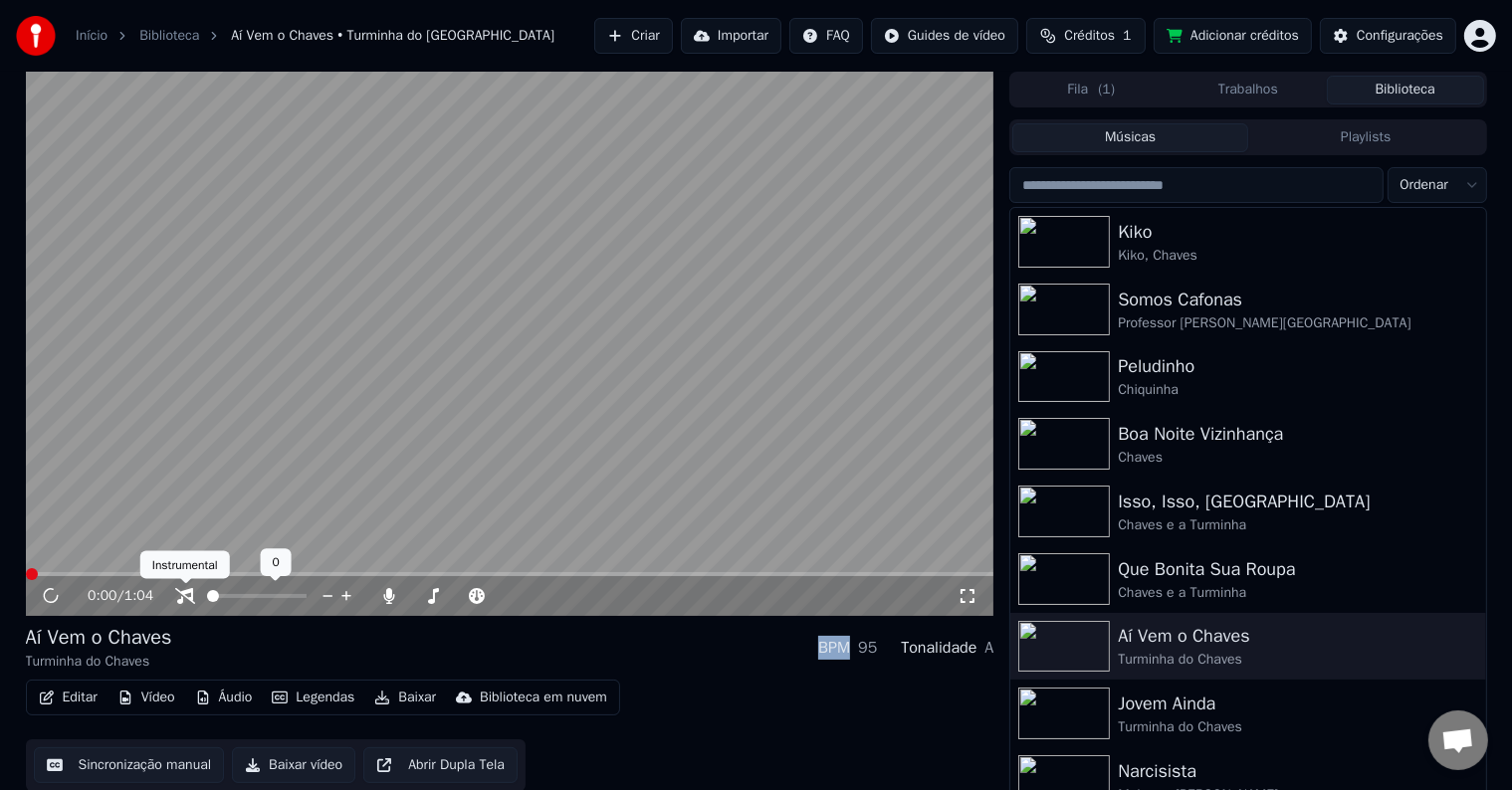click 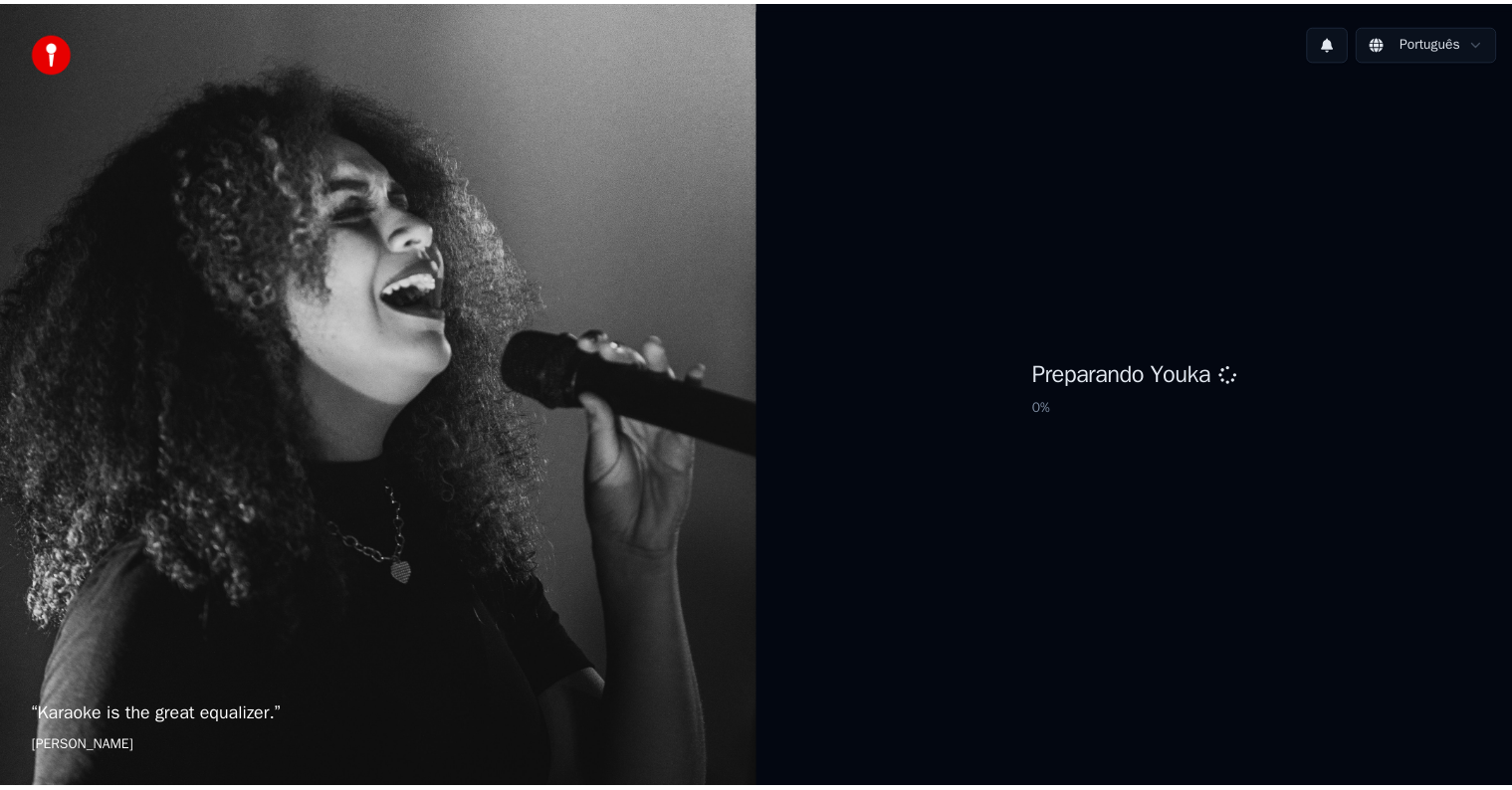 scroll, scrollTop: 0, scrollLeft: 0, axis: both 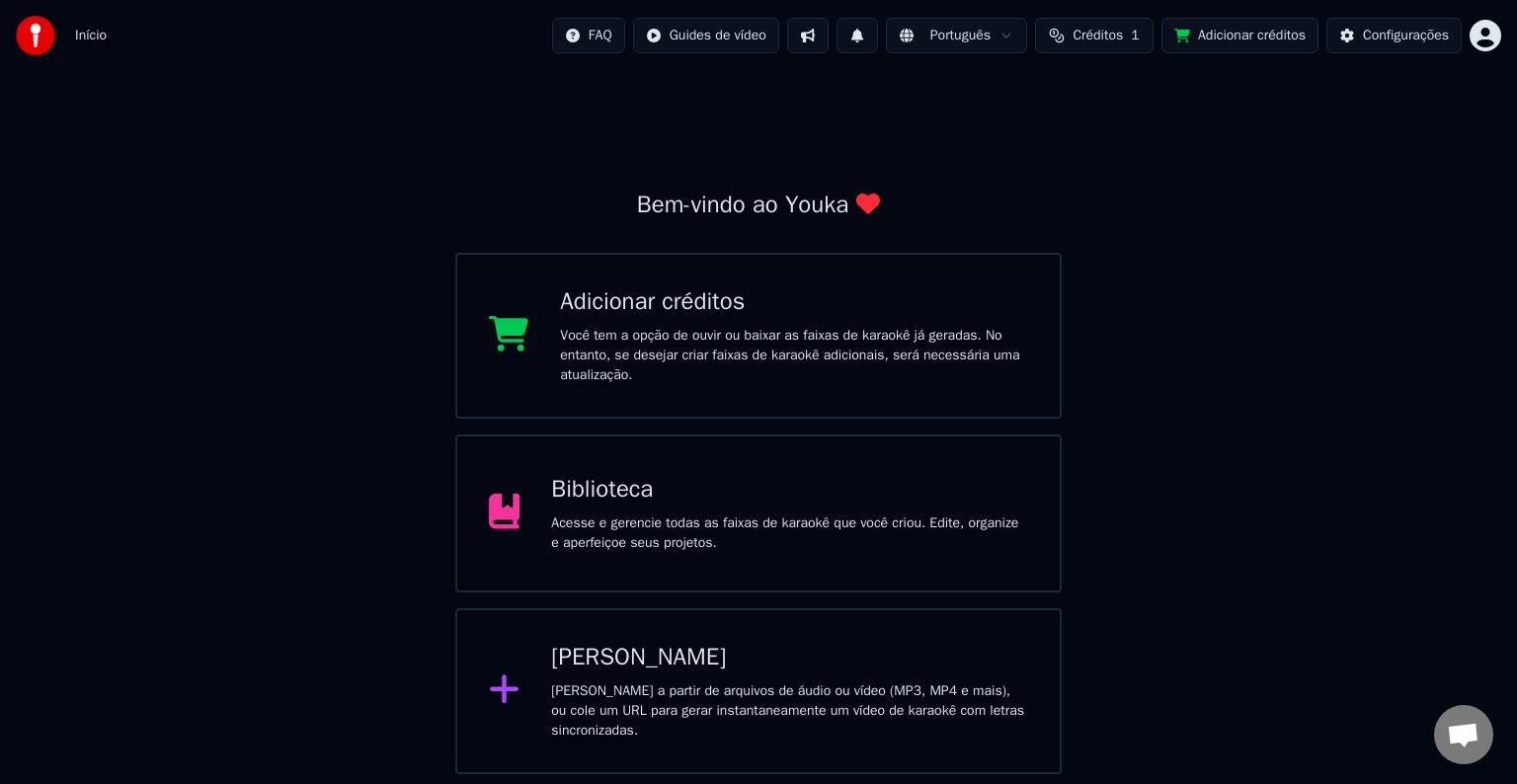 click on "Acesse e gerencie todas as faixas de karaokê que você criou. Edite, organize e aperfeiçoe seus projetos." at bounding box center (789, 533) 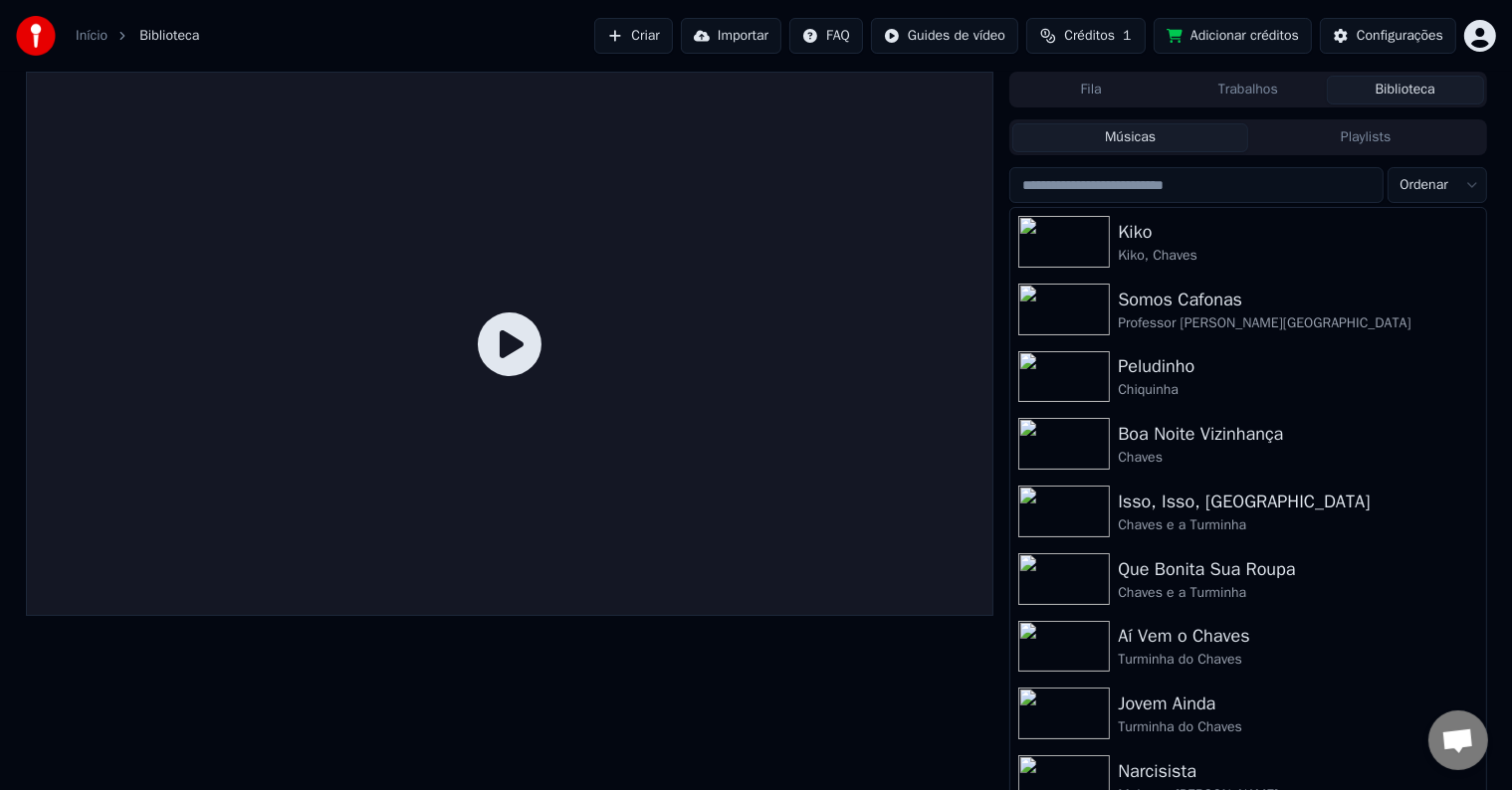 click on "Aí Vem o Chaves" at bounding box center (1297, 636) 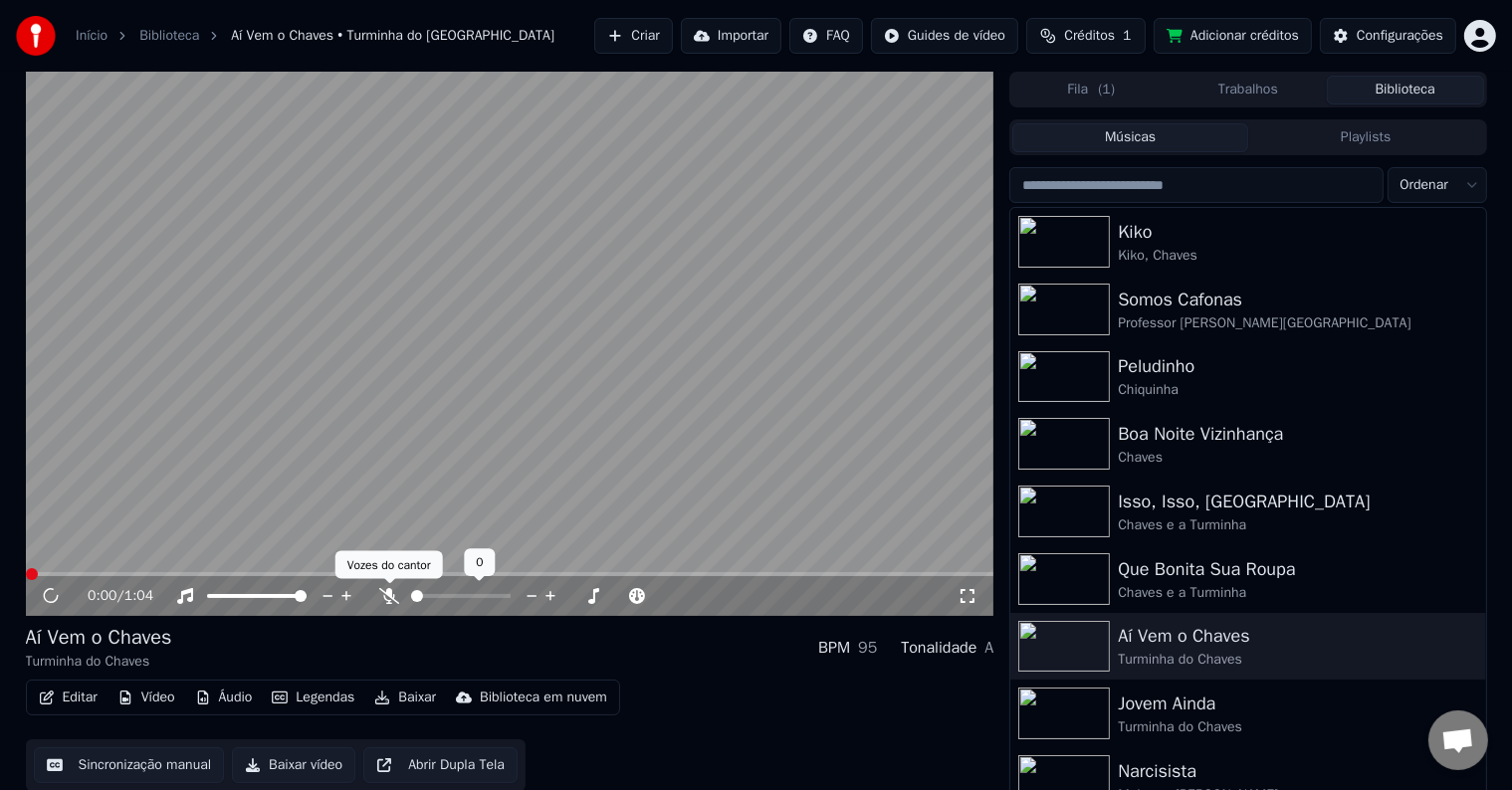 click 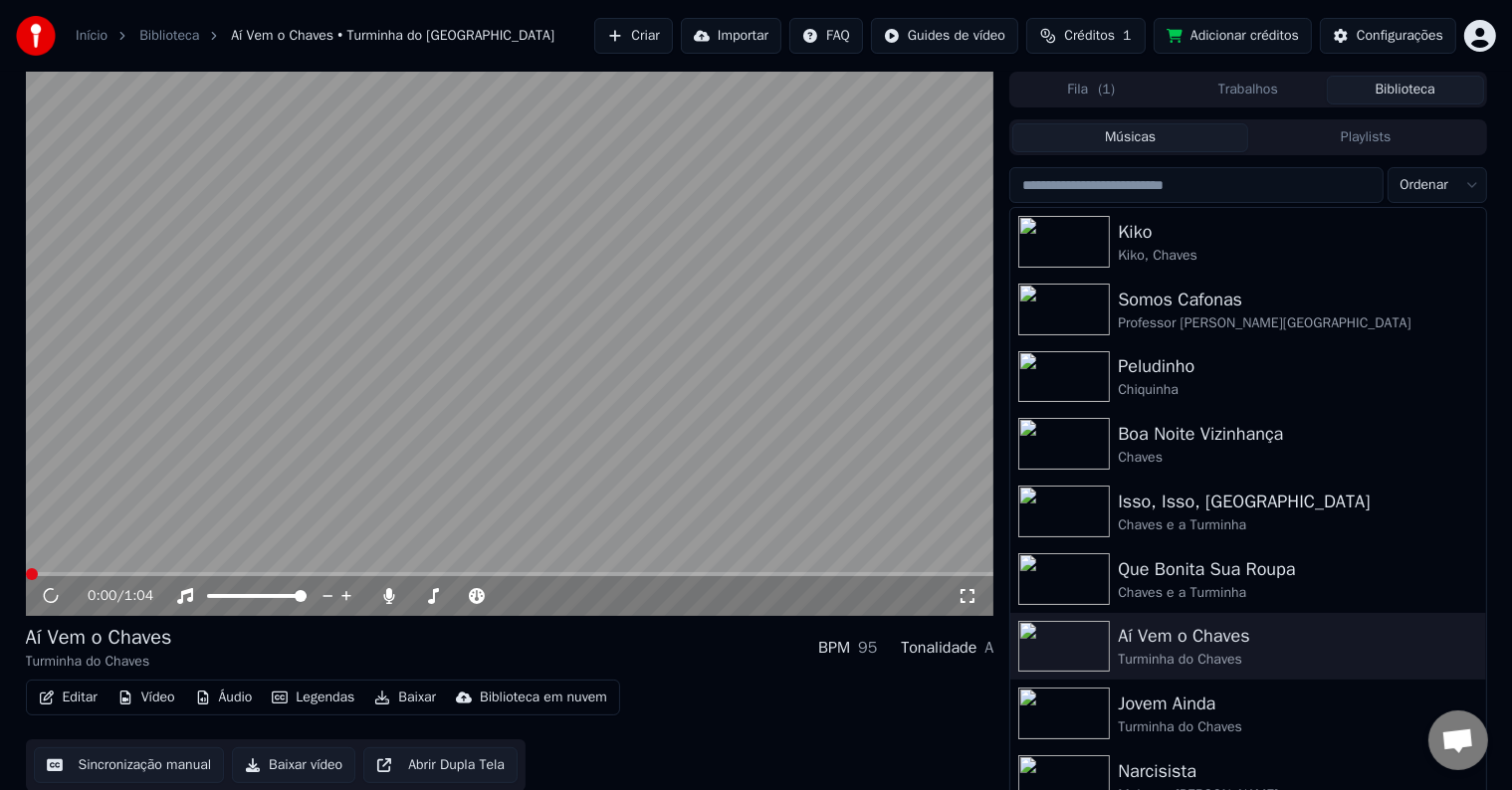 click on "0:00  /  1:04" at bounding box center (510, 596) 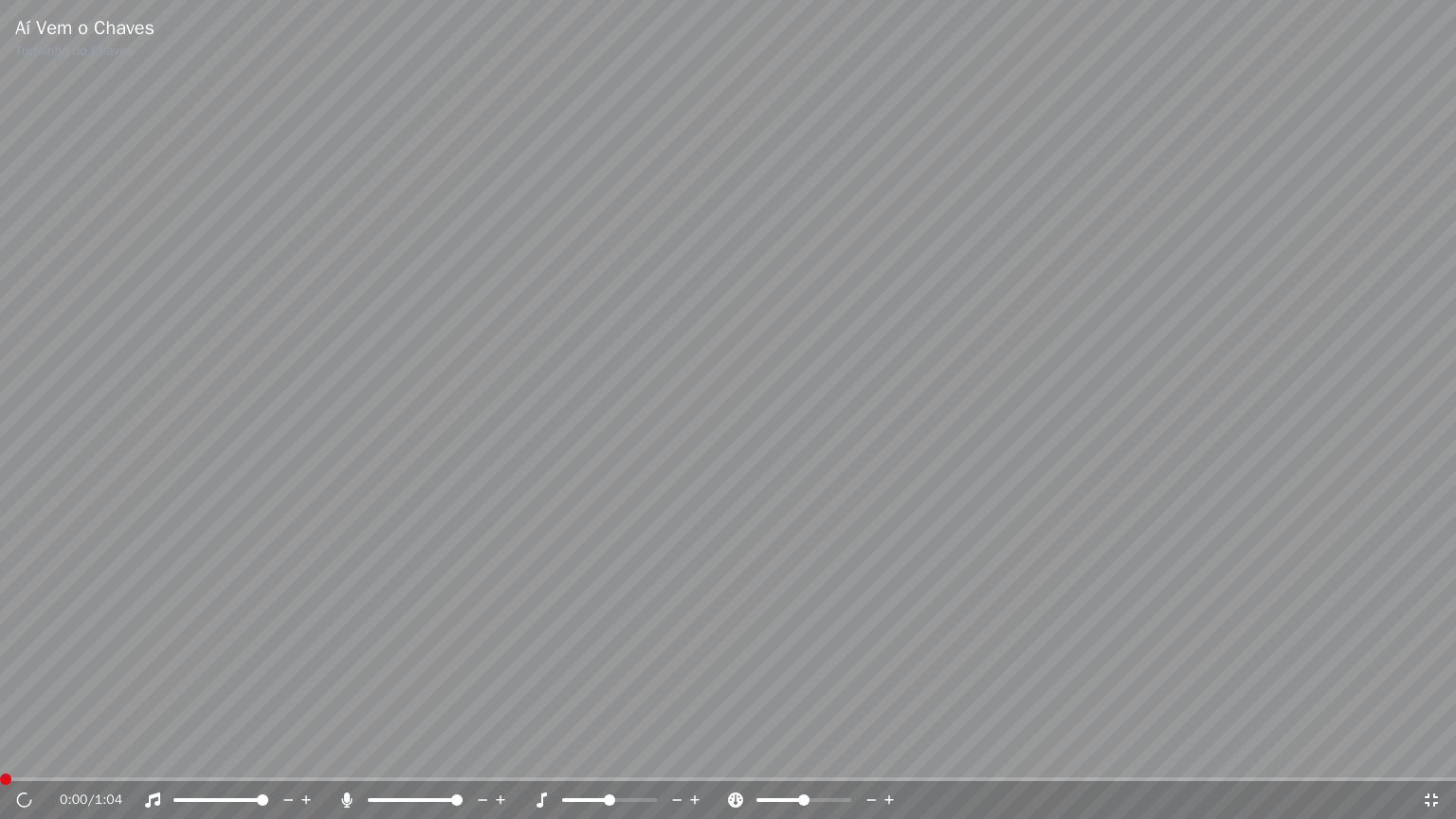 click on "0:00  /  1:04" at bounding box center [728, 800] 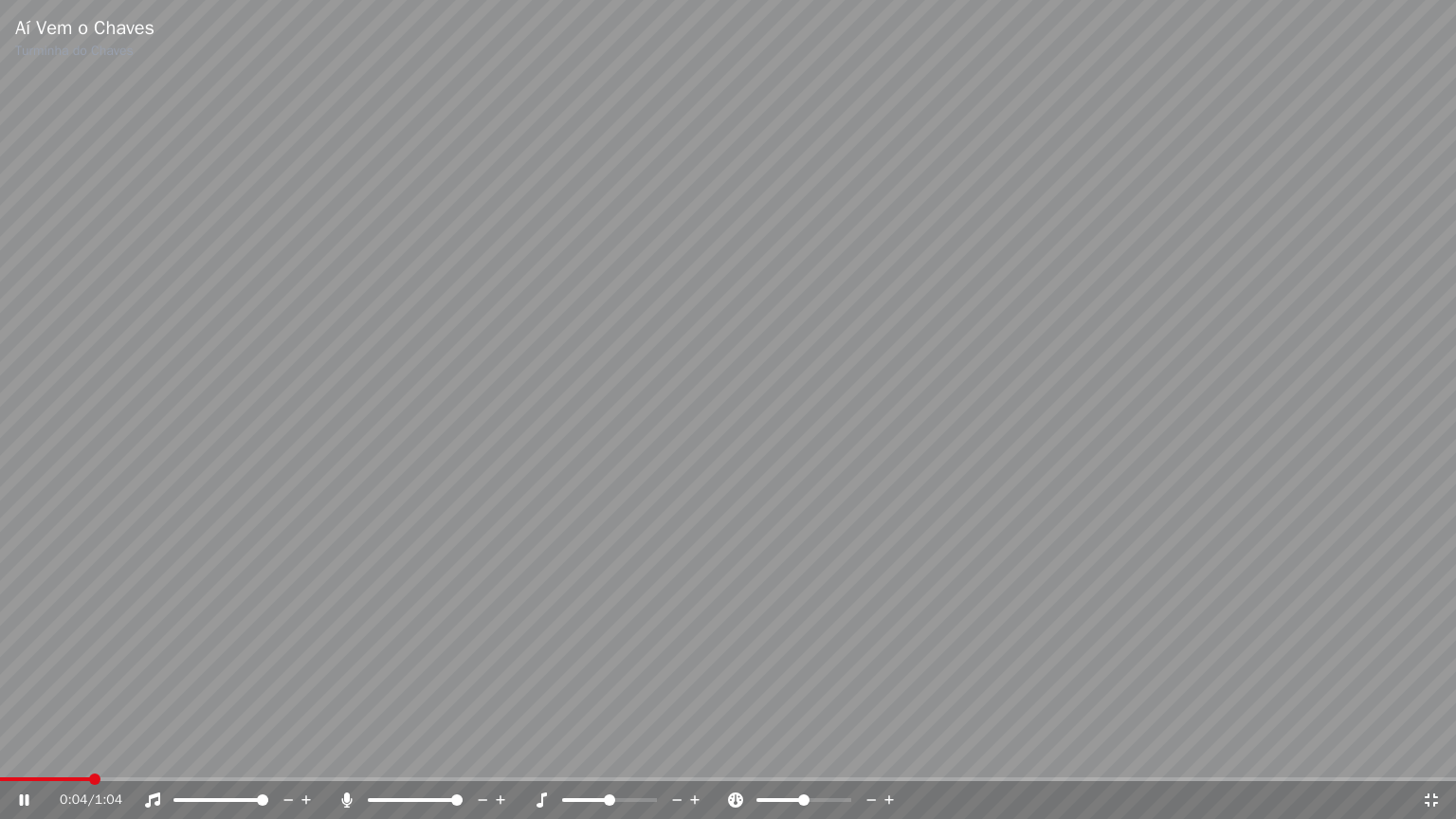 click at bounding box center [728, 779] 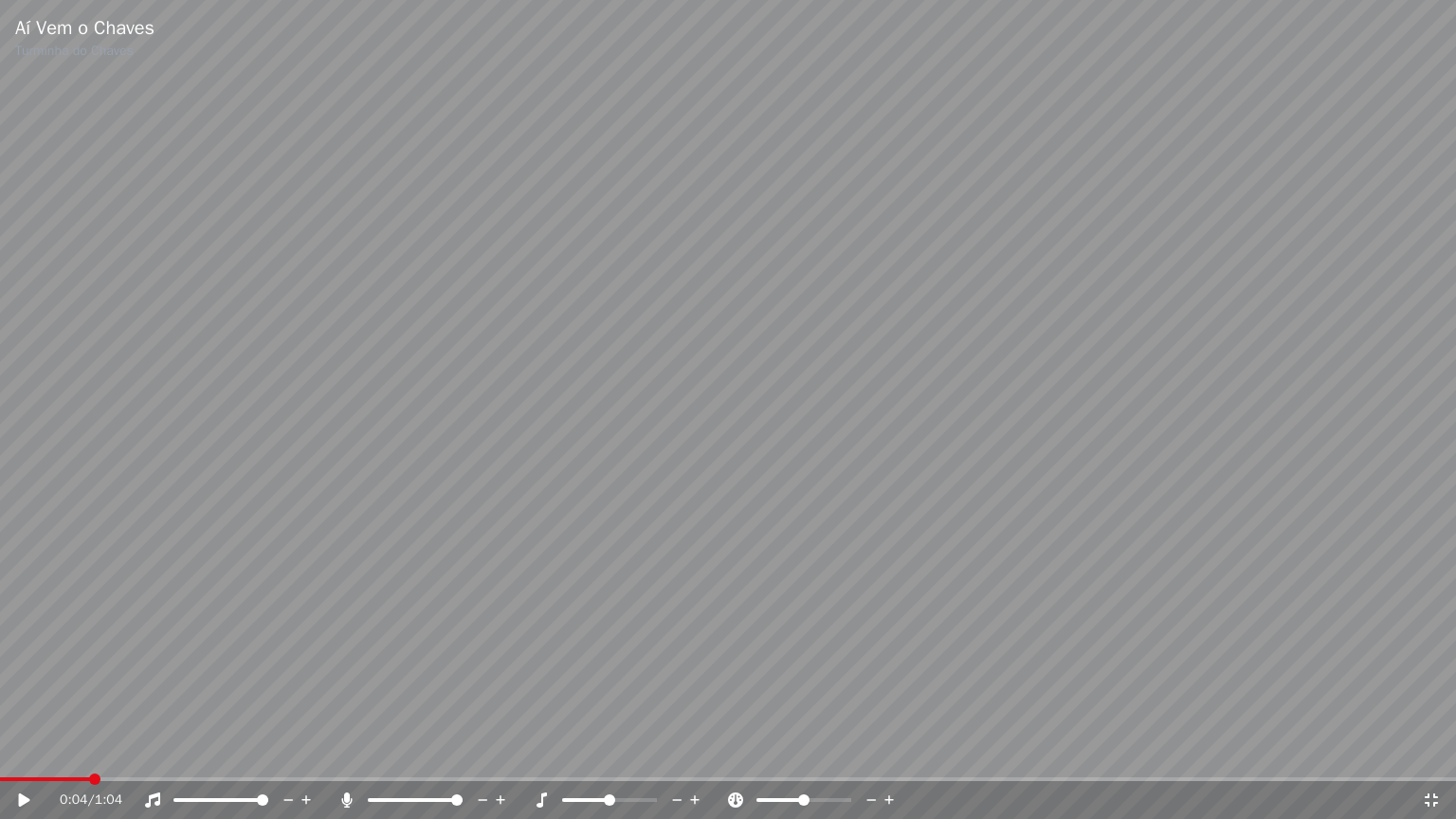 click at bounding box center (728, 779) 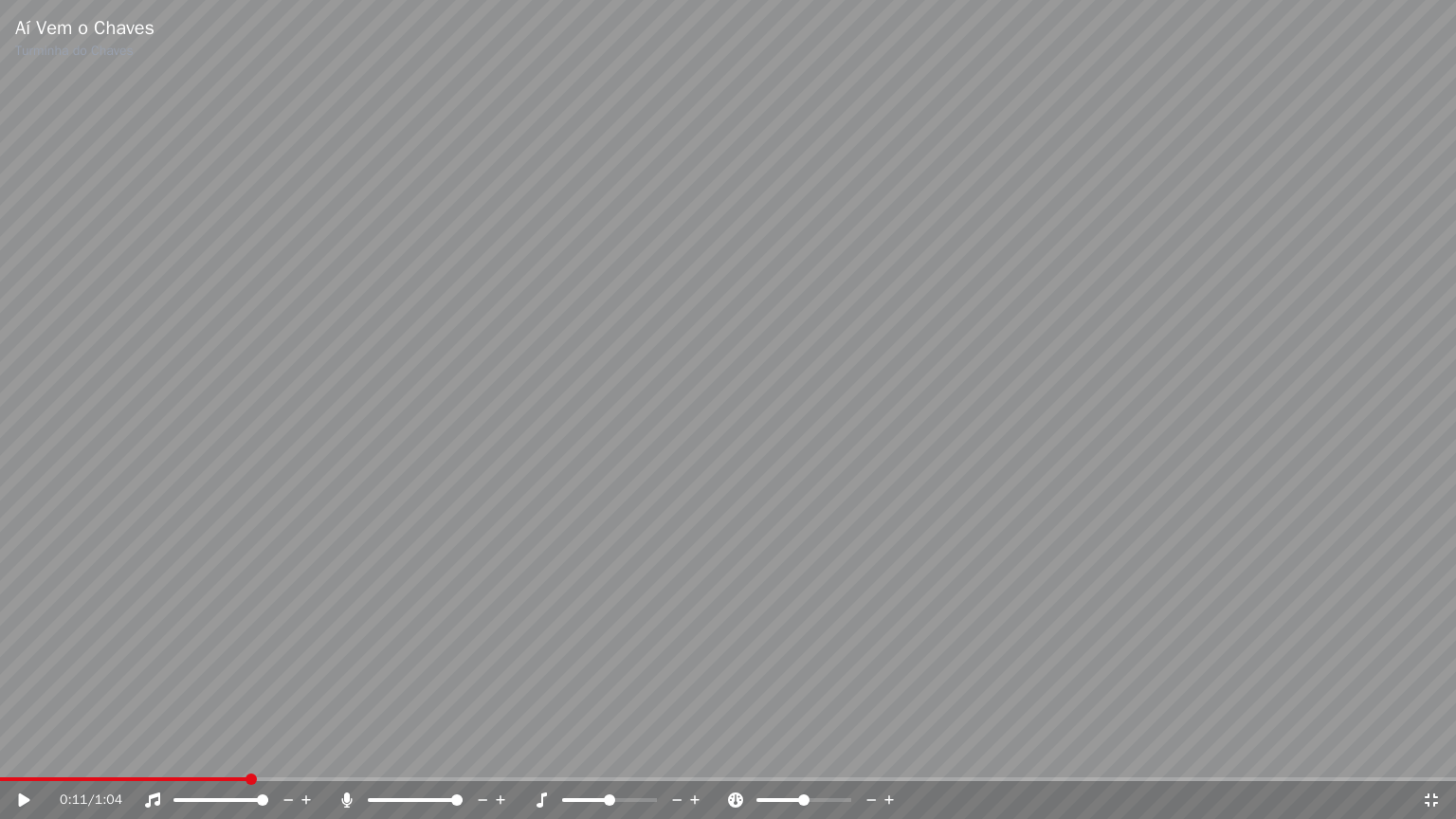 click at bounding box center (728, 410) 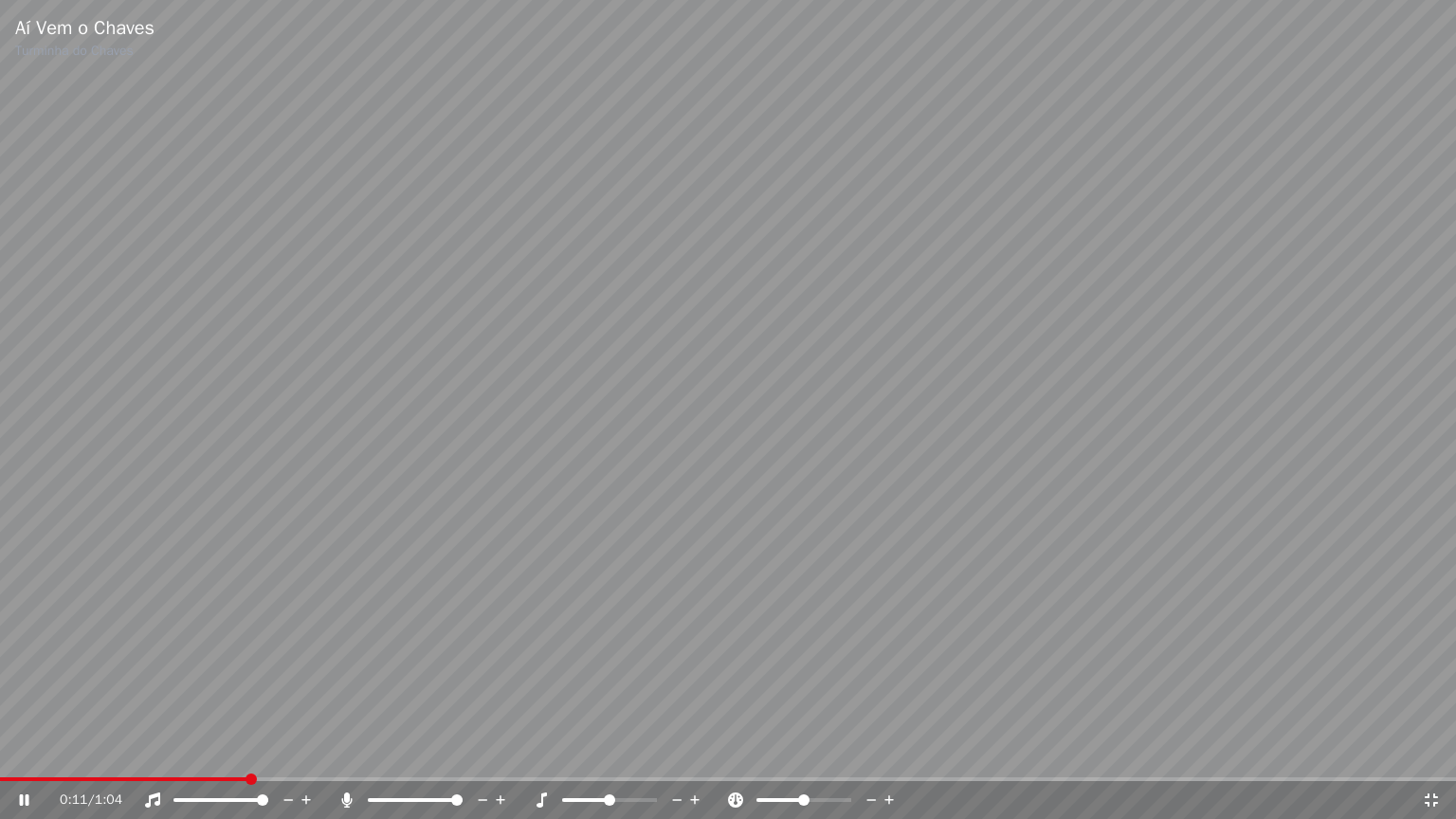 click on "0:11  /  1:04" at bounding box center [728, 800] 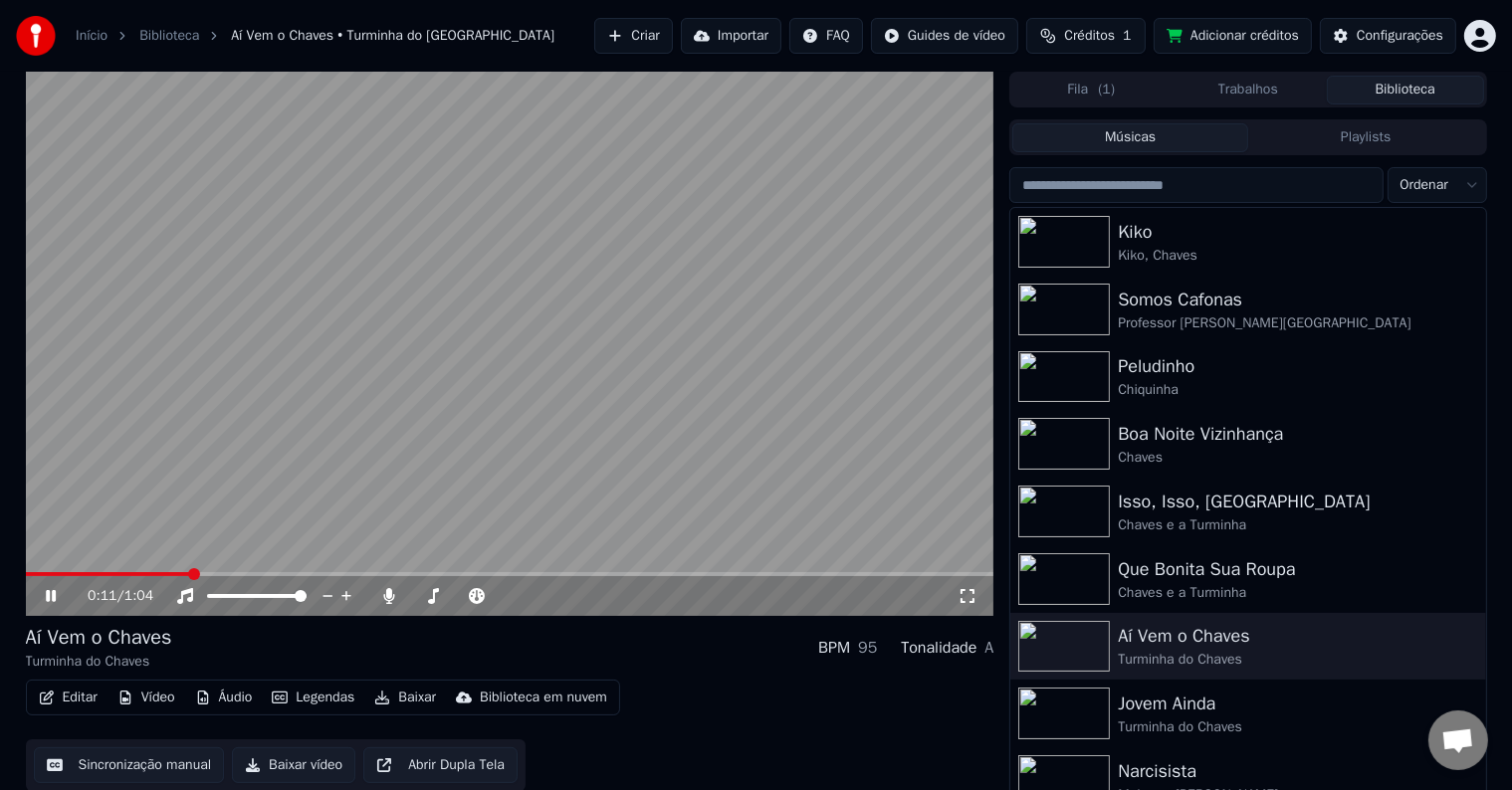 click at bounding box center (510, 343) 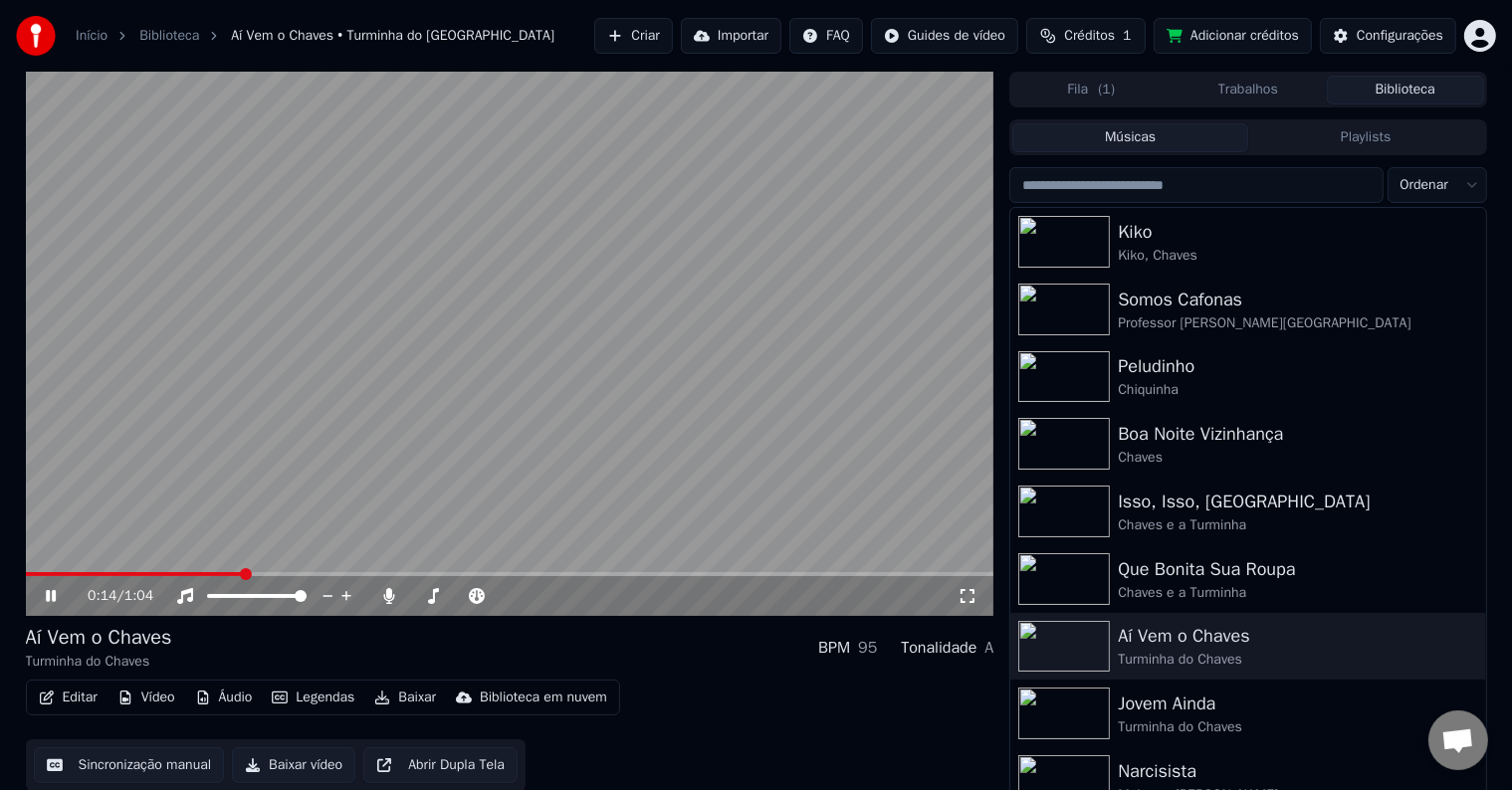 click at bounding box center (510, 343) 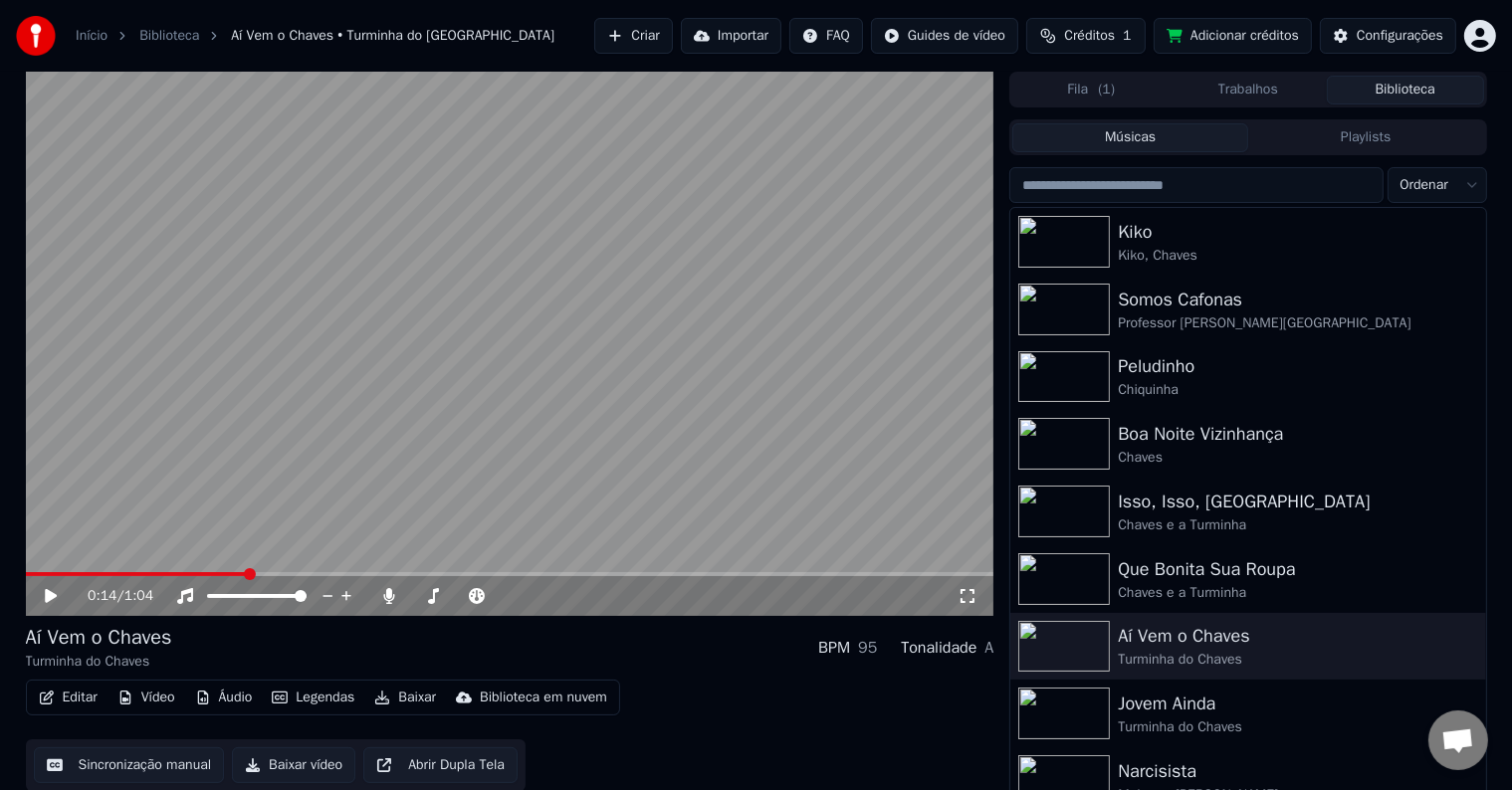 click at bounding box center [510, 343] 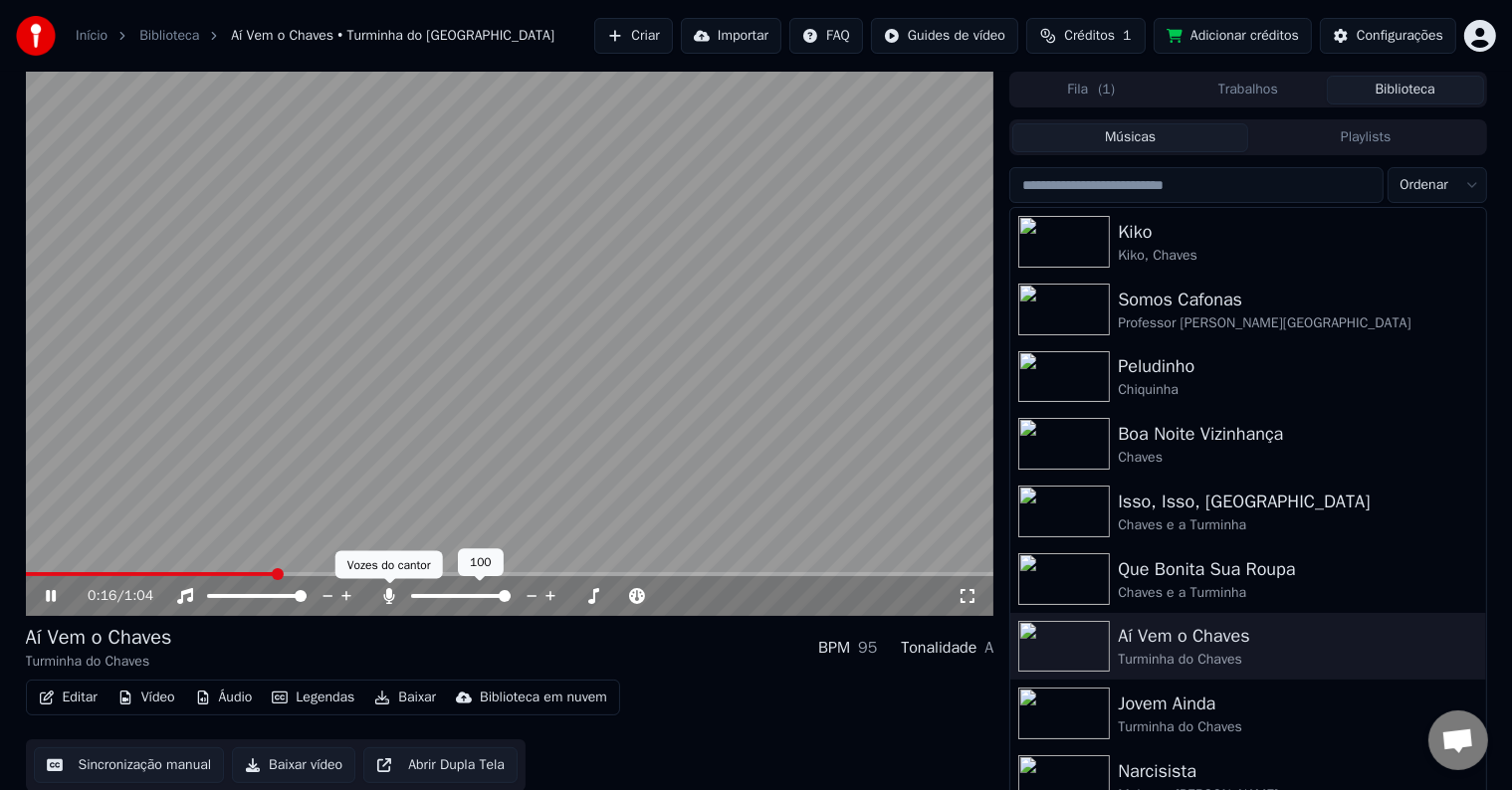 click 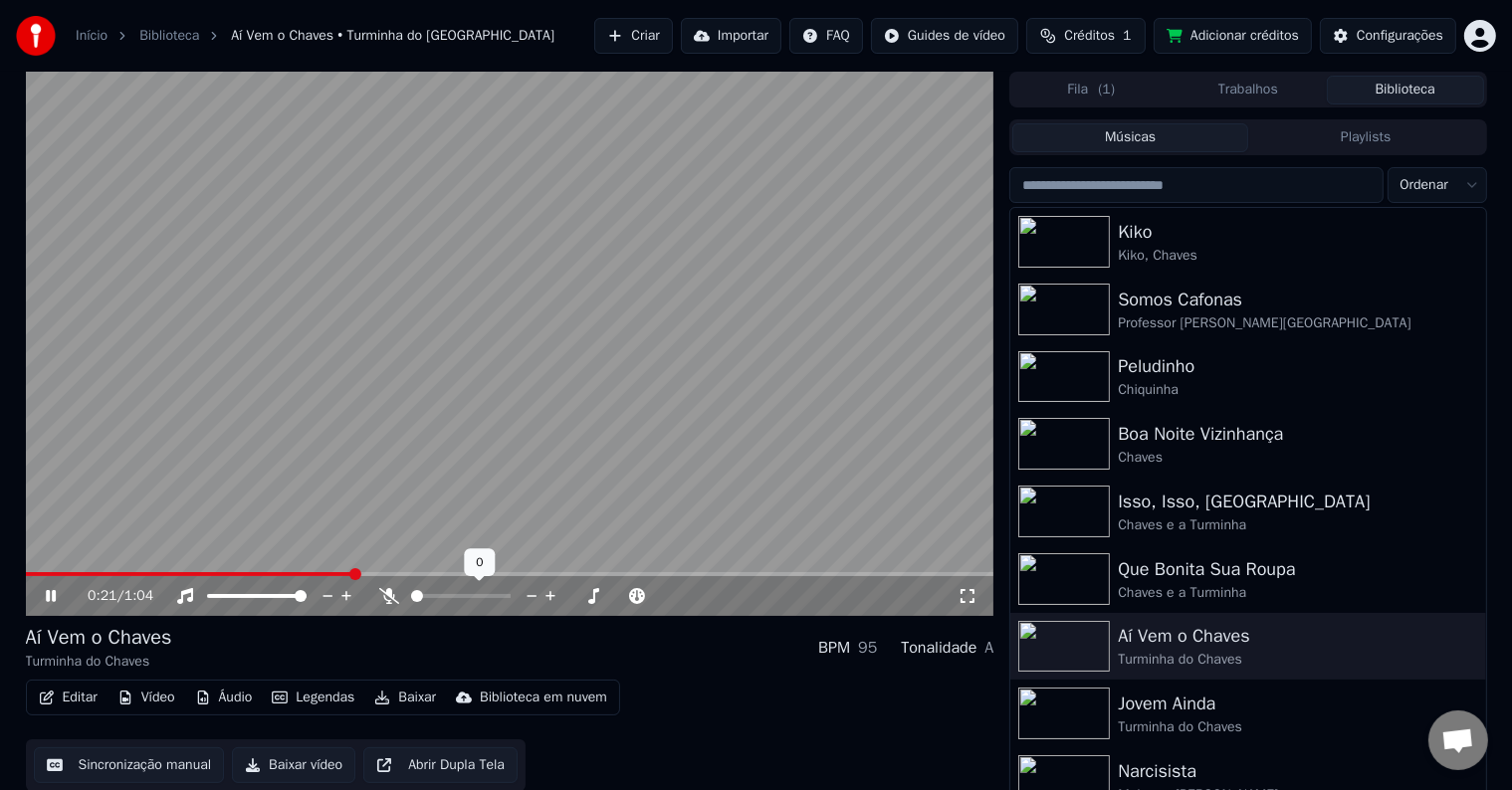 click 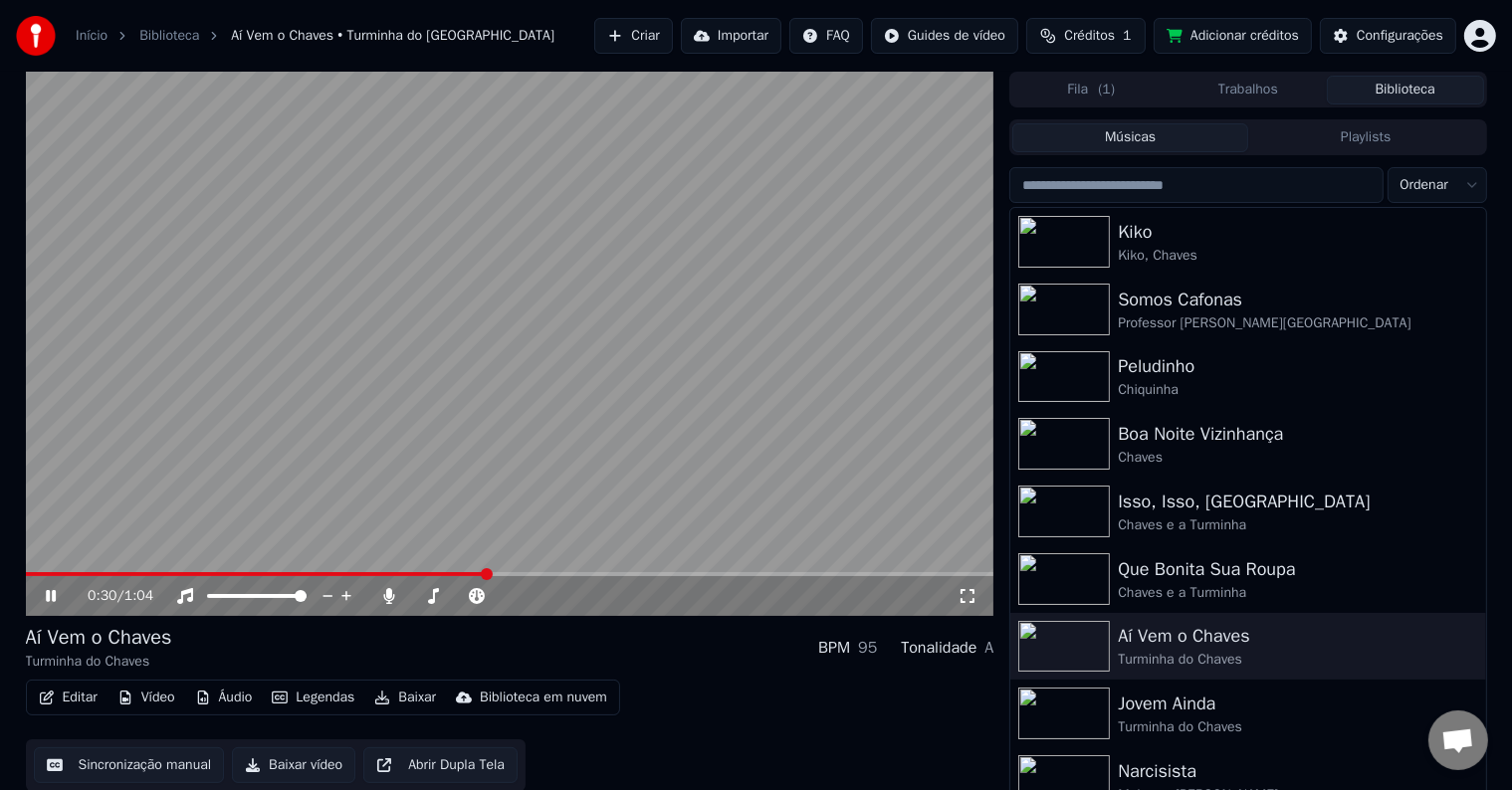 click at bounding box center (510, 343) 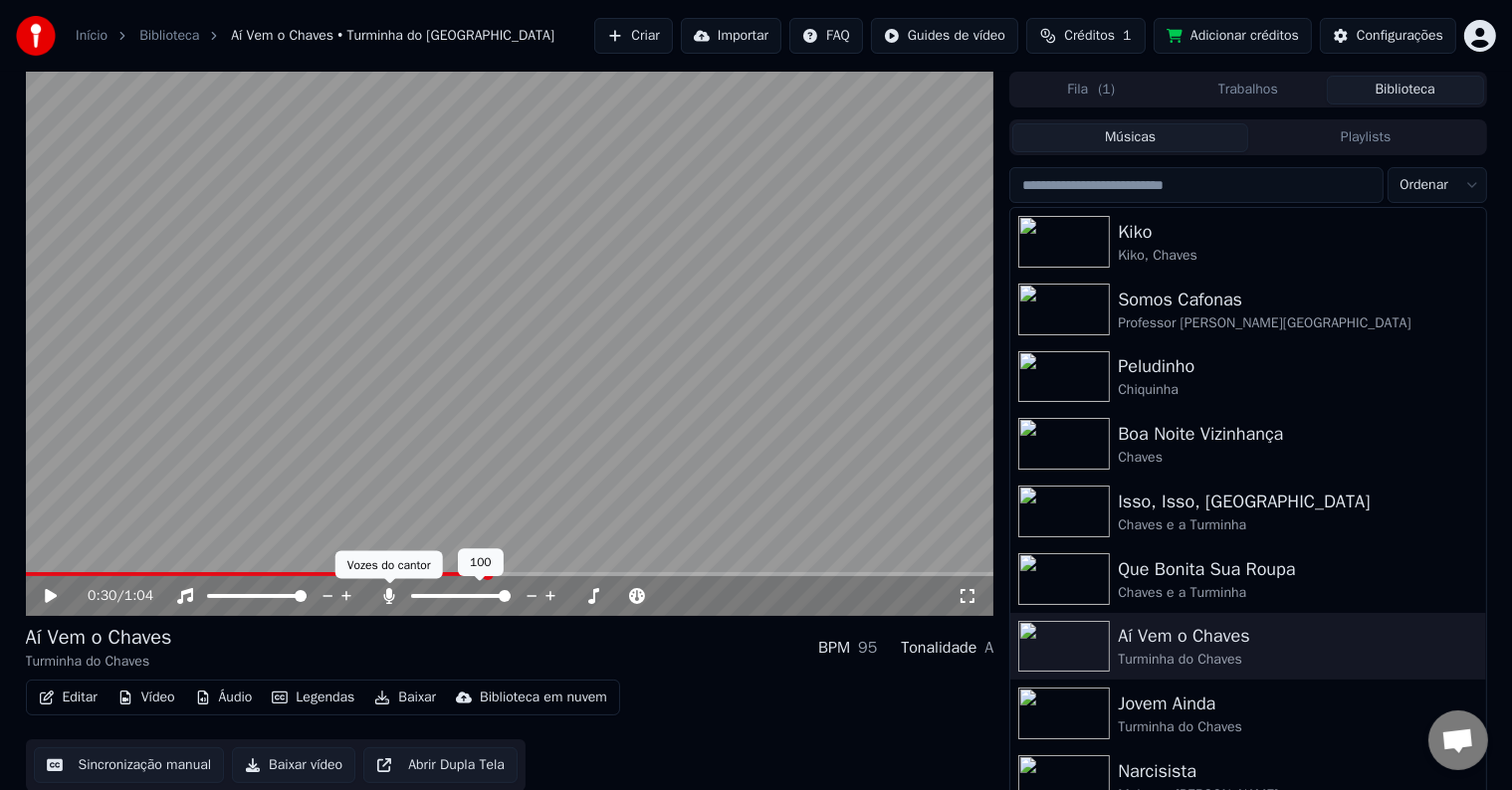 click 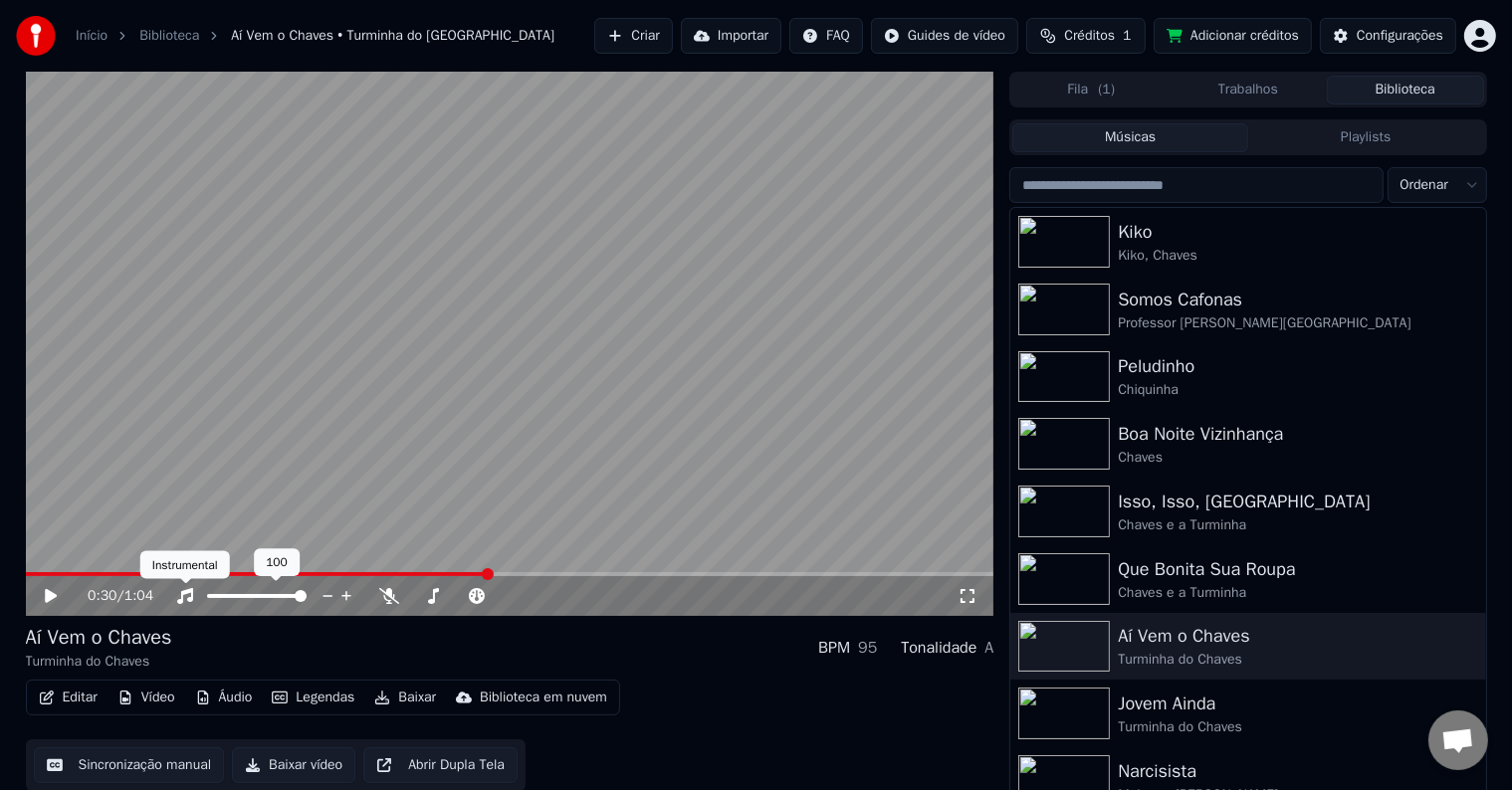 click 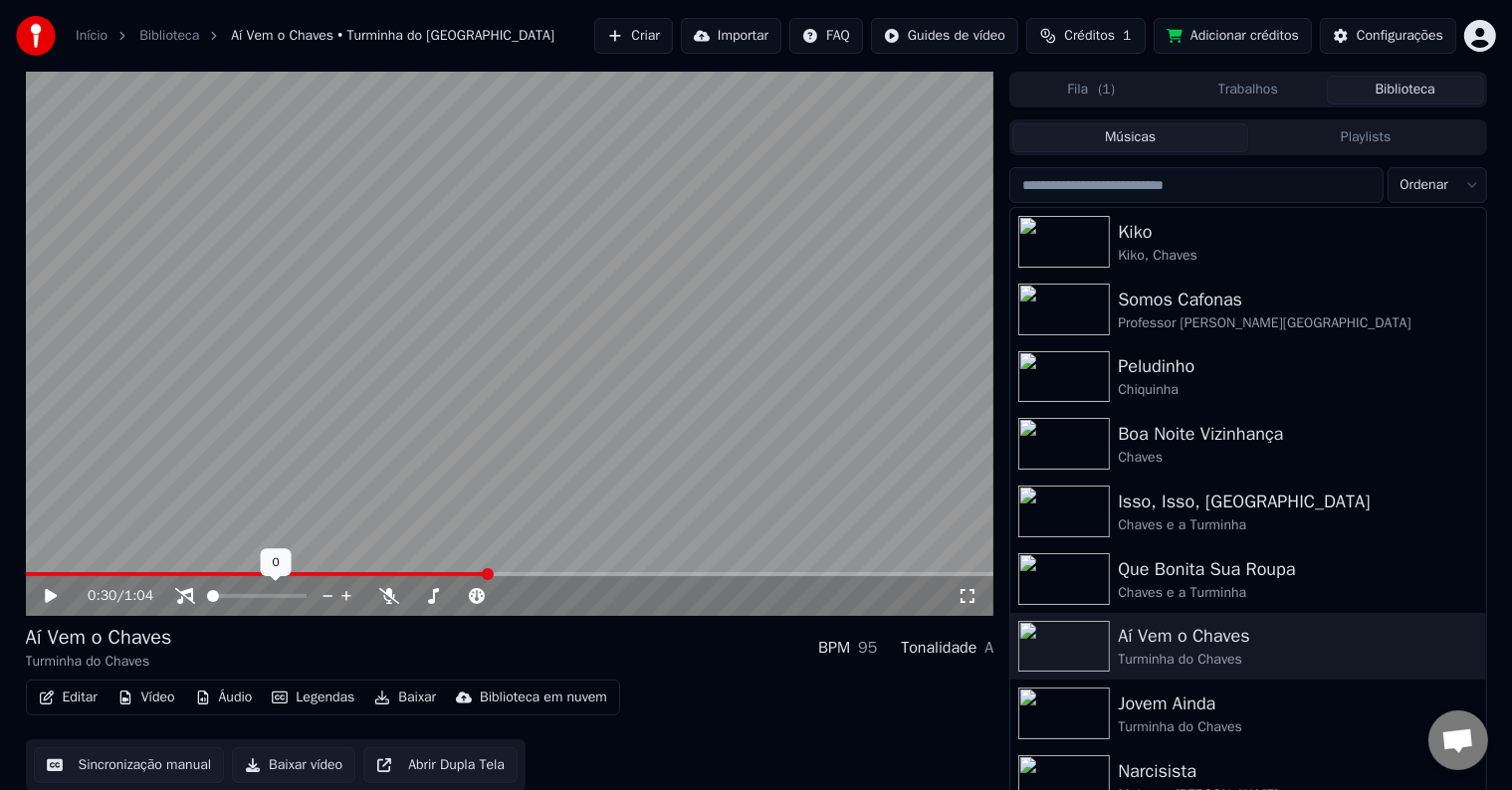 click at bounding box center (275, 596) 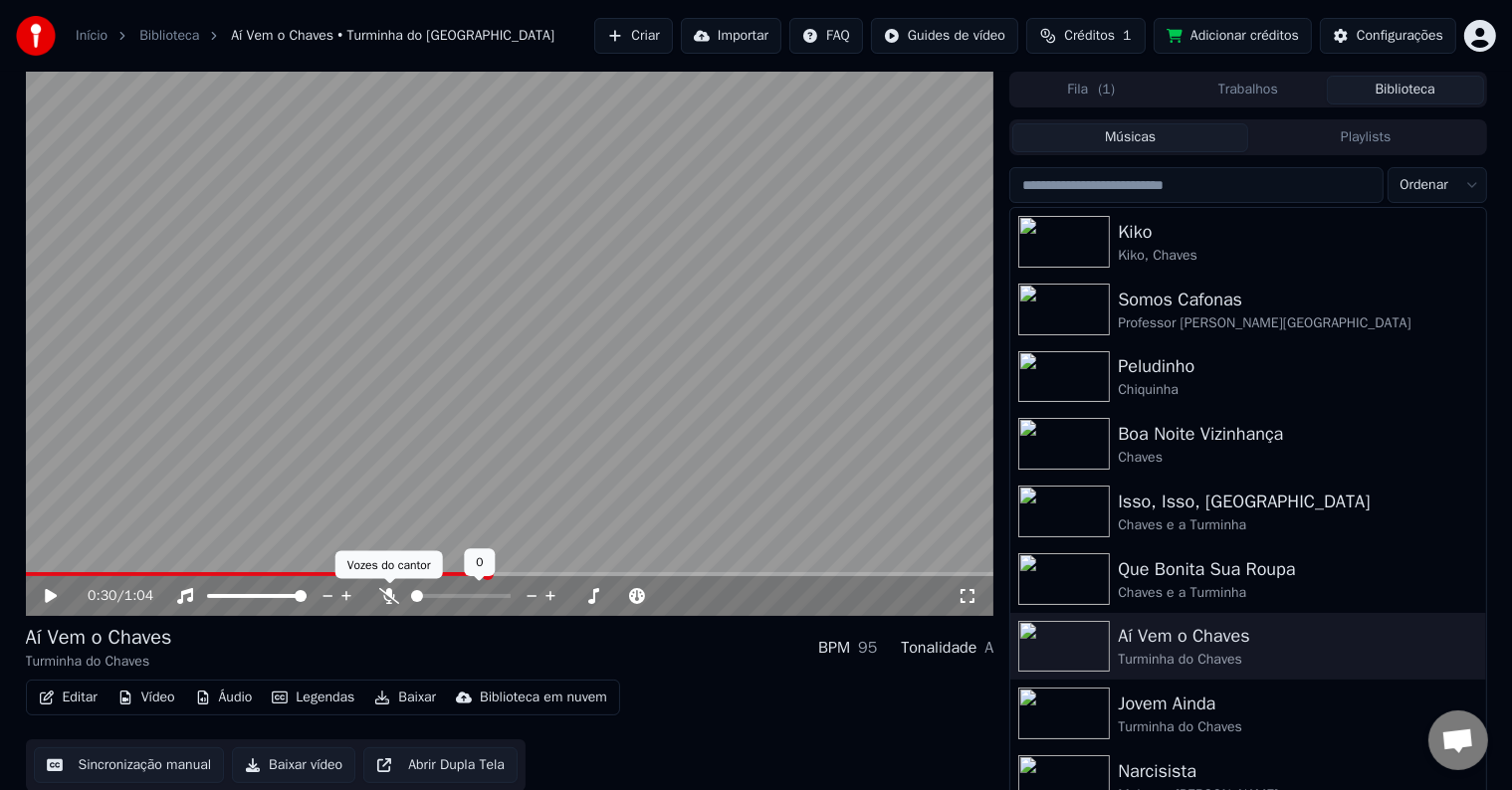click 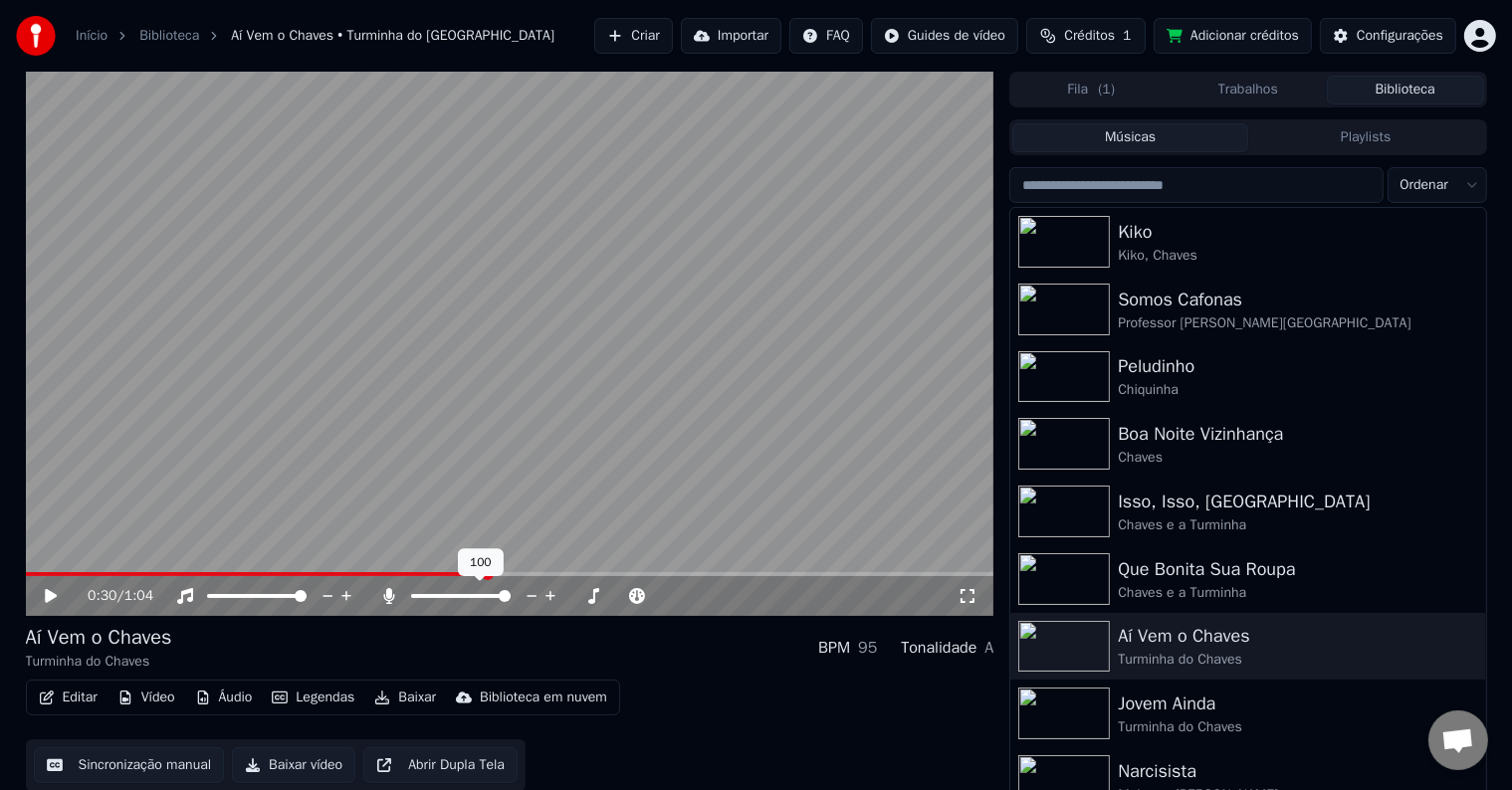 click at bounding box center [510, 343] 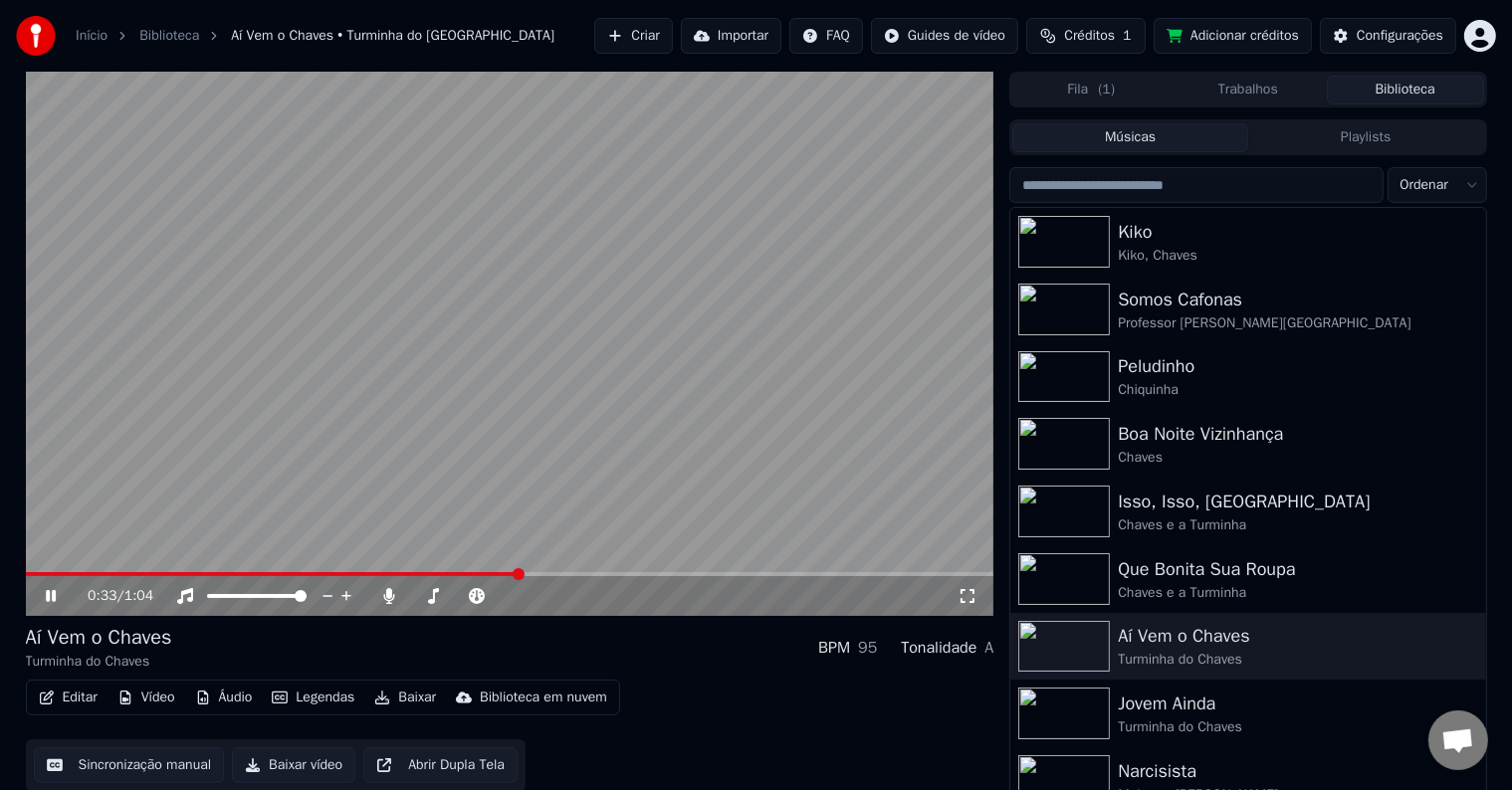 click at bounding box center [510, 343] 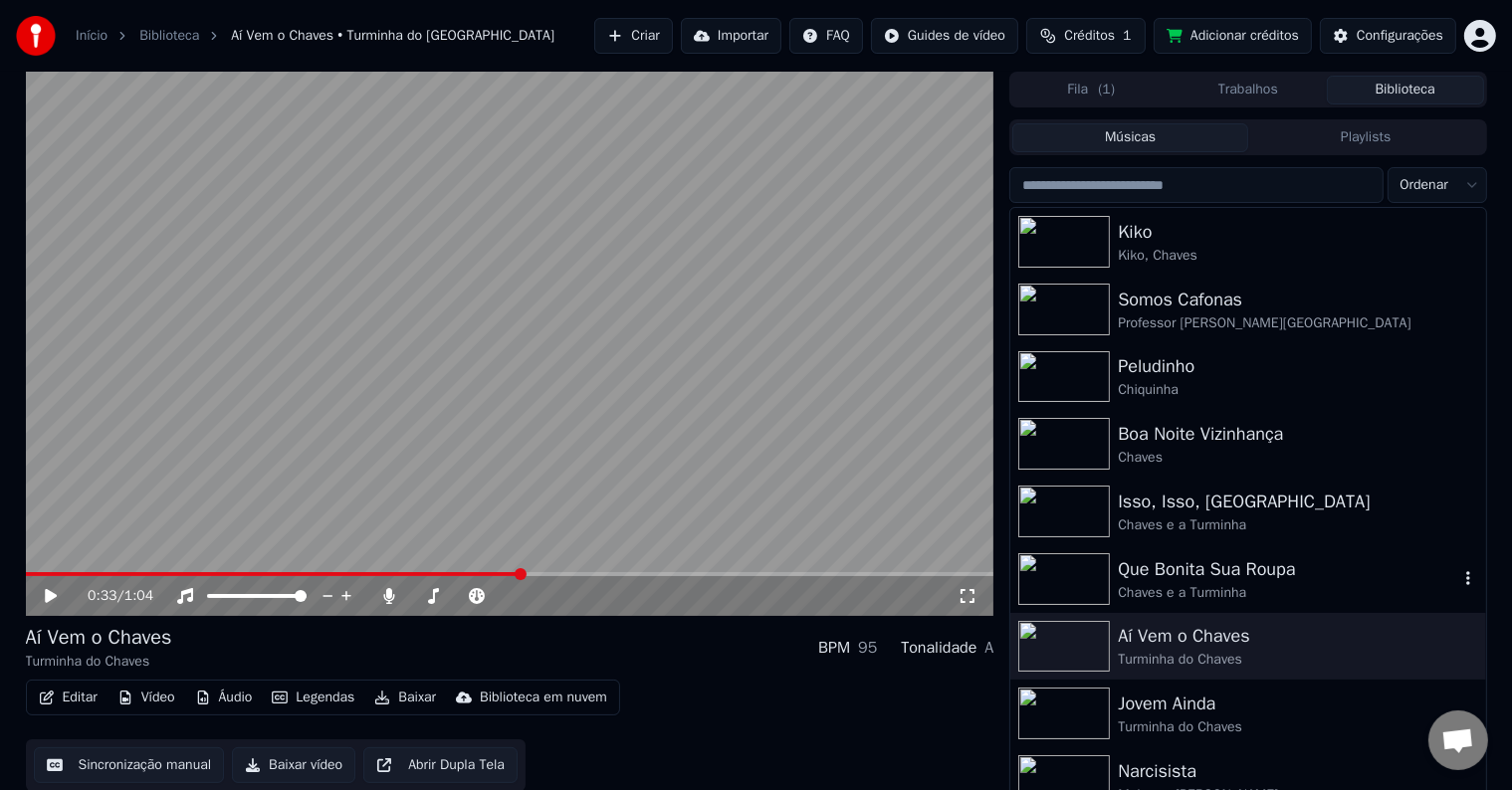 click on "Que Bonita Sua Roupa" at bounding box center [1287, 569] 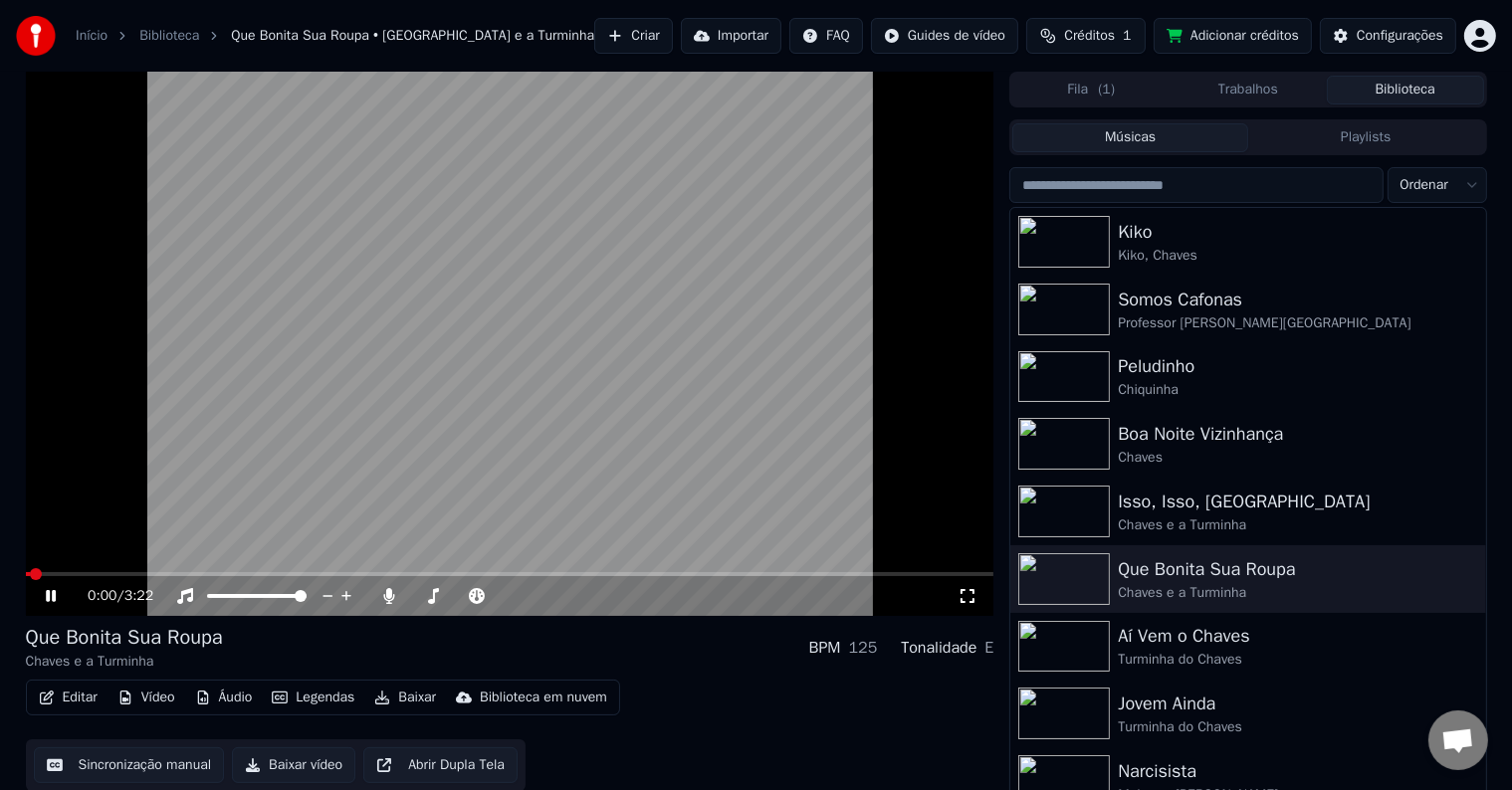 click at bounding box center [510, 343] 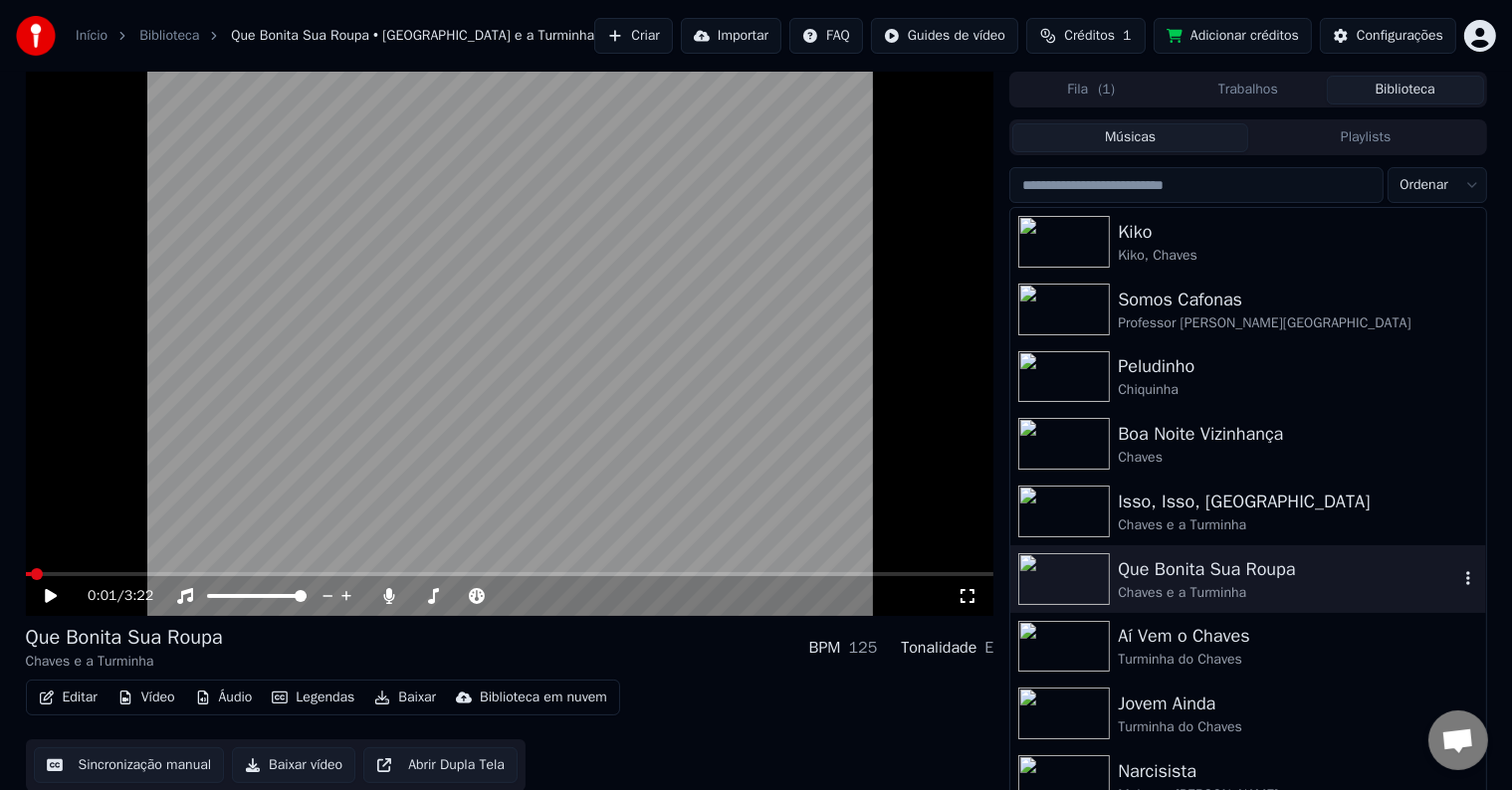 click on "Aí Vem o Chaves" at bounding box center [1297, 636] 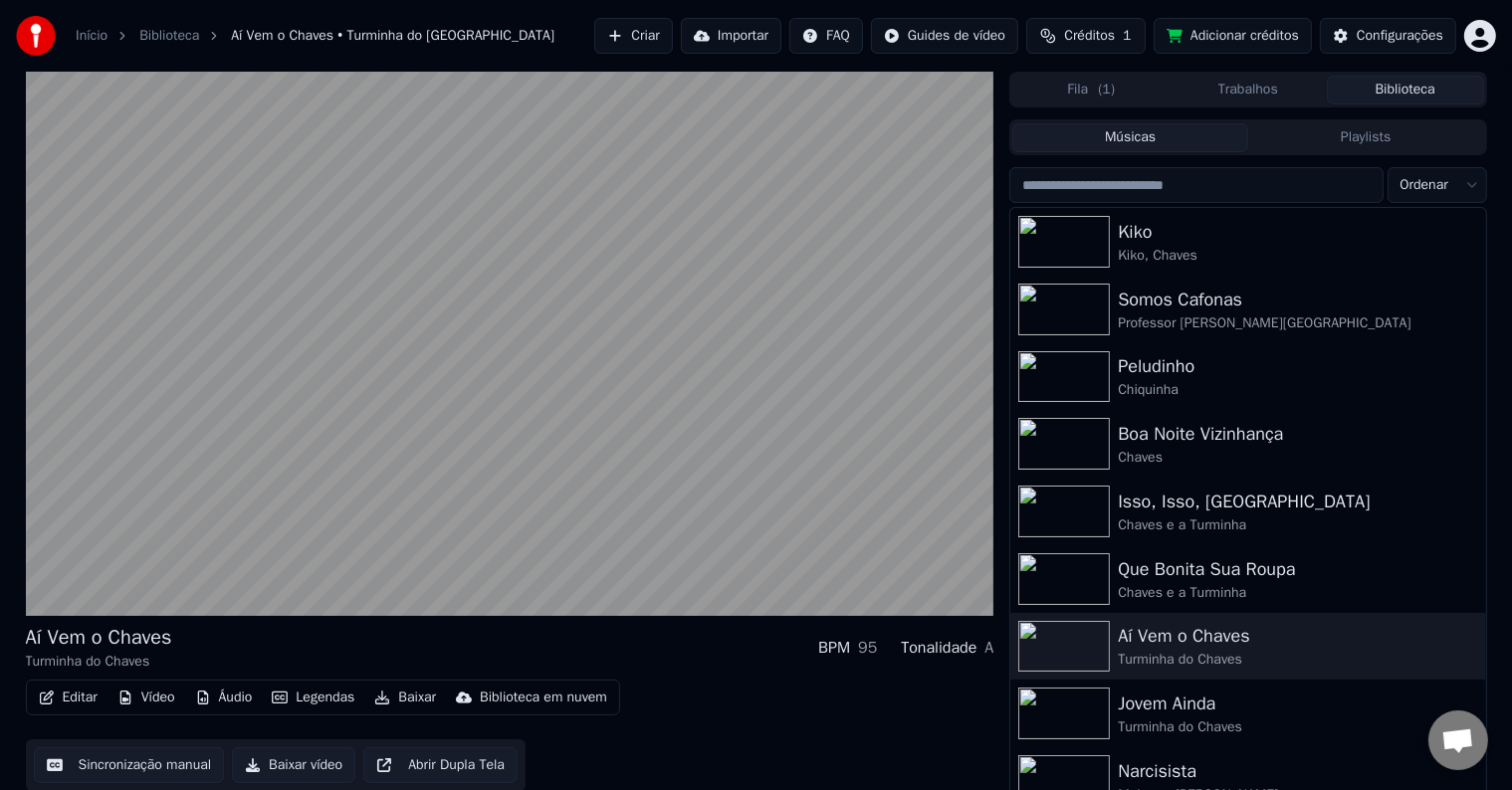 click at bounding box center (510, 343) 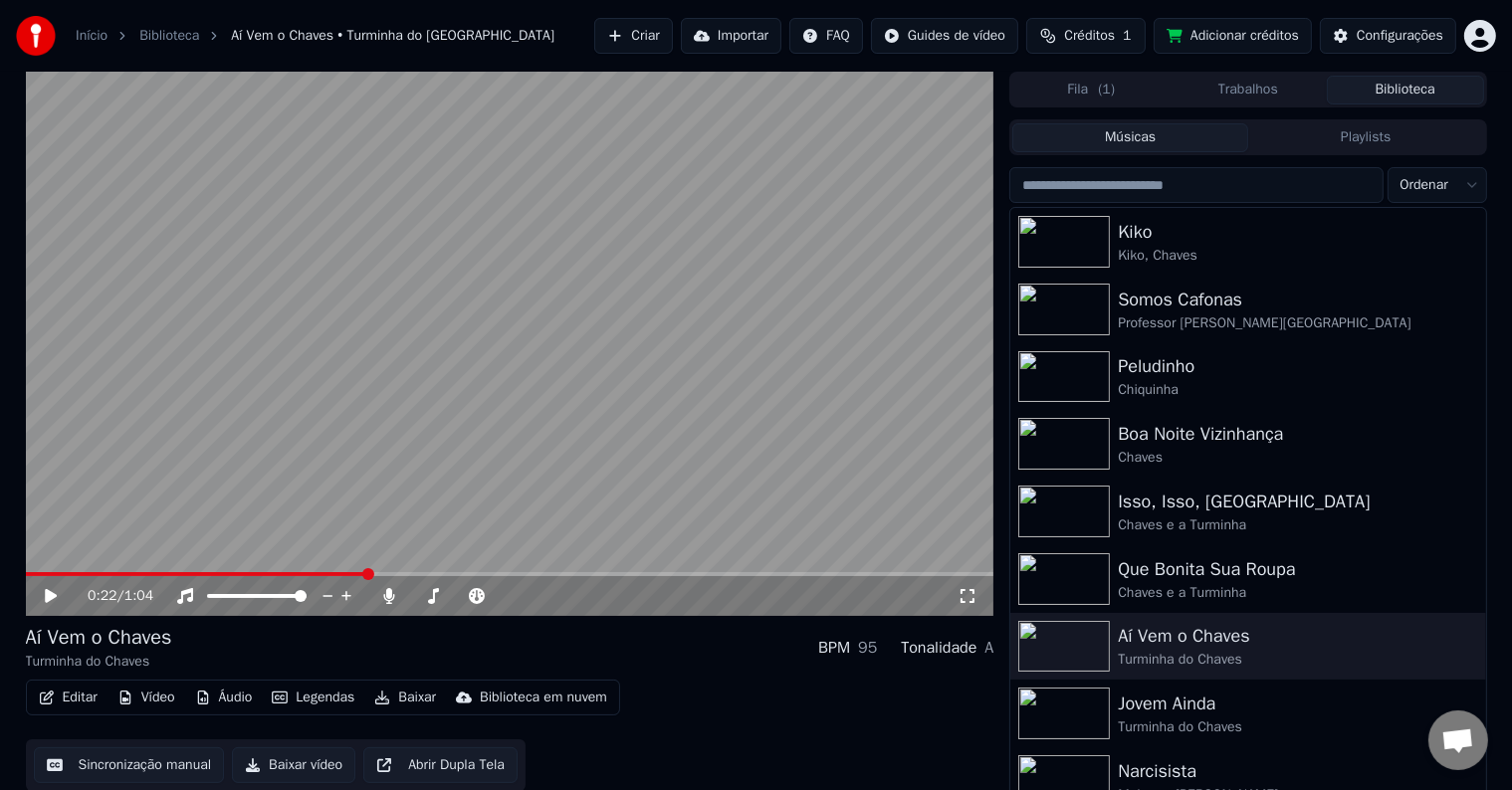 click at bounding box center (510, 343) 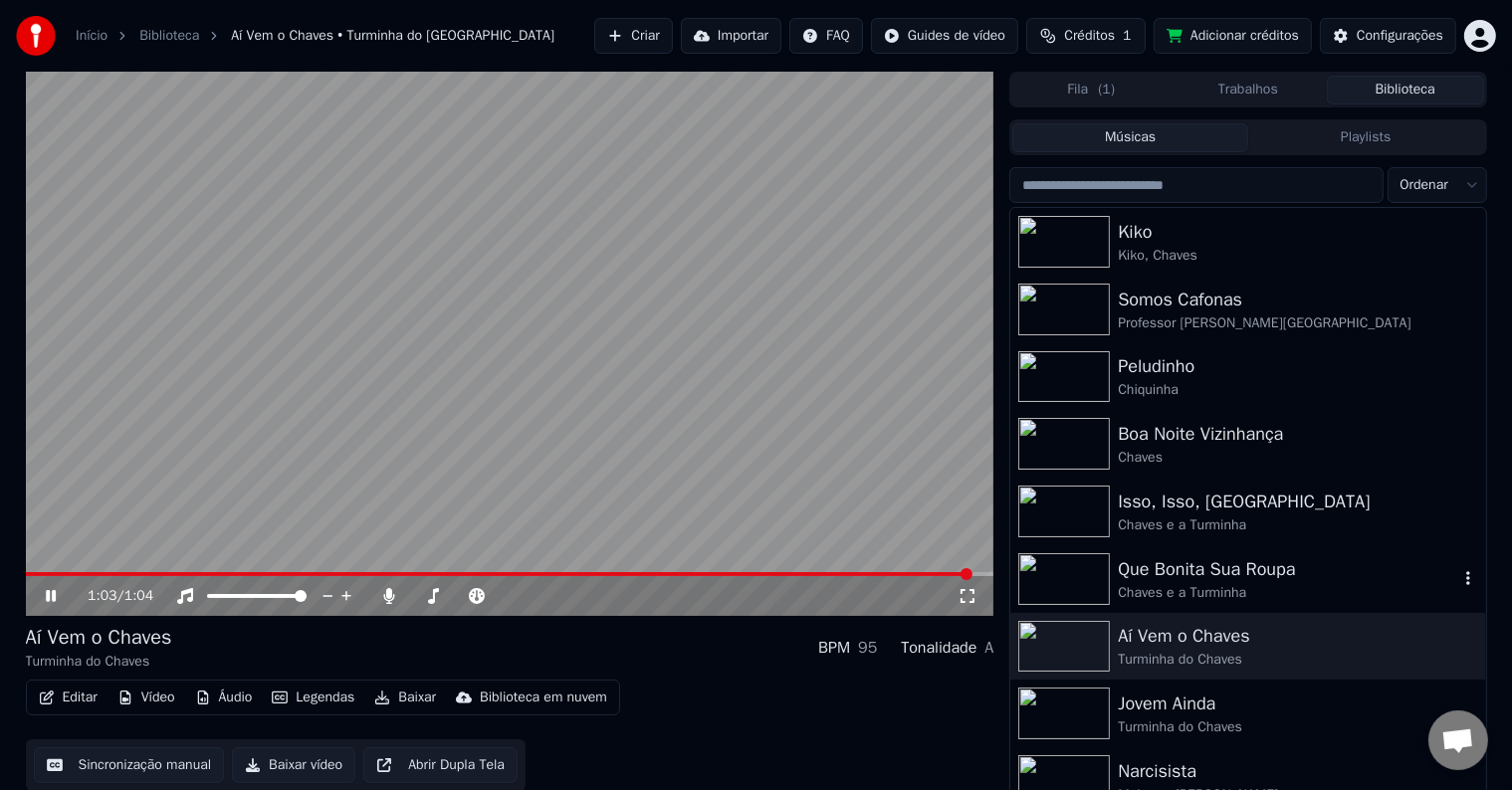 click on "Que Bonita Sua Roupa" at bounding box center [1287, 569] 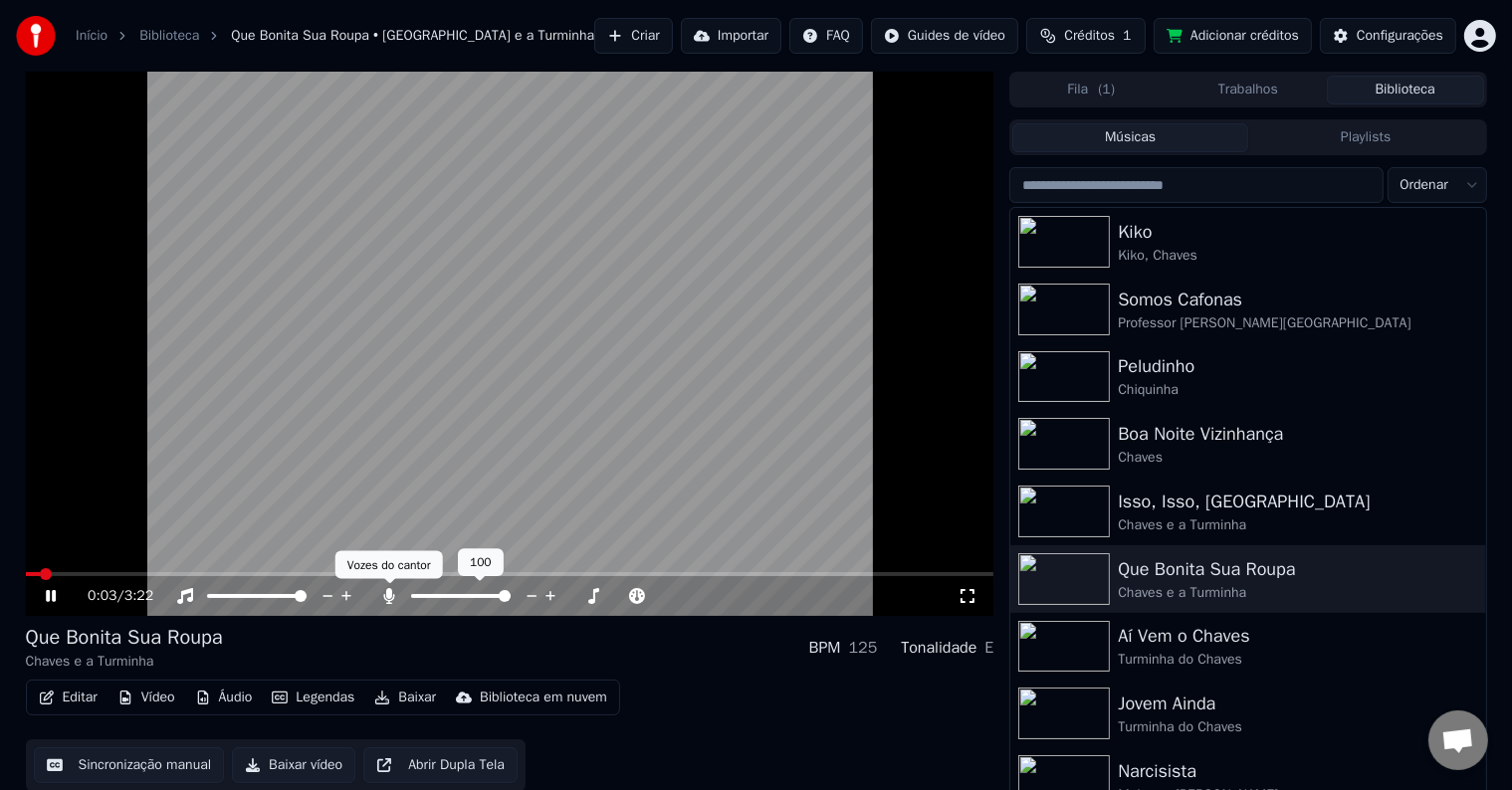 click at bounding box center (479, 596) 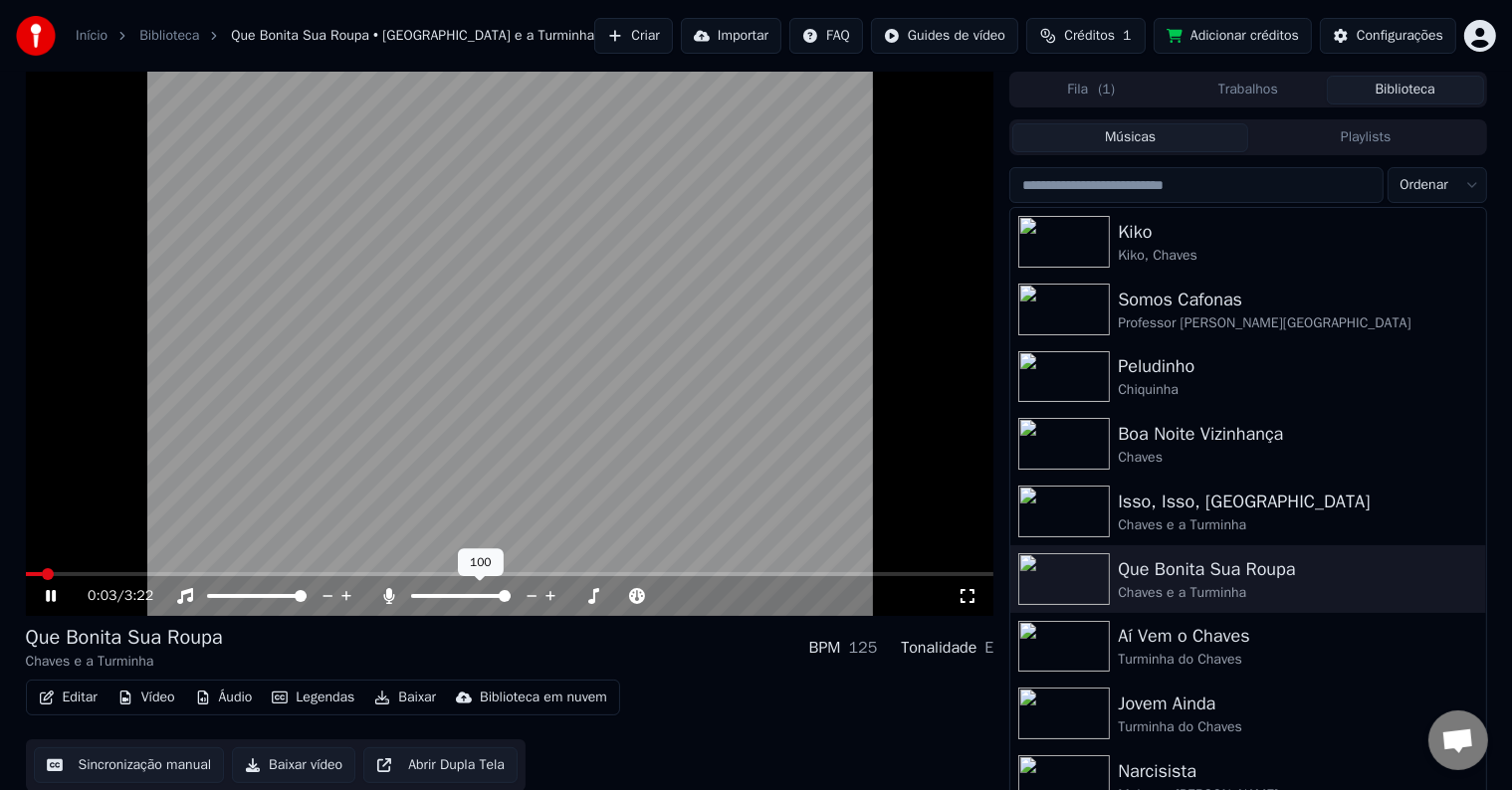 click 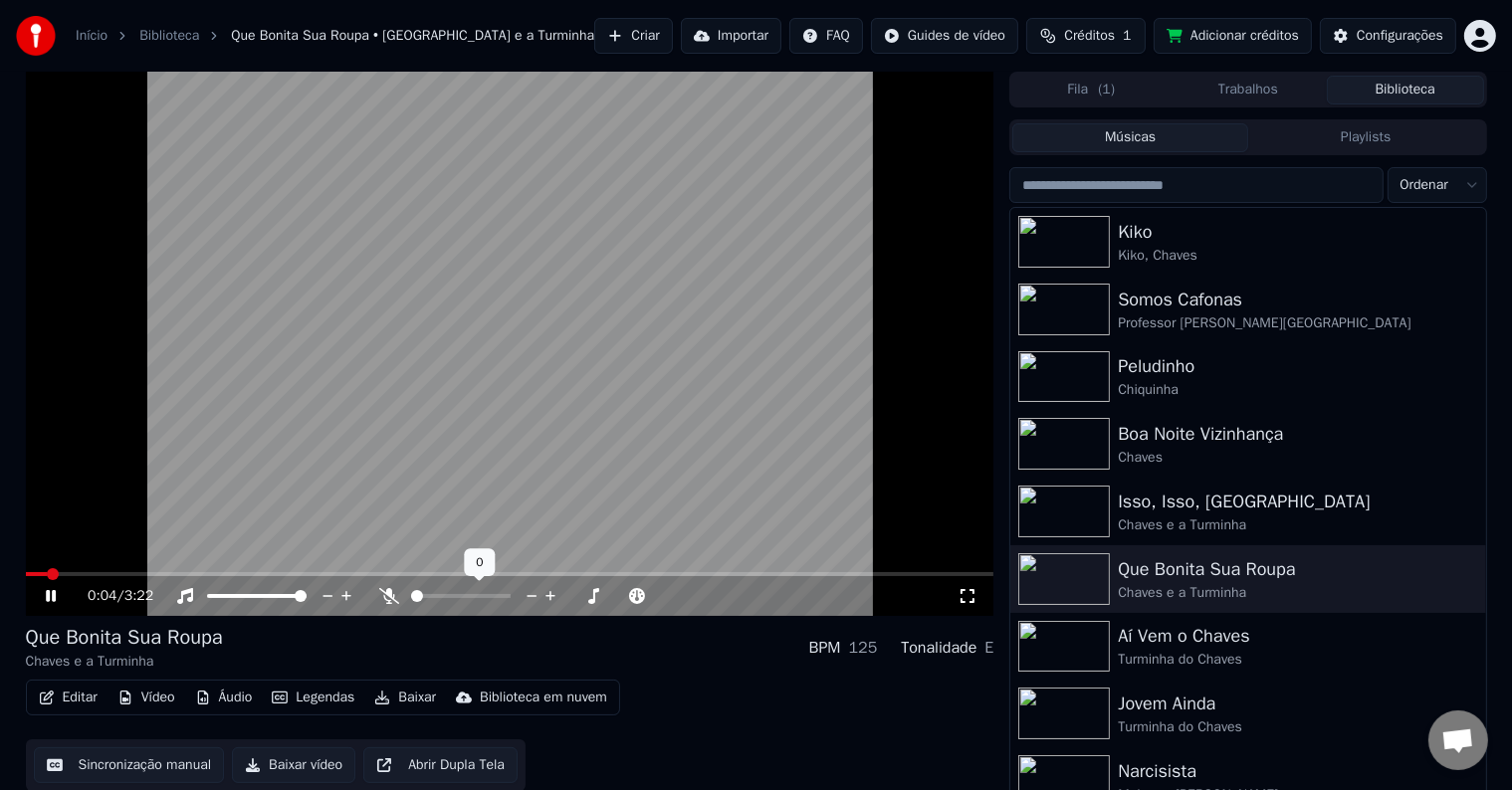 click 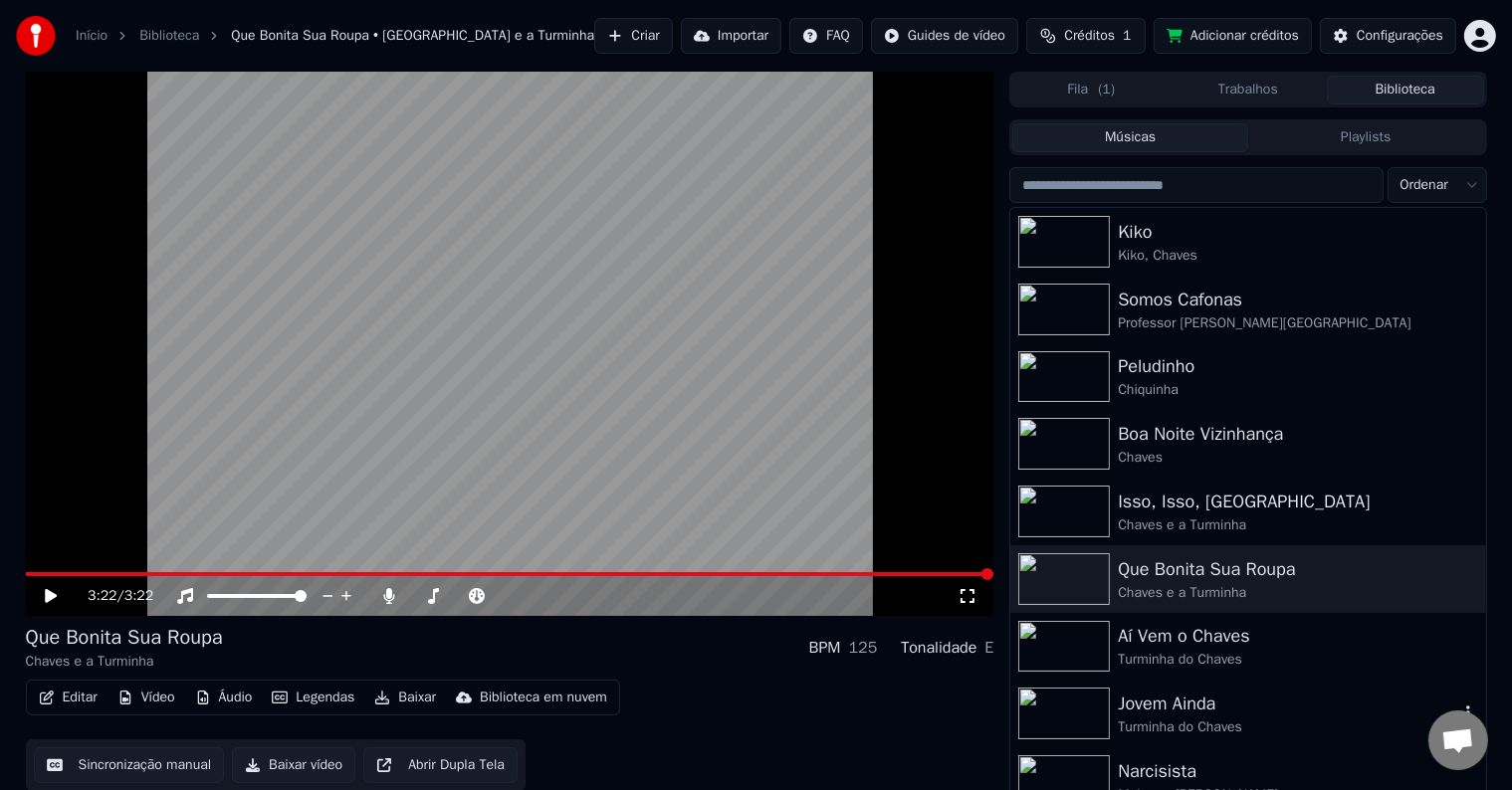 click on "Jovem Ainda" at bounding box center (1287, 703) 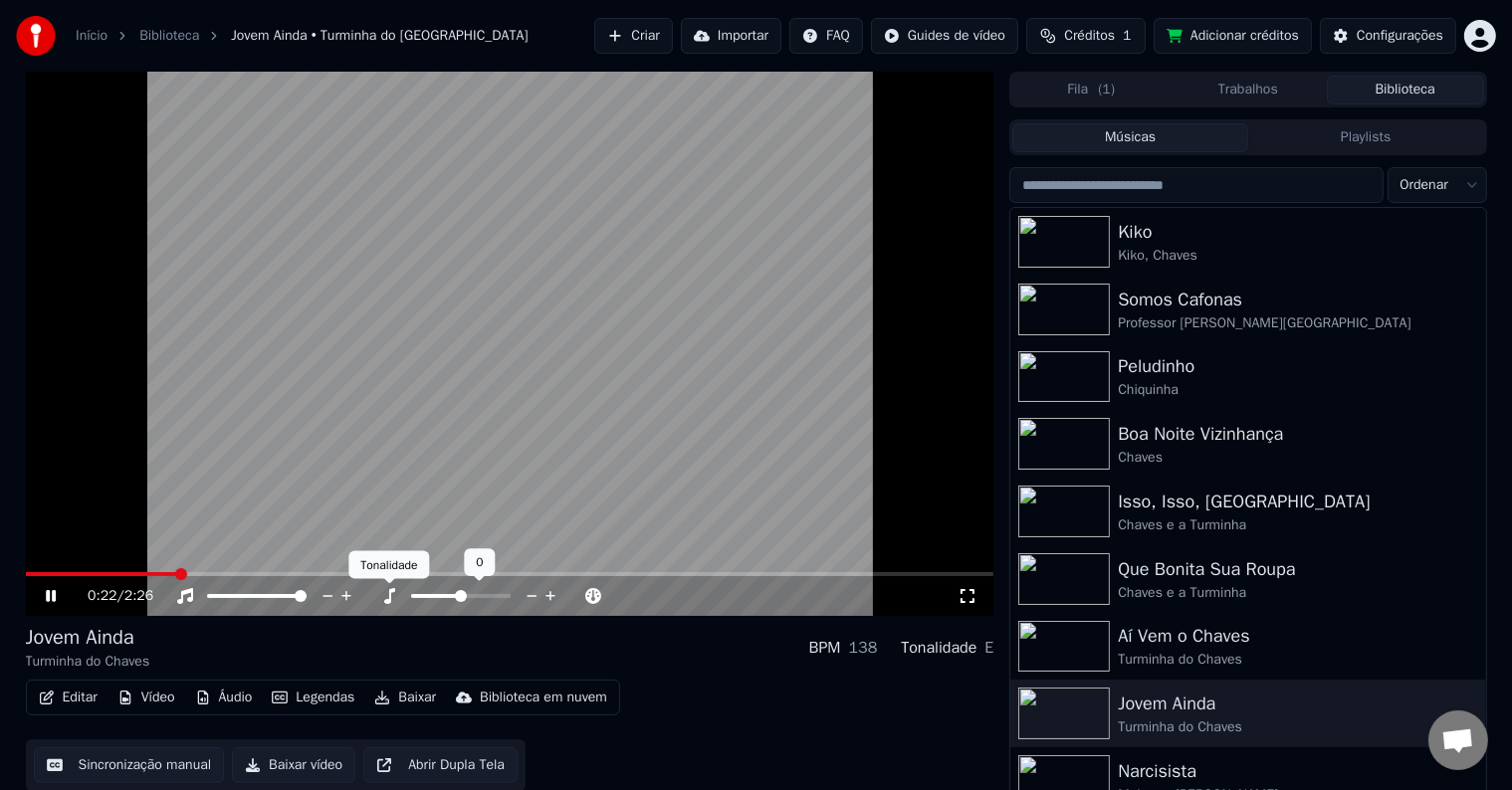 click 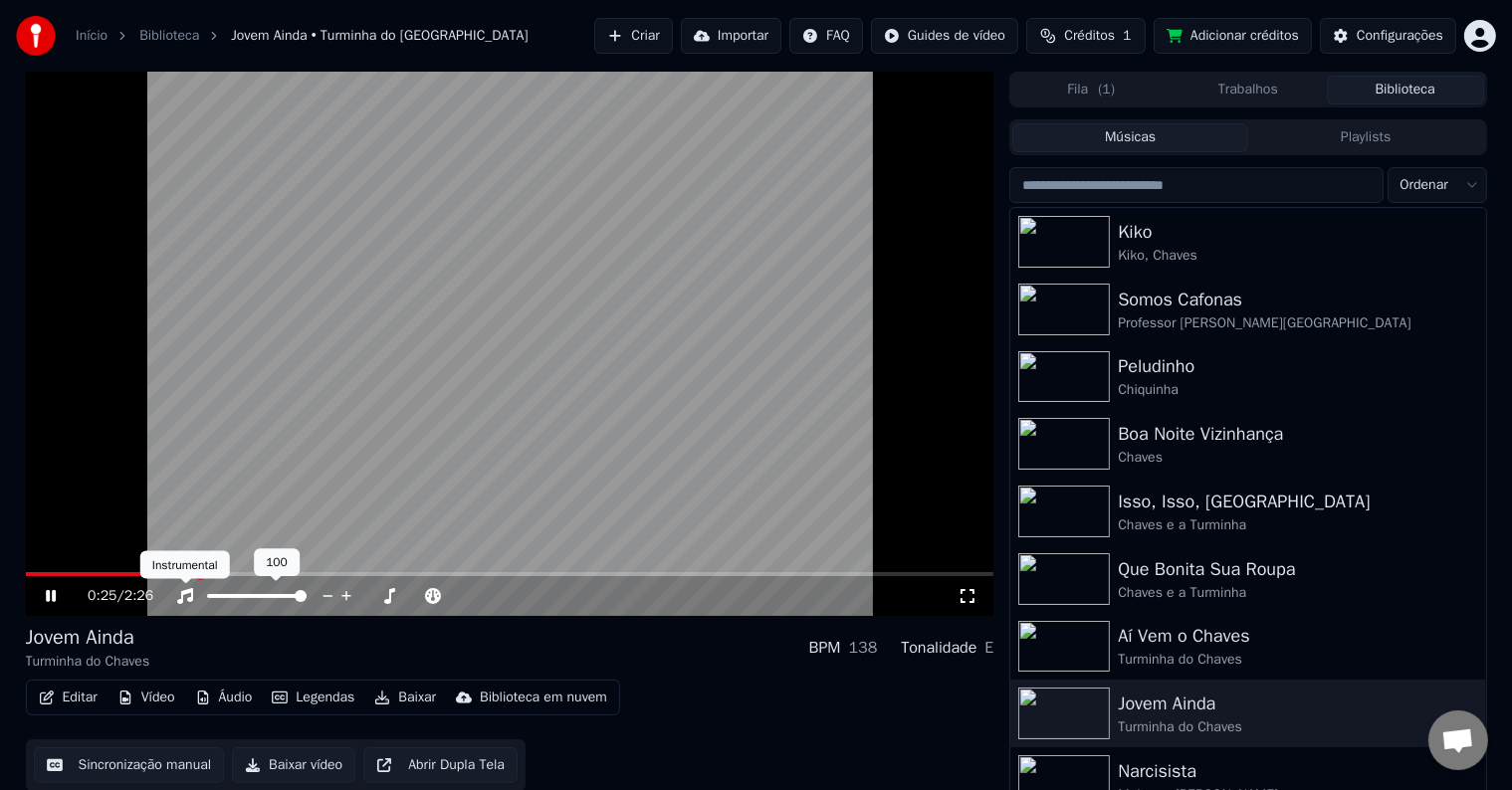 click 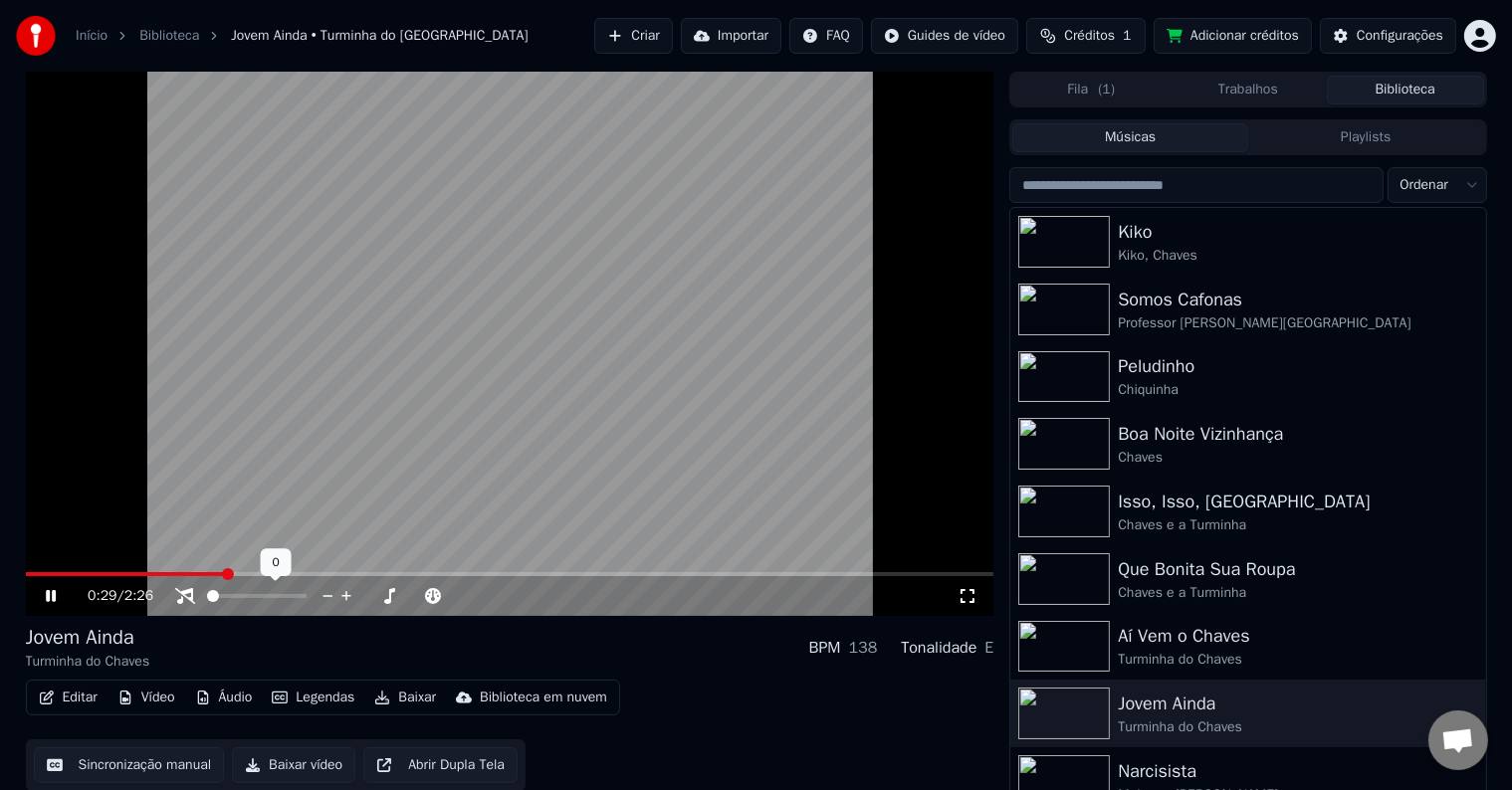 click 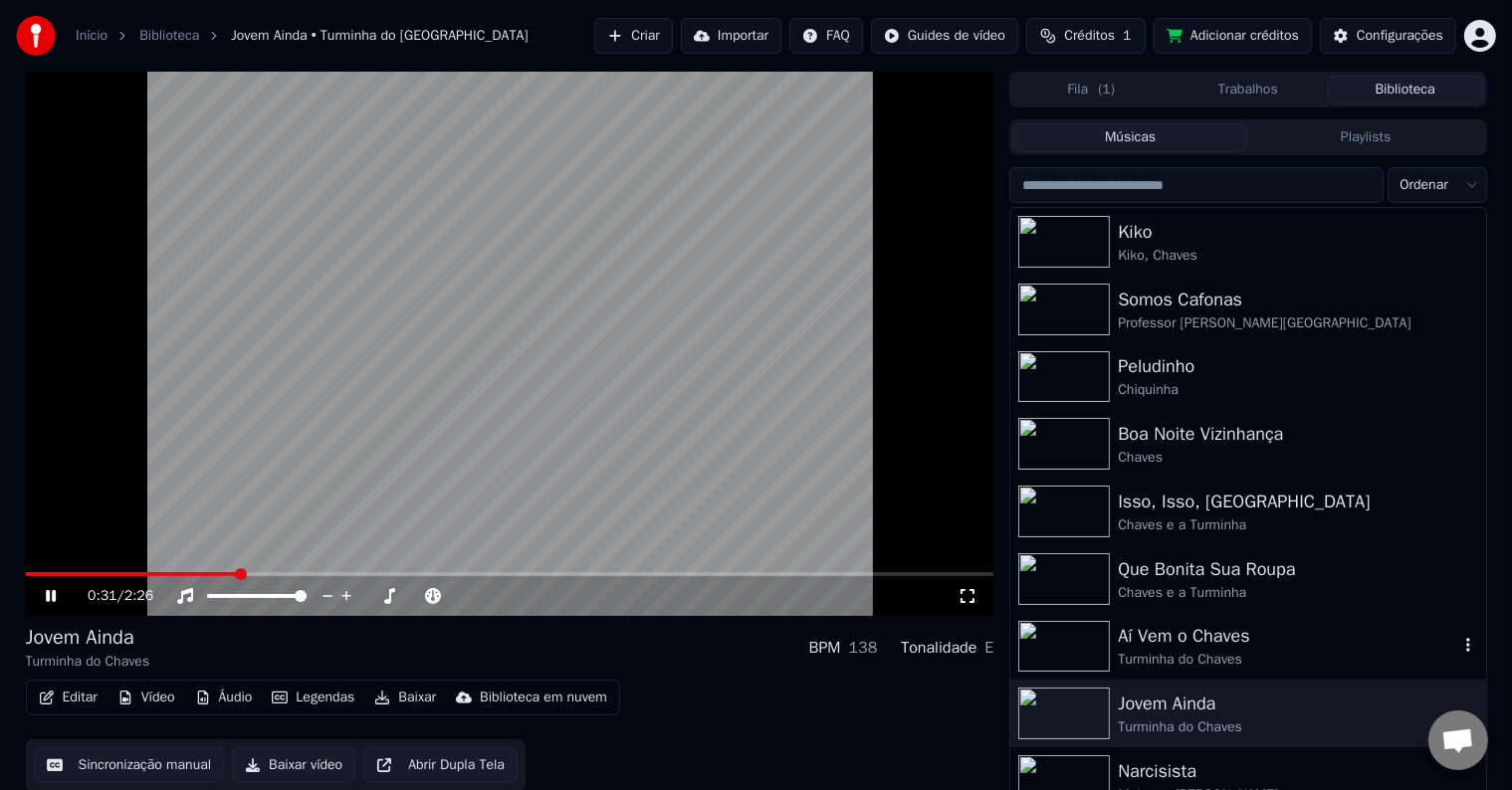 click on "Aí Vem o Chaves Turminha do Chaves" at bounding box center (1247, 647) 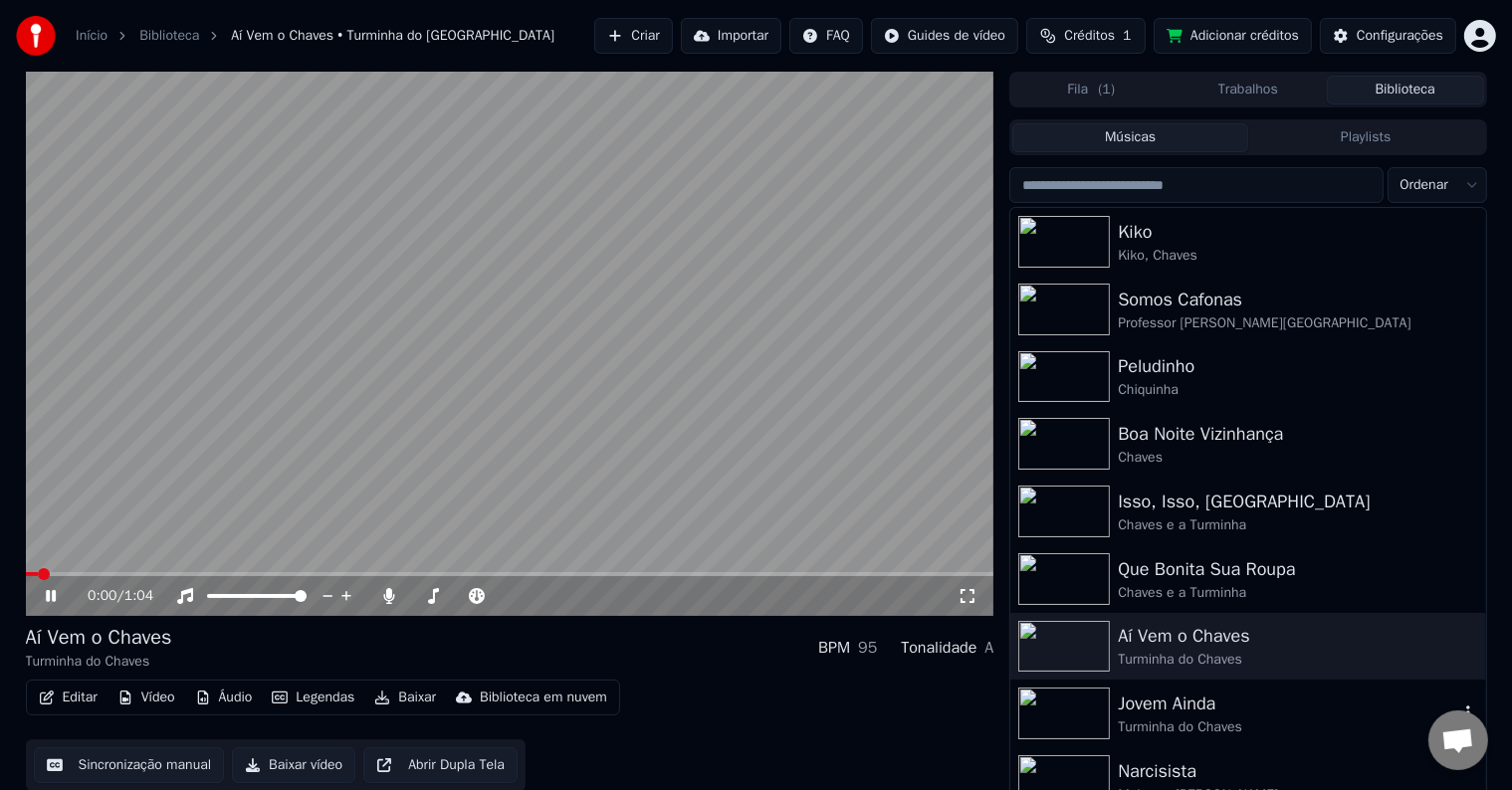 click on "Jovem Ainda" at bounding box center [1287, 703] 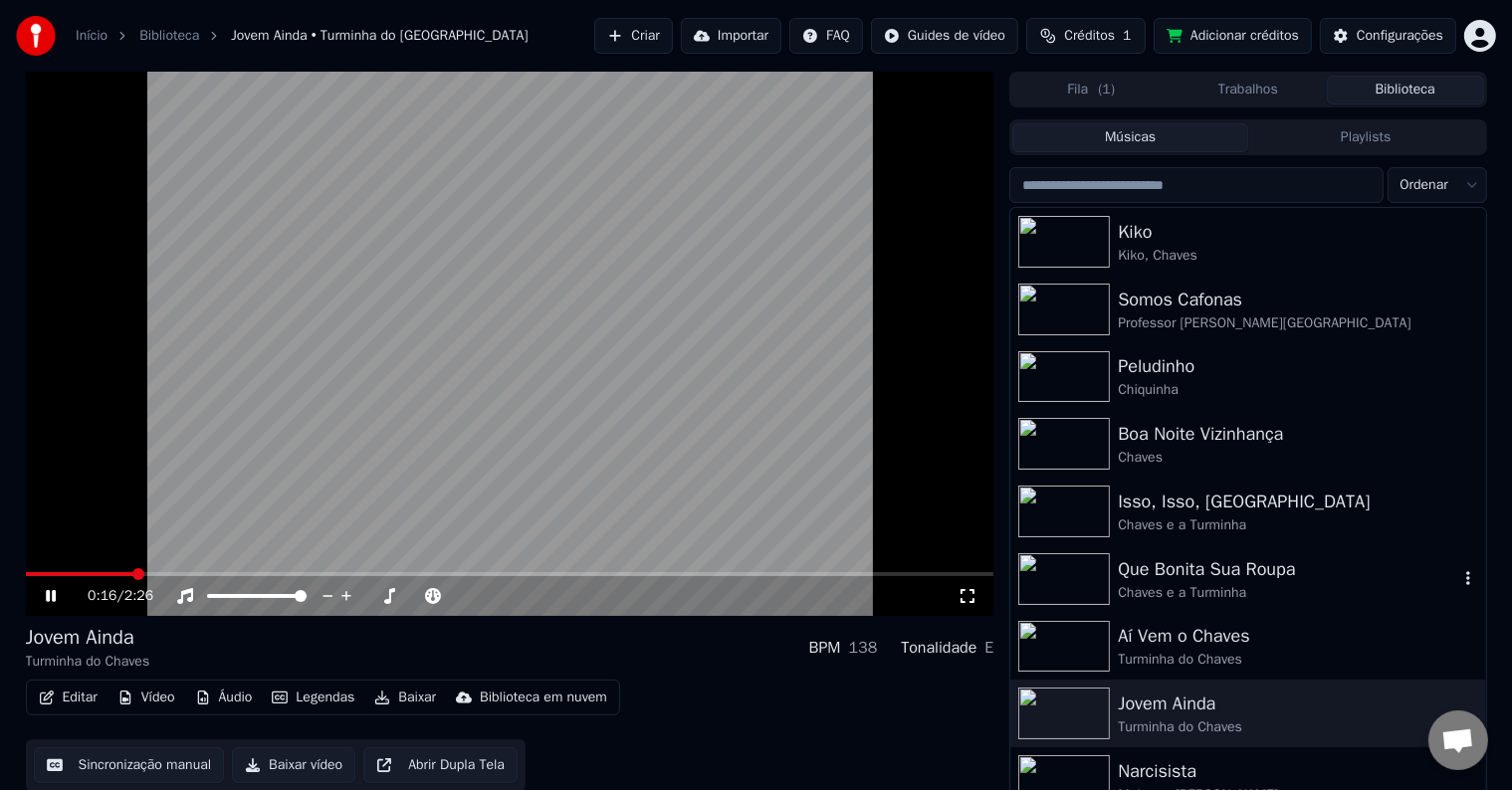 click on "Que Bonita Sua Roupa" at bounding box center [1287, 569] 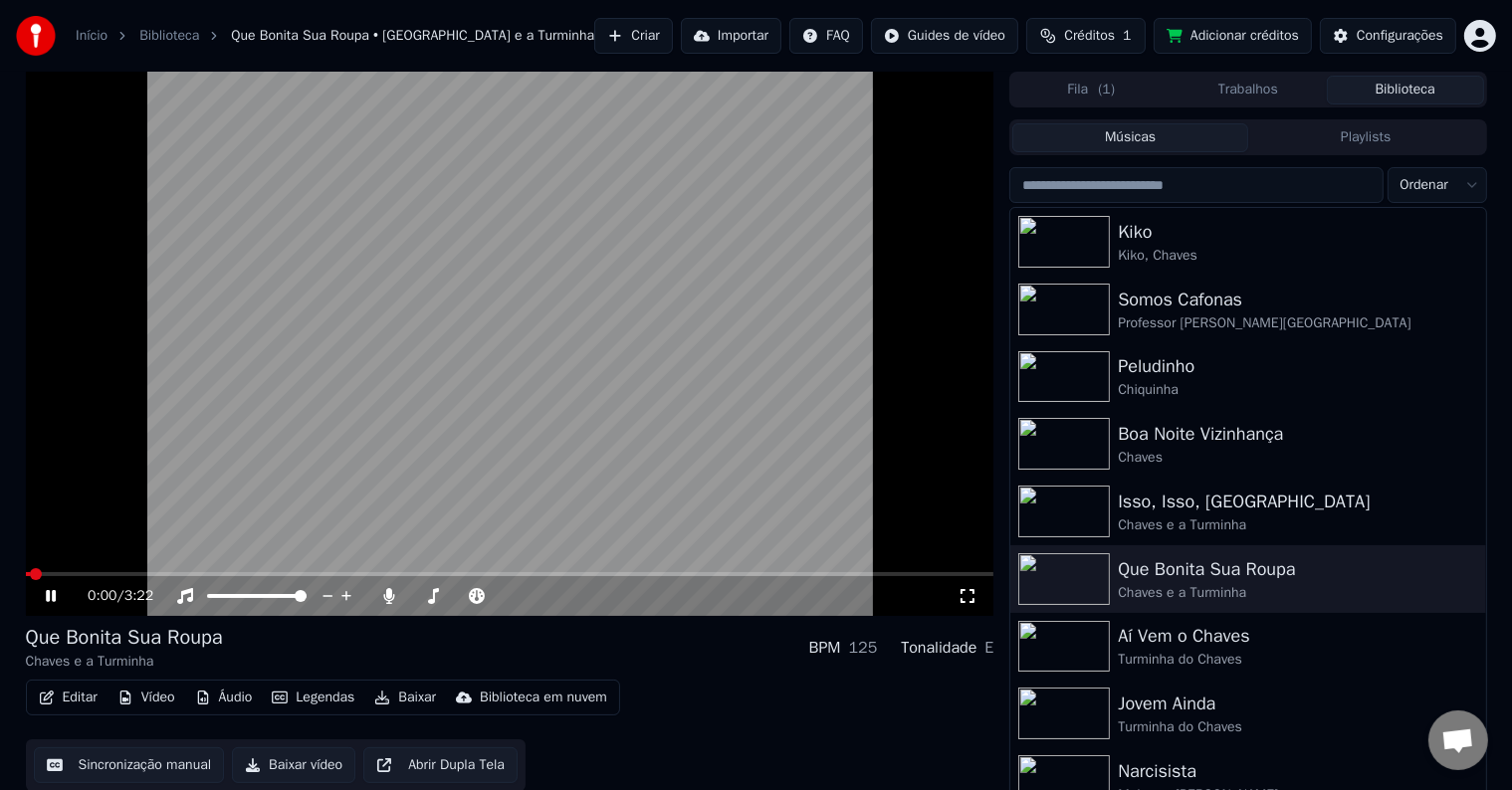 click at bounding box center (510, 343) 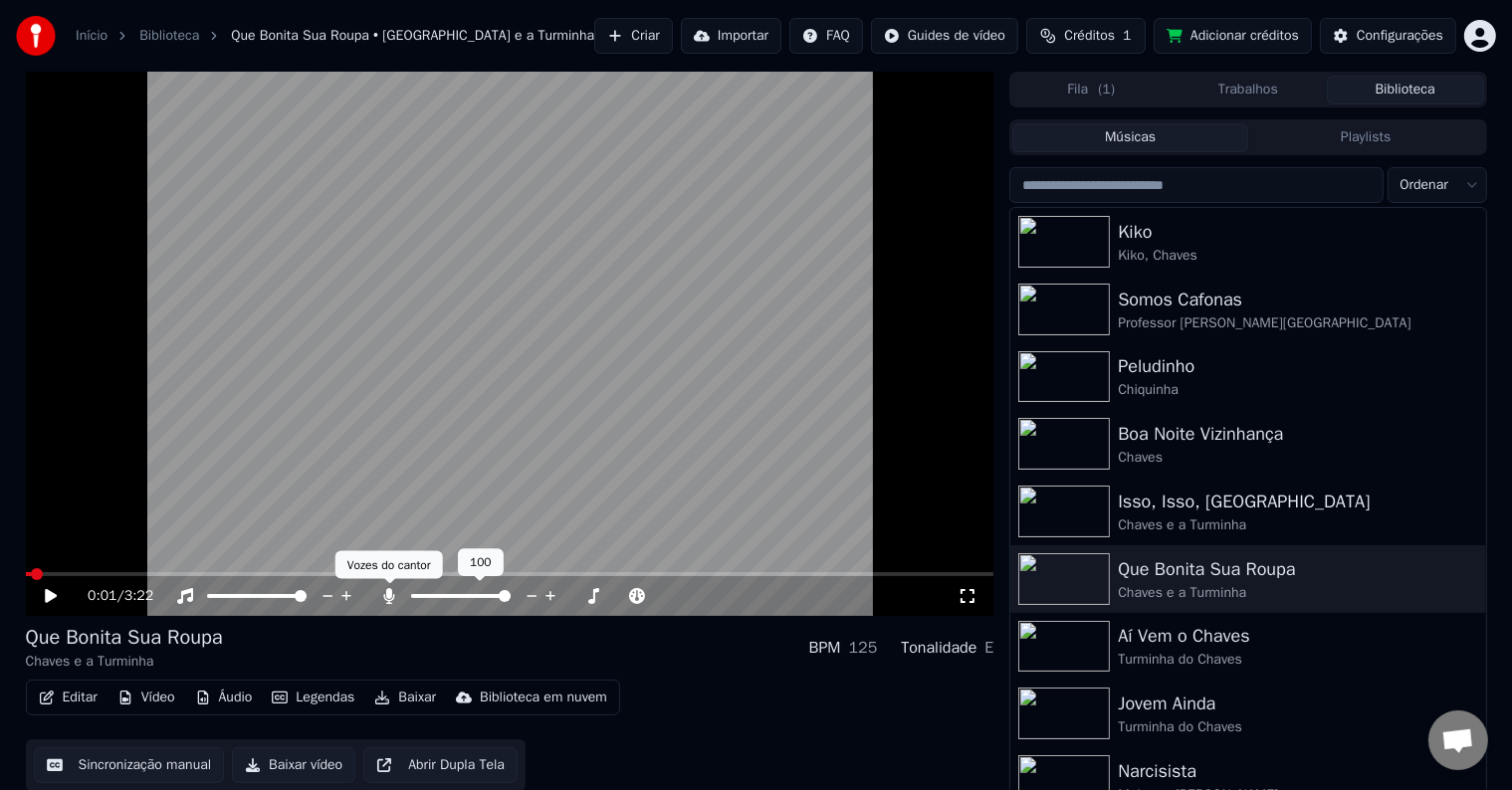 click at bounding box center [479, 596] 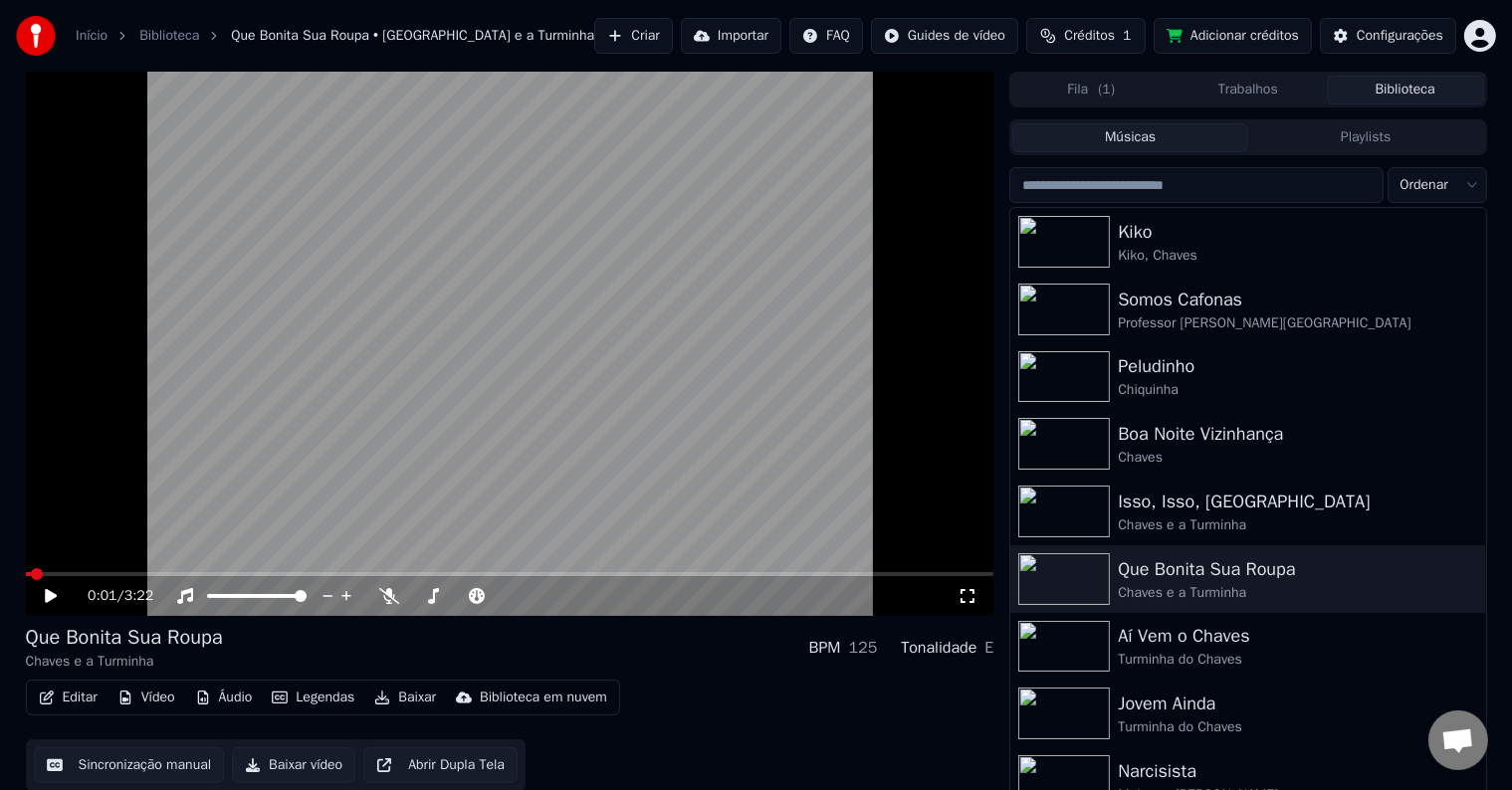 click at bounding box center (510, 343) 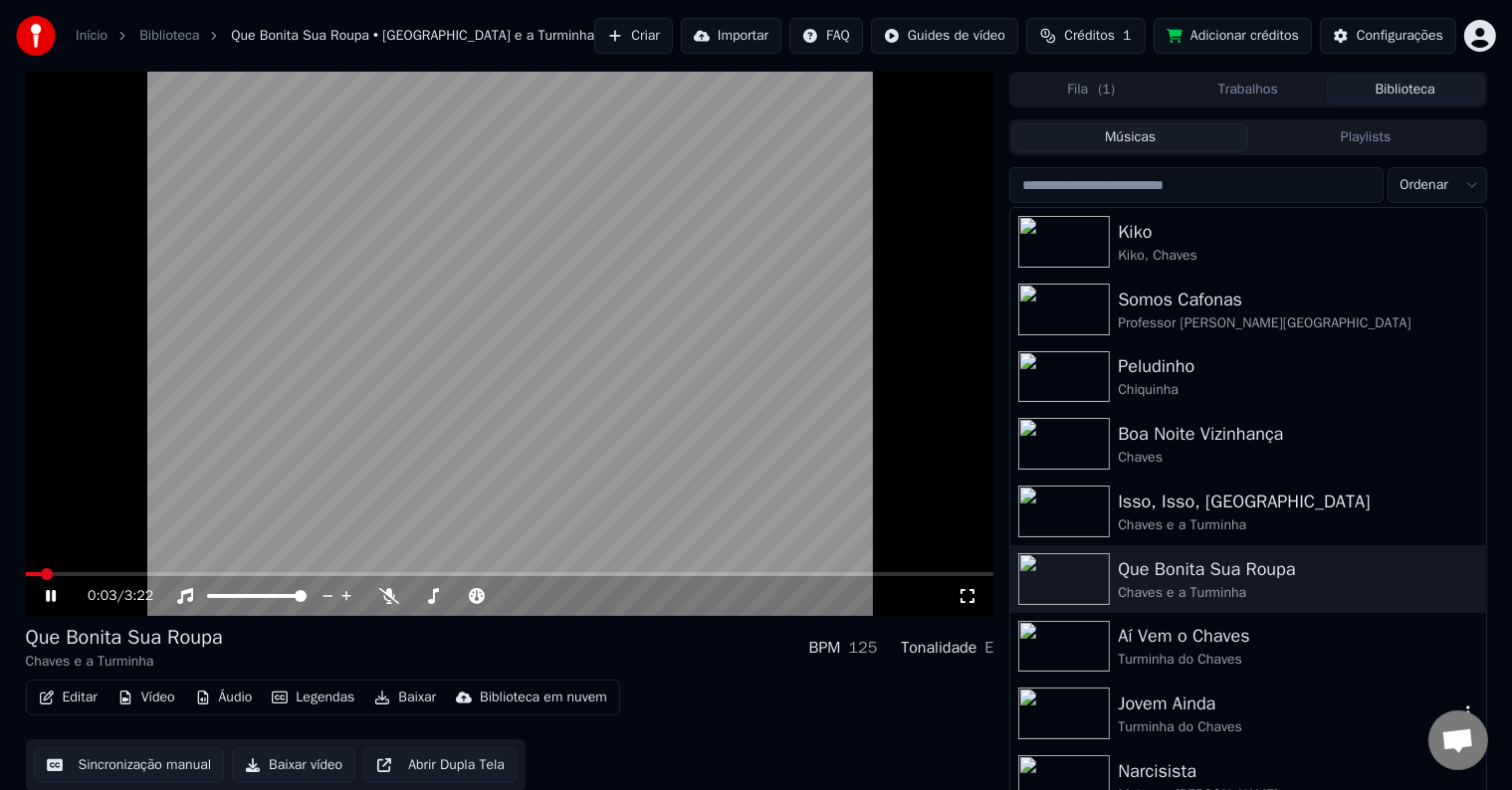 click on "Jovem Ainda" at bounding box center [1287, 703] 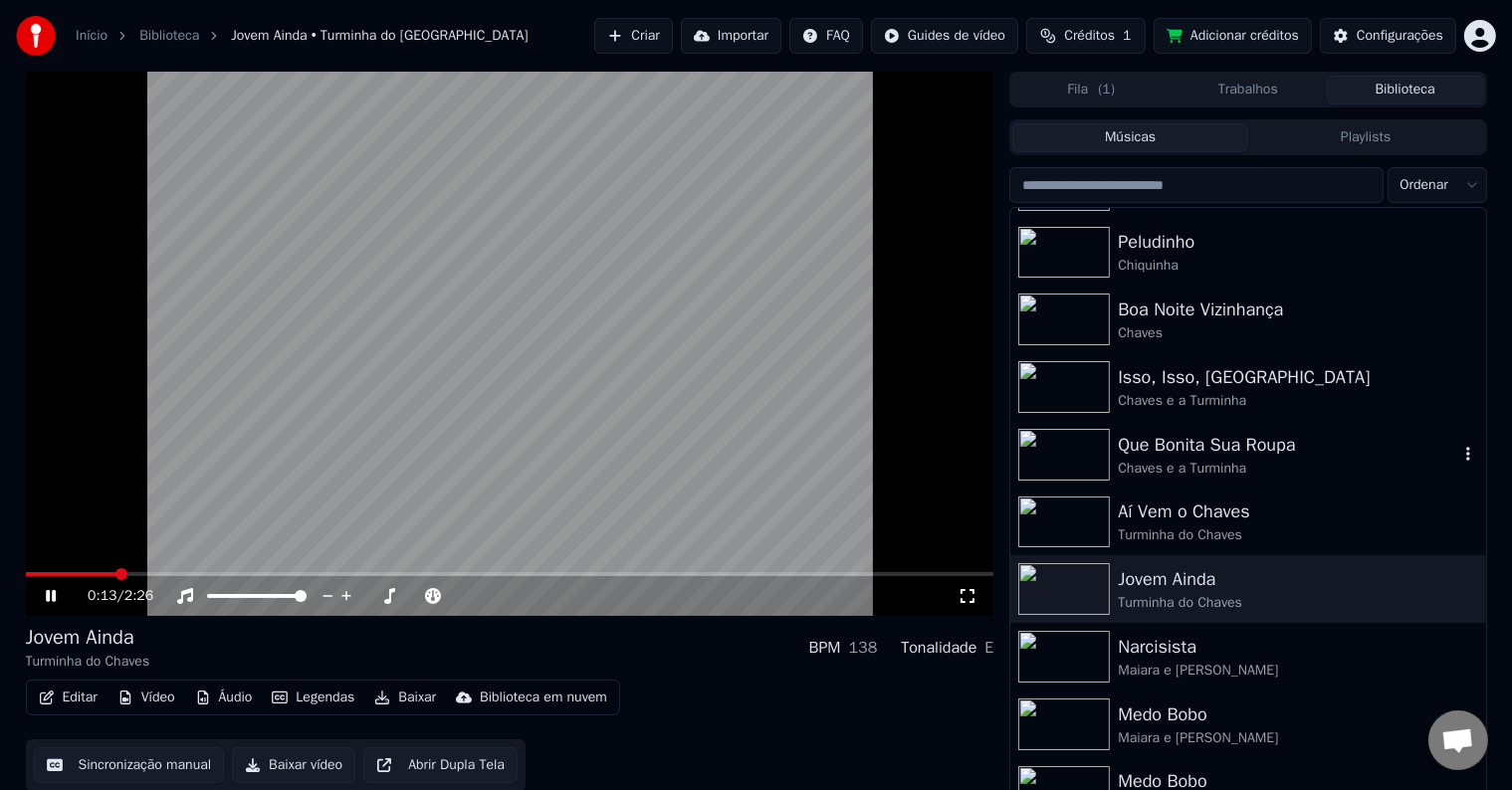 scroll, scrollTop: 151, scrollLeft: 0, axis: vertical 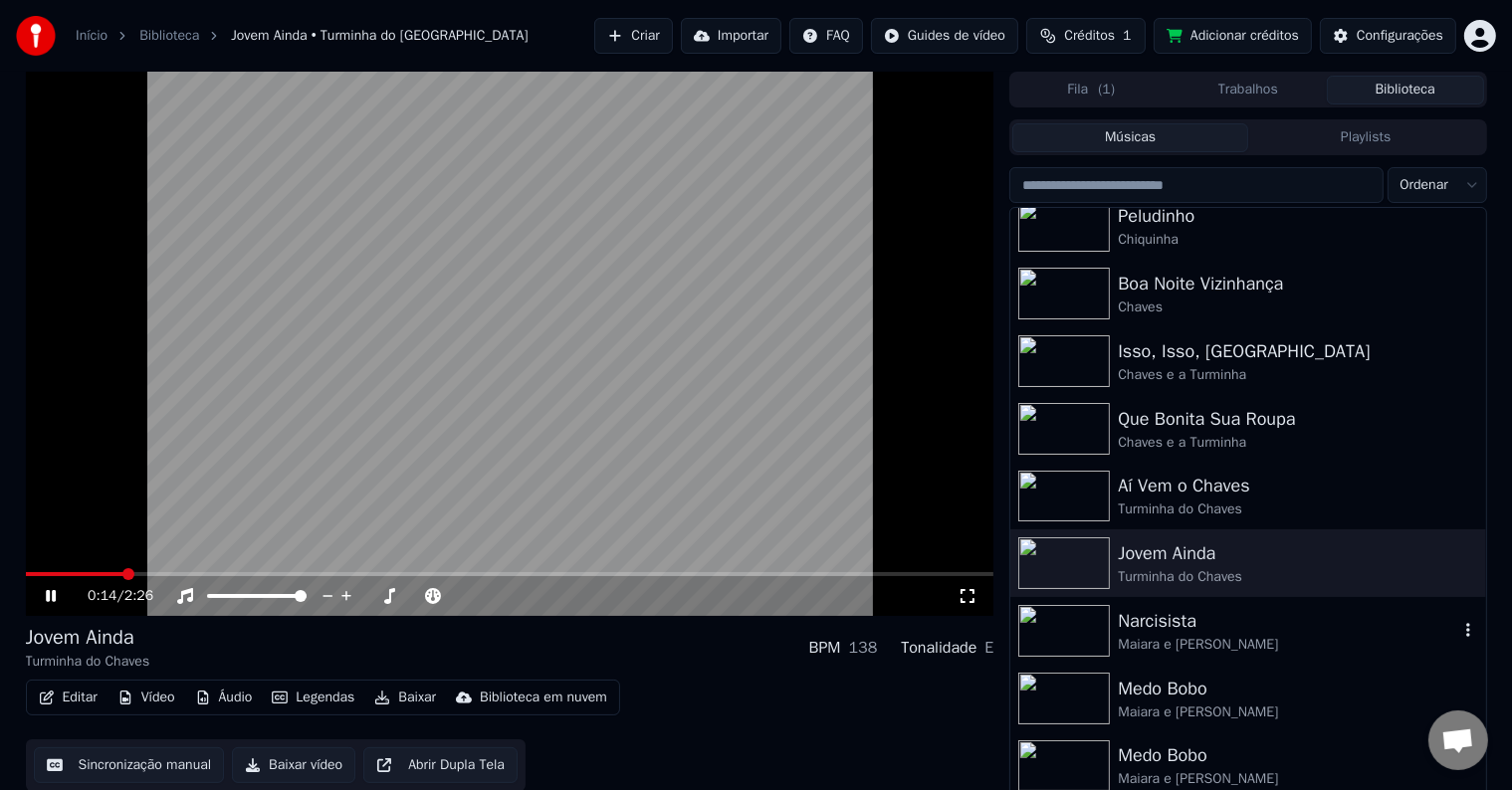 click on "Narcisista" at bounding box center [1287, 621] 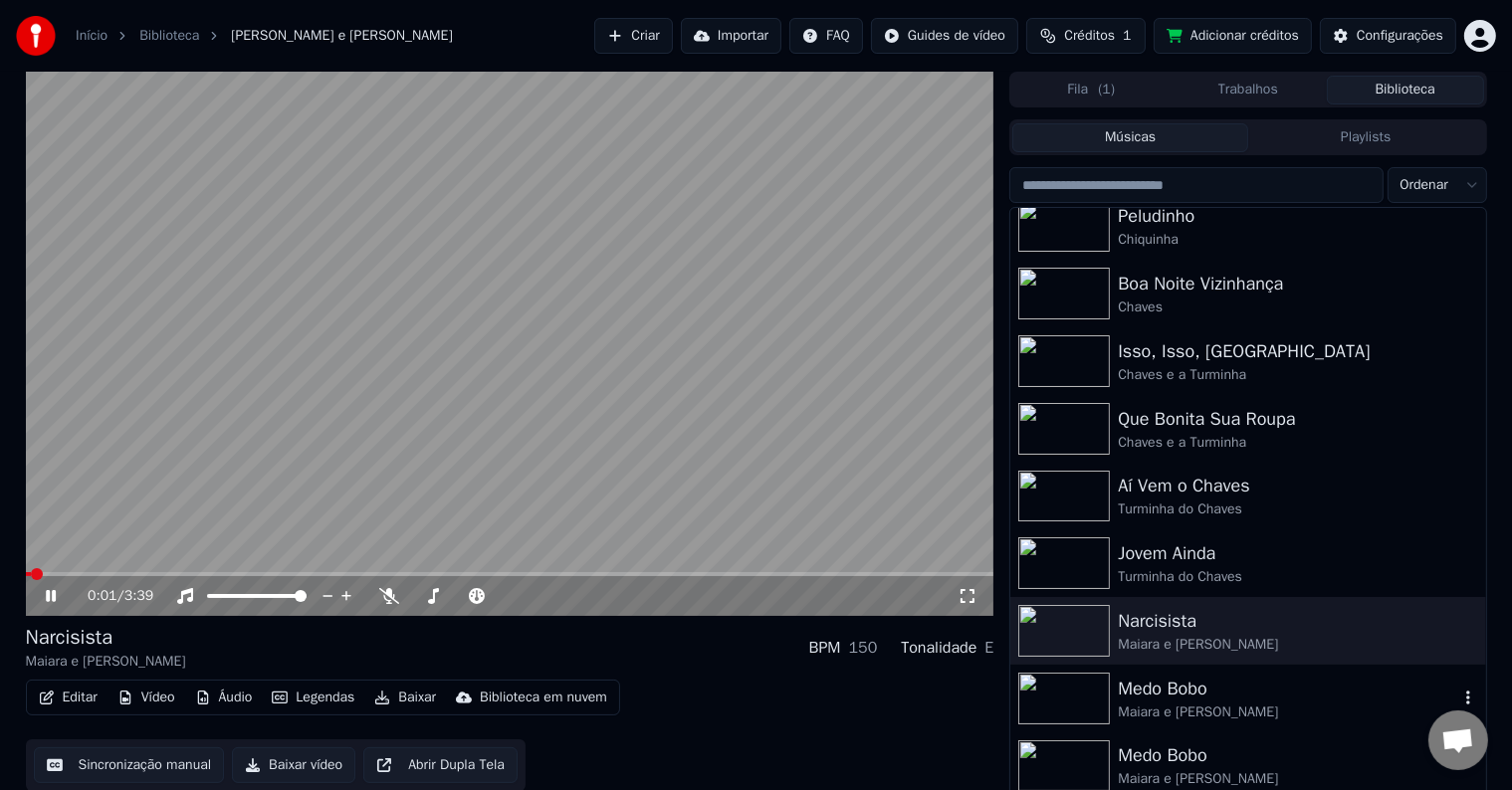 click on "Medo Bobo" at bounding box center (1287, 689) 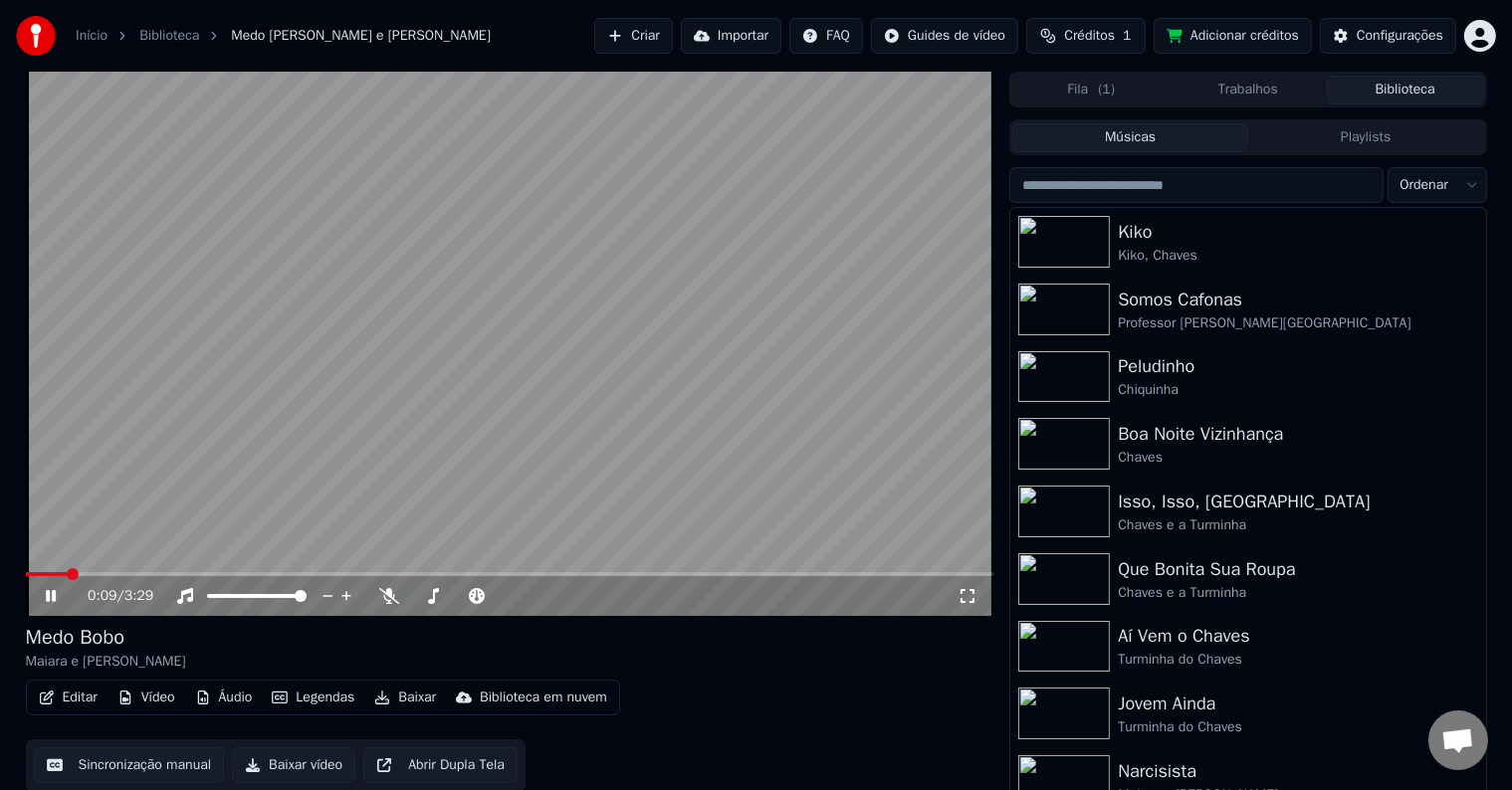 scroll, scrollTop: 0, scrollLeft: 0, axis: both 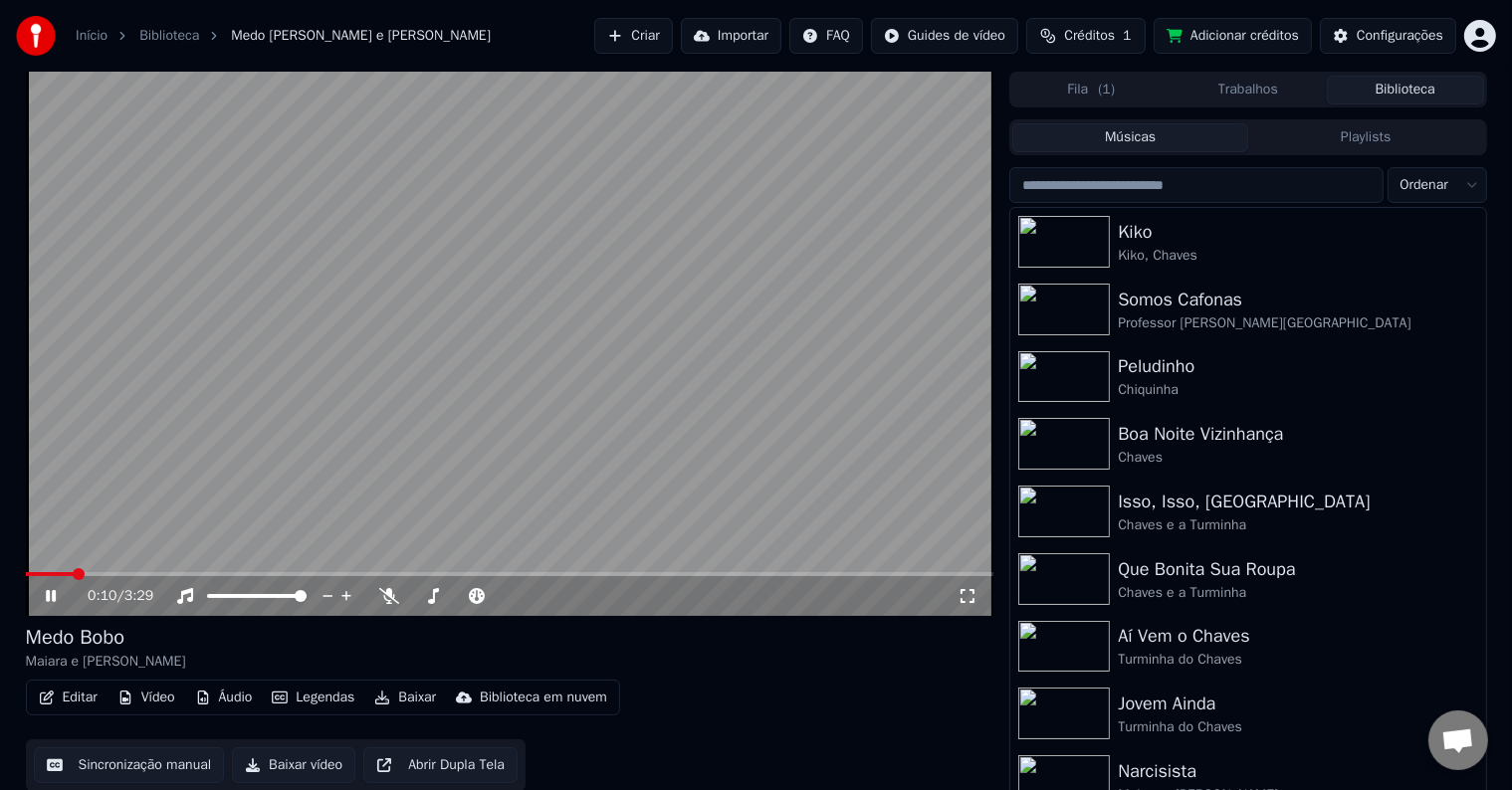 click at bounding box center (510, 343) 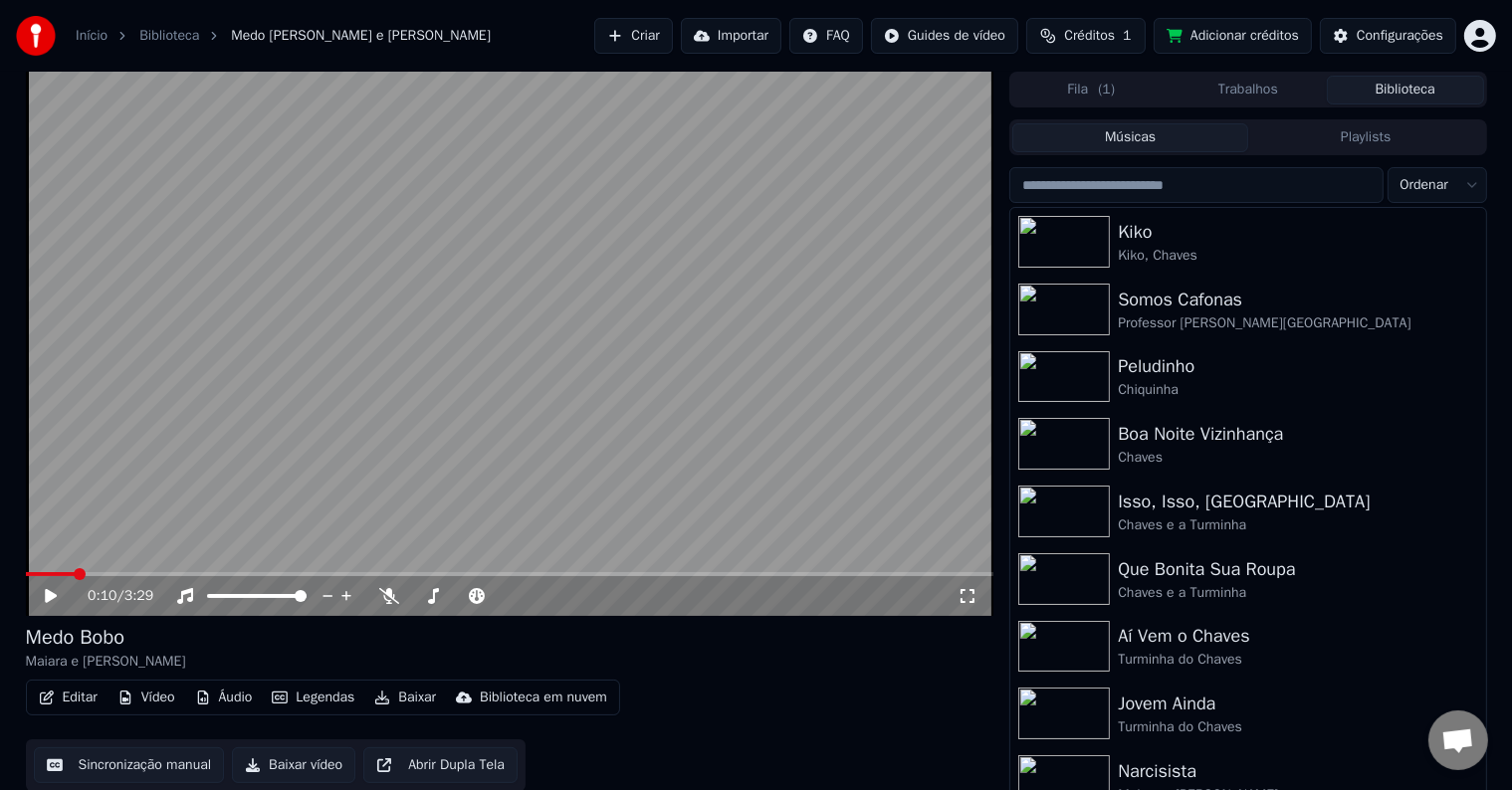 click on "0:10  /  3:29" at bounding box center (510, 596) 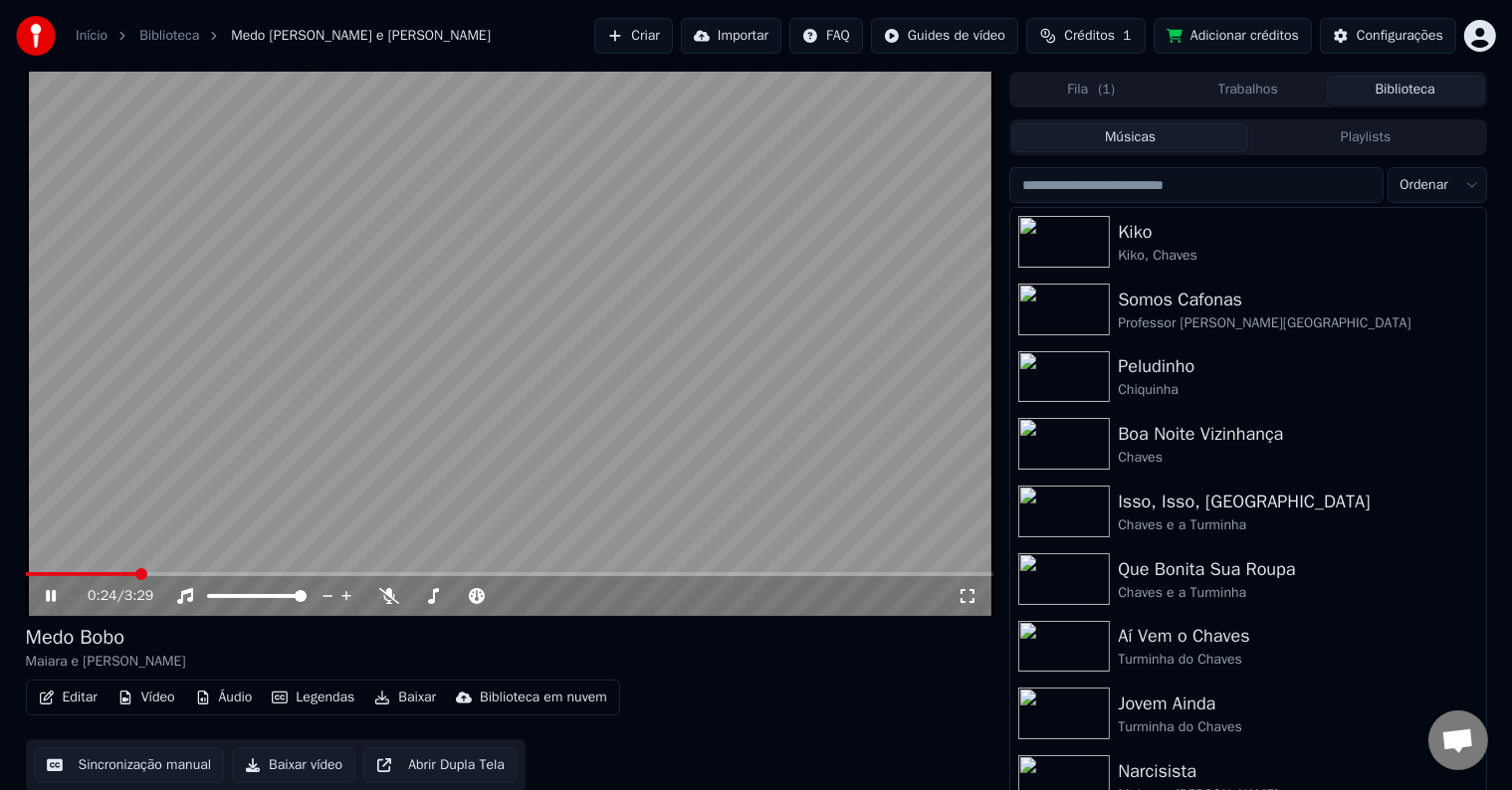 click at bounding box center [510, 574] 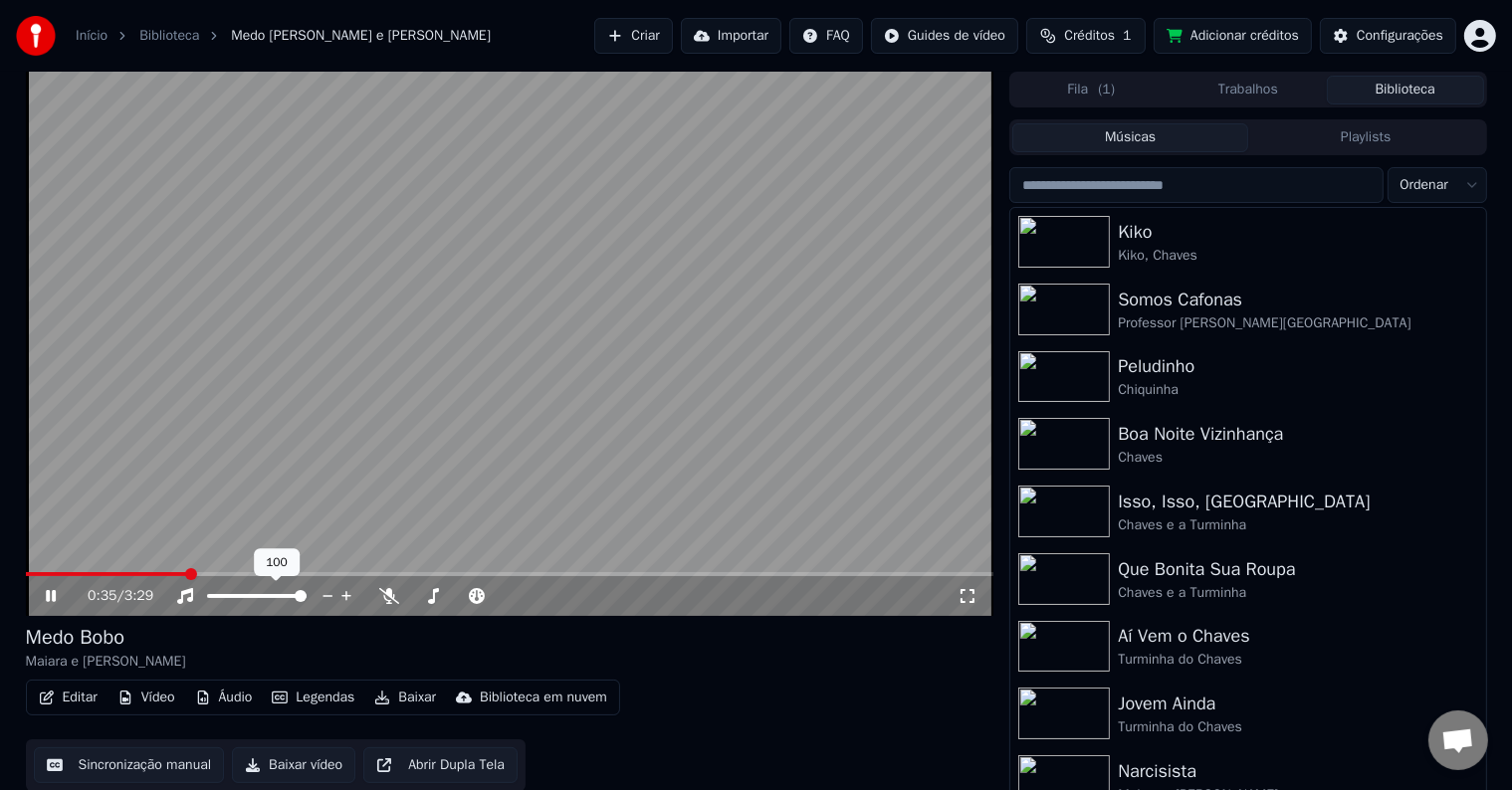 click at bounding box center [510, 574] 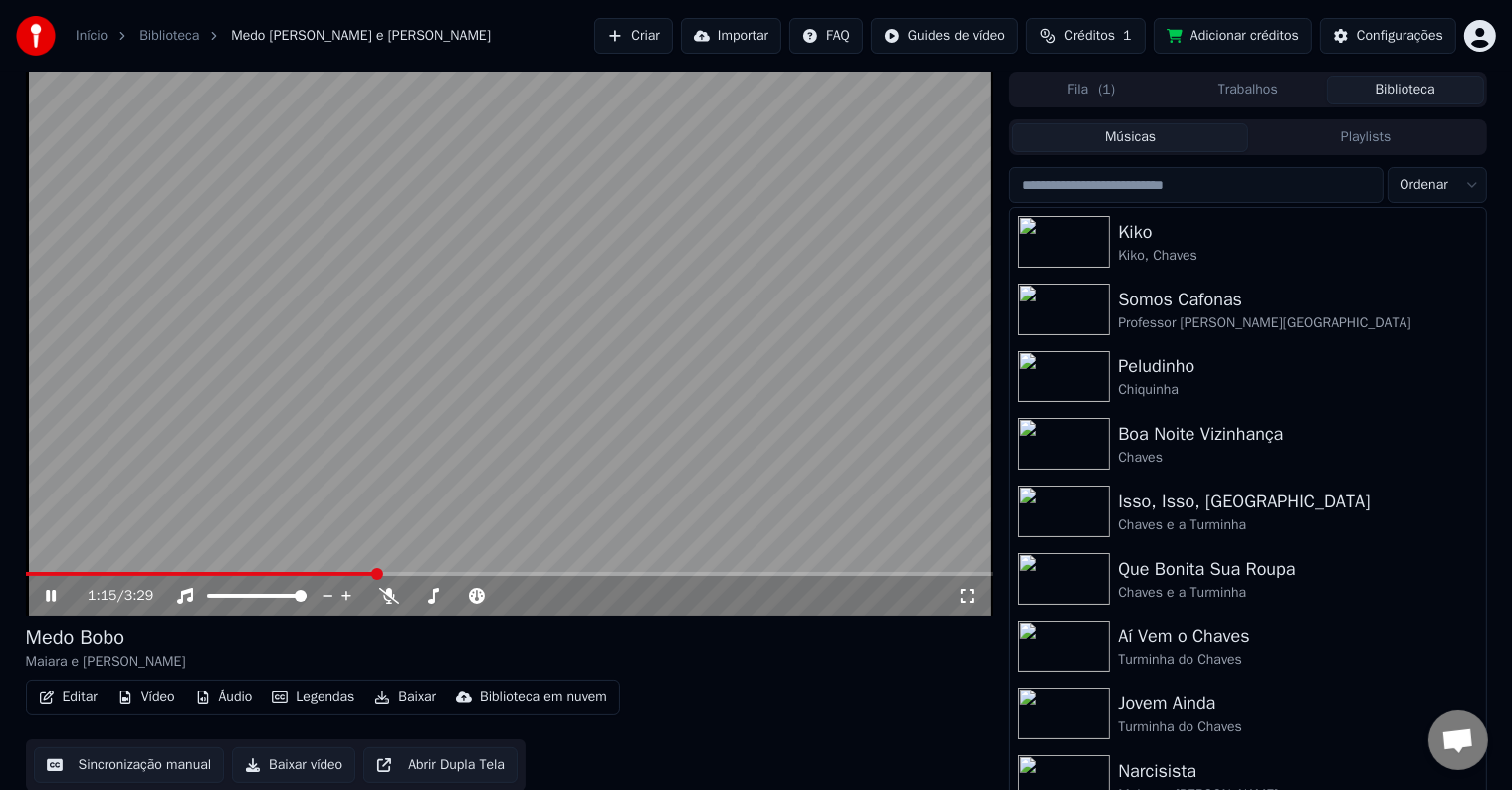 click on "Legendas" at bounding box center [313, 697] 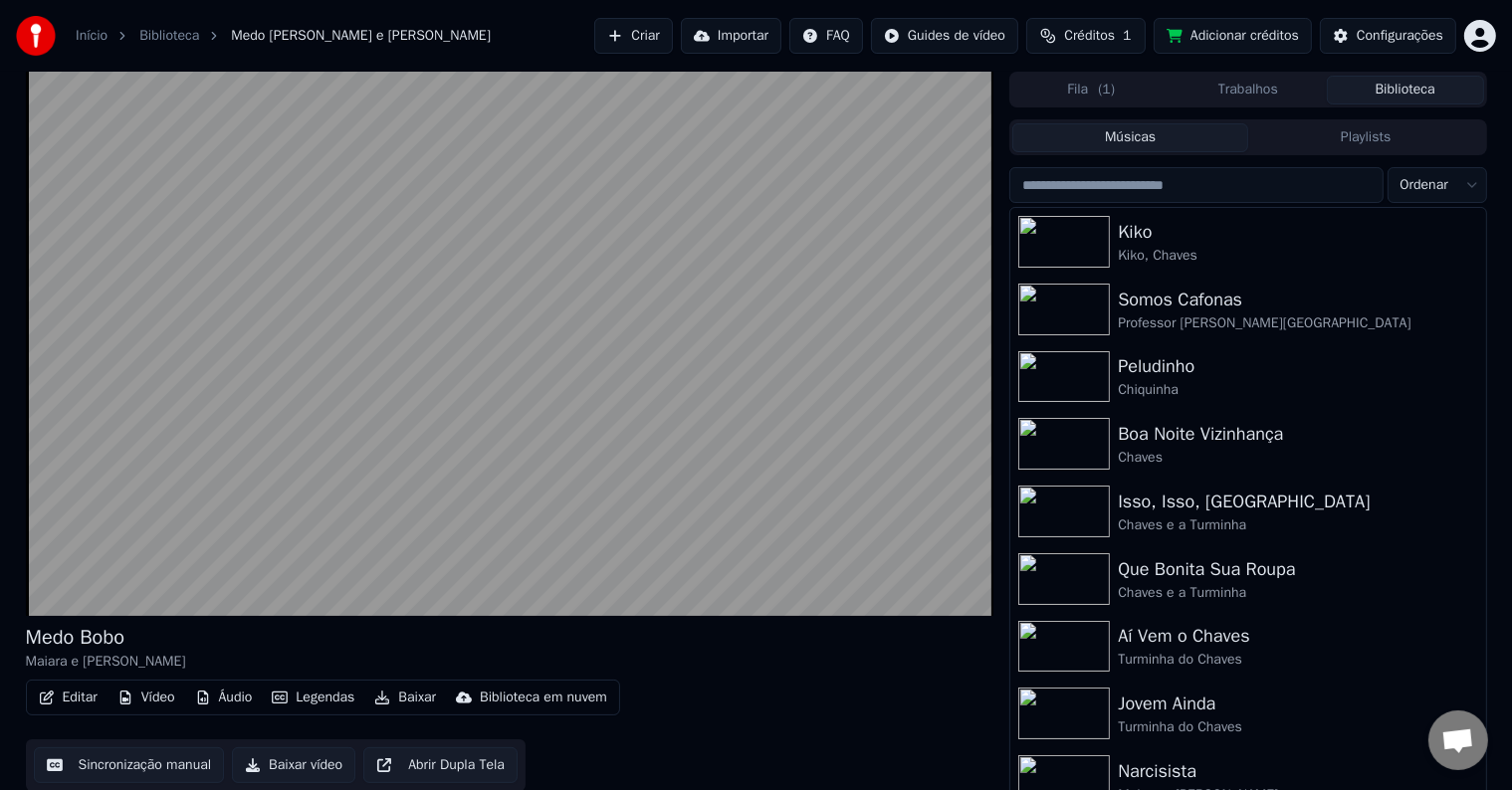 click on "Medo Bobo Maiara e Maraisa" at bounding box center [510, 648] 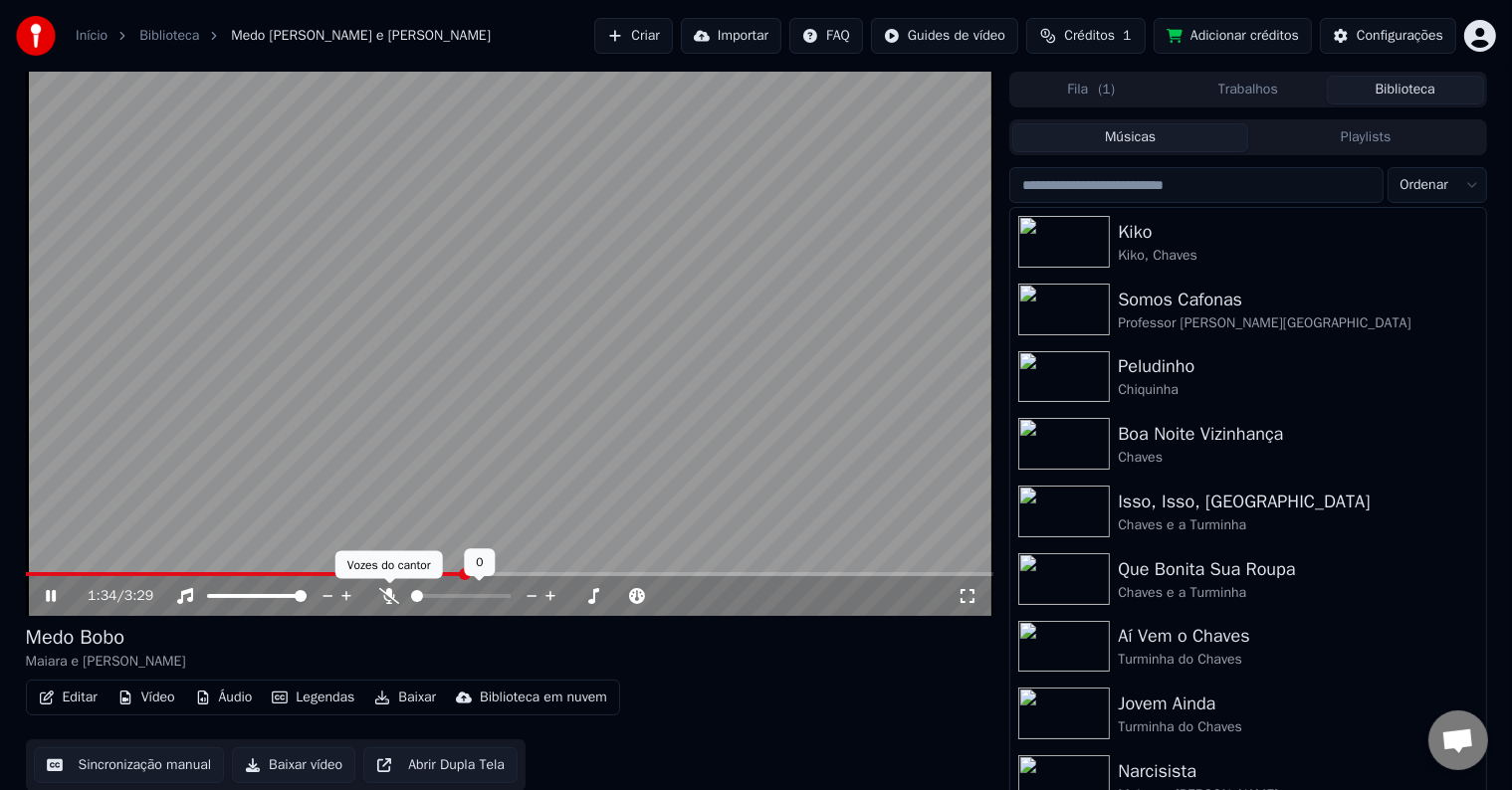 click 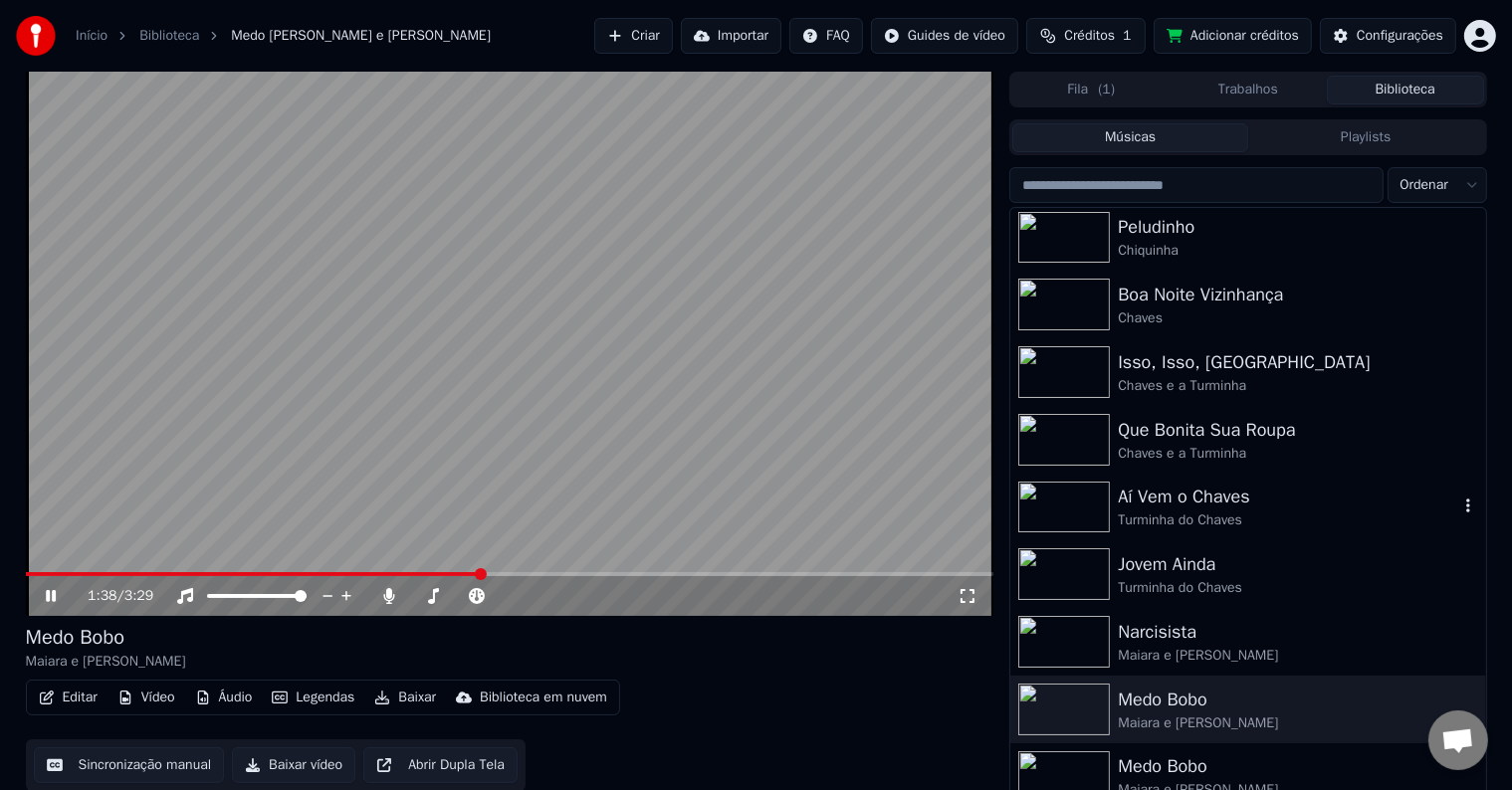 scroll, scrollTop: 151, scrollLeft: 0, axis: vertical 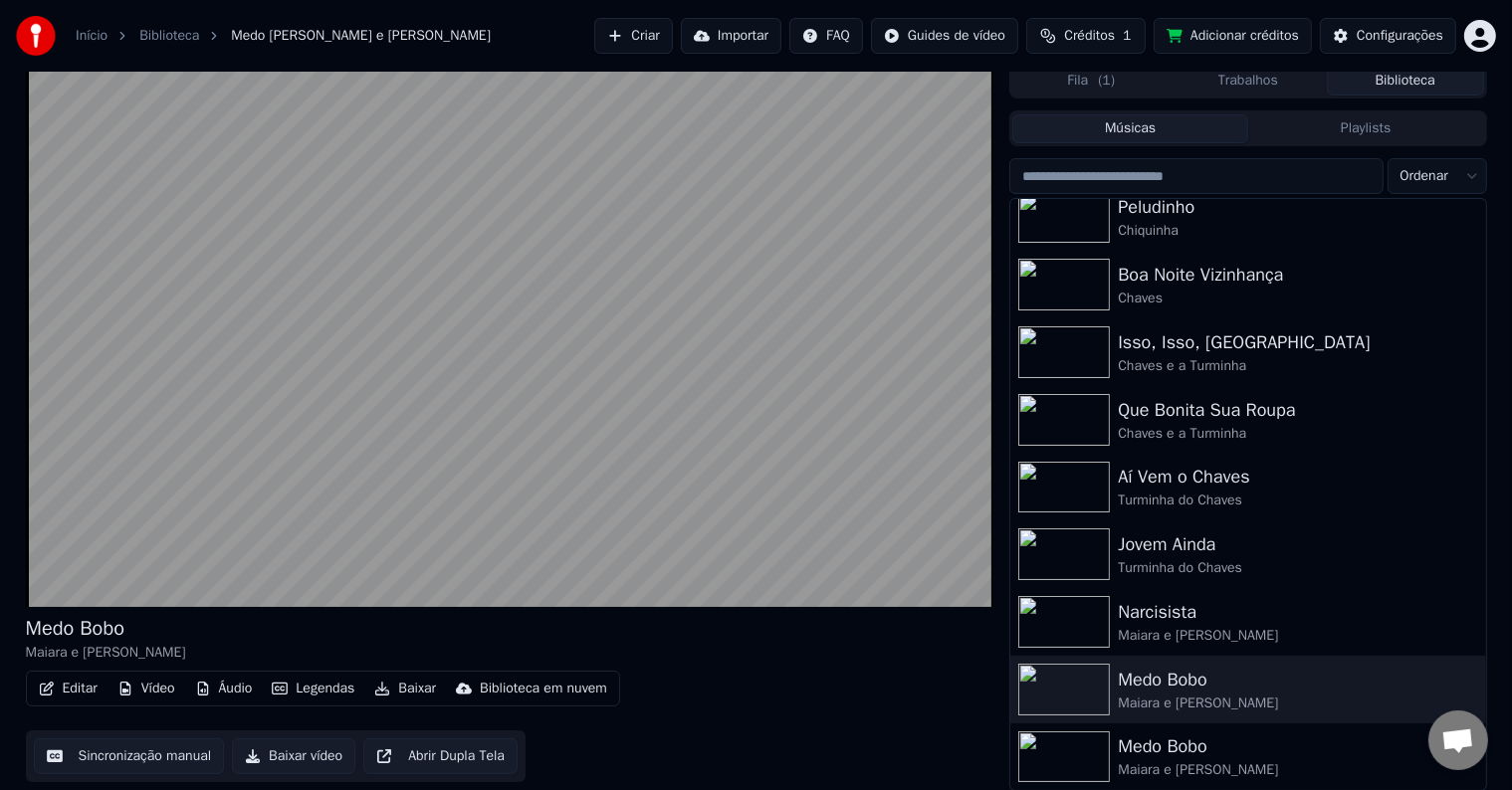 click at bounding box center [1064, 757] 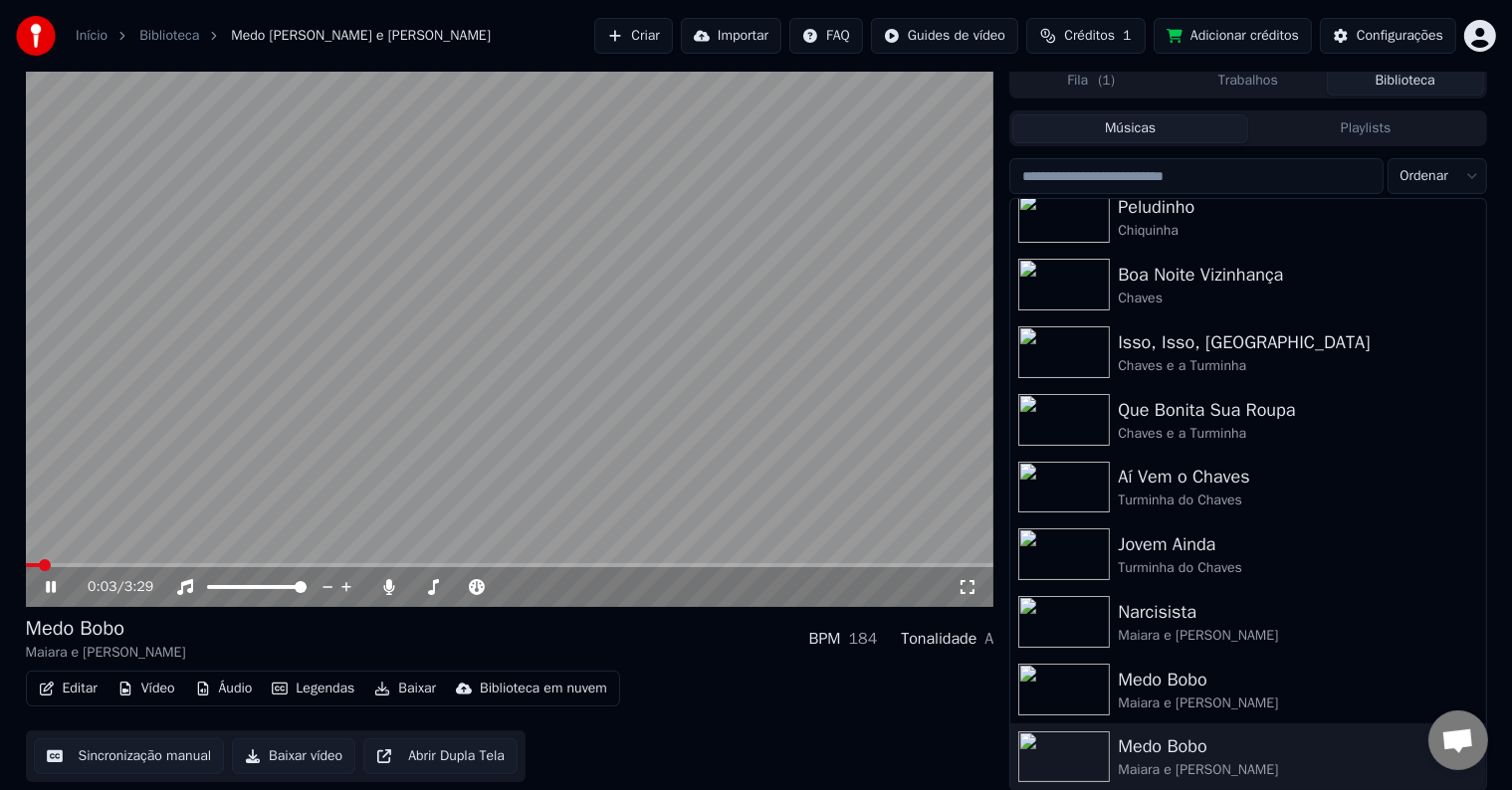 click at bounding box center [510, 565] 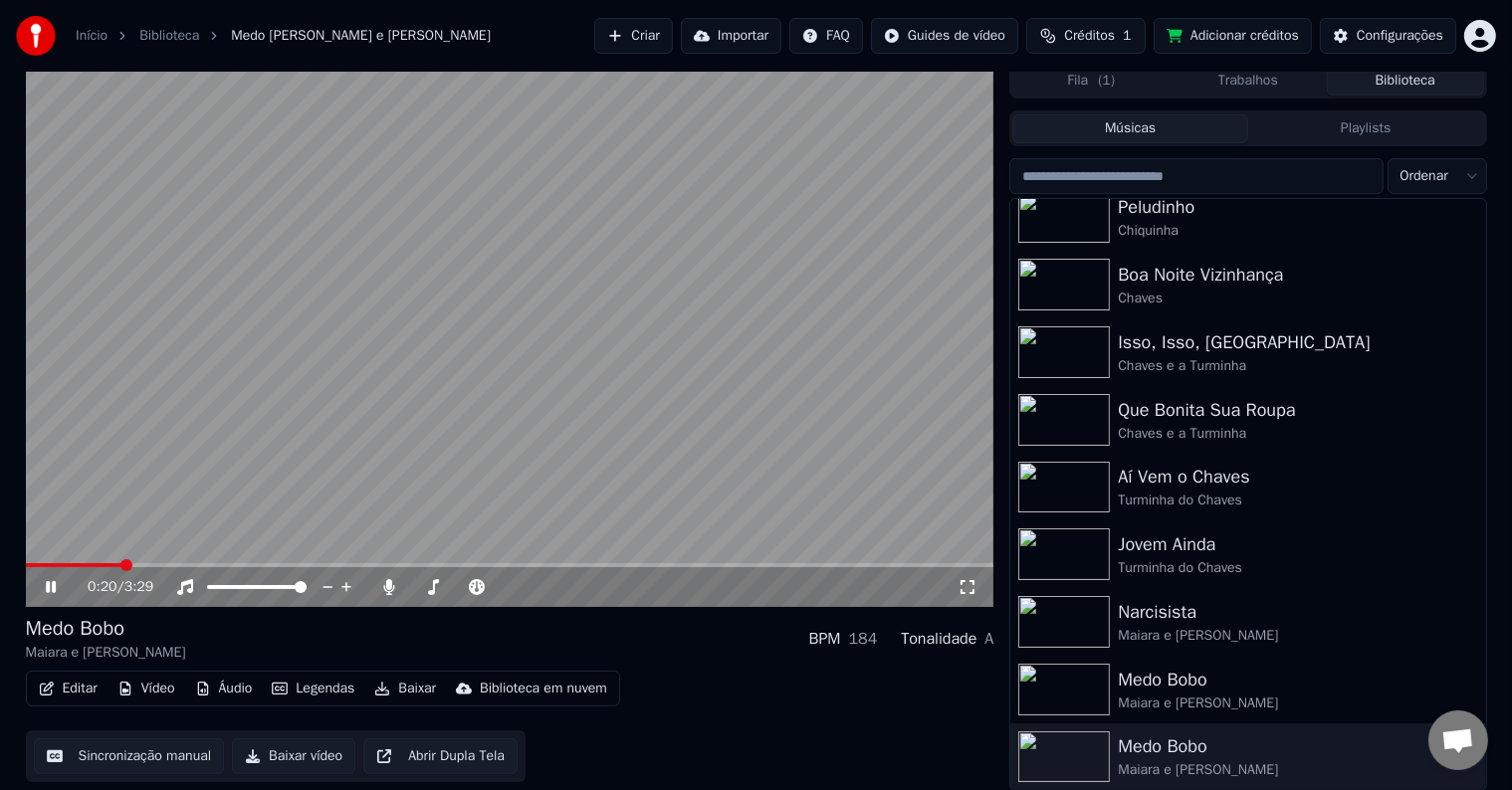 click at bounding box center (510, 334) 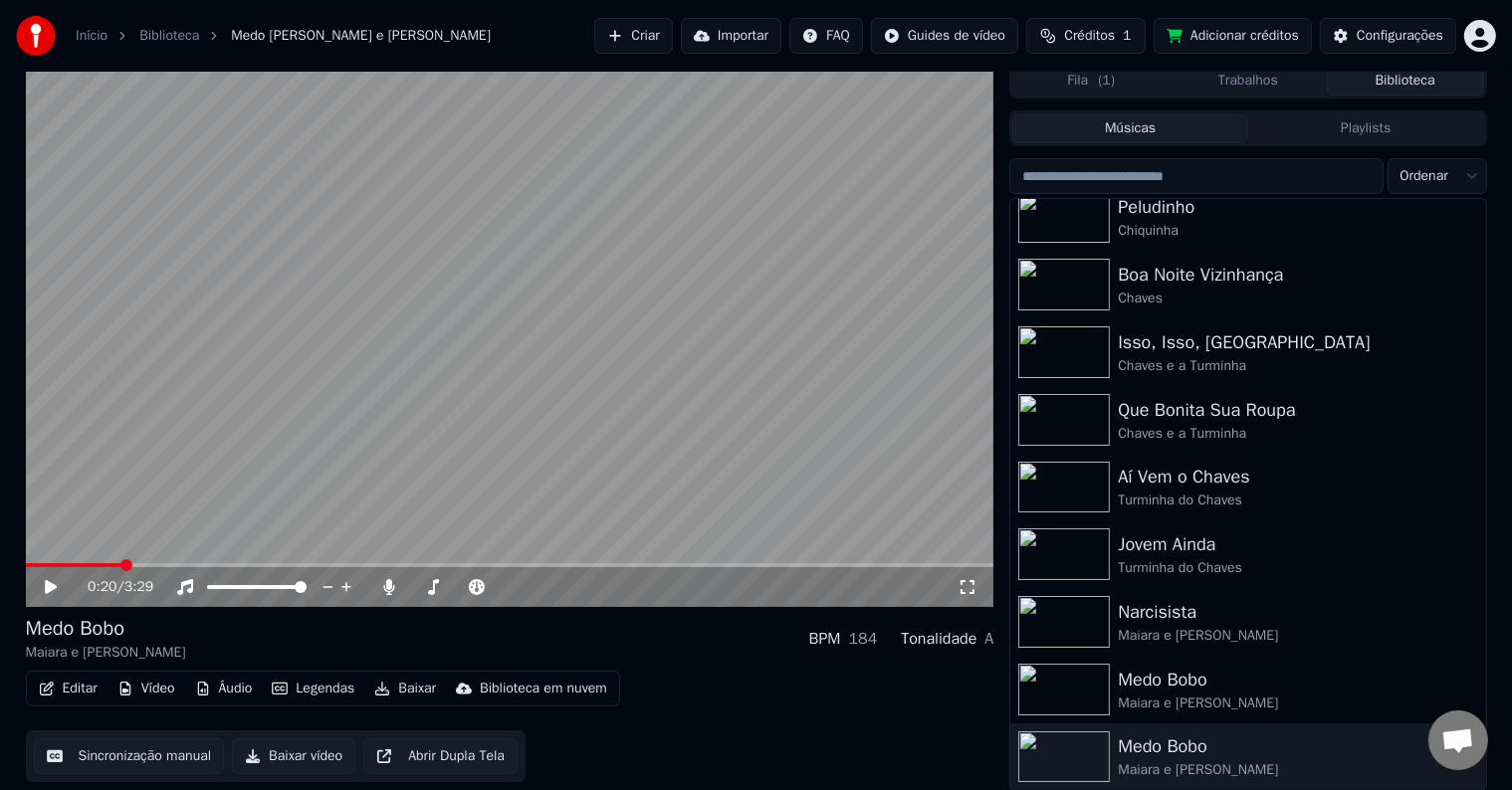 click on "0:20  /  3:29" at bounding box center [510, 334] 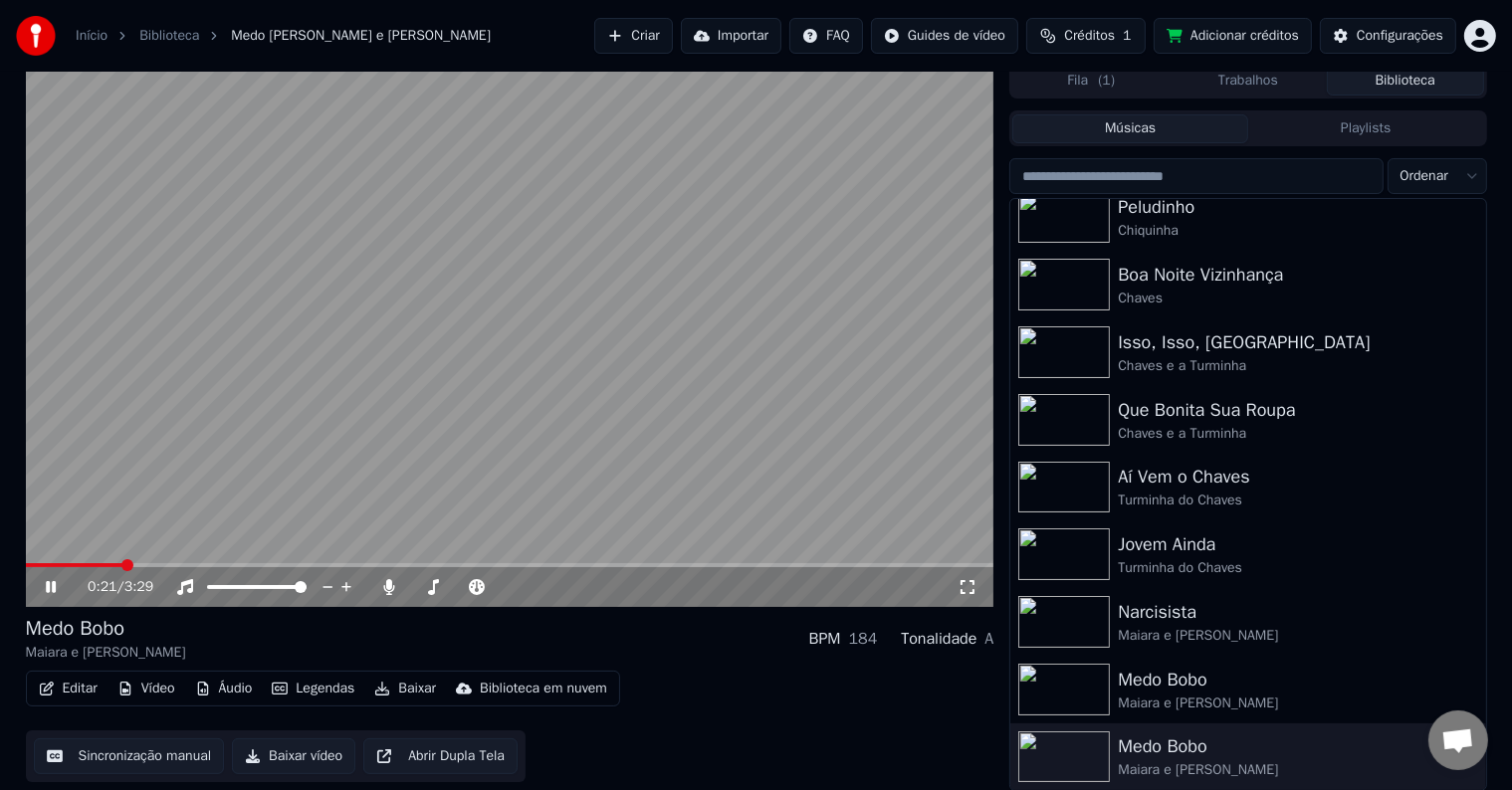 click at bounding box center [510, 565] 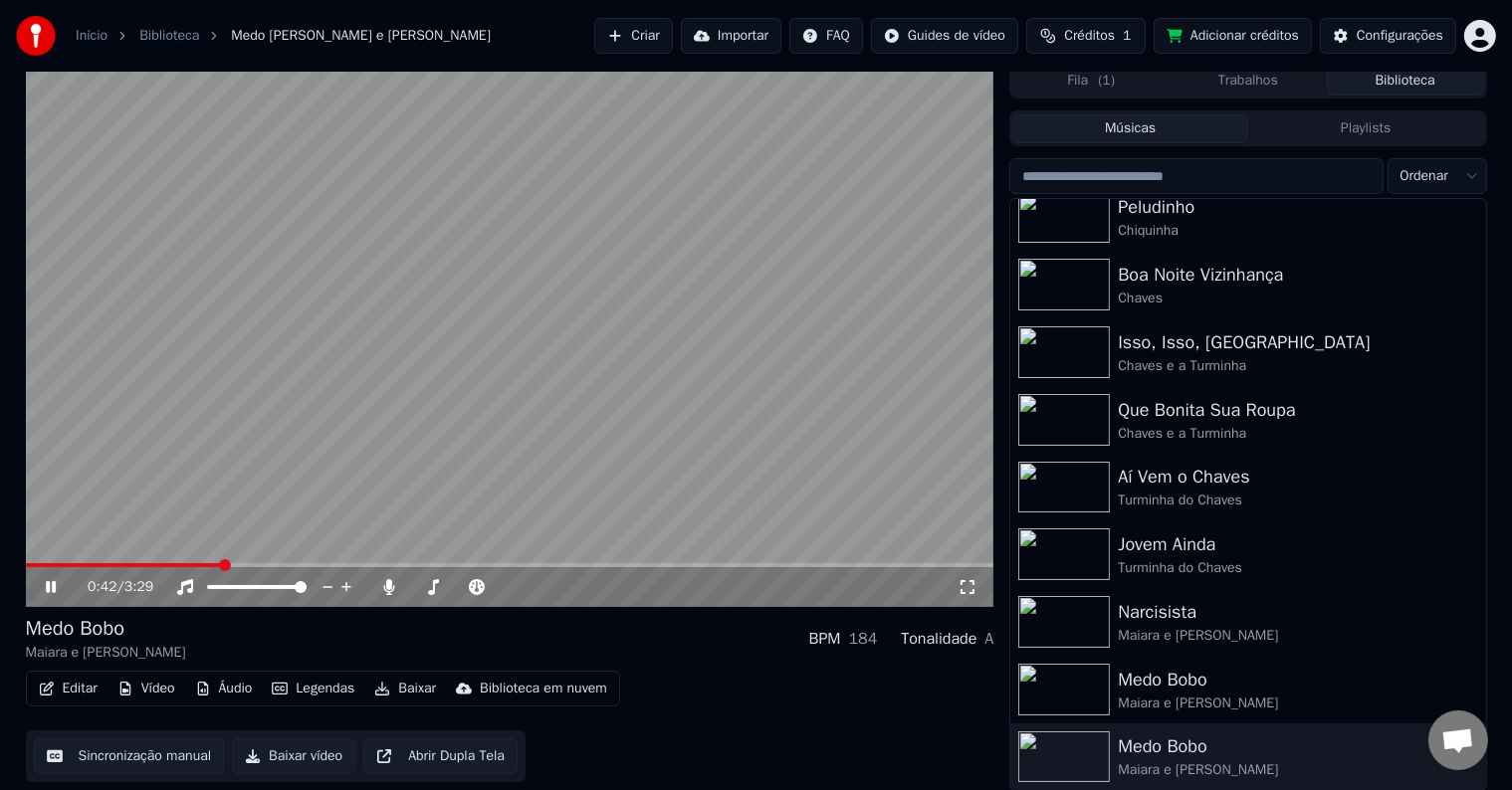 click at bounding box center [510, 565] 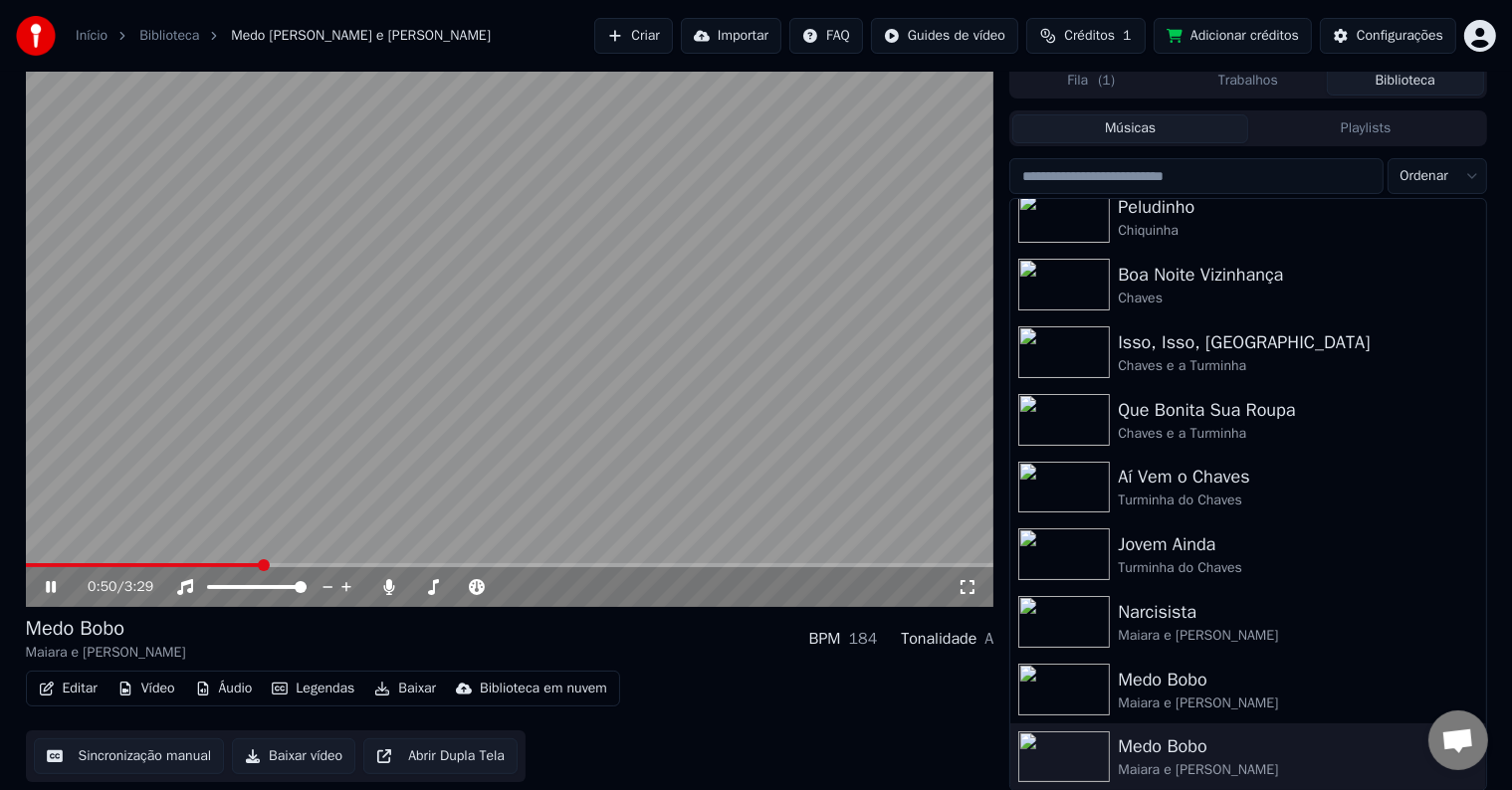 click at bounding box center (510, 334) 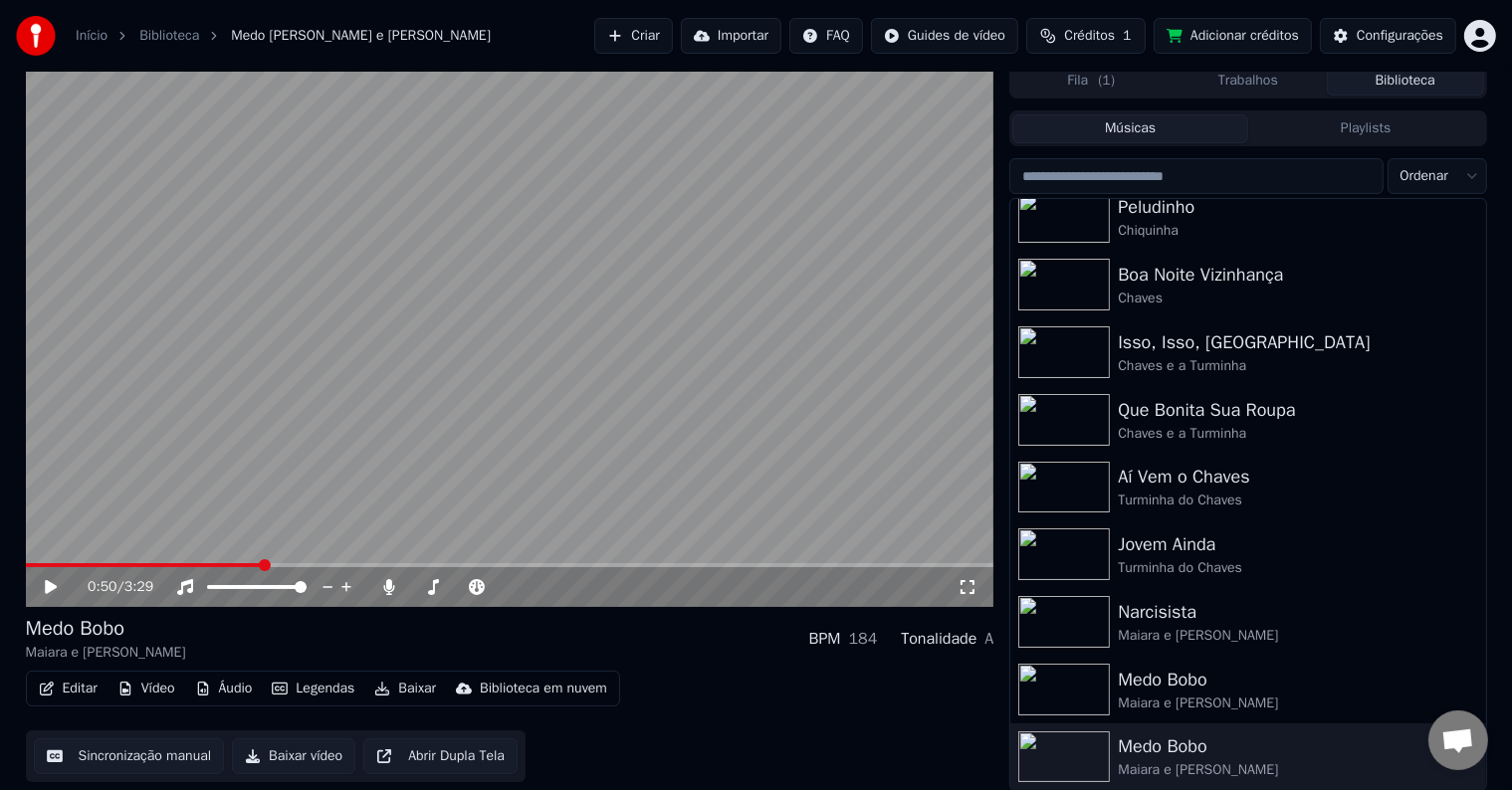 click at bounding box center [510, 565] 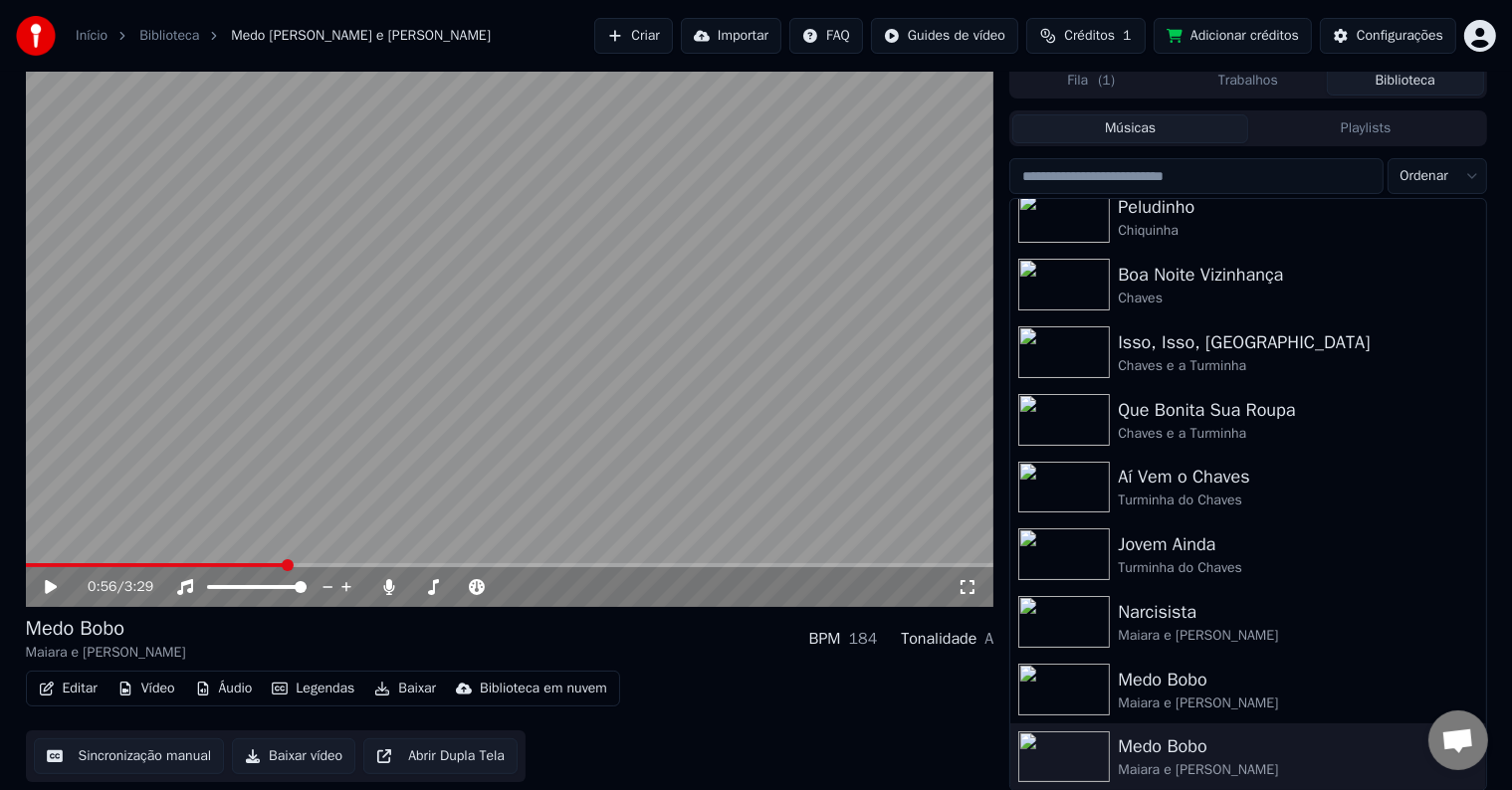 click at bounding box center [510, 334] 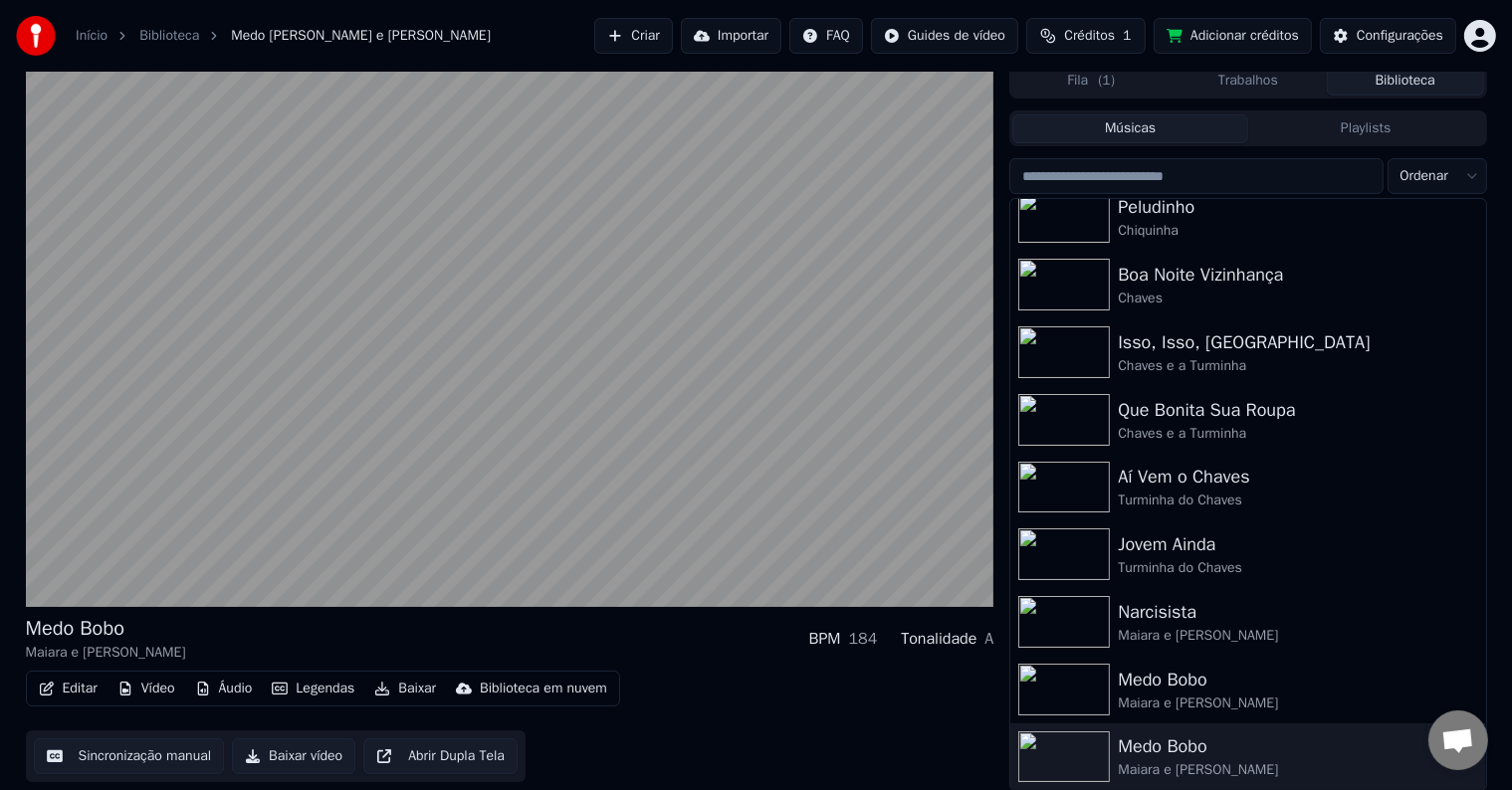 click on "Baixar" at bounding box center [405, 689] 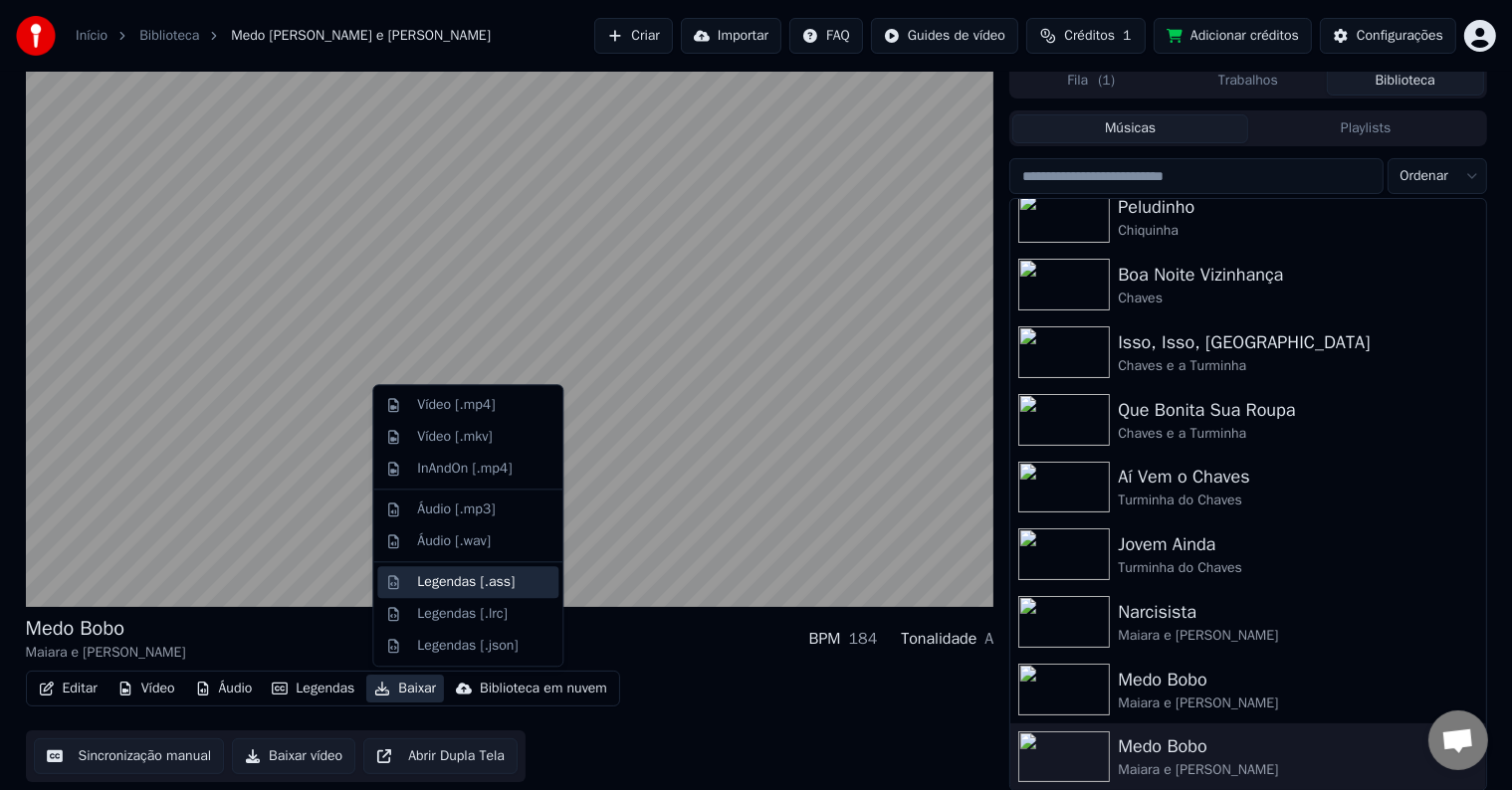 click on "Legendas [.ass]" at bounding box center (466, 582) 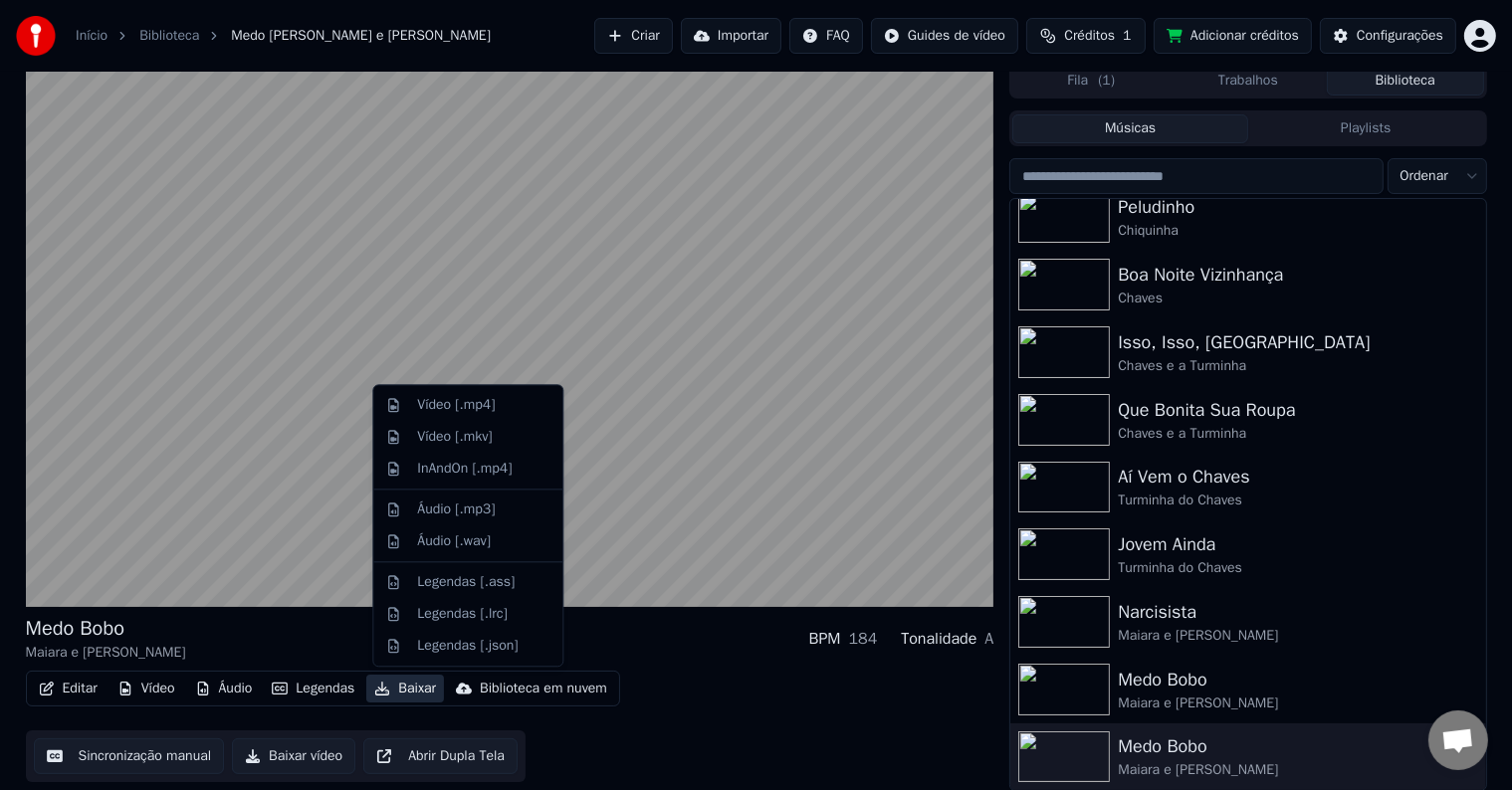 scroll, scrollTop: 1, scrollLeft: 0, axis: vertical 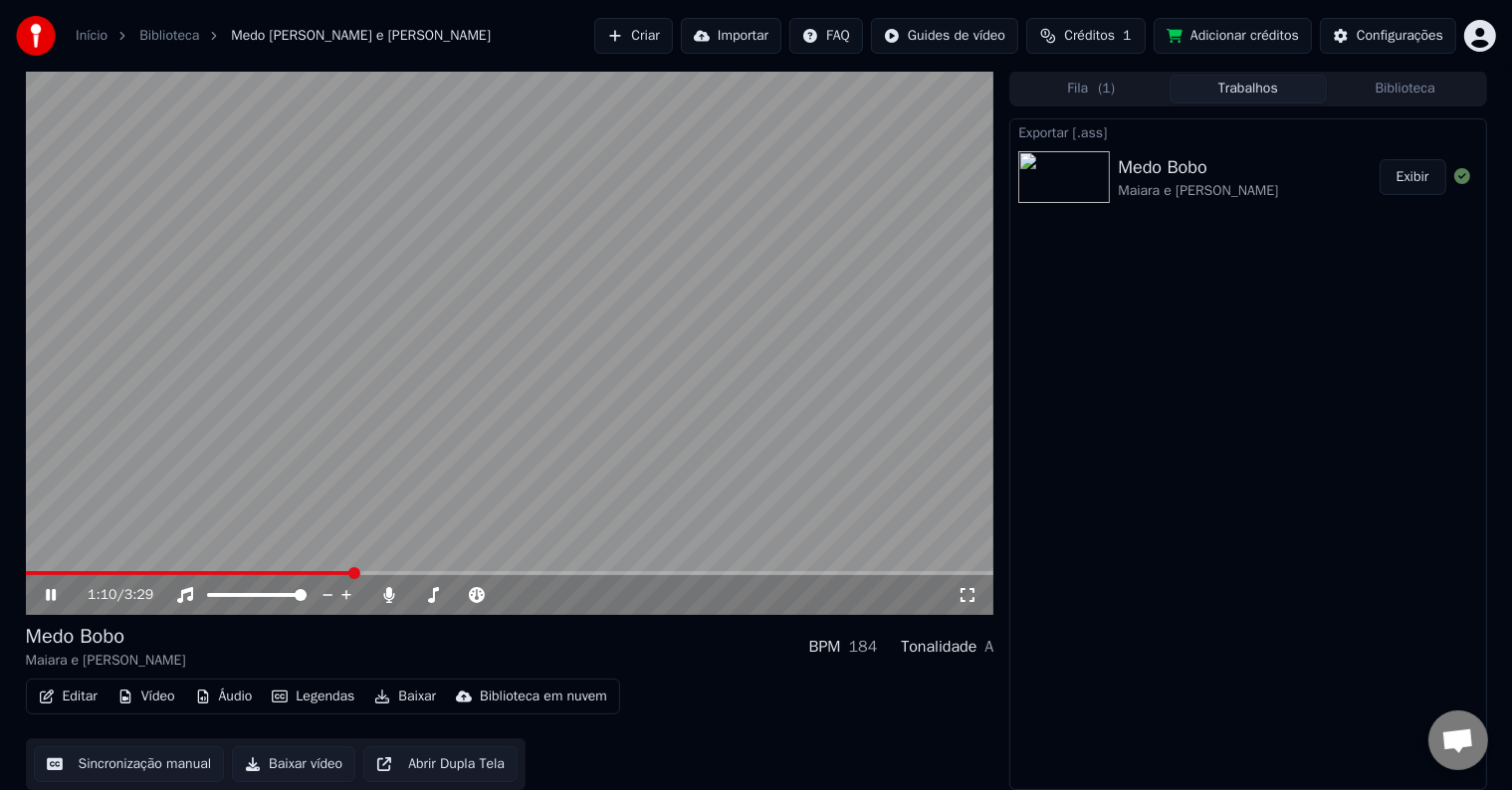 click on "Biblioteca" at bounding box center [1405, 89] 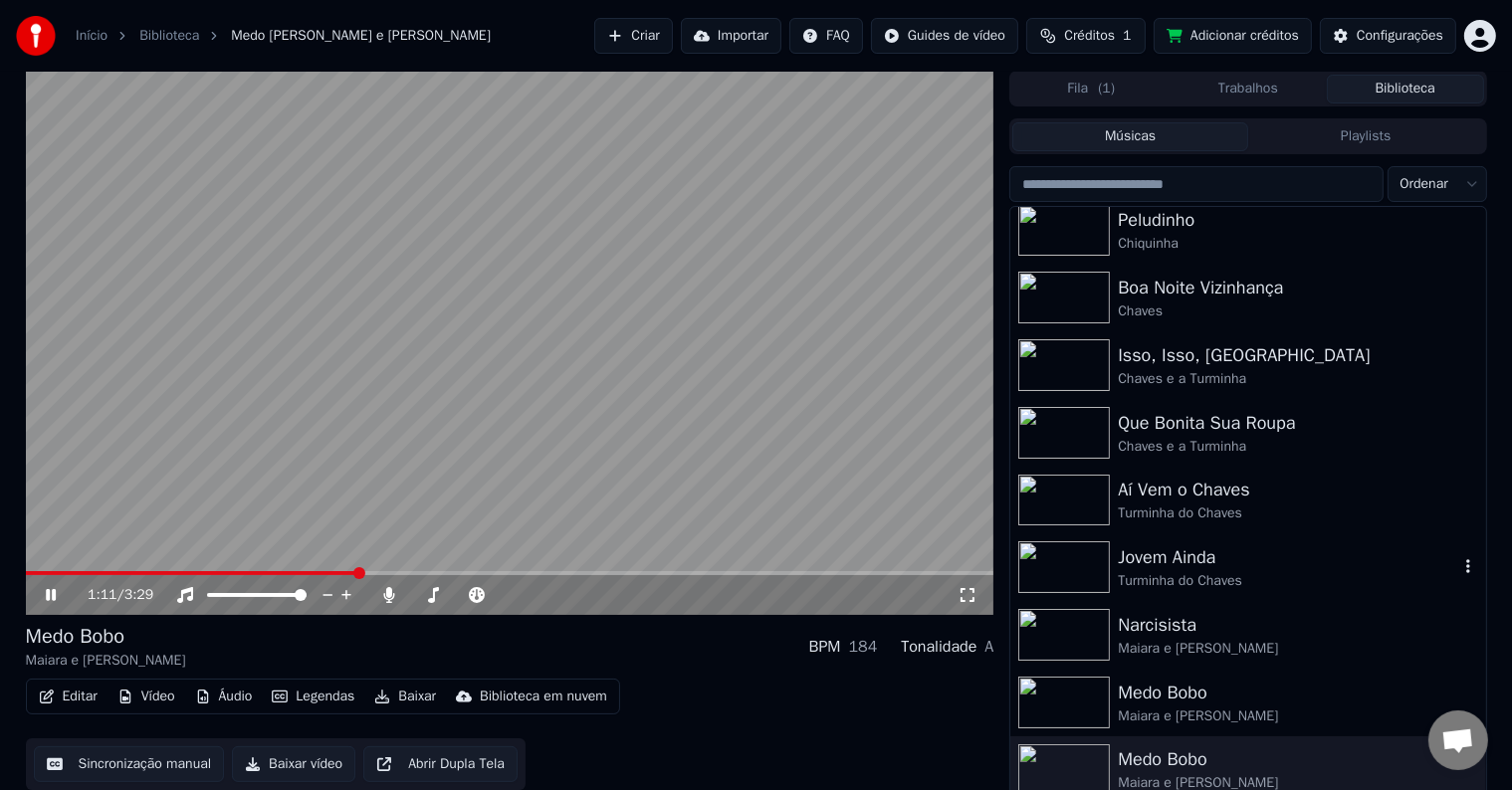 scroll, scrollTop: 151, scrollLeft: 0, axis: vertical 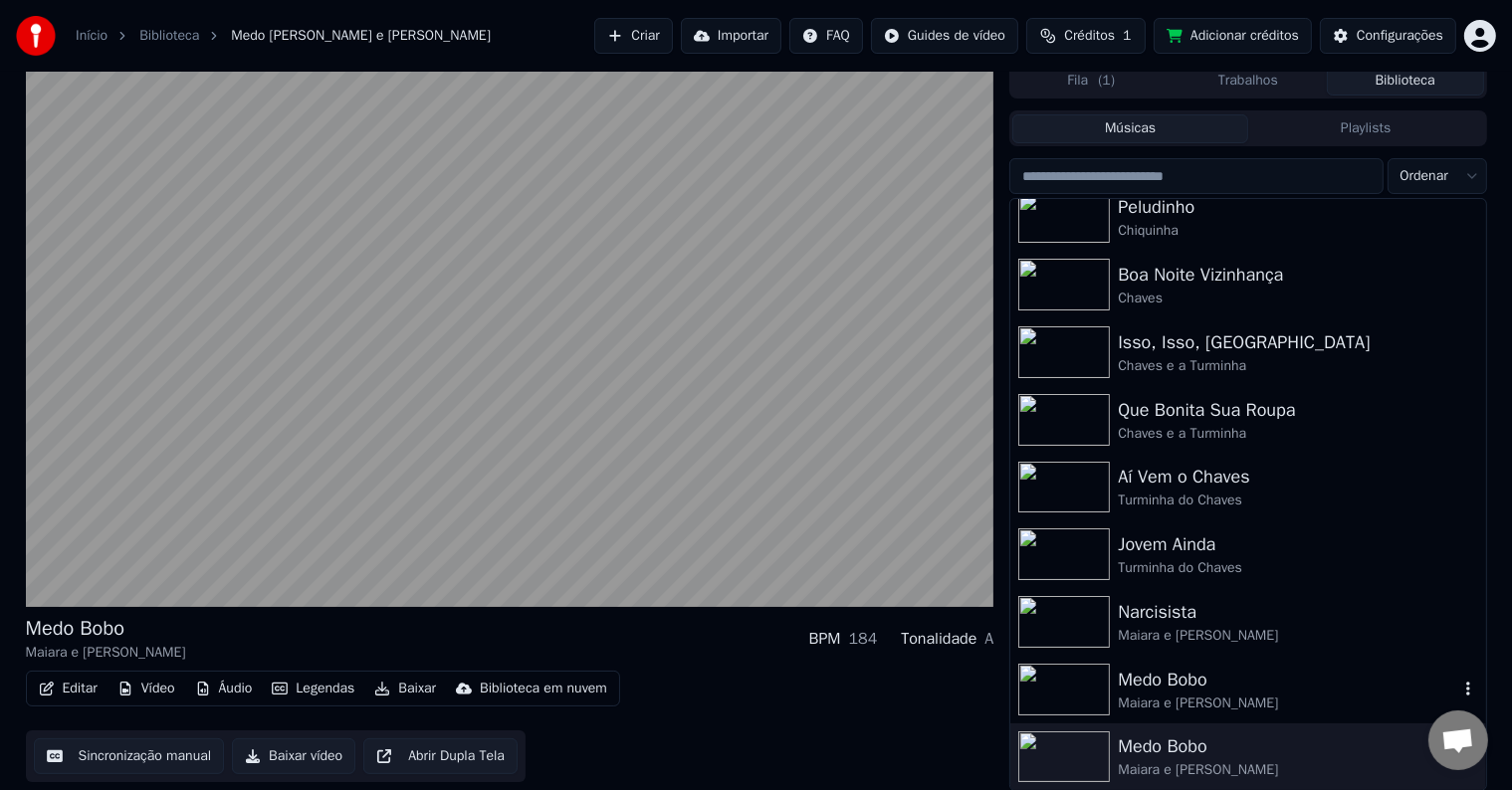 click at bounding box center (1064, 690) 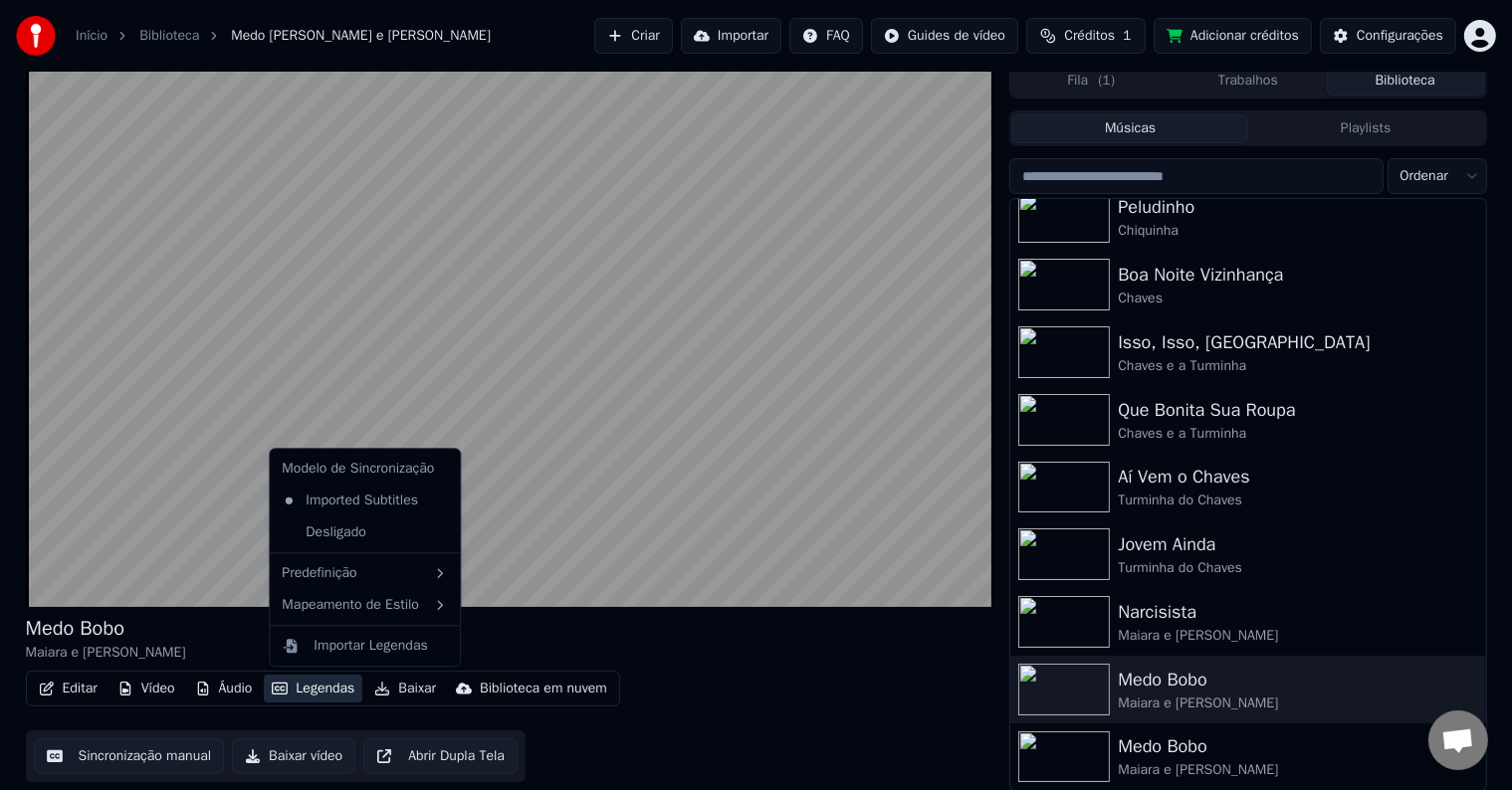 click on "Legendas" at bounding box center [313, 689] 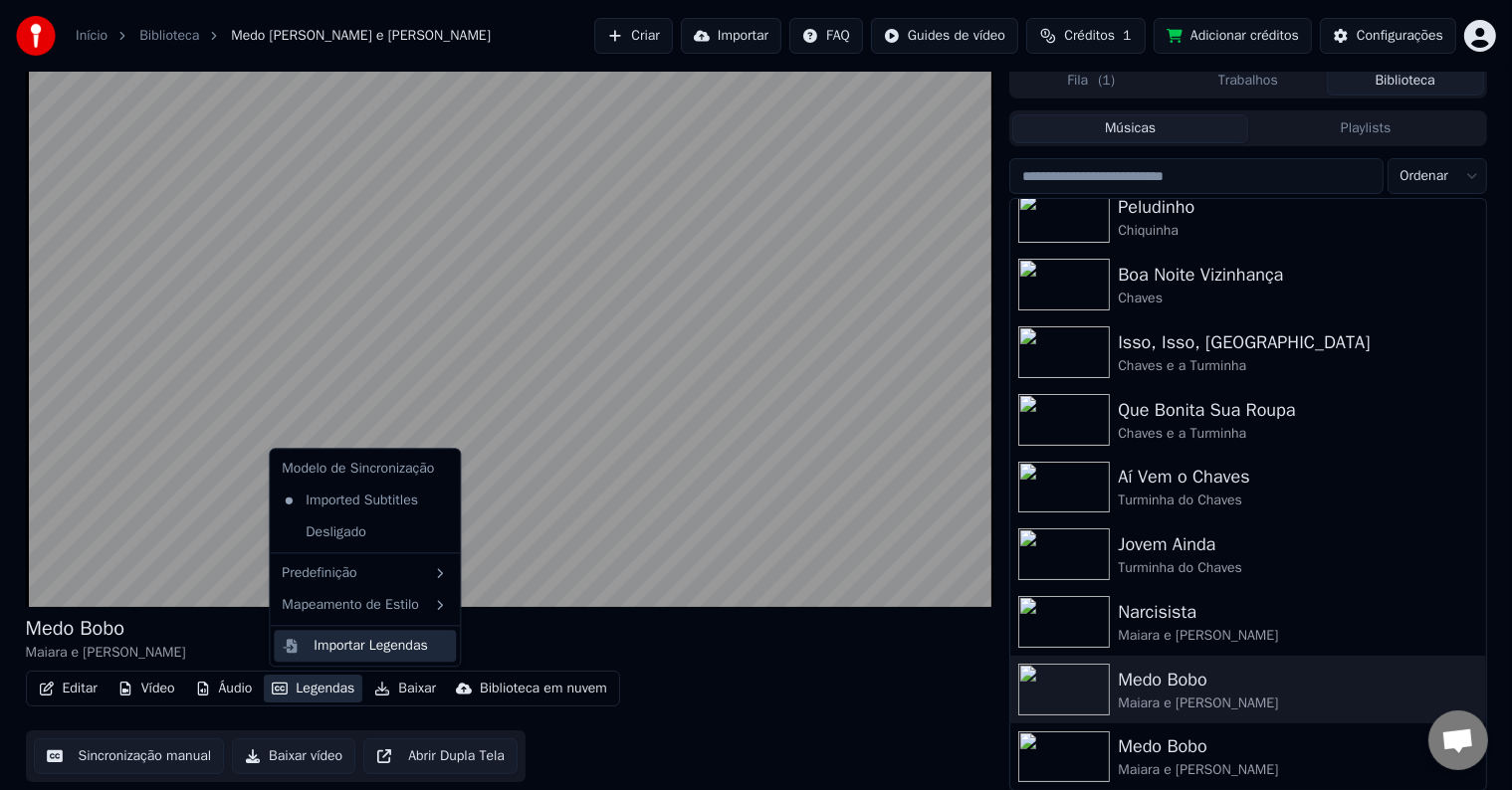 click on "Importar Legendas" at bounding box center [370, 646] 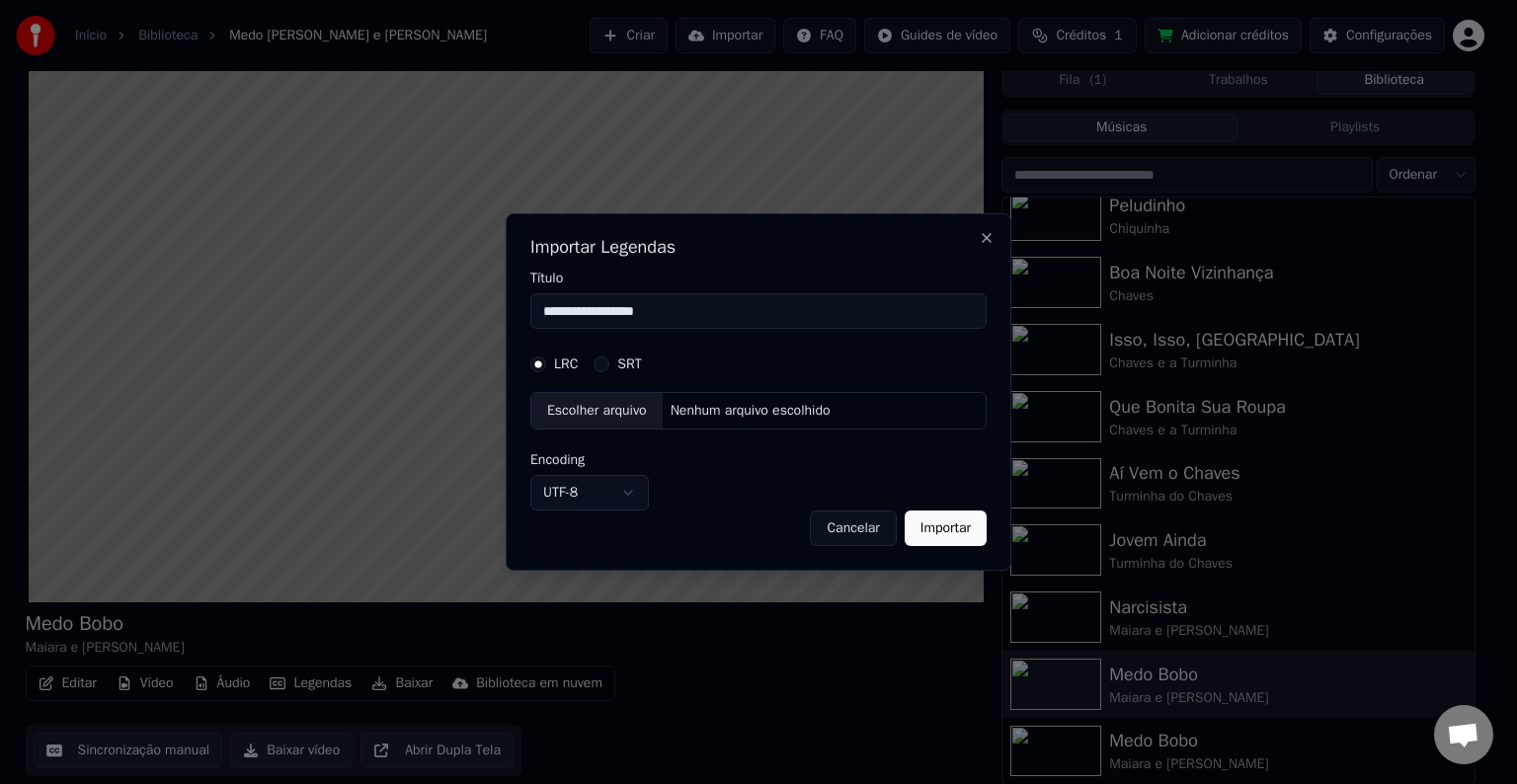 click on "SRT" at bounding box center [629, 364] 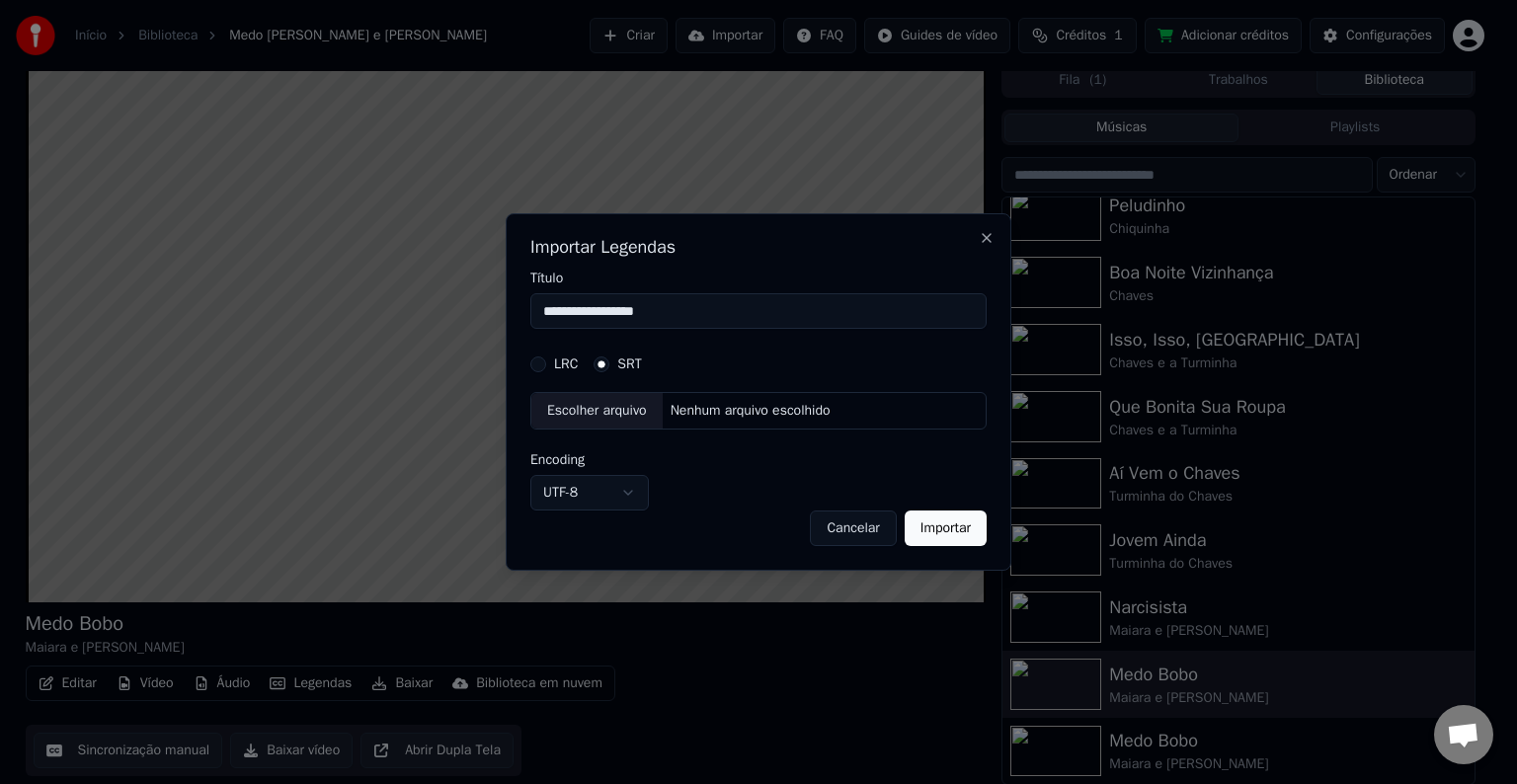 click on "**********" at bounding box center (758, 311) 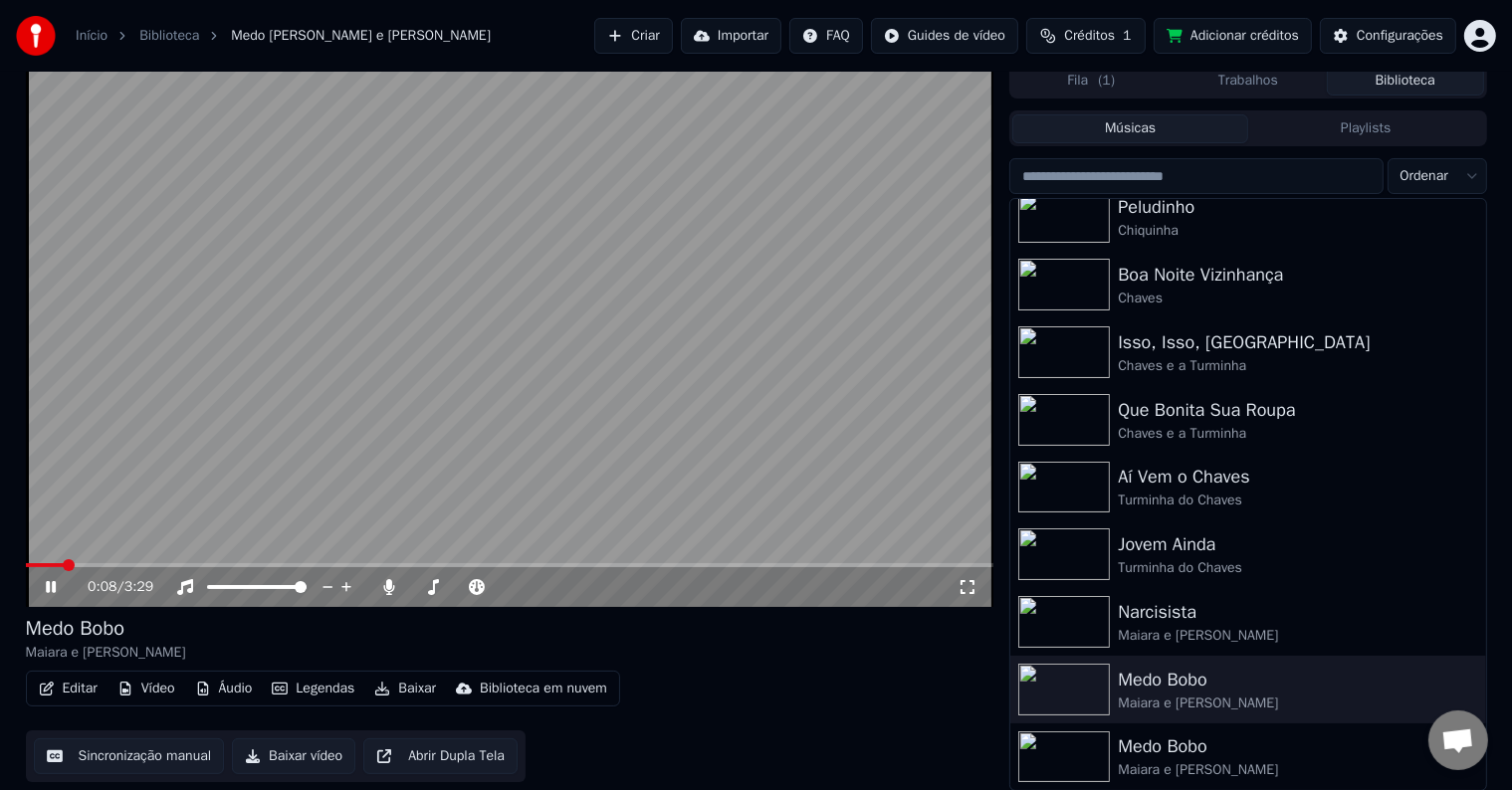 click on "Medo Bobo" at bounding box center (1287, 746) 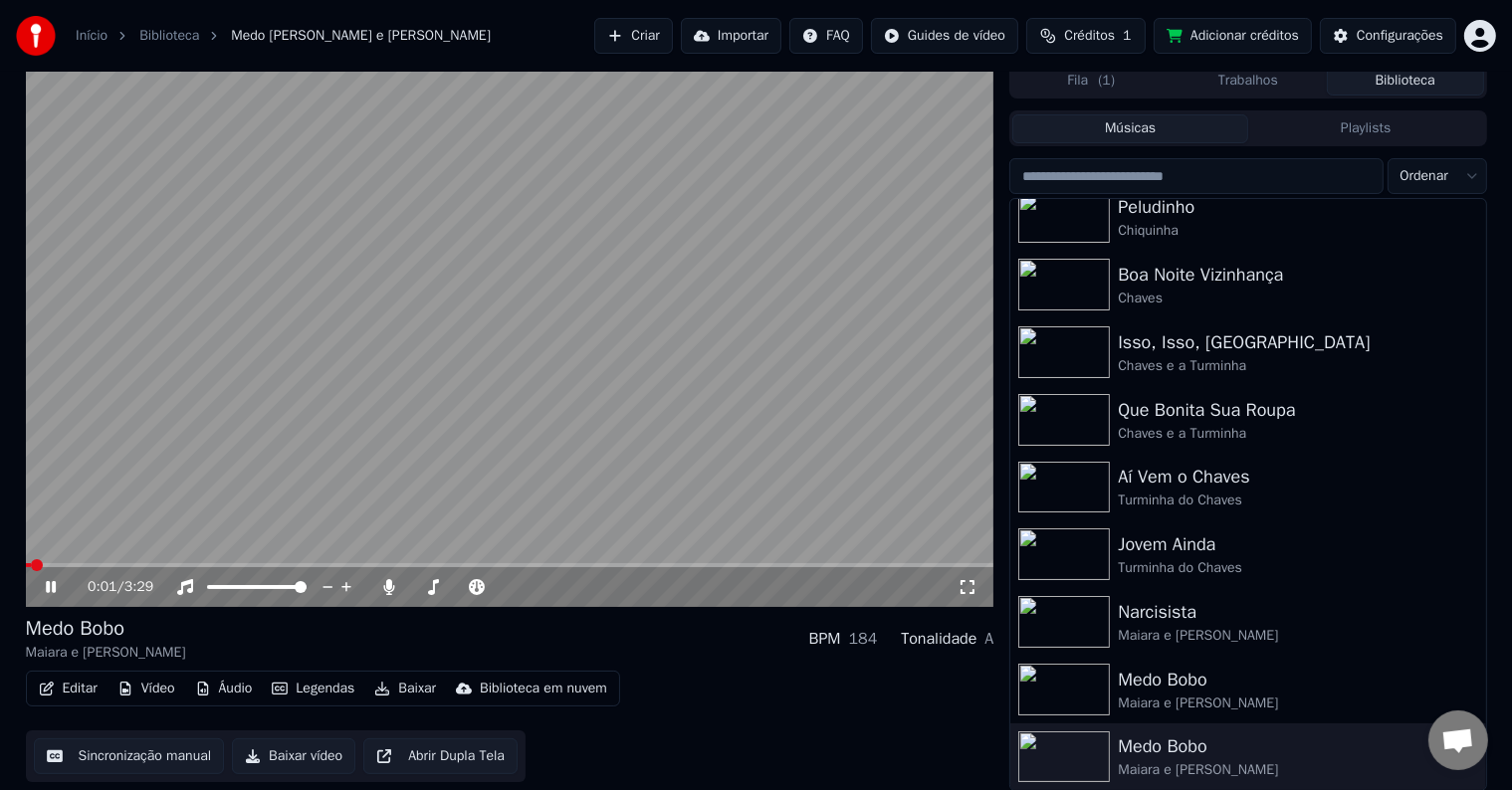 click on "[PERSON_NAME], [PERSON_NAME] Professor [PERSON_NAME] Boa Noite Vizinhança Chaves Isso, [GEOGRAPHIC_DATA], Isso Chaves e a Turminha Que Bonita Sua Roupa Chaves e a Turminha Aí Vem o Chaves Turminha do Chaves Jovem Ainda Turminha do Chaves Narcisista Maiara e Maraisa Medo [PERSON_NAME] e Maraisa Medo [PERSON_NAME] e [PERSON_NAME]" at bounding box center [1247, 419] 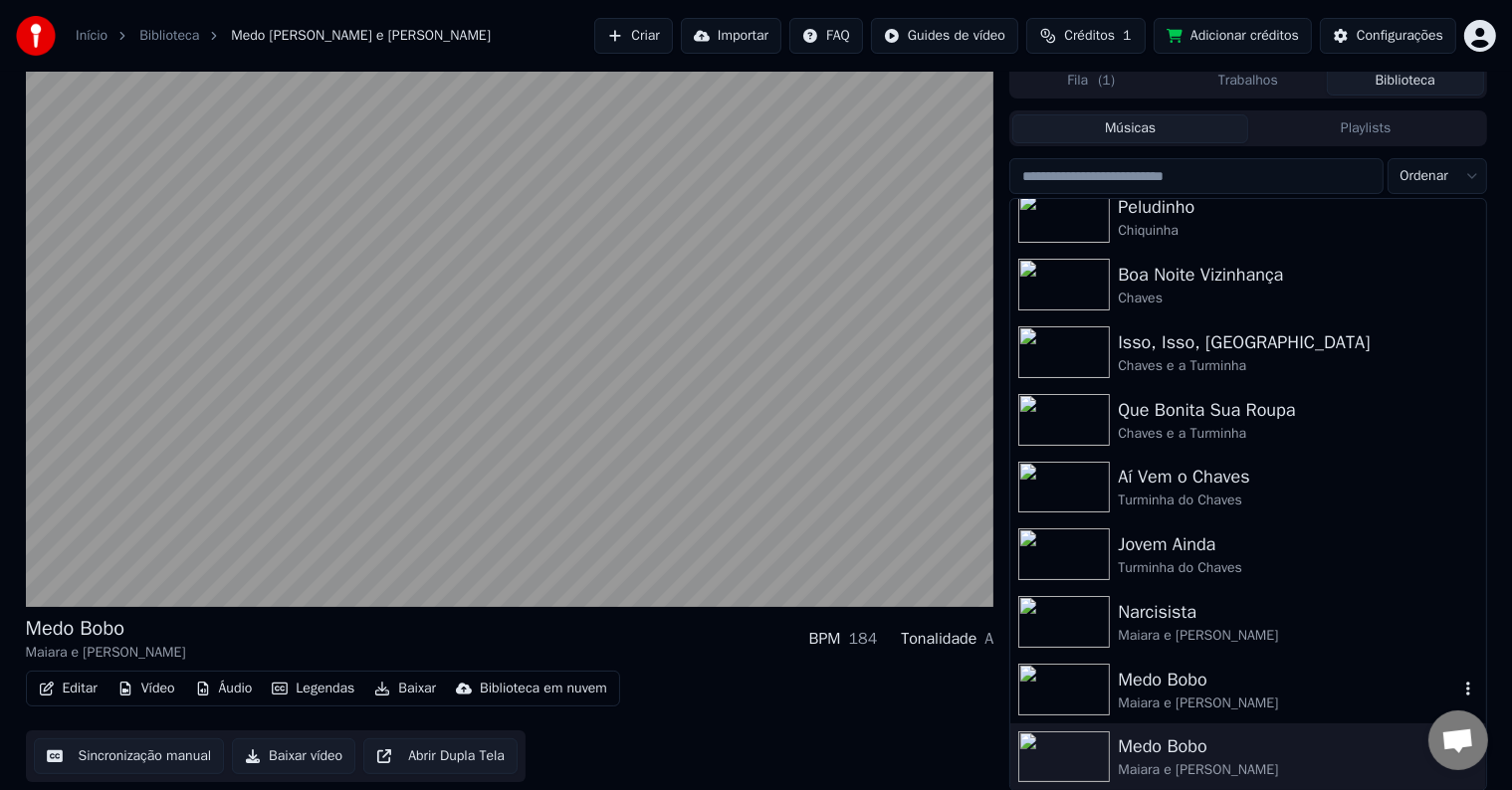 click on "Maiara e [PERSON_NAME]" at bounding box center [1287, 703] 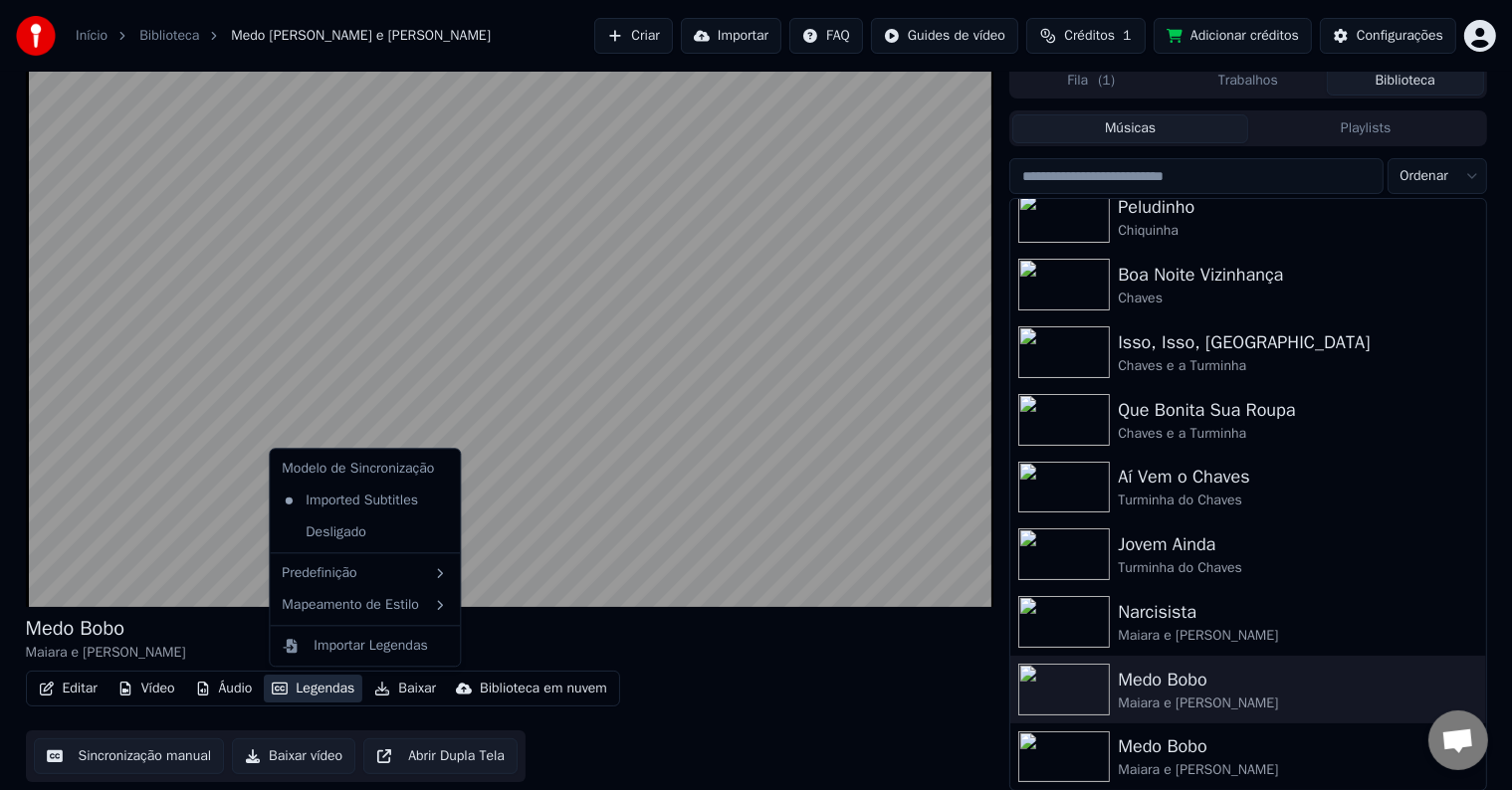 click on "Legendas" at bounding box center (313, 689) 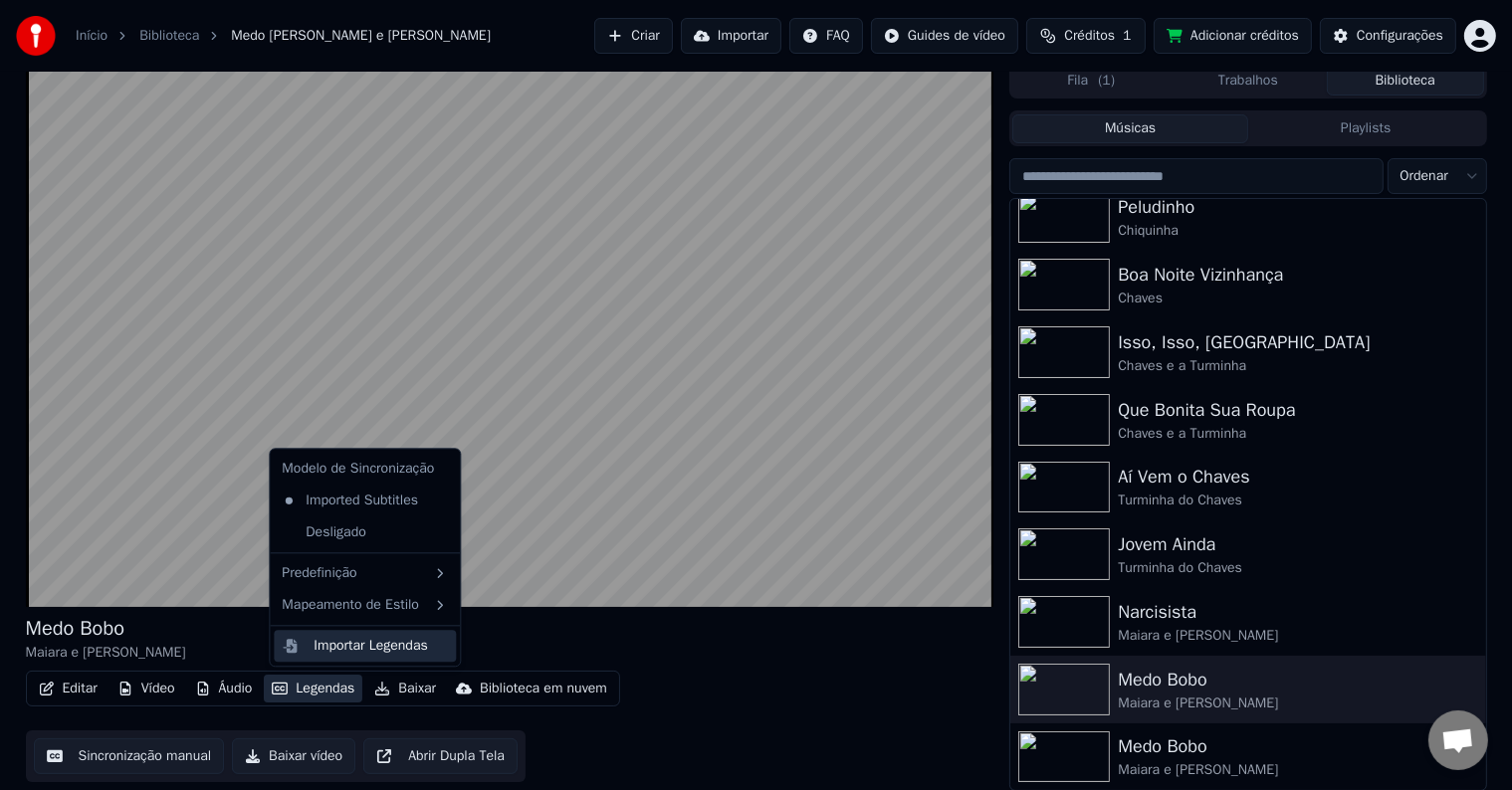 click on "Importar Legendas" at bounding box center (370, 646) 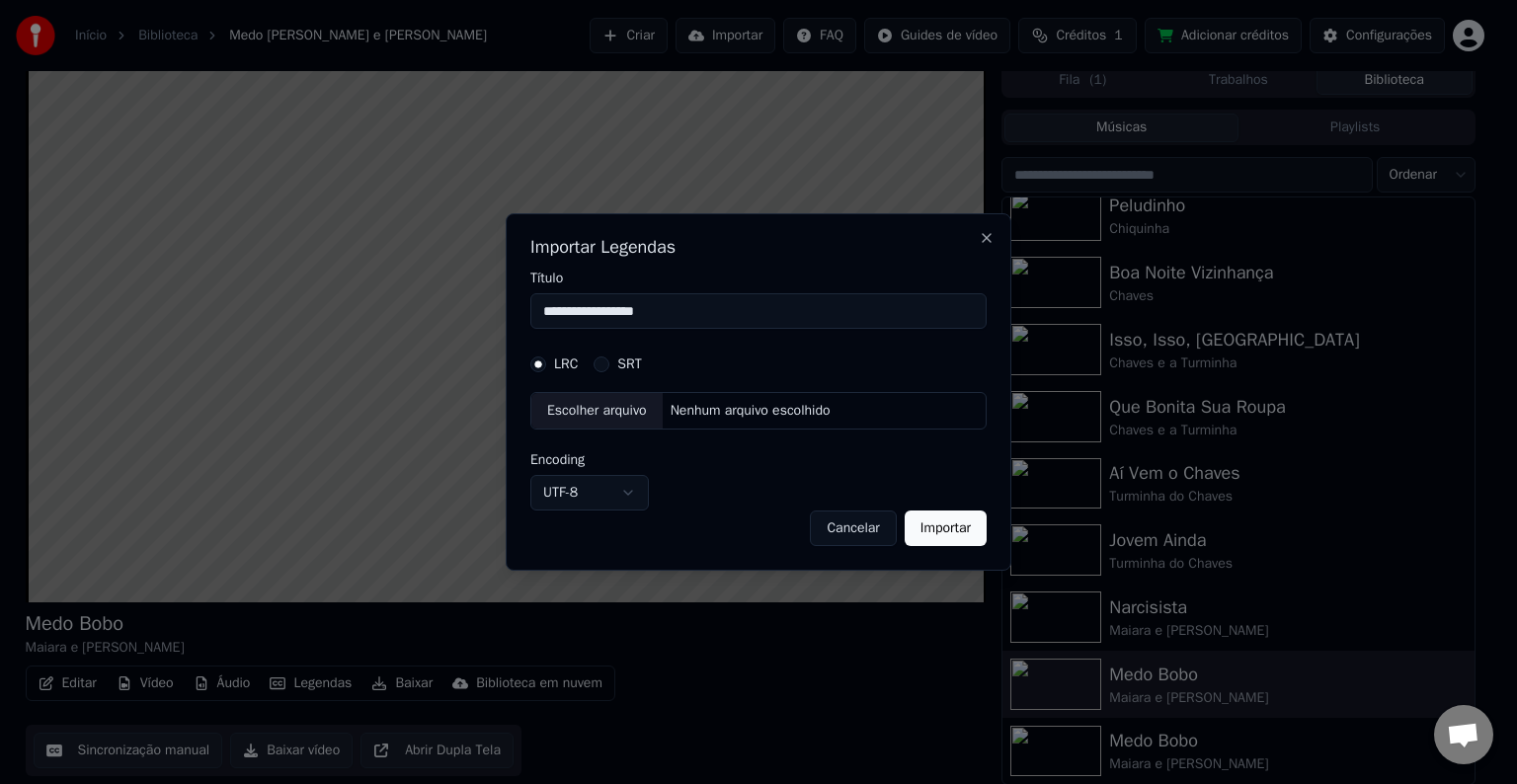 click on "SRT" at bounding box center (601, 364) 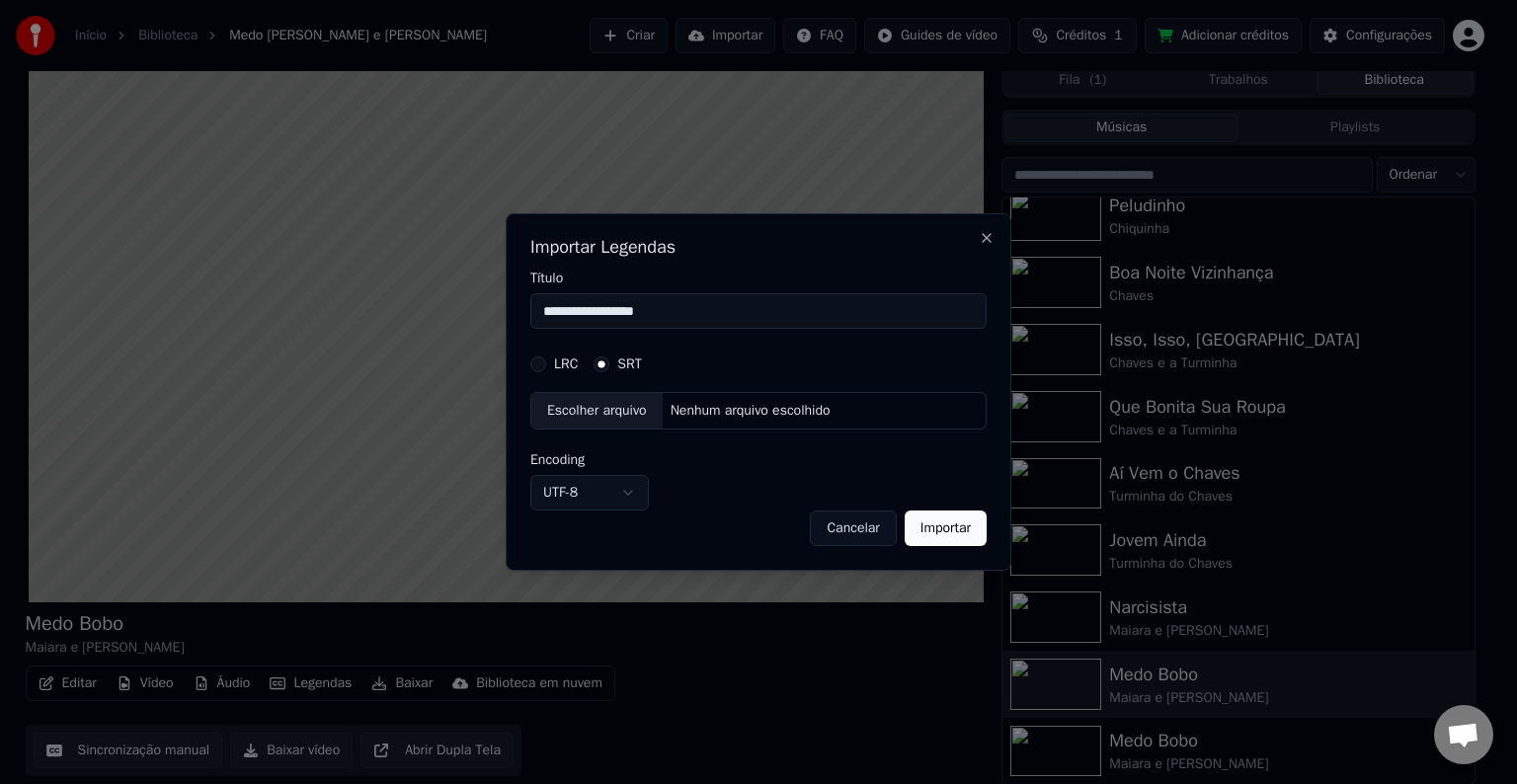 click on "**********" at bounding box center (750, 383) 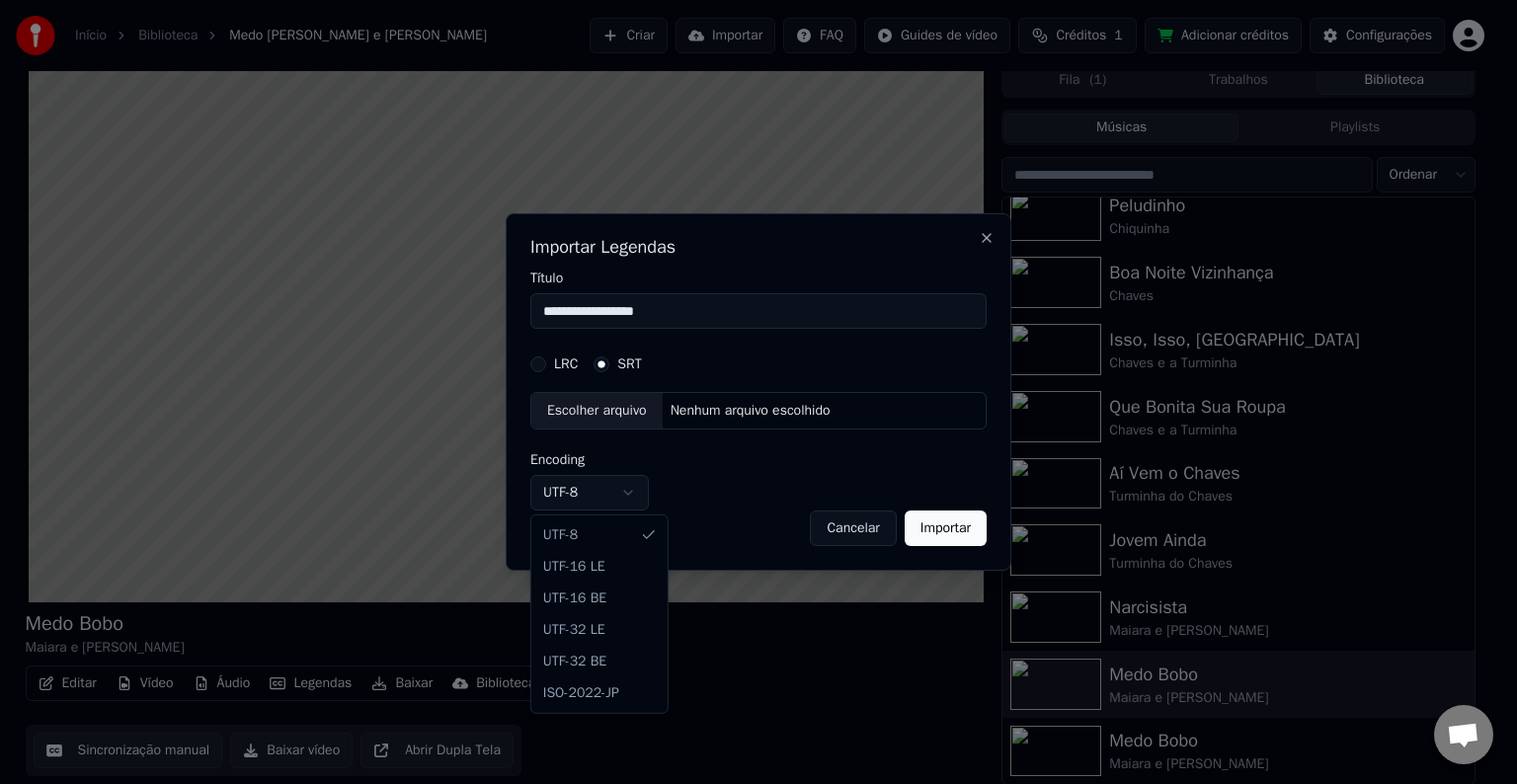 click on "**********" at bounding box center [750, 383] 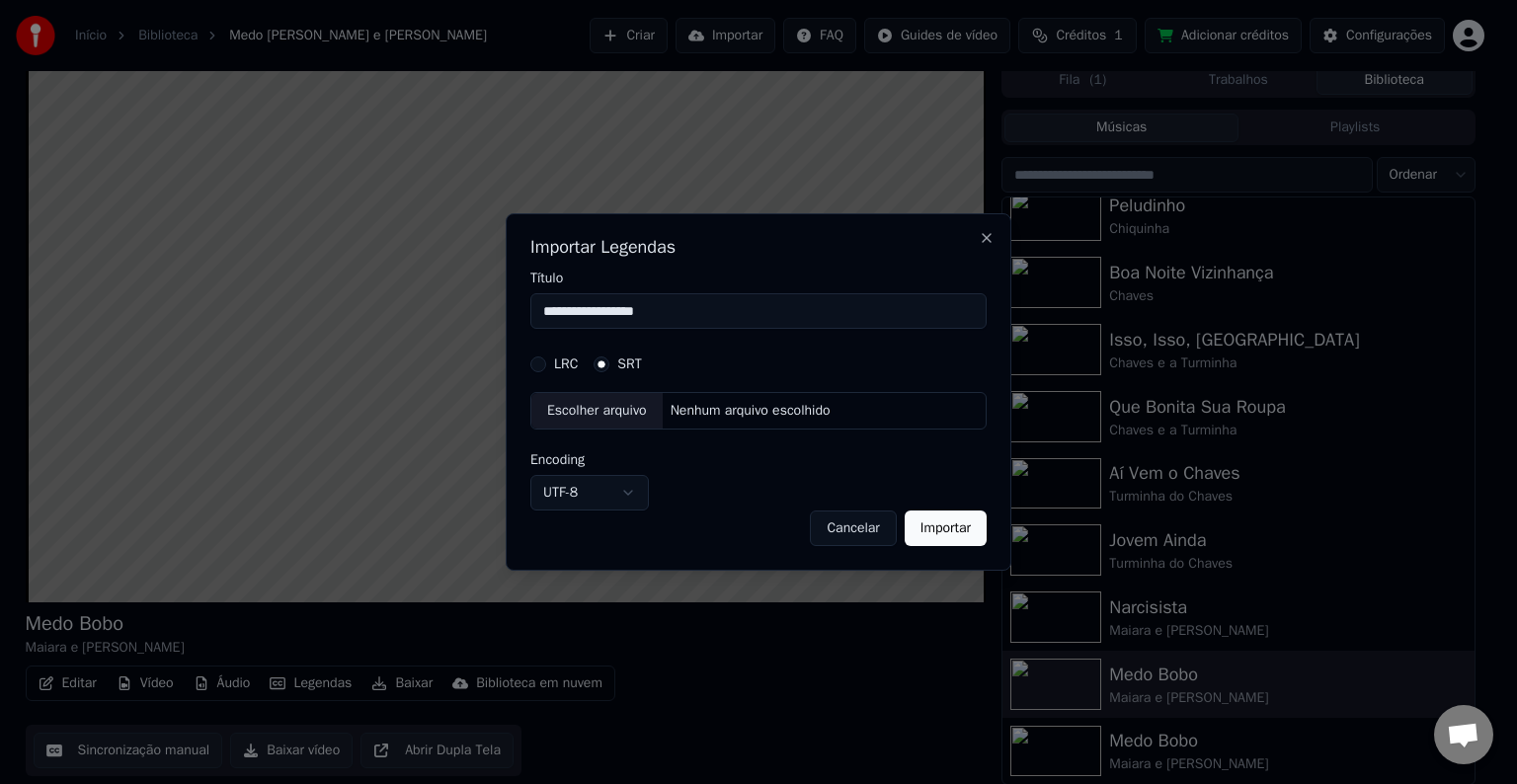 click on "Escolher arquivo" at bounding box center [597, 411] 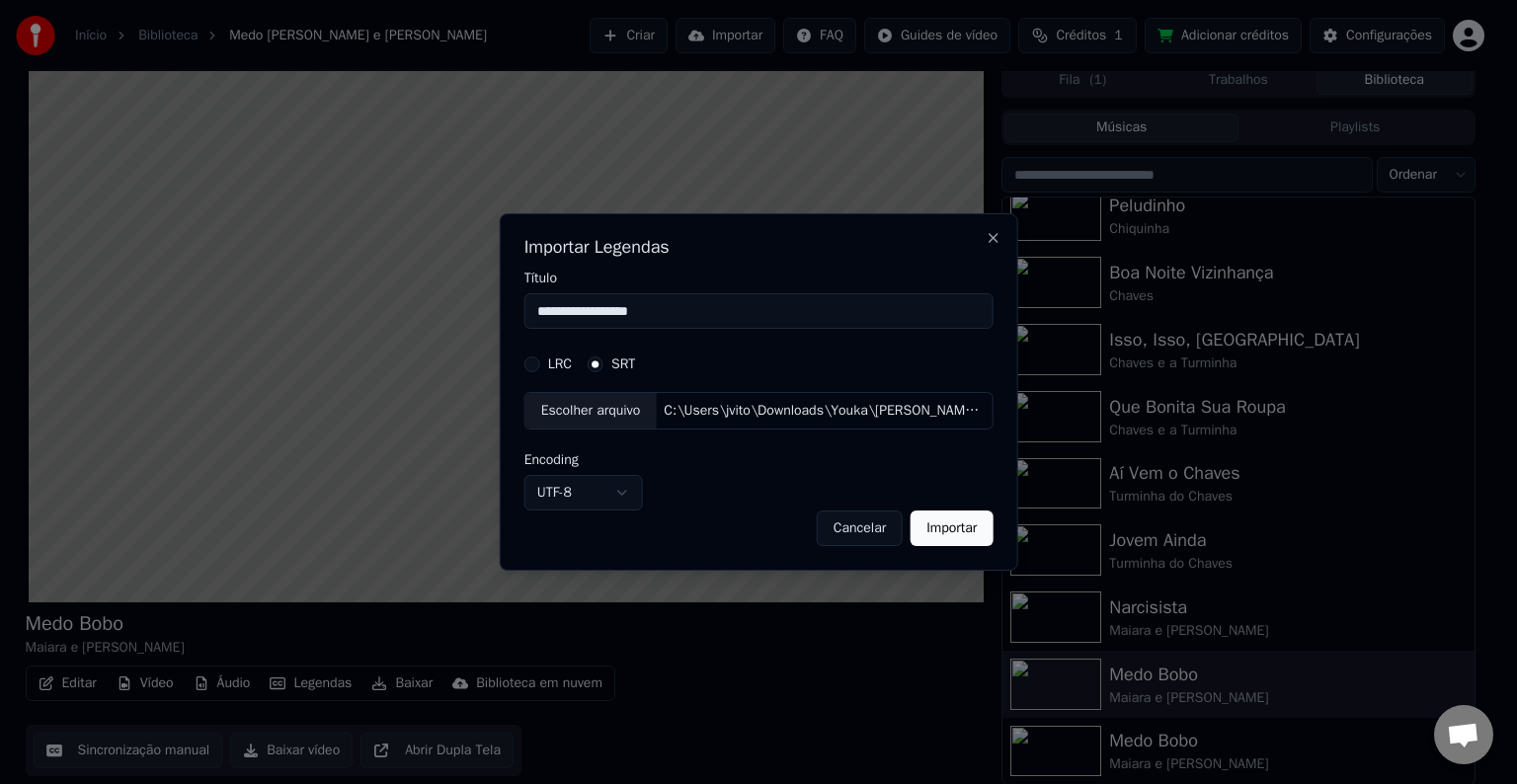 drag, startPoint x: 676, startPoint y: 313, endPoint x: 509, endPoint y: 317, distance: 167.0479 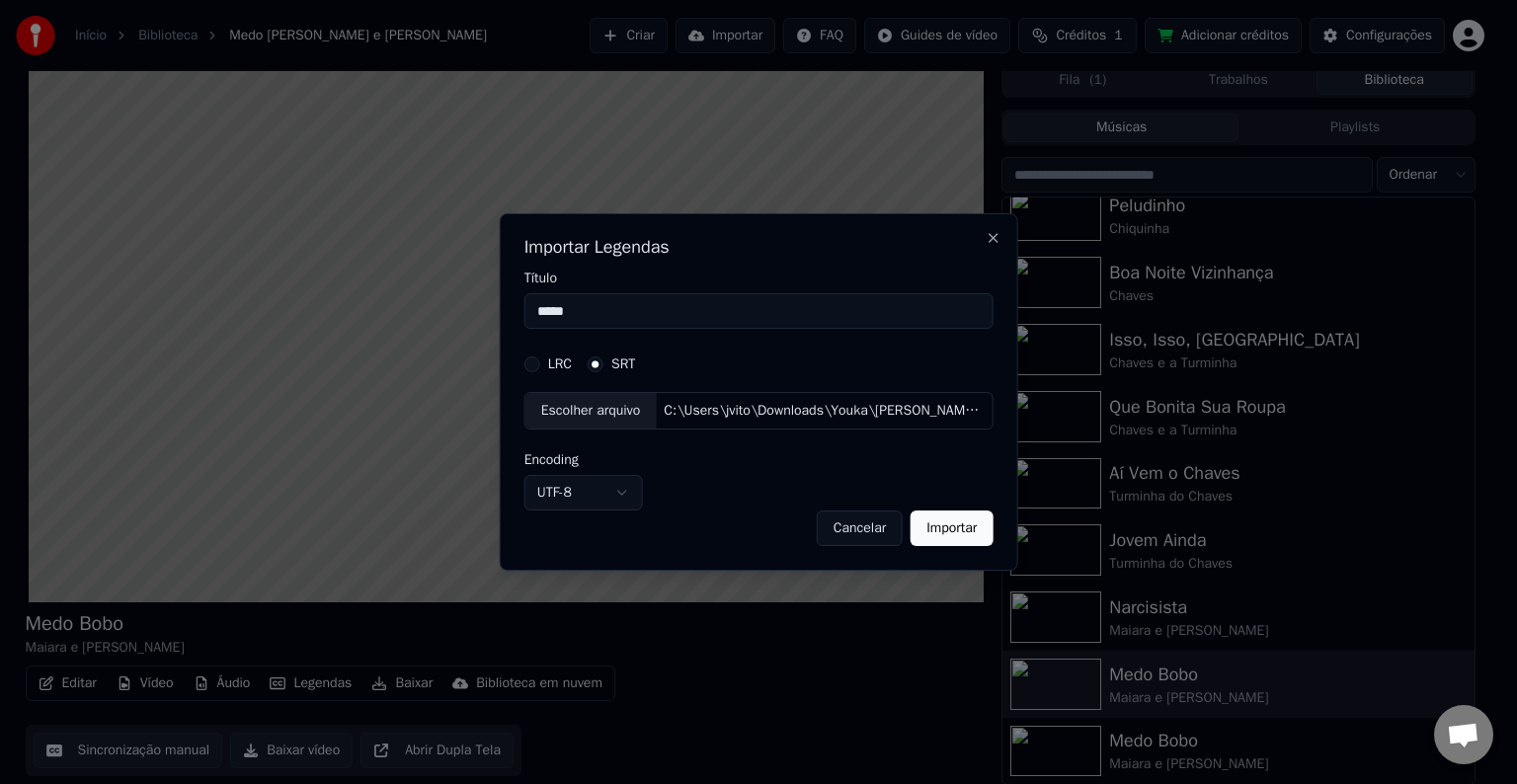 click on "Importar" at bounding box center [951, 528] 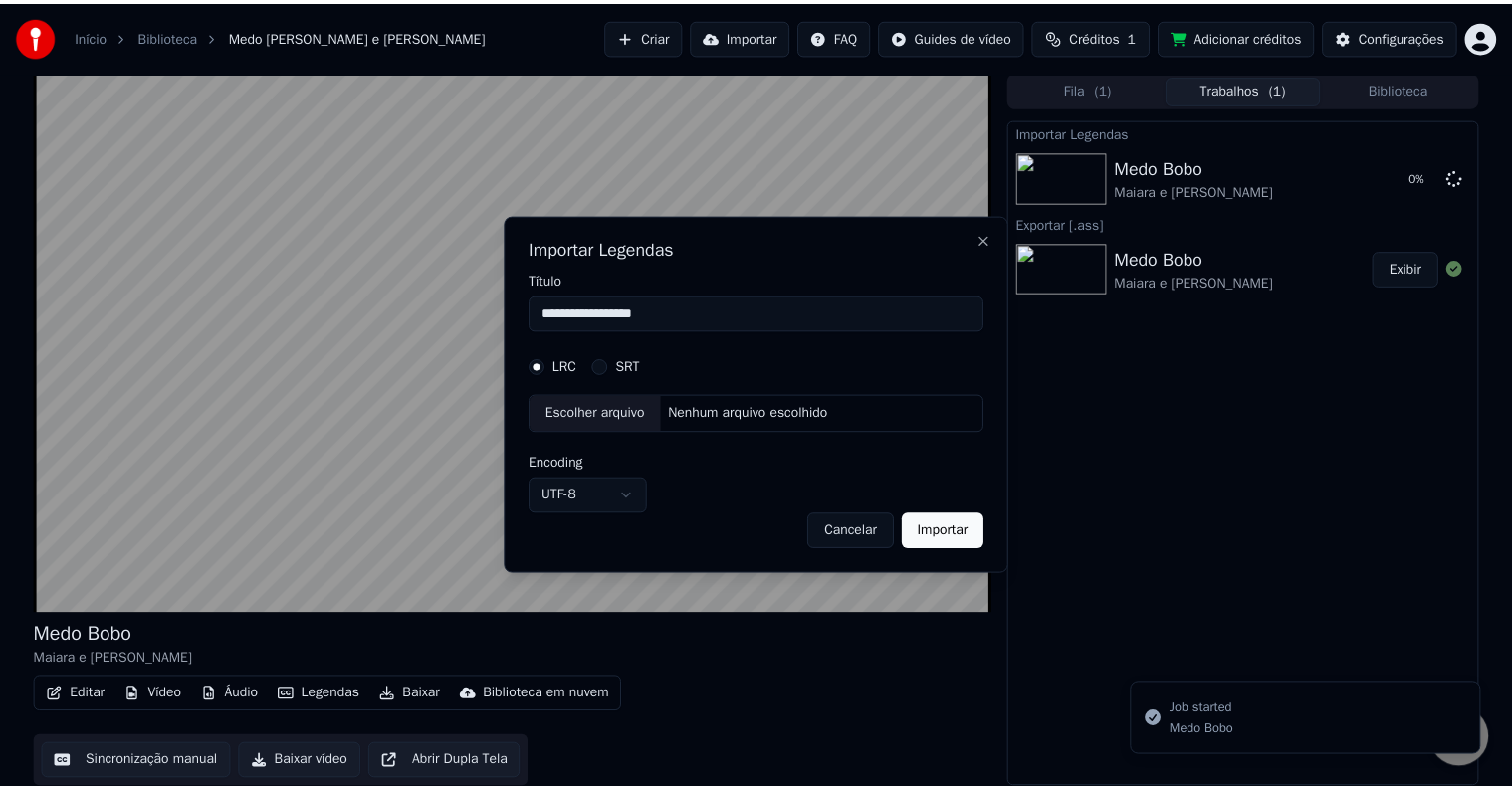 scroll, scrollTop: 1, scrollLeft: 0, axis: vertical 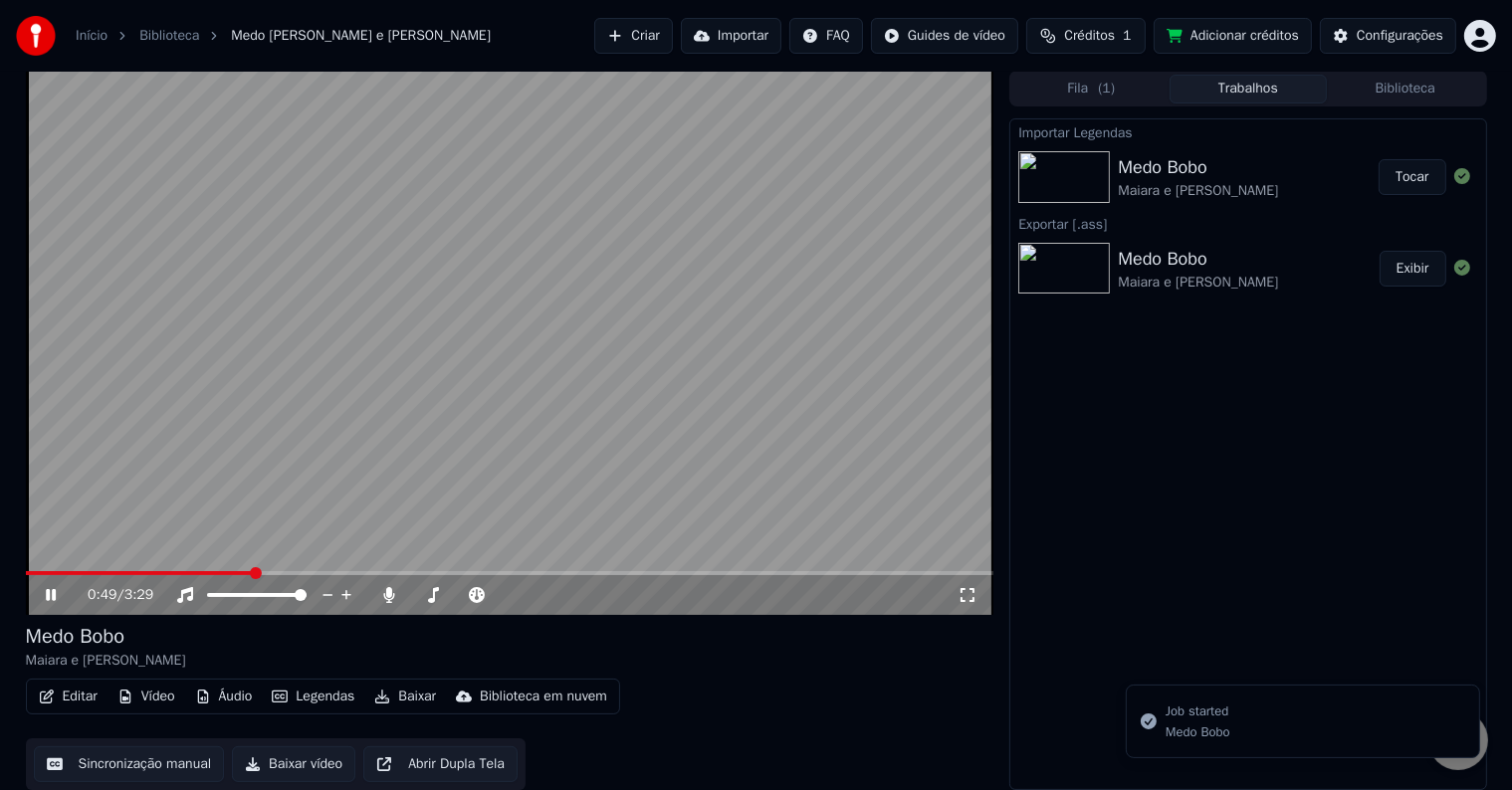 click on "Editar Vídeo Áudio Legendas Baixar Biblioteca em nuvem" at bounding box center (323, 696) 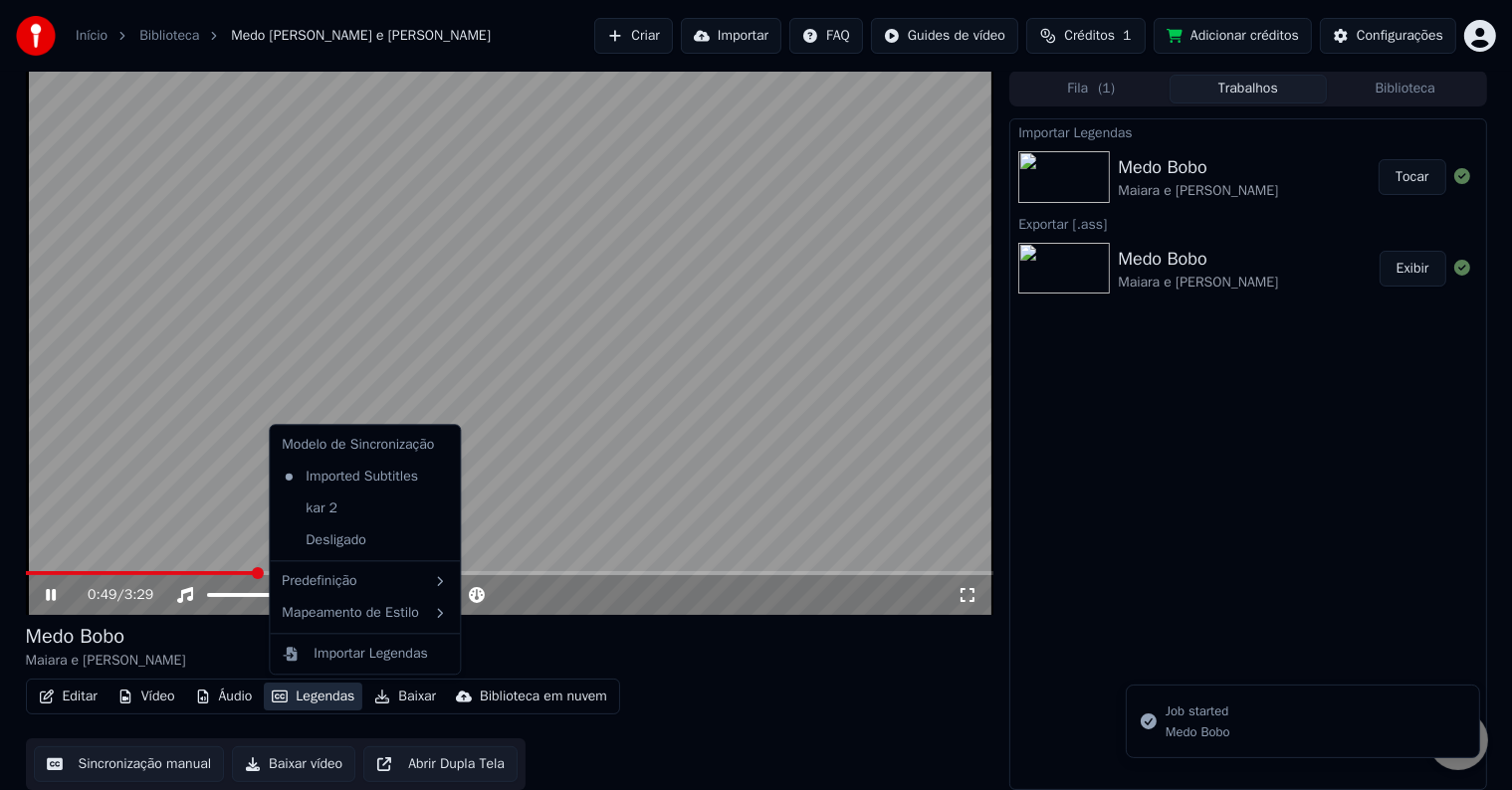 click on "Legendas" at bounding box center [313, 696] 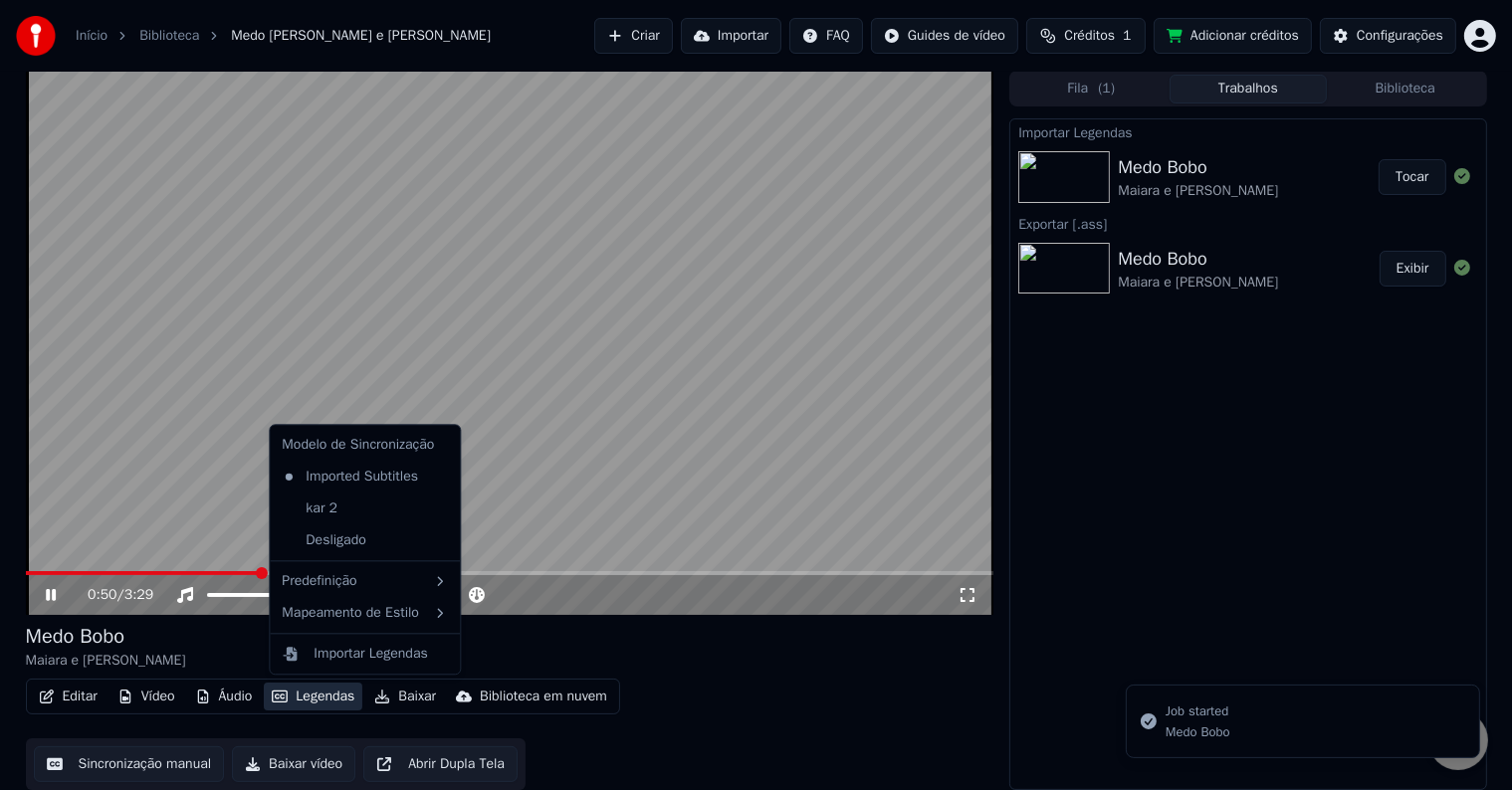 click on "kar 2" at bounding box center (364, 508) 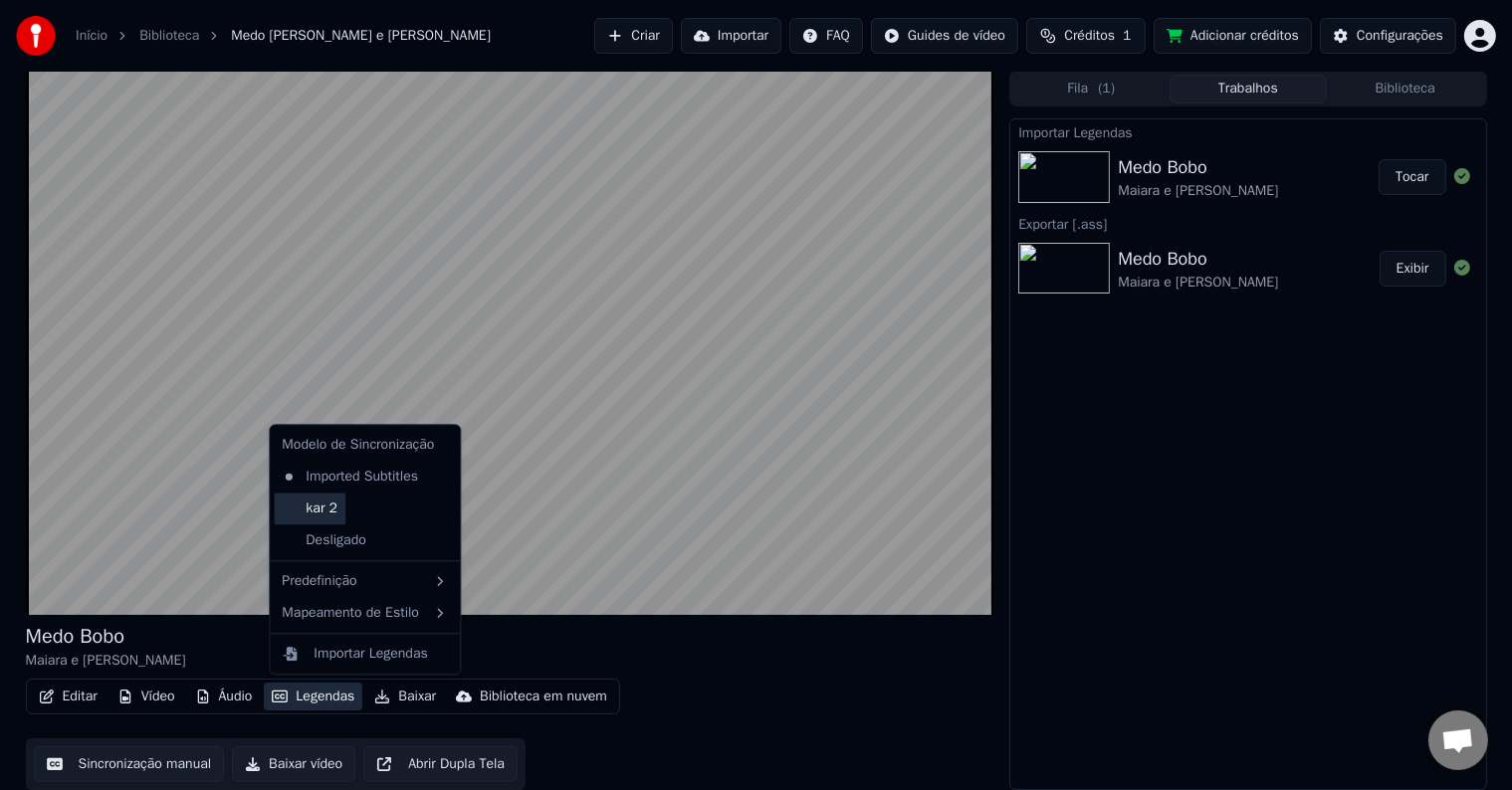 click on "kar 2" at bounding box center [310, 508] 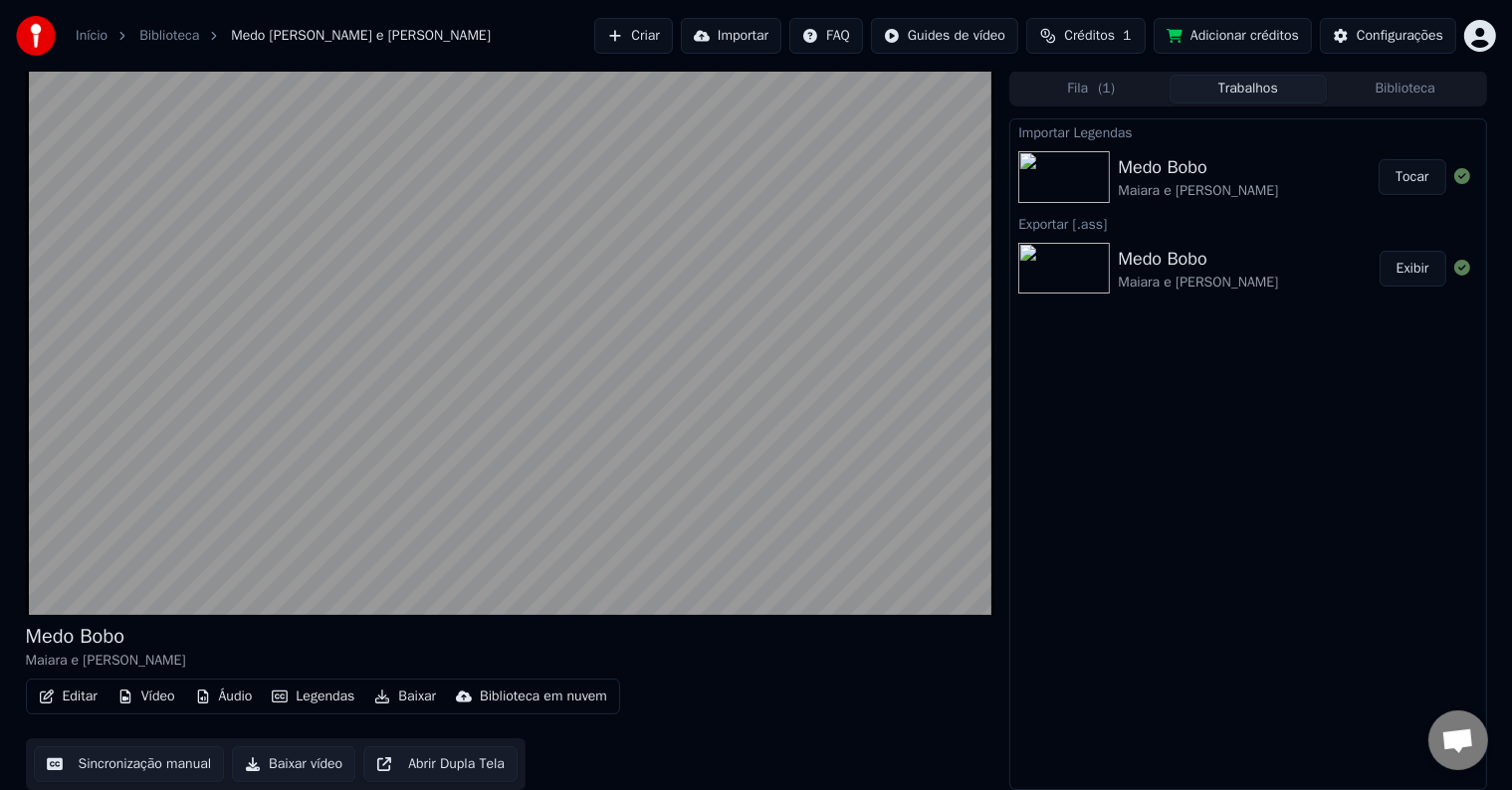 click on "Legendas" at bounding box center (313, 696) 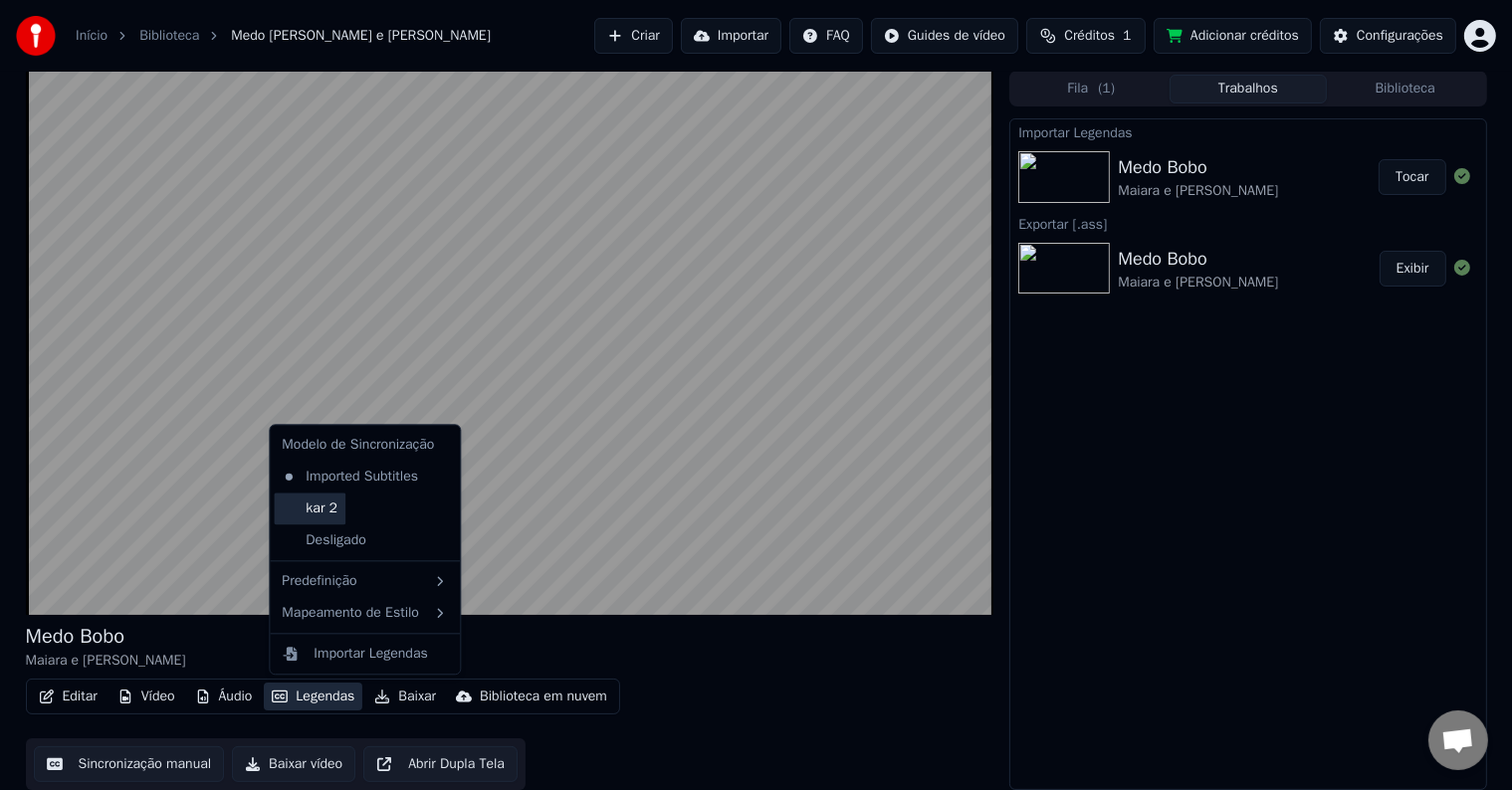 click on "kar 2" at bounding box center (310, 508) 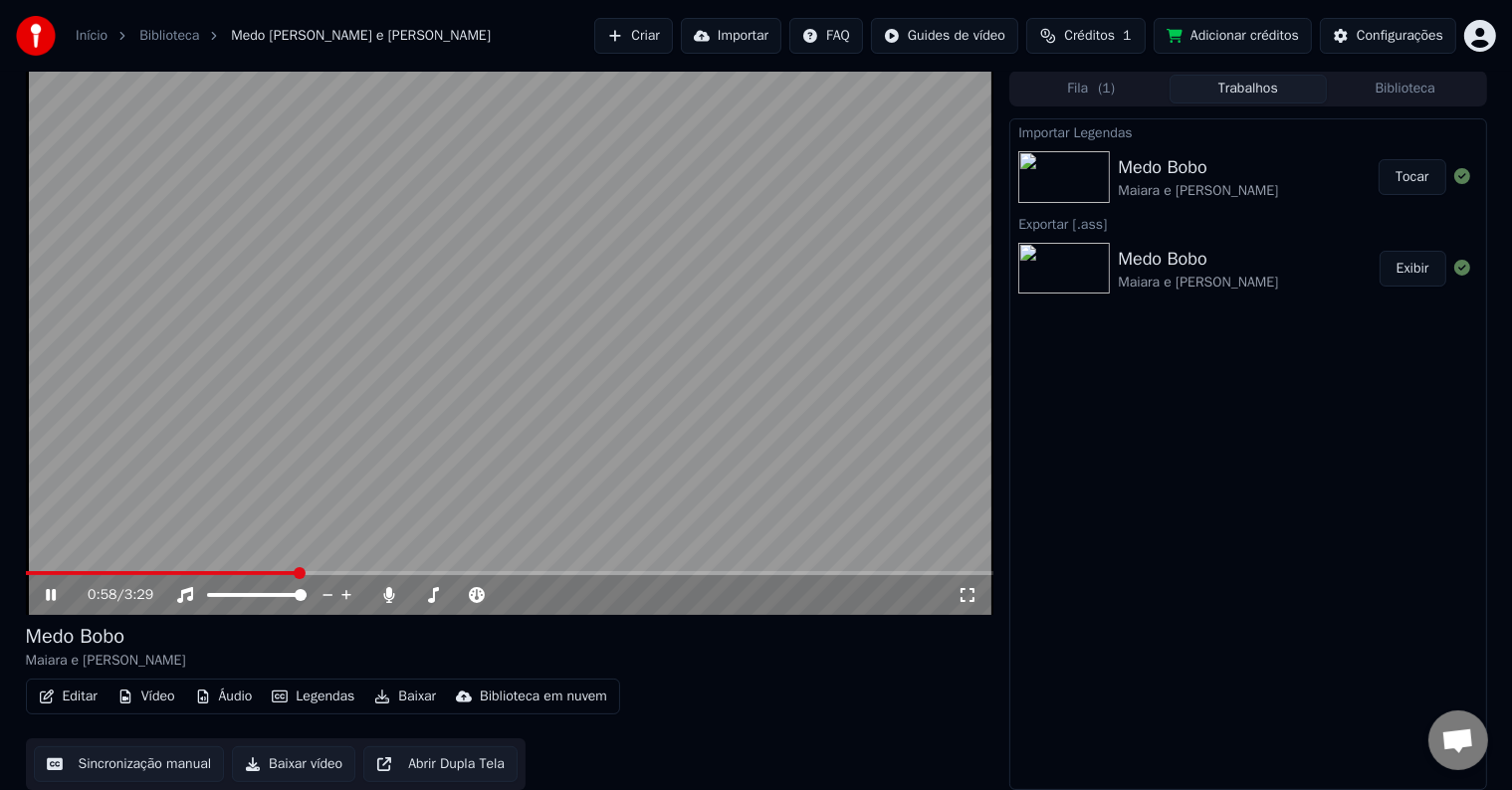 click on "Legendas" at bounding box center (313, 696) 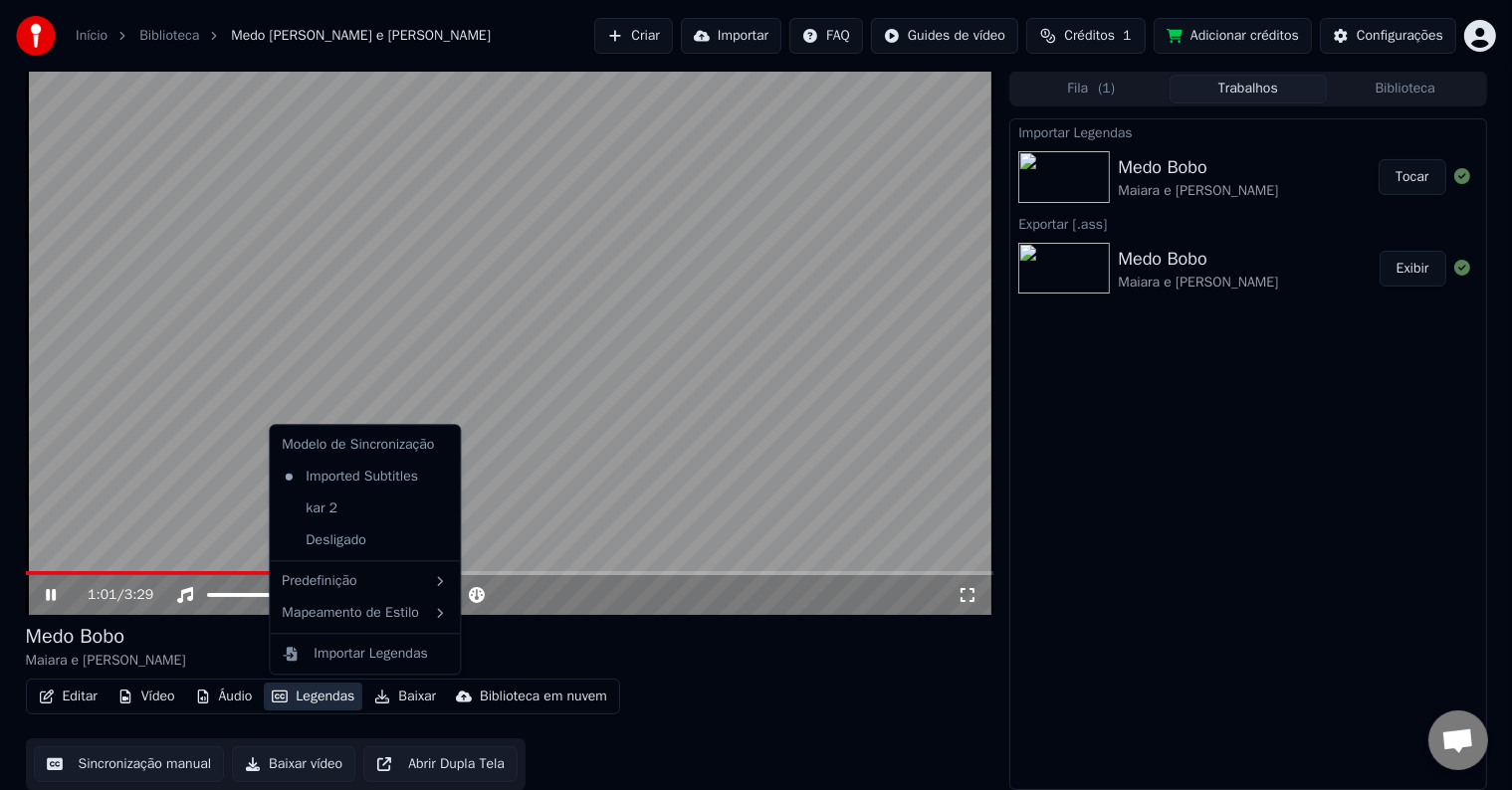 click 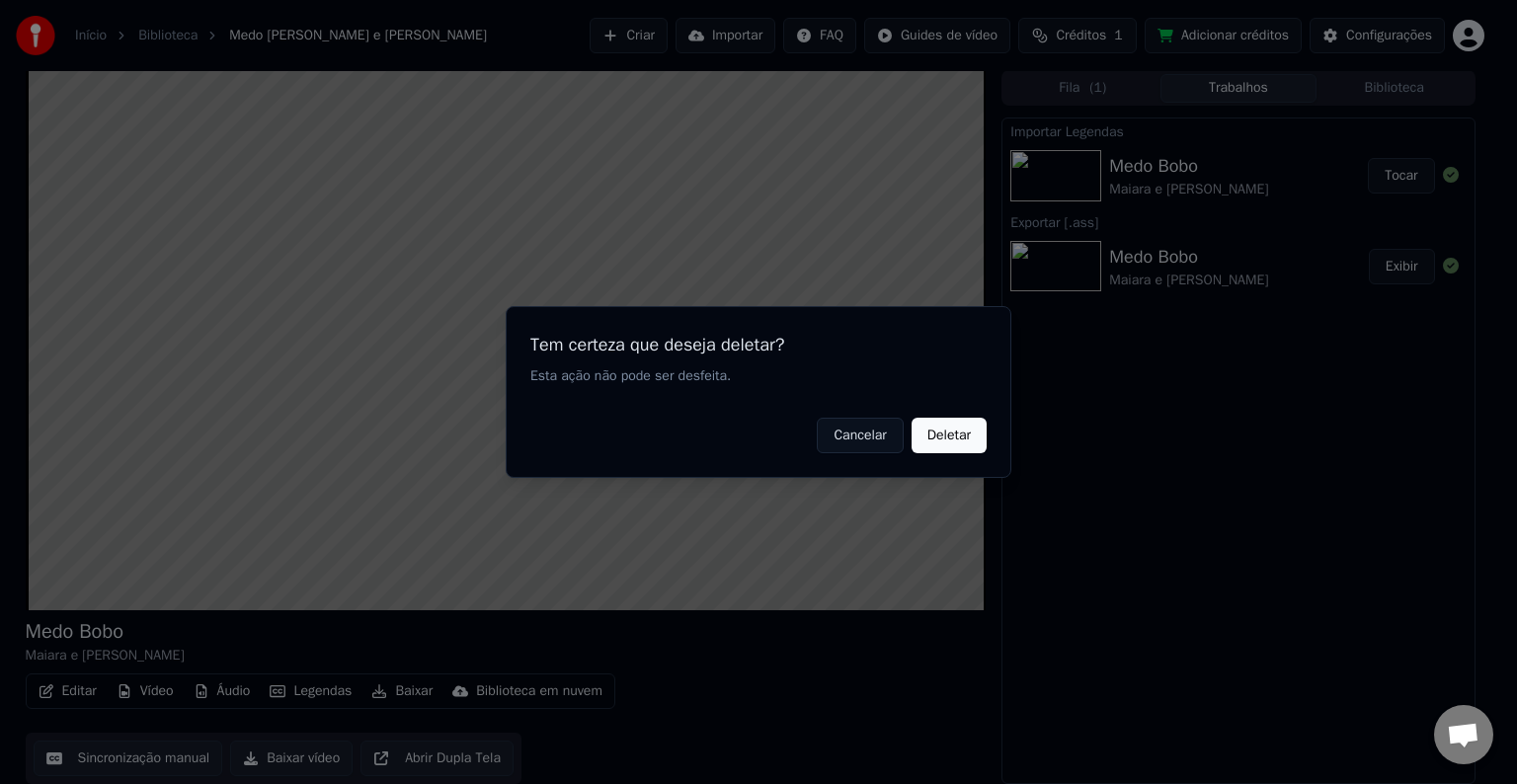 click on "Deletar" at bounding box center (949, 435) 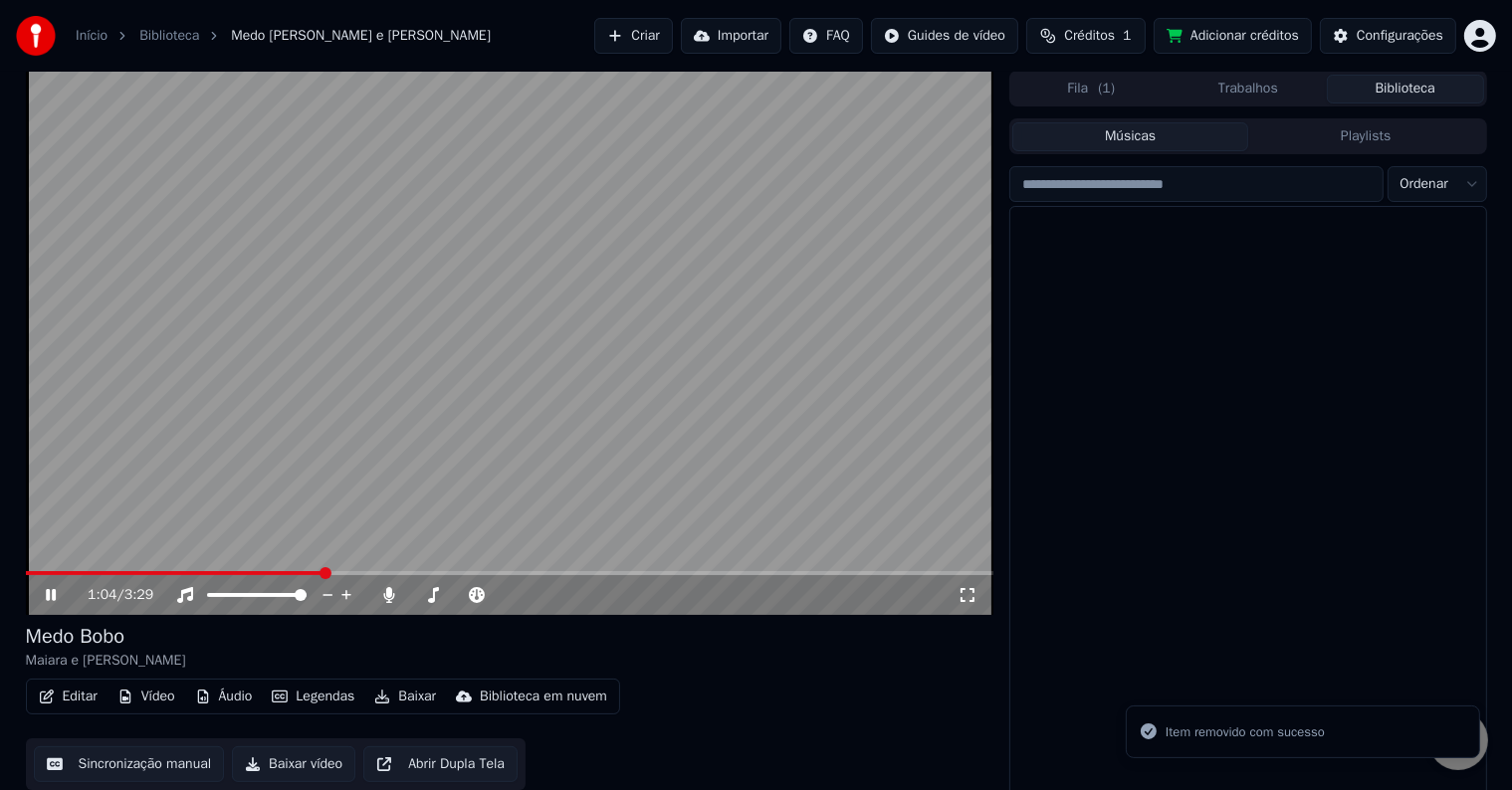 click on "Biblioteca" at bounding box center [1405, 89] 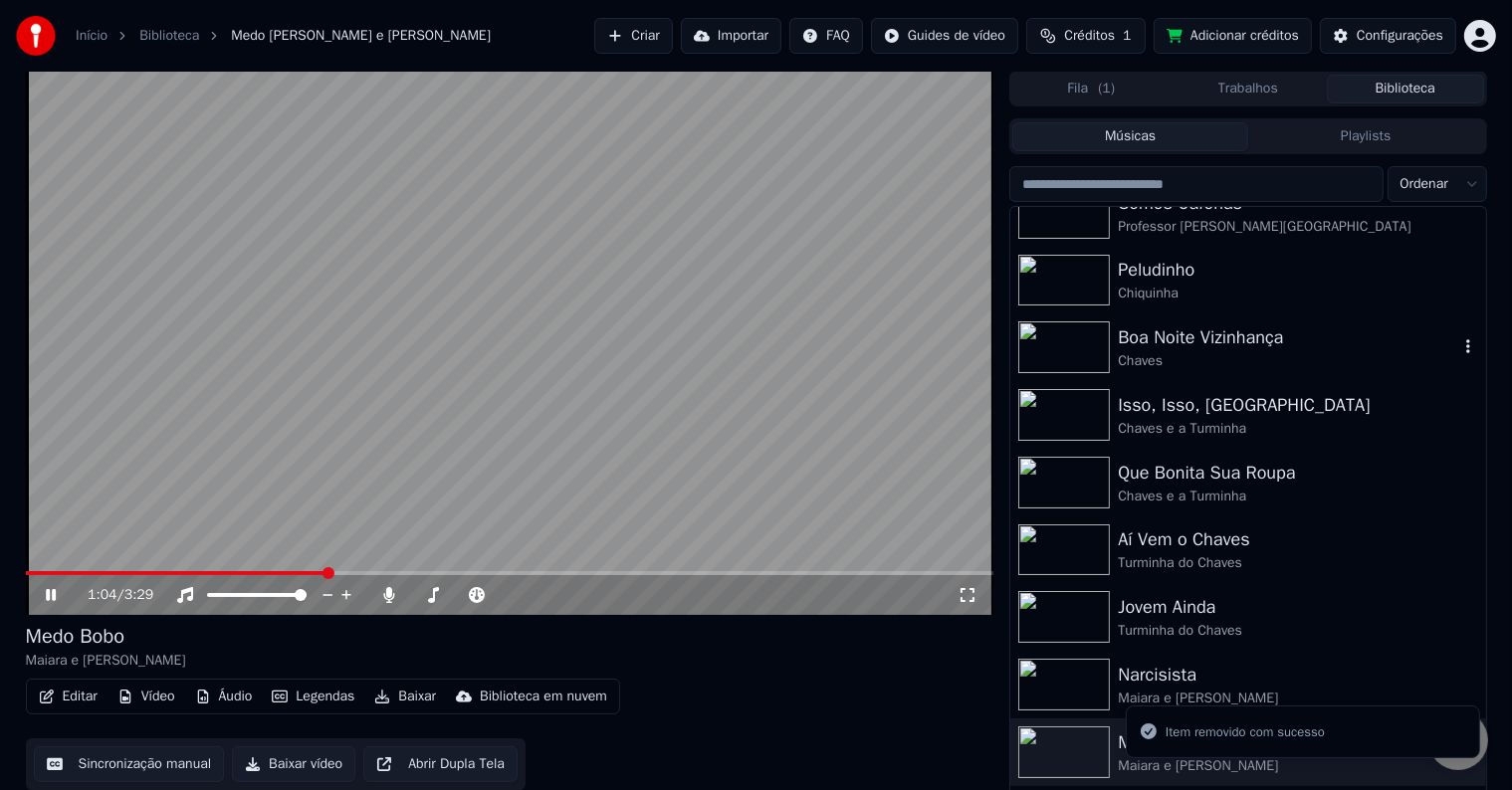 scroll, scrollTop: 151, scrollLeft: 0, axis: vertical 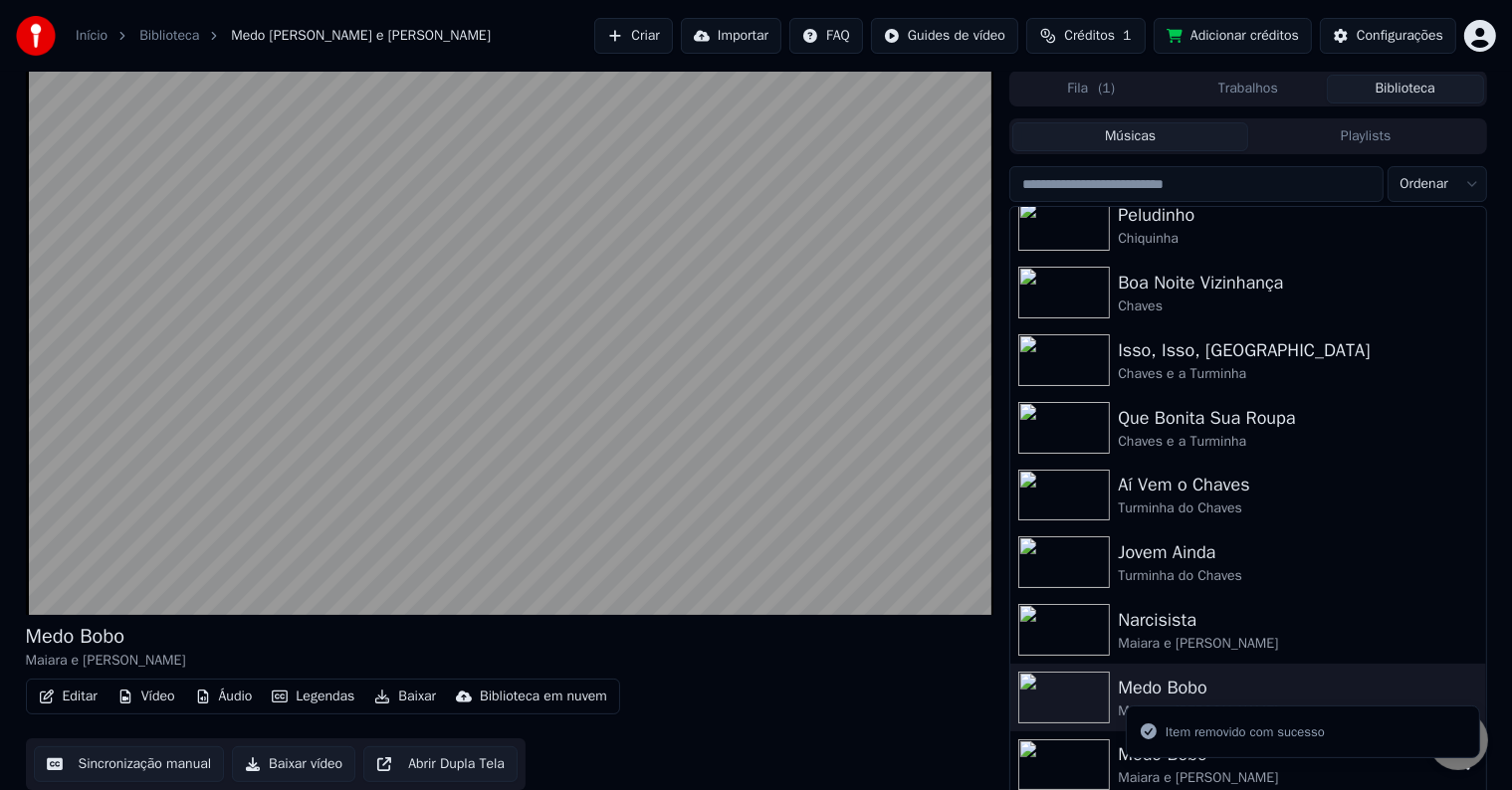 click on "Medo Bobo Maiara e Maraisa" at bounding box center (1247, 765) 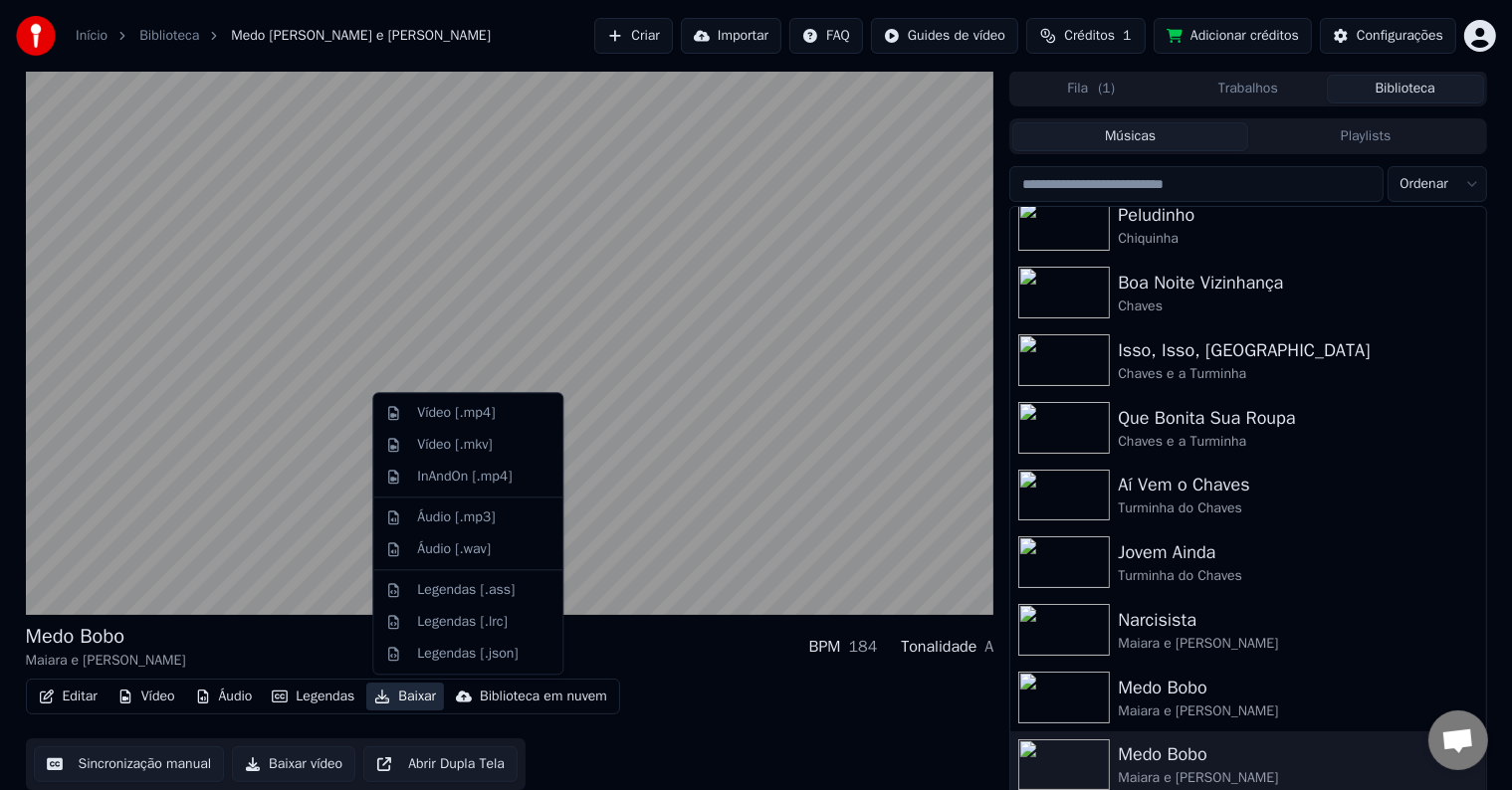 click on "Baixar" at bounding box center [405, 696] 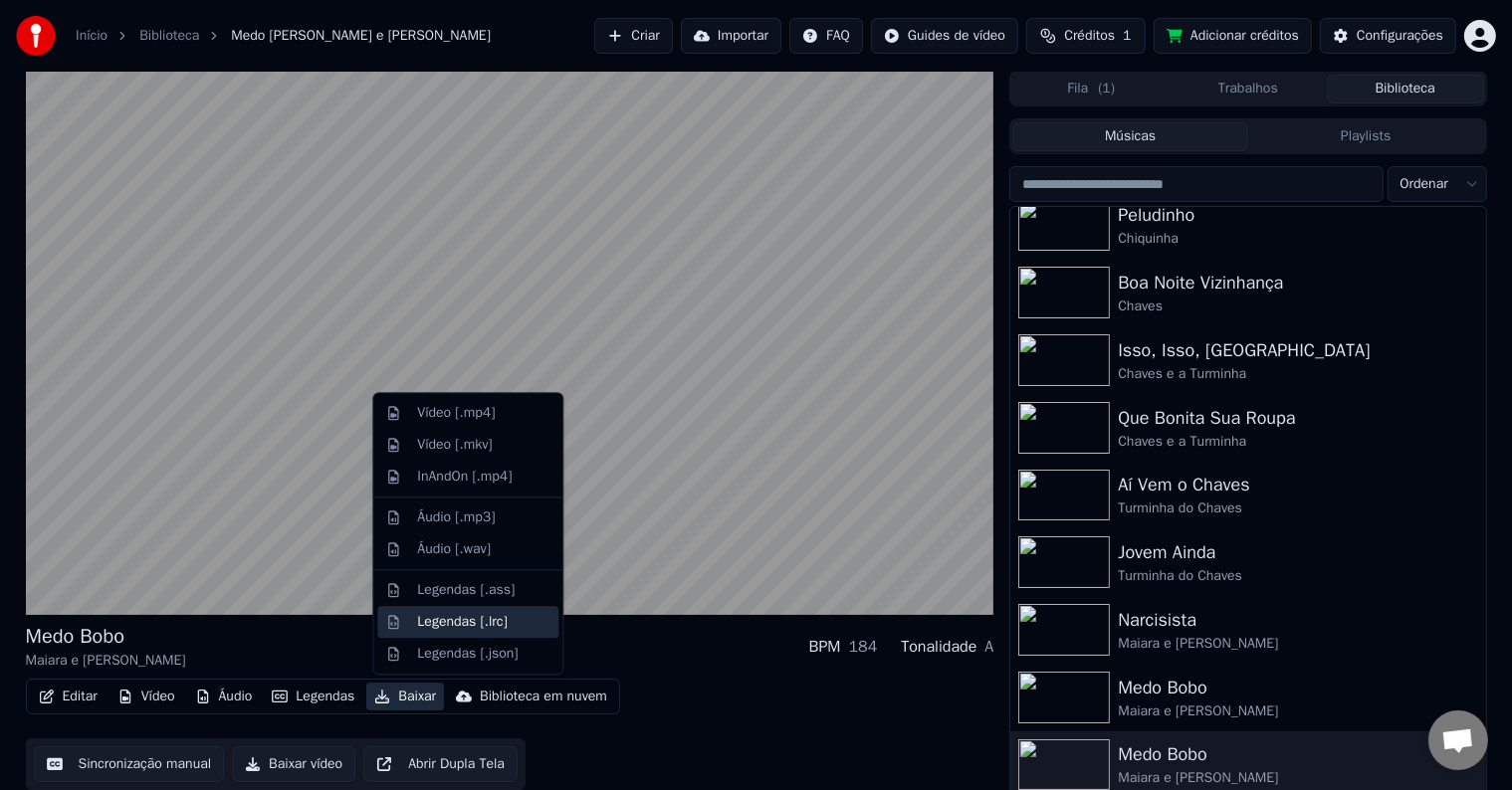 click on "Legendas [.lrc]" at bounding box center [484, 622] 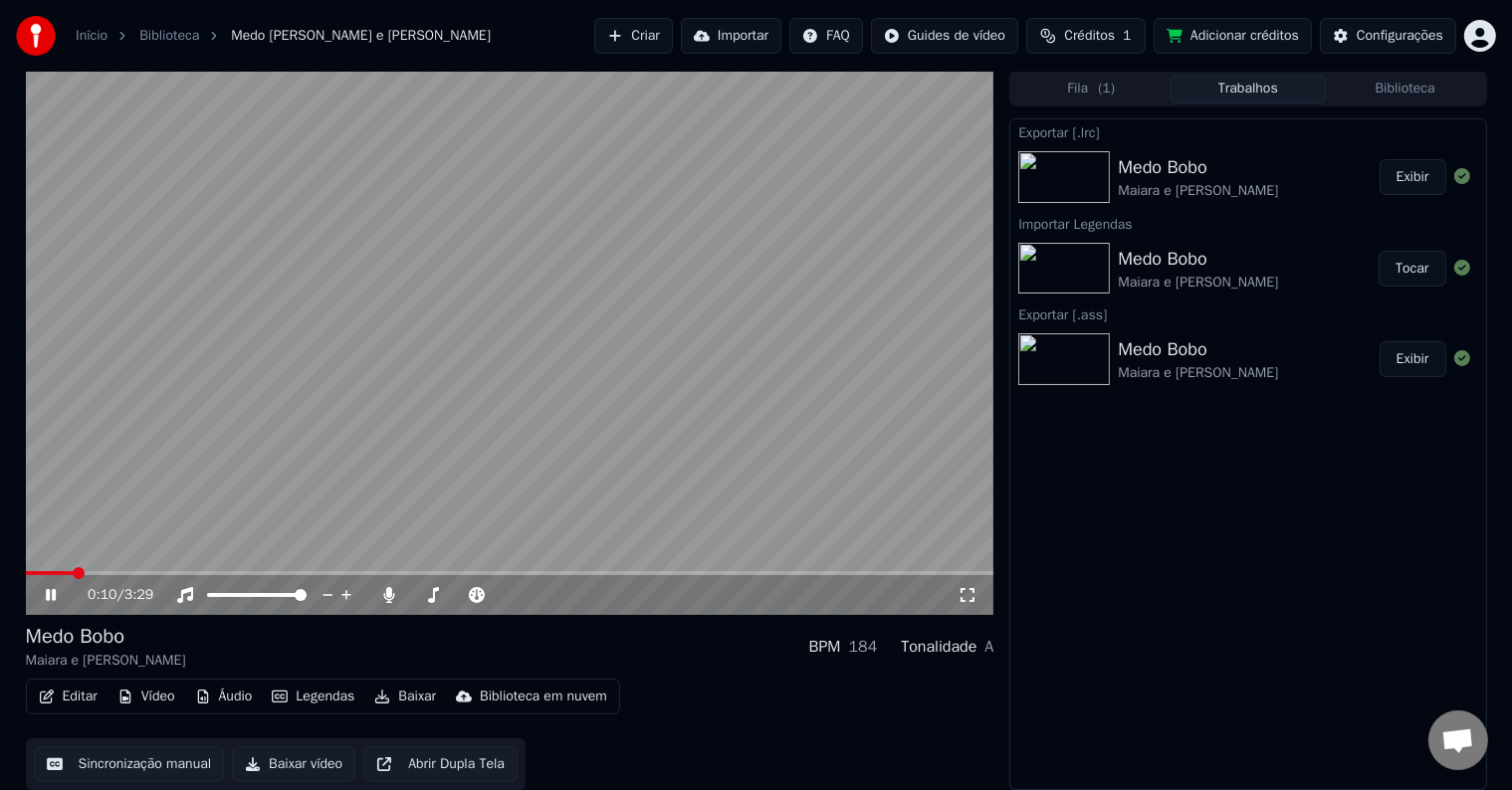 click on "Biblioteca" at bounding box center [1405, 89] 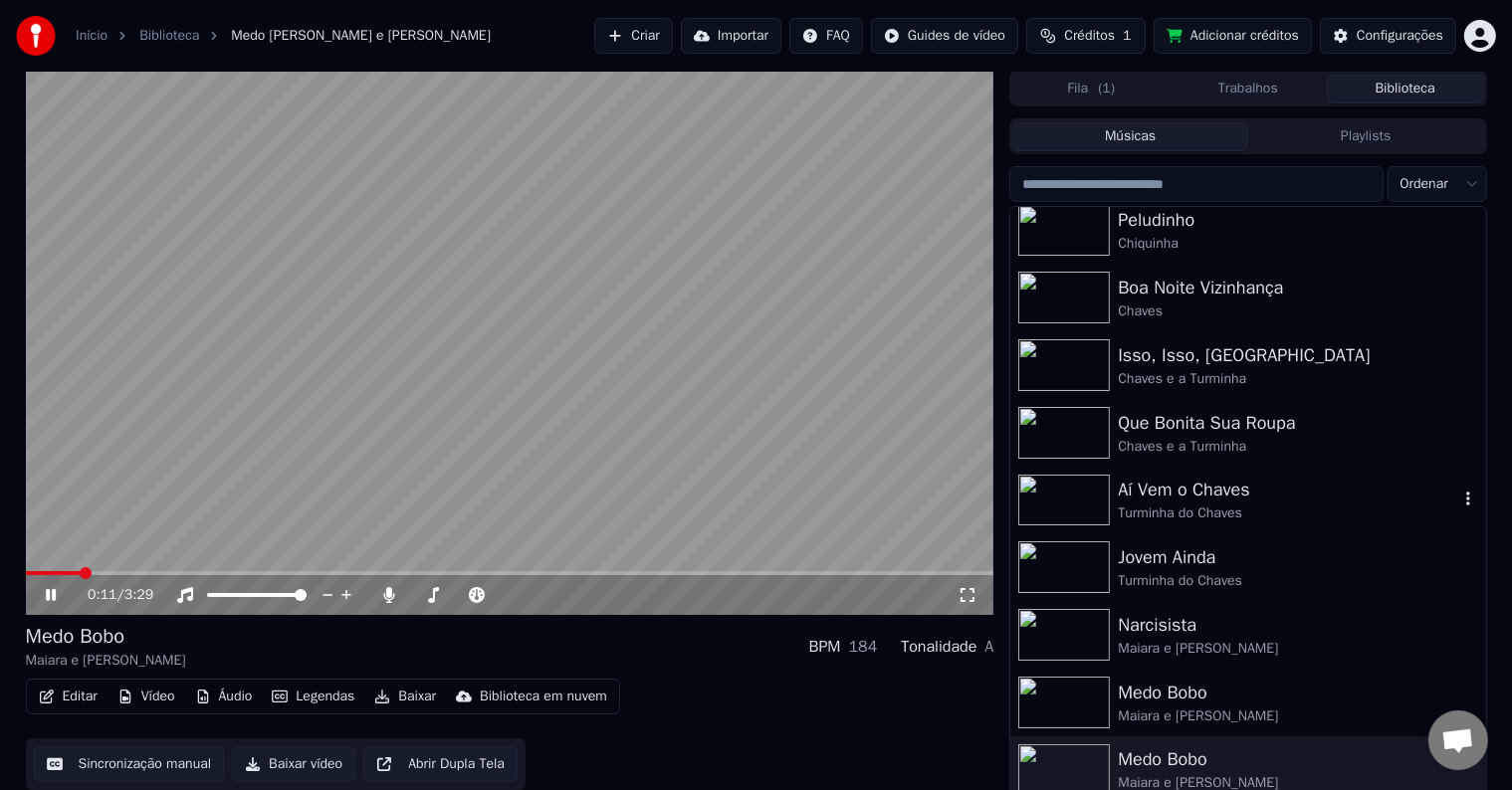 scroll, scrollTop: 151, scrollLeft: 0, axis: vertical 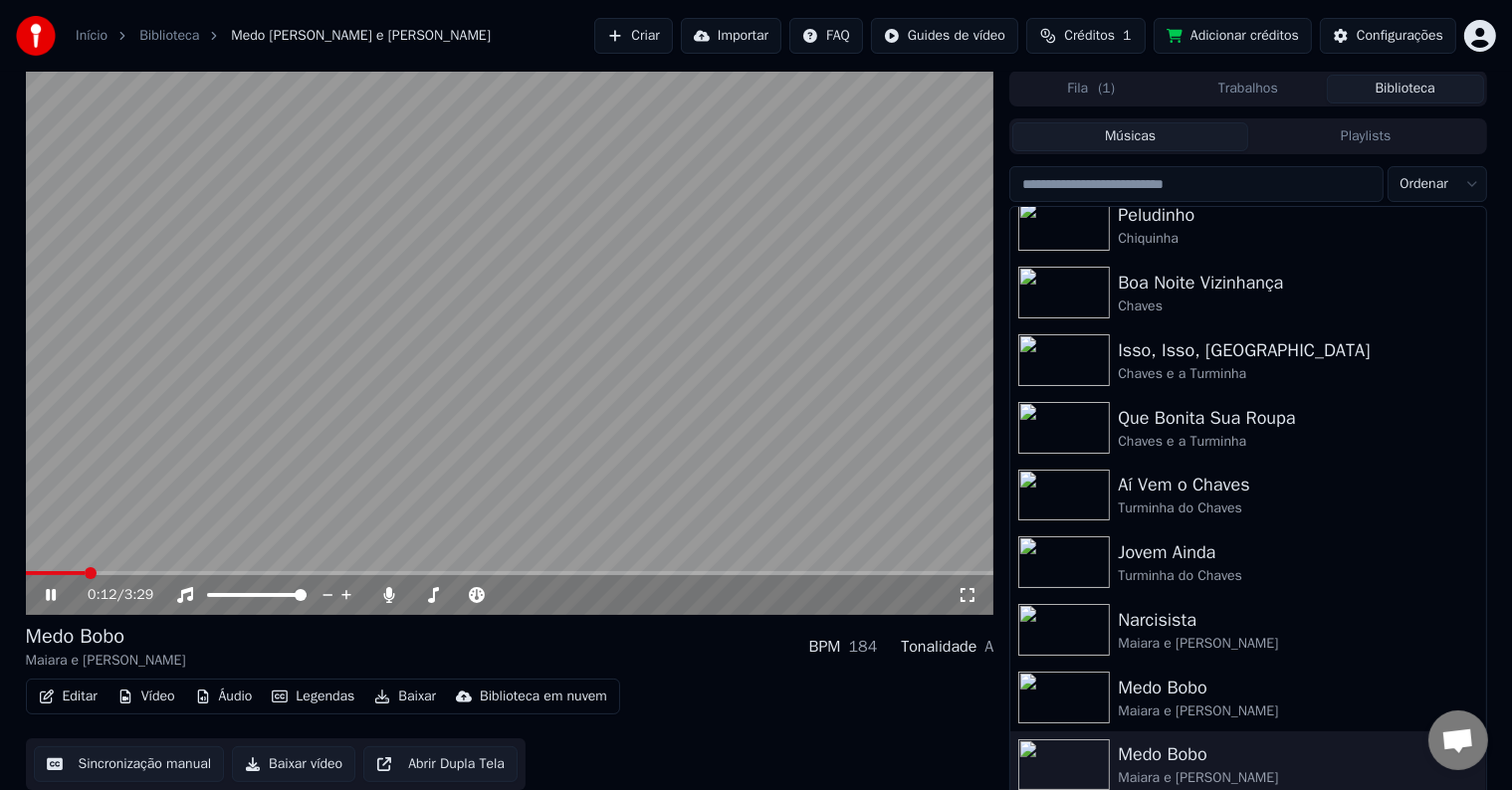 click at bounding box center [1068, 697] 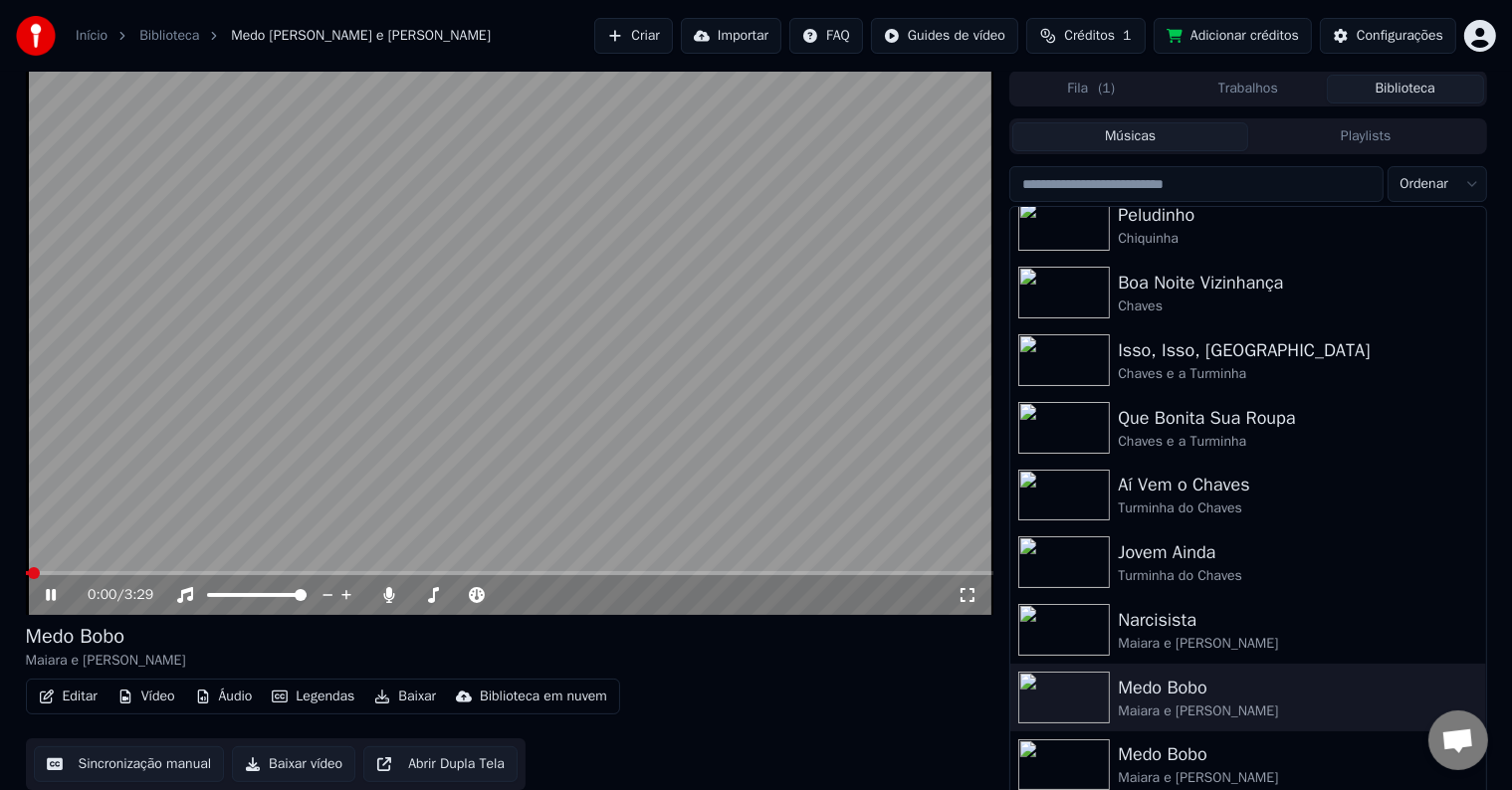 click on "Legendas" at bounding box center [313, 696] 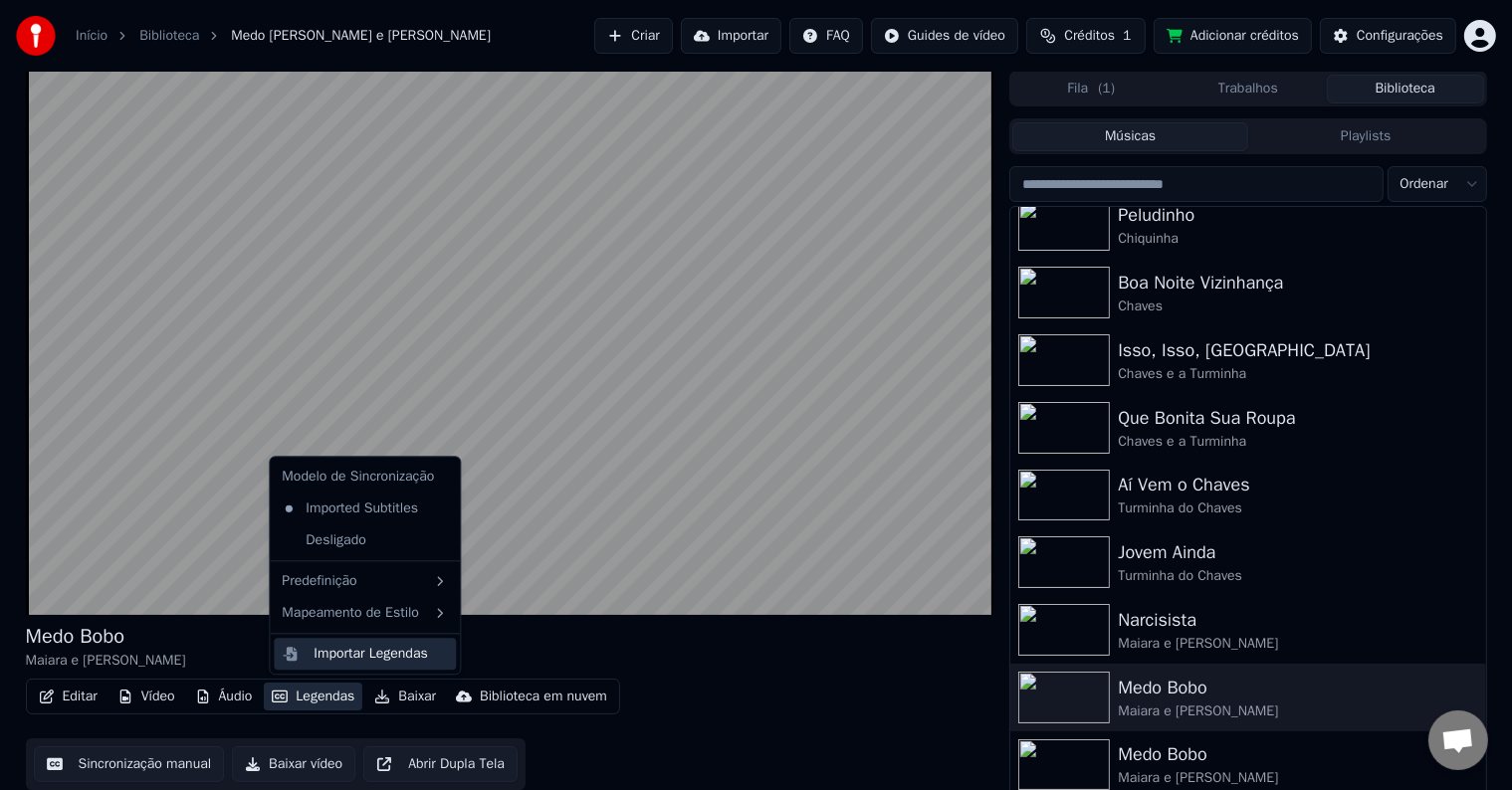 click on "Importar Legendas" at bounding box center (364, 654) 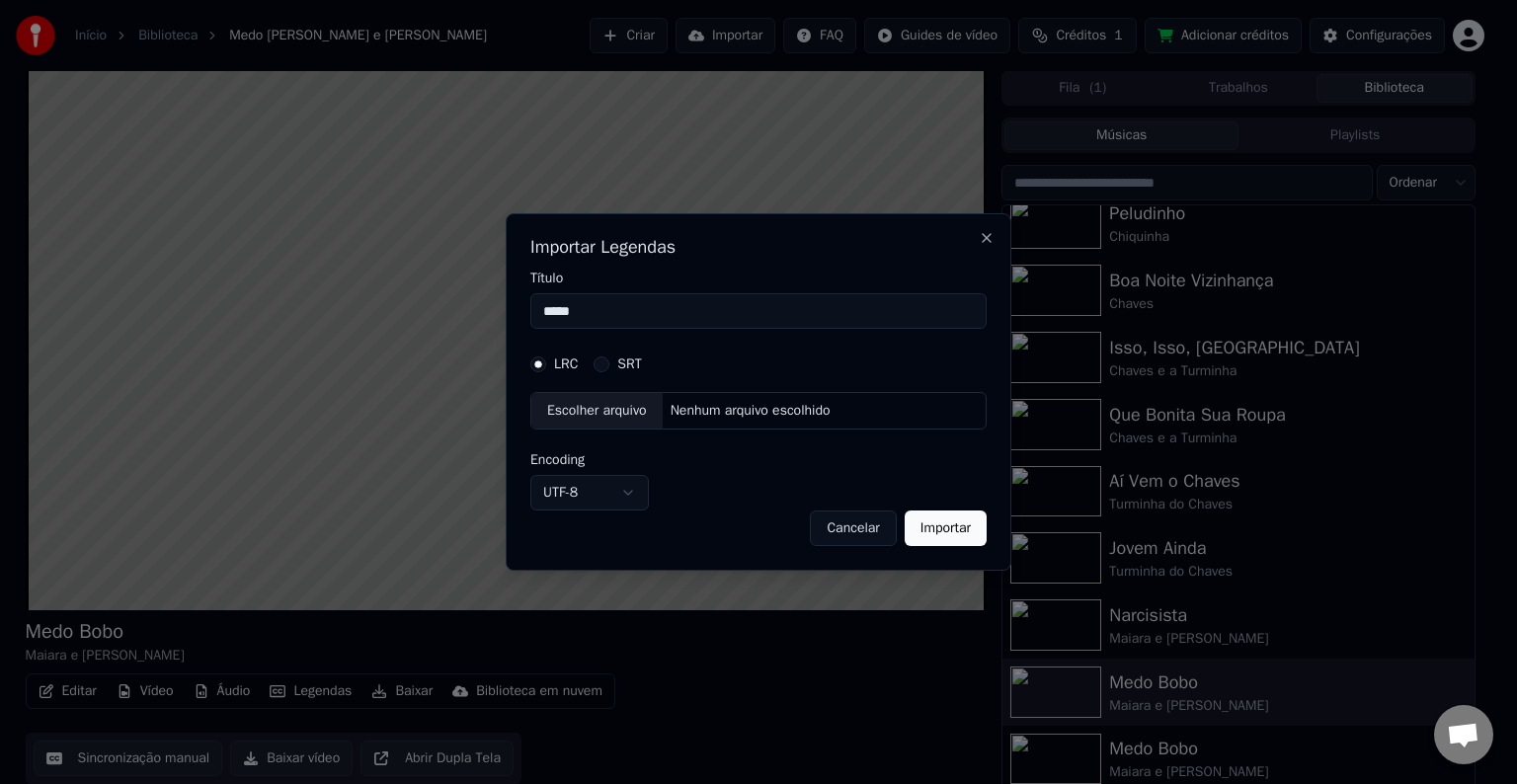 click on "Escolher arquivo" at bounding box center [597, 411] 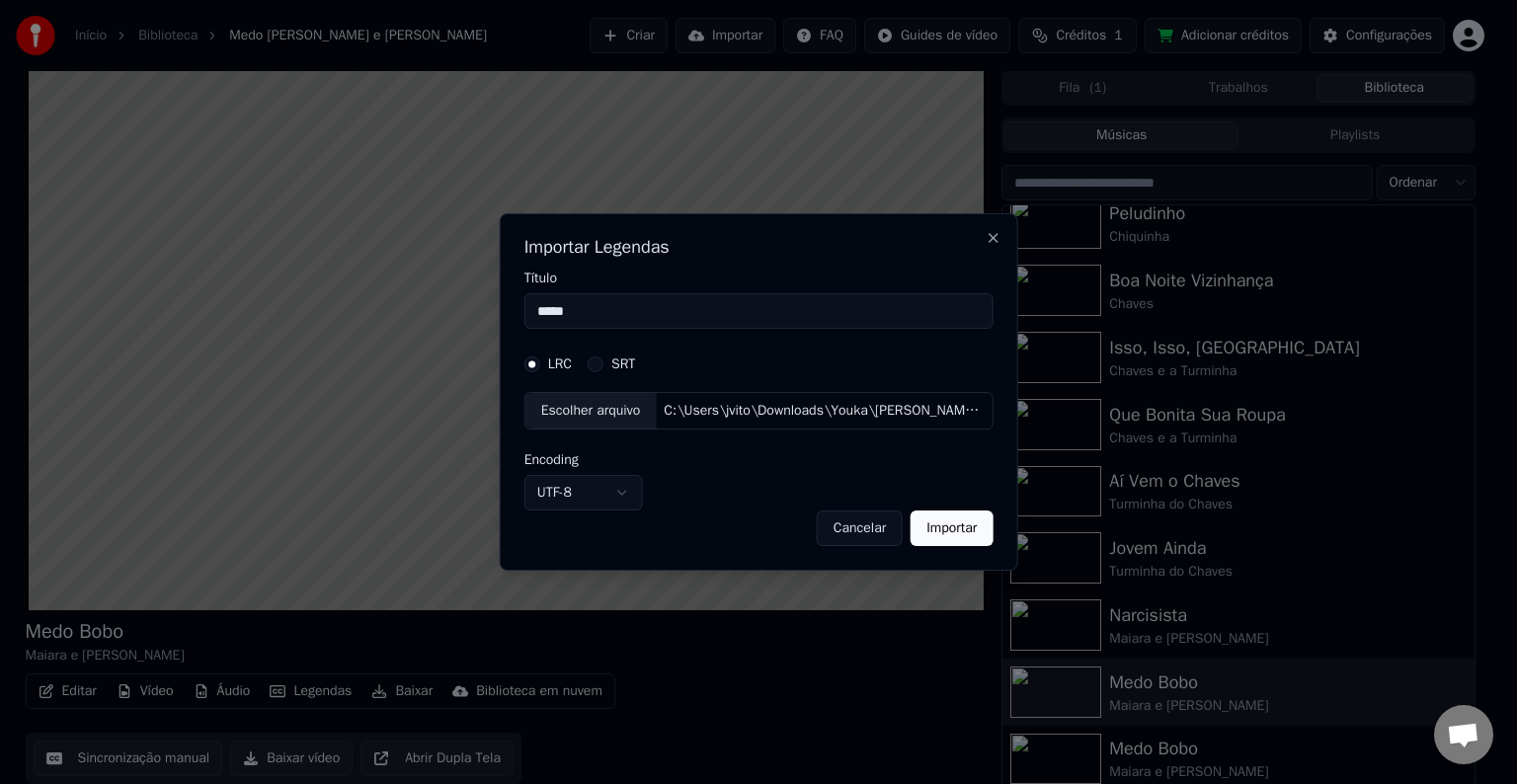 click on "Importar" at bounding box center (951, 528) 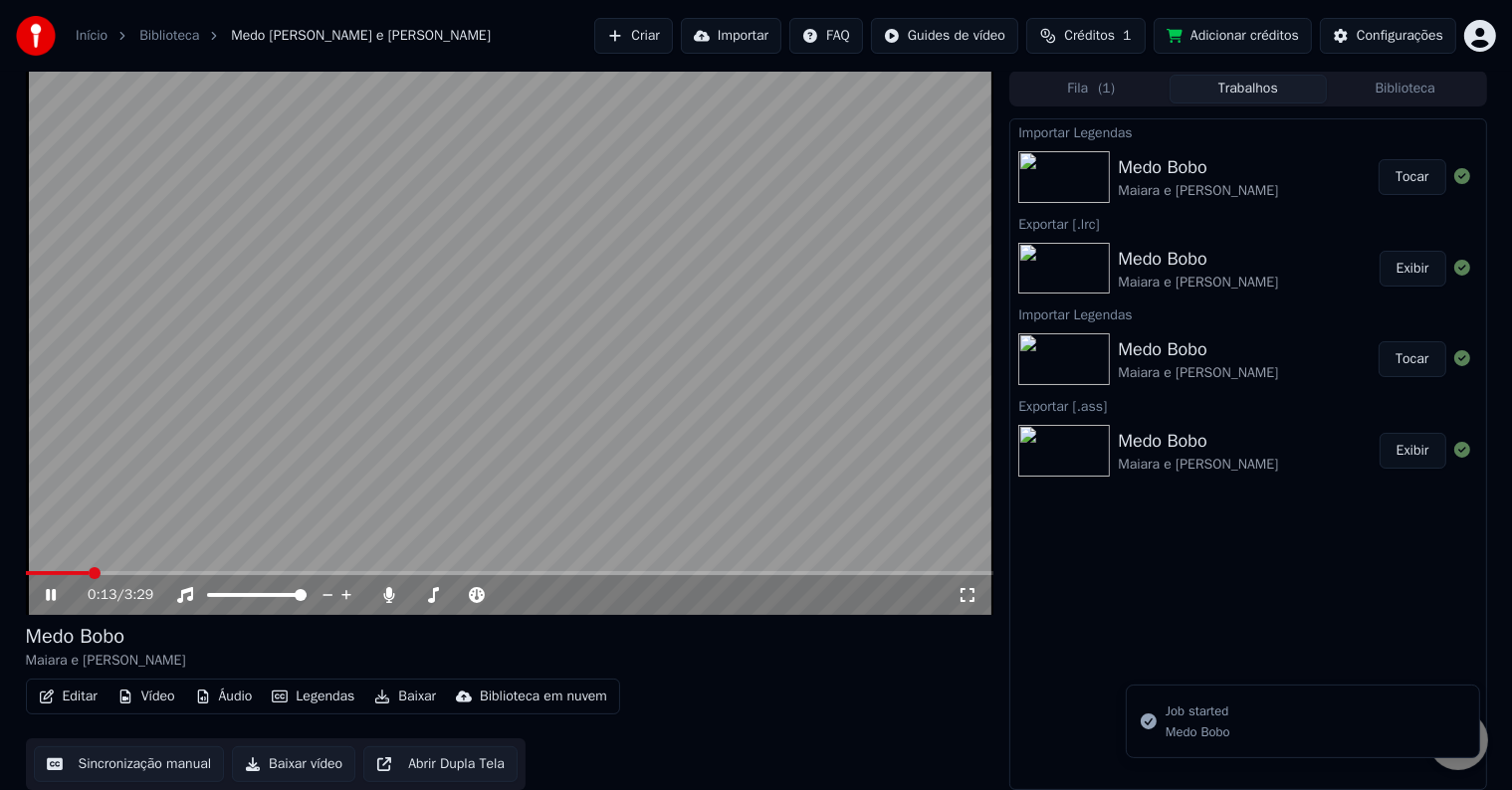 click on "Legendas" at bounding box center (313, 696) 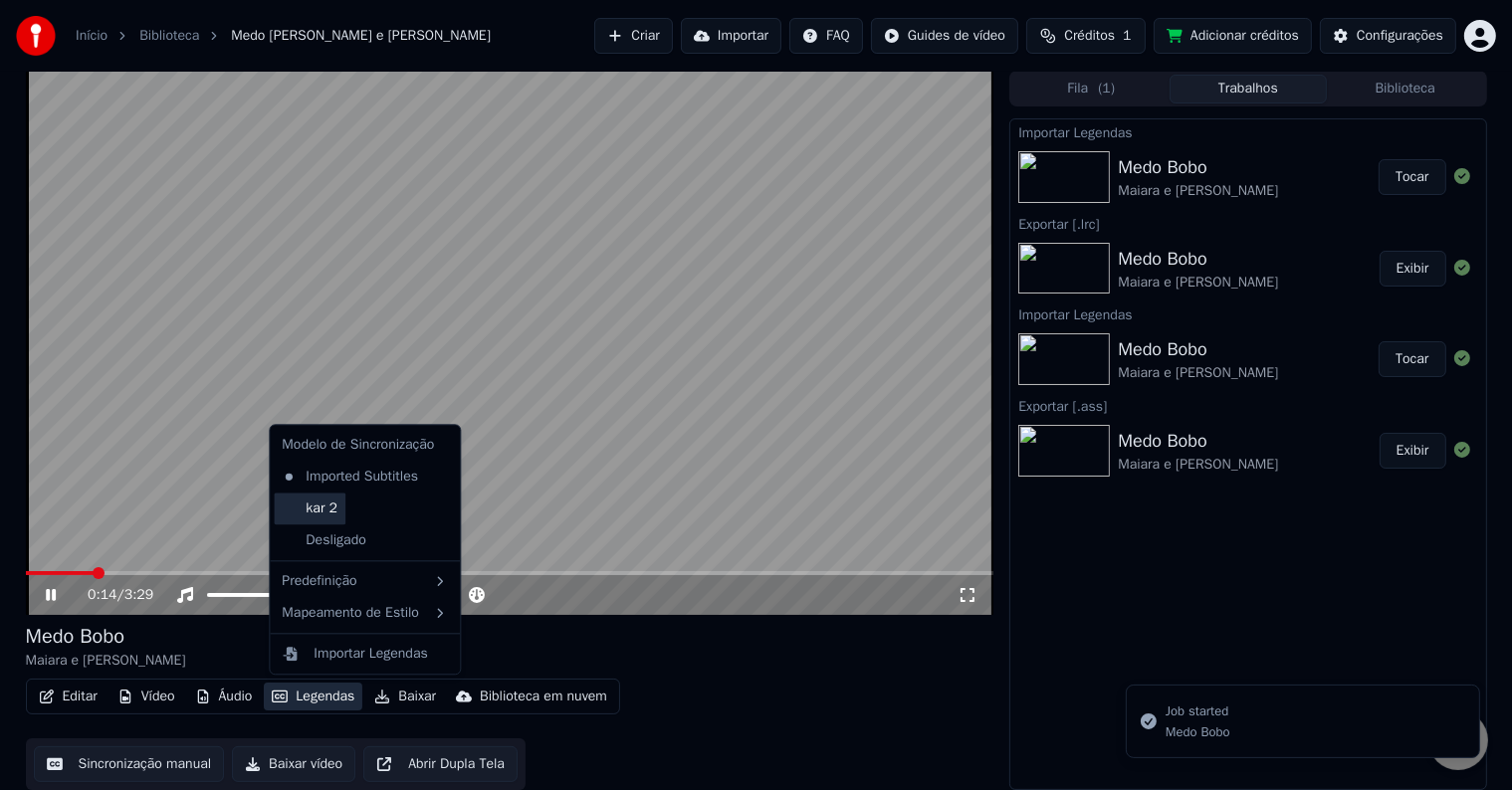 click on "kar 2" at bounding box center [310, 508] 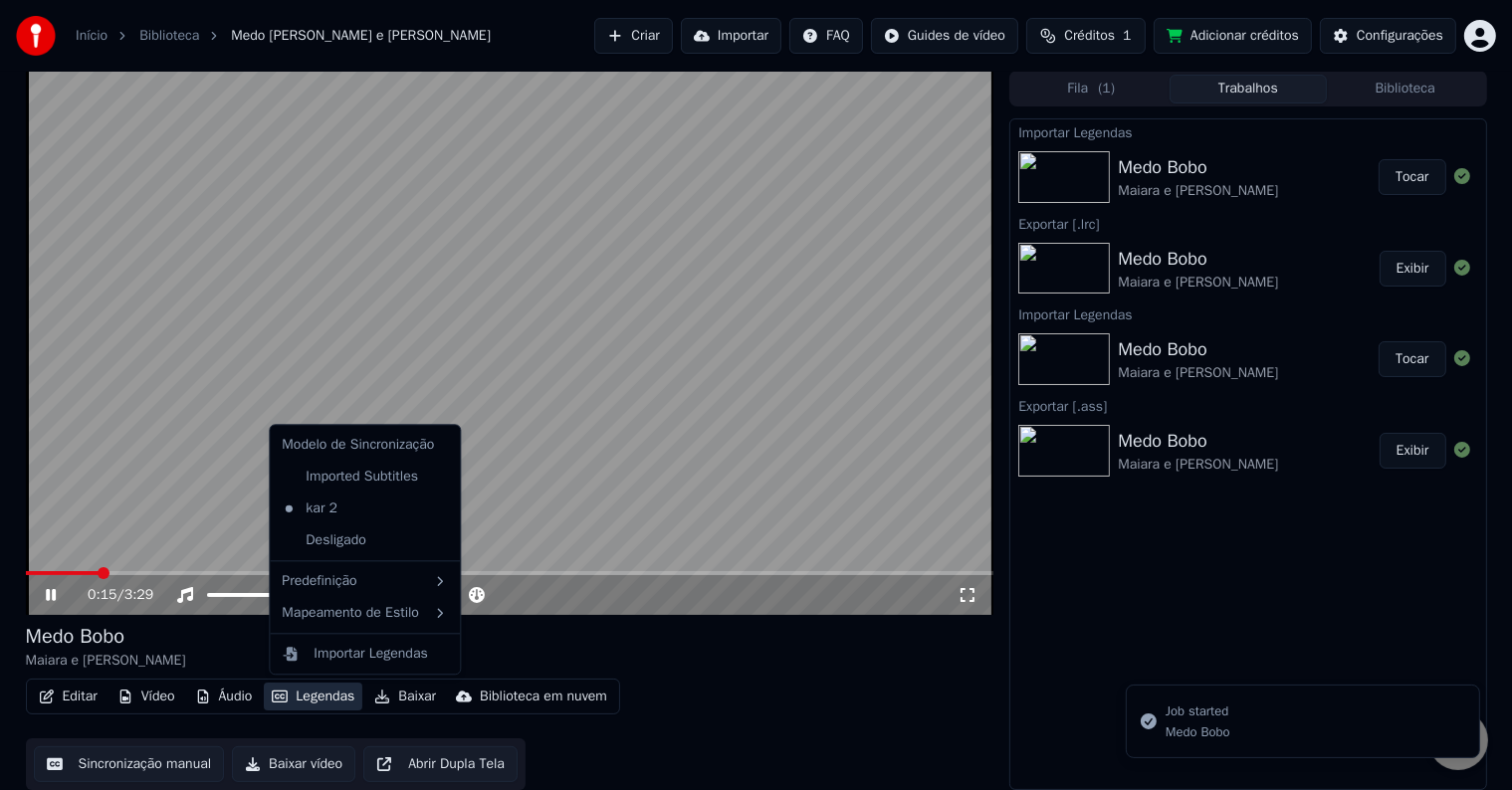 click on "Legendas" at bounding box center [313, 696] 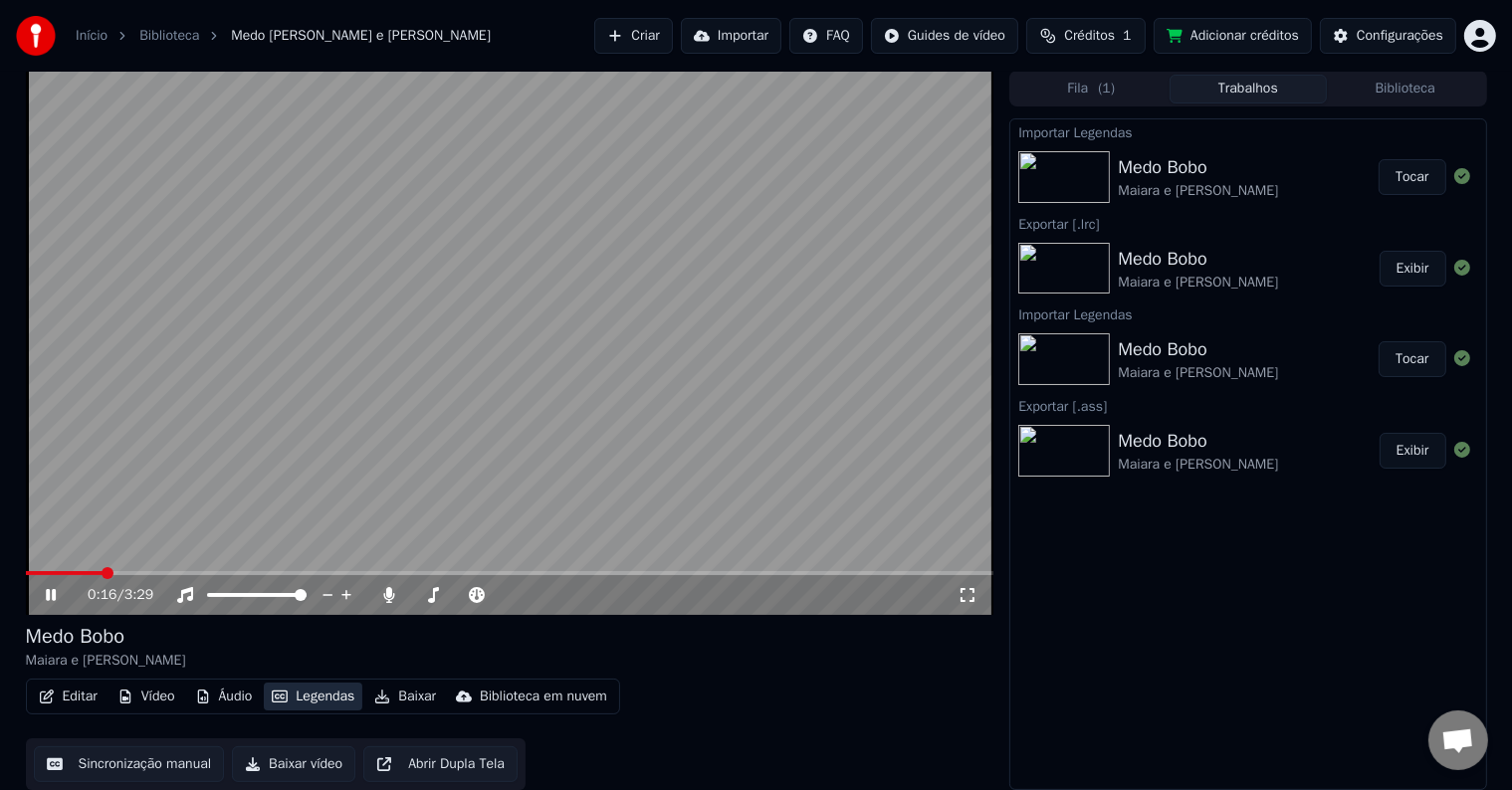 click on "Legendas" at bounding box center (313, 696) 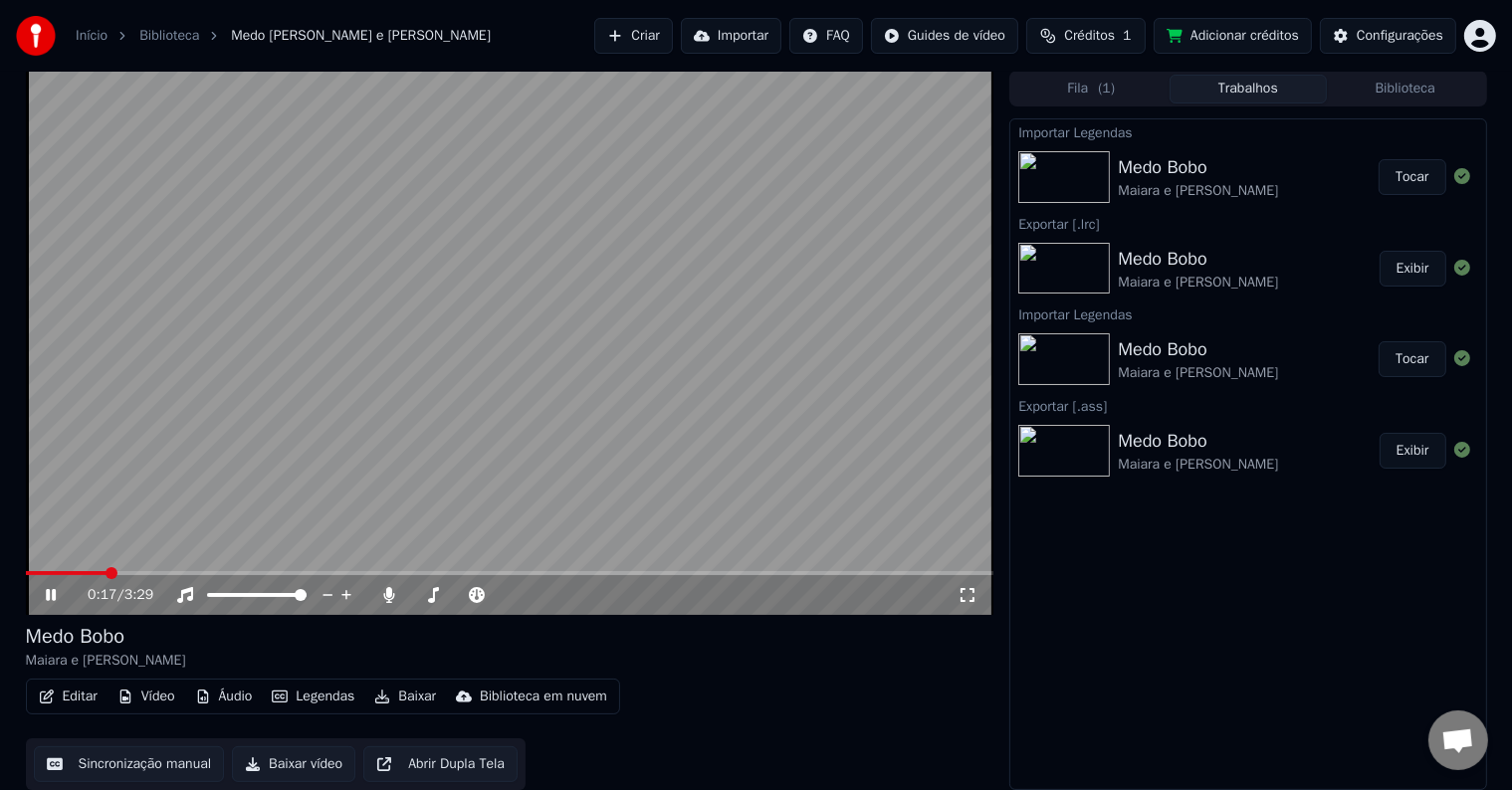 click at bounding box center (510, 342) 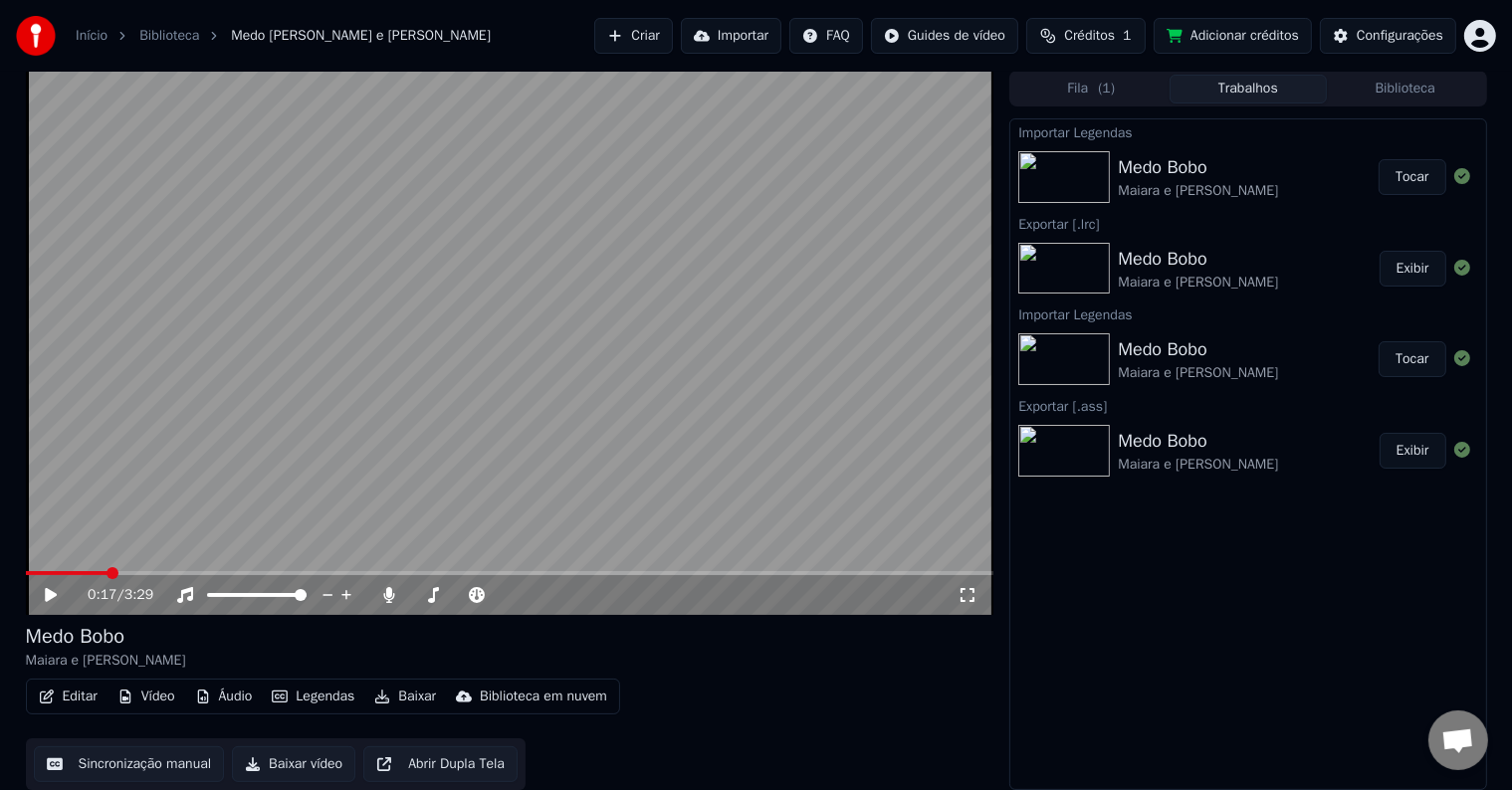 click at bounding box center (510, 342) 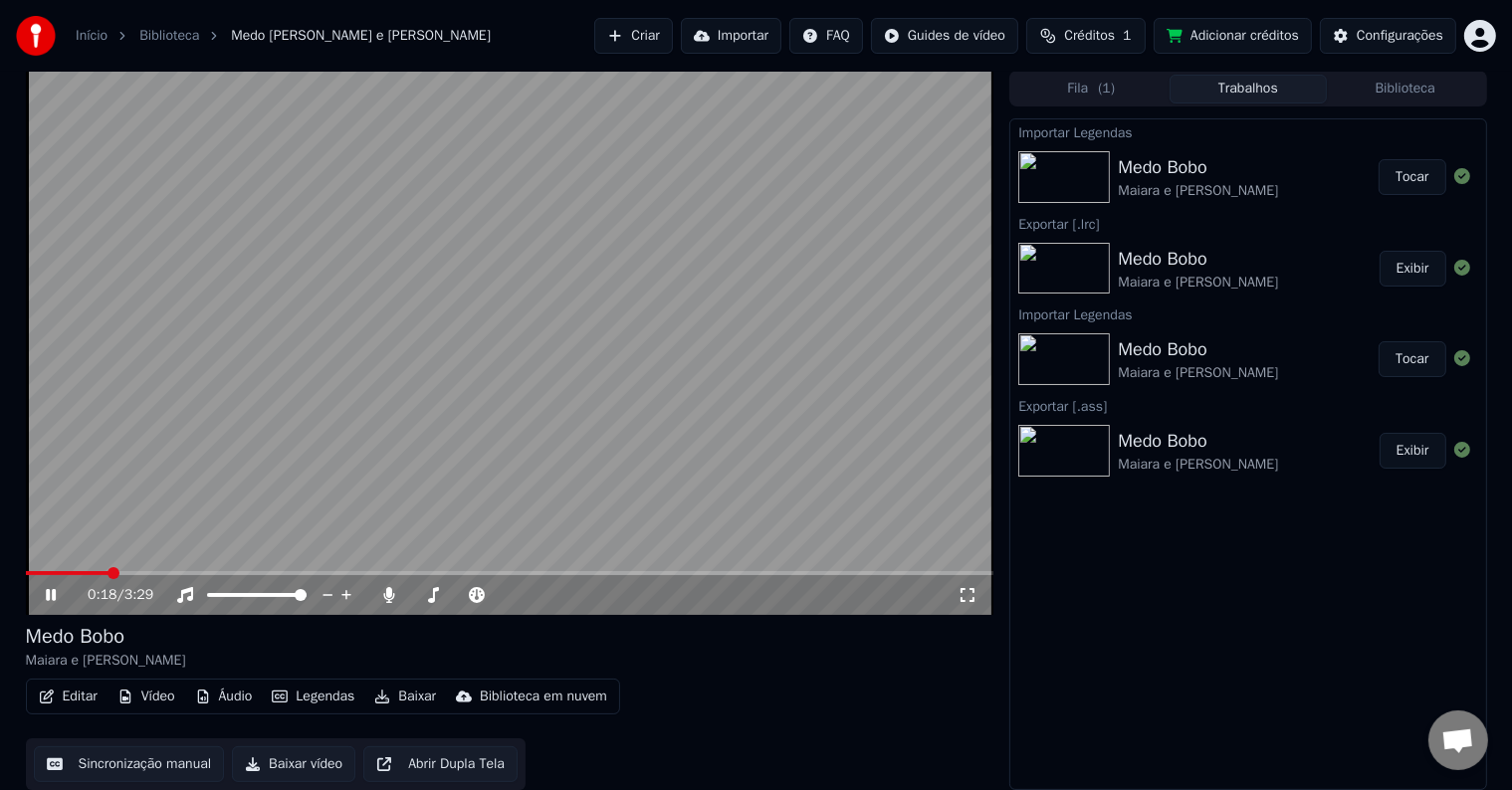 click at bounding box center (510, 573) 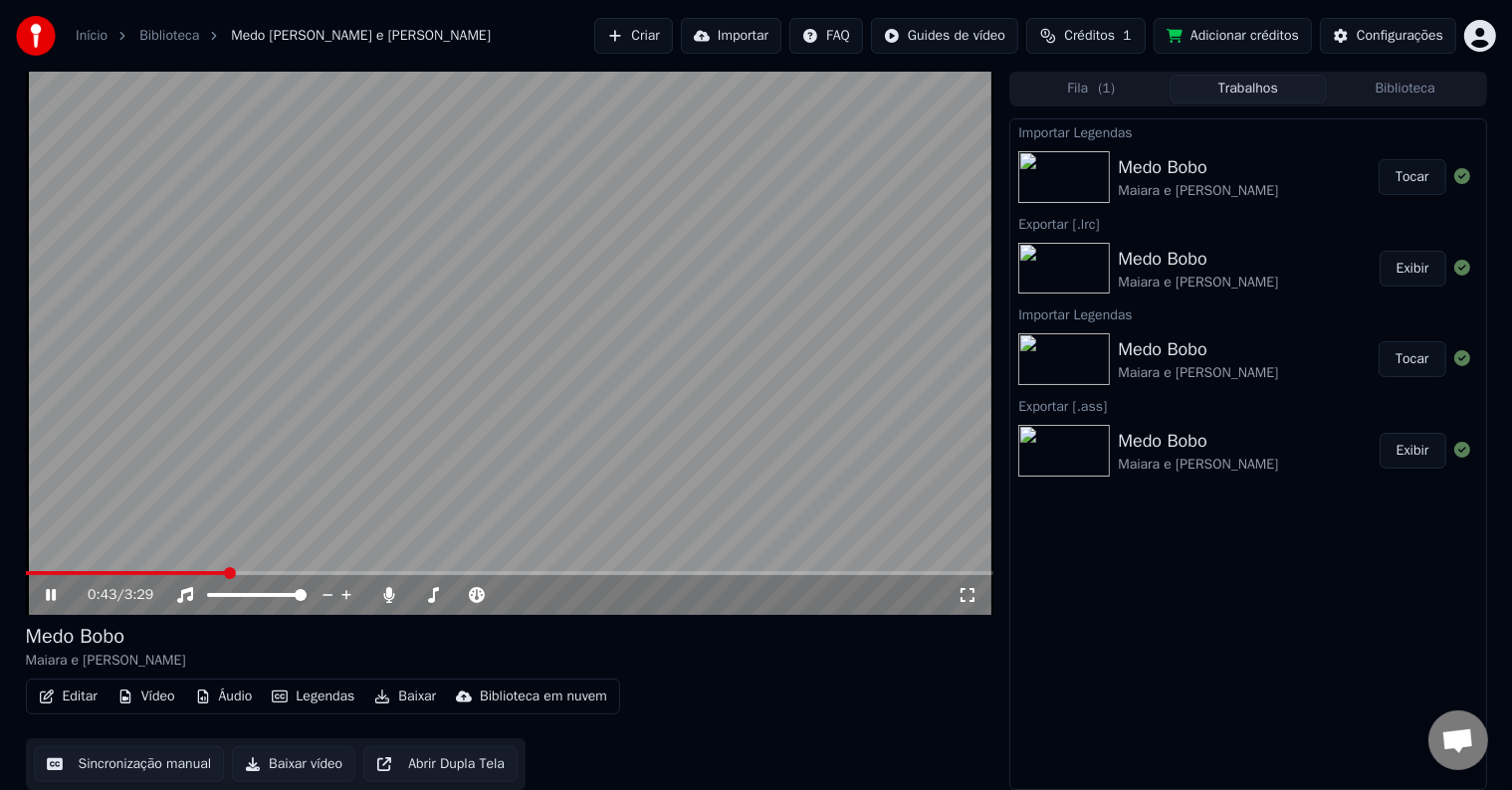 click at bounding box center (510, 342) 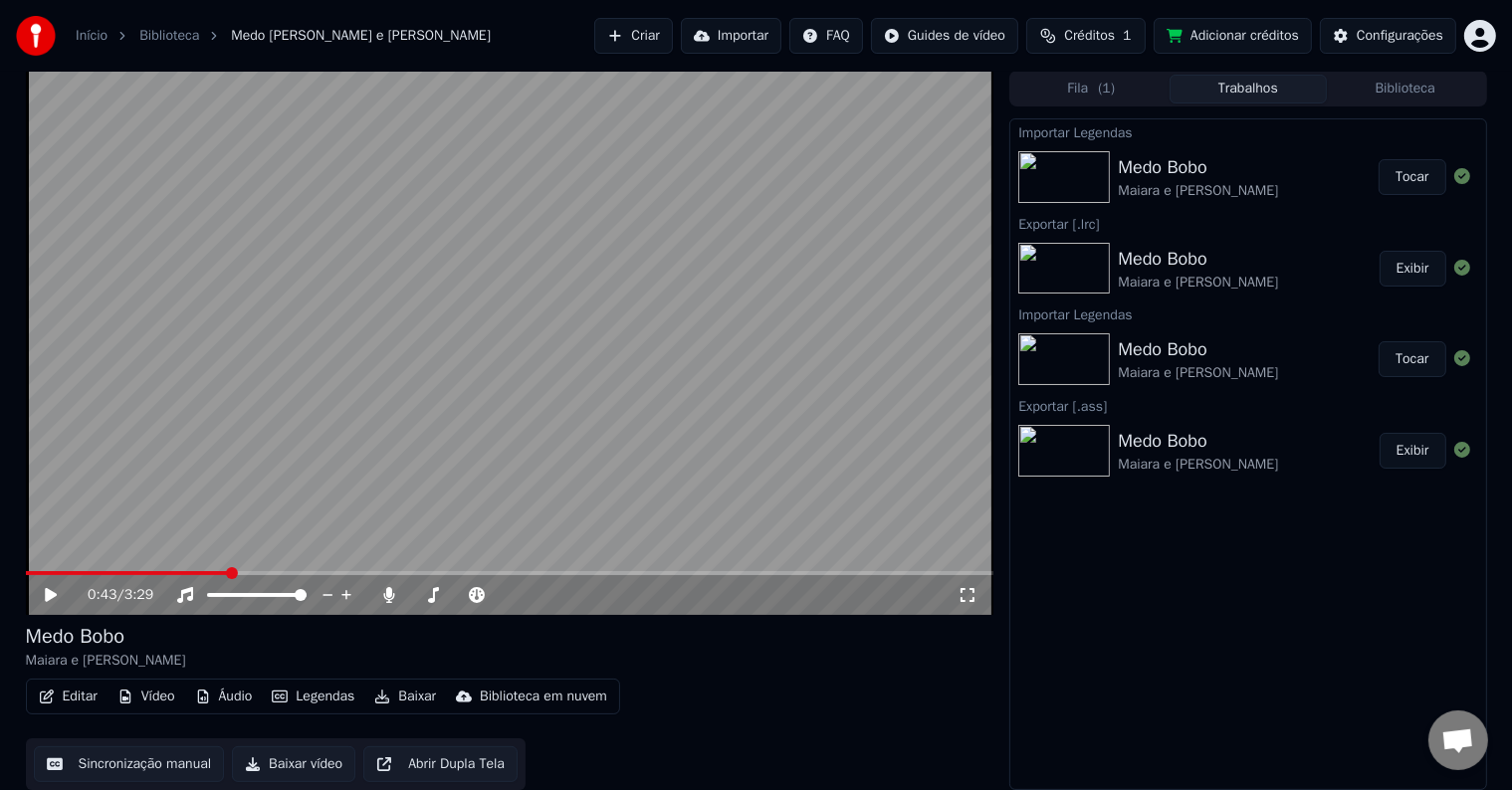 click at bounding box center [510, 342] 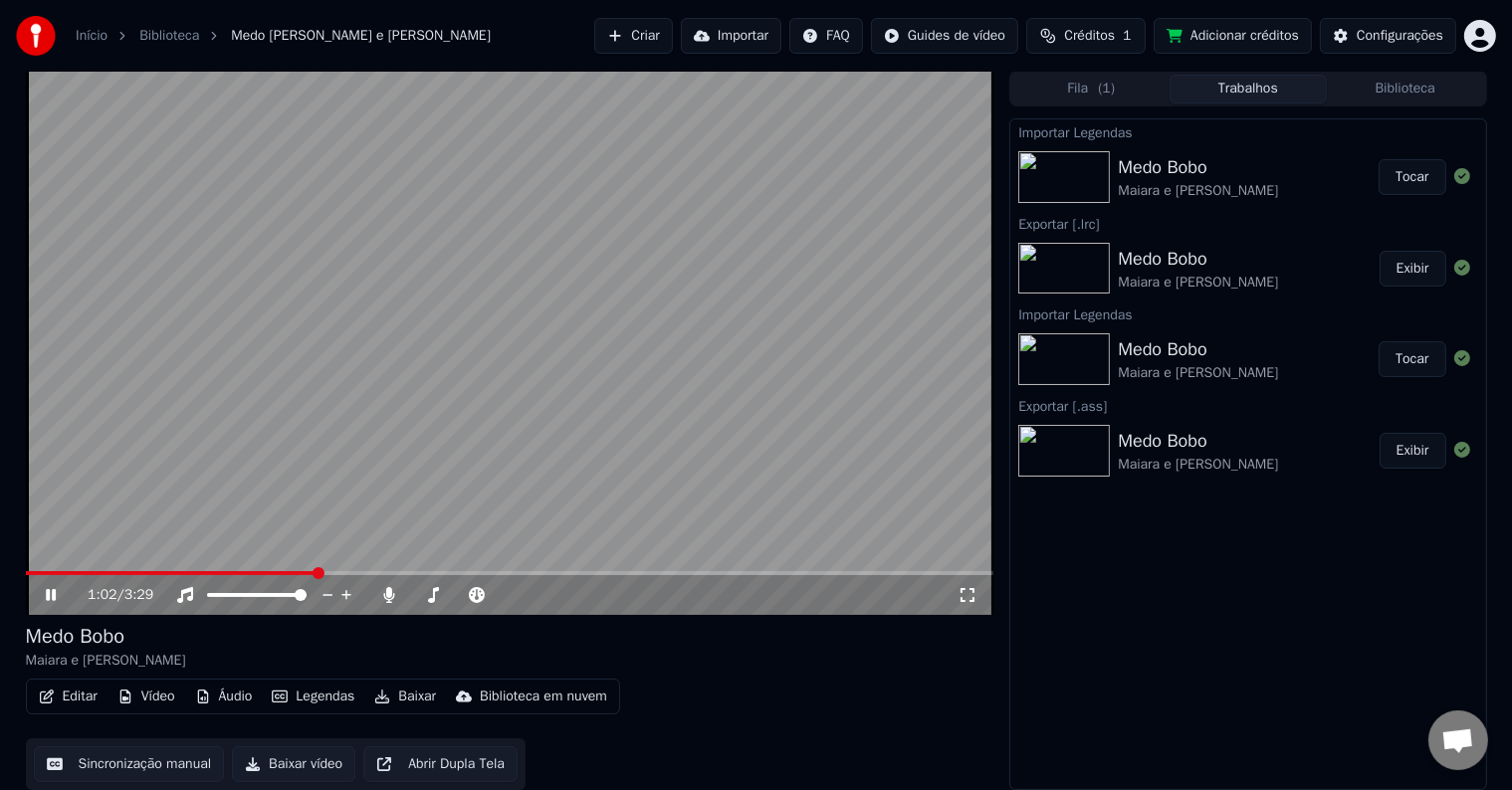click on "Legendas" at bounding box center (313, 696) 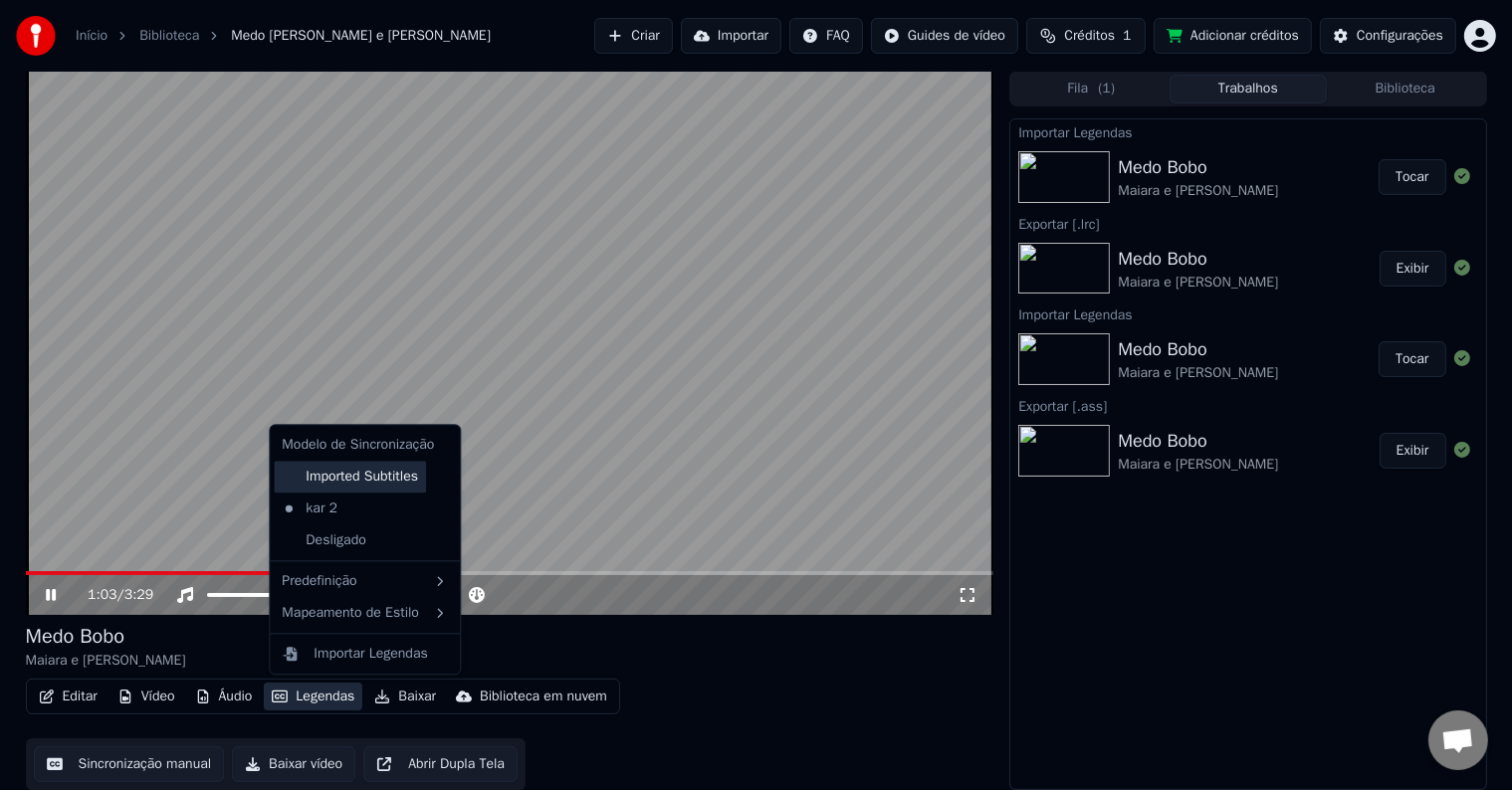 click on "Imported Subtitles" at bounding box center (349, 477) 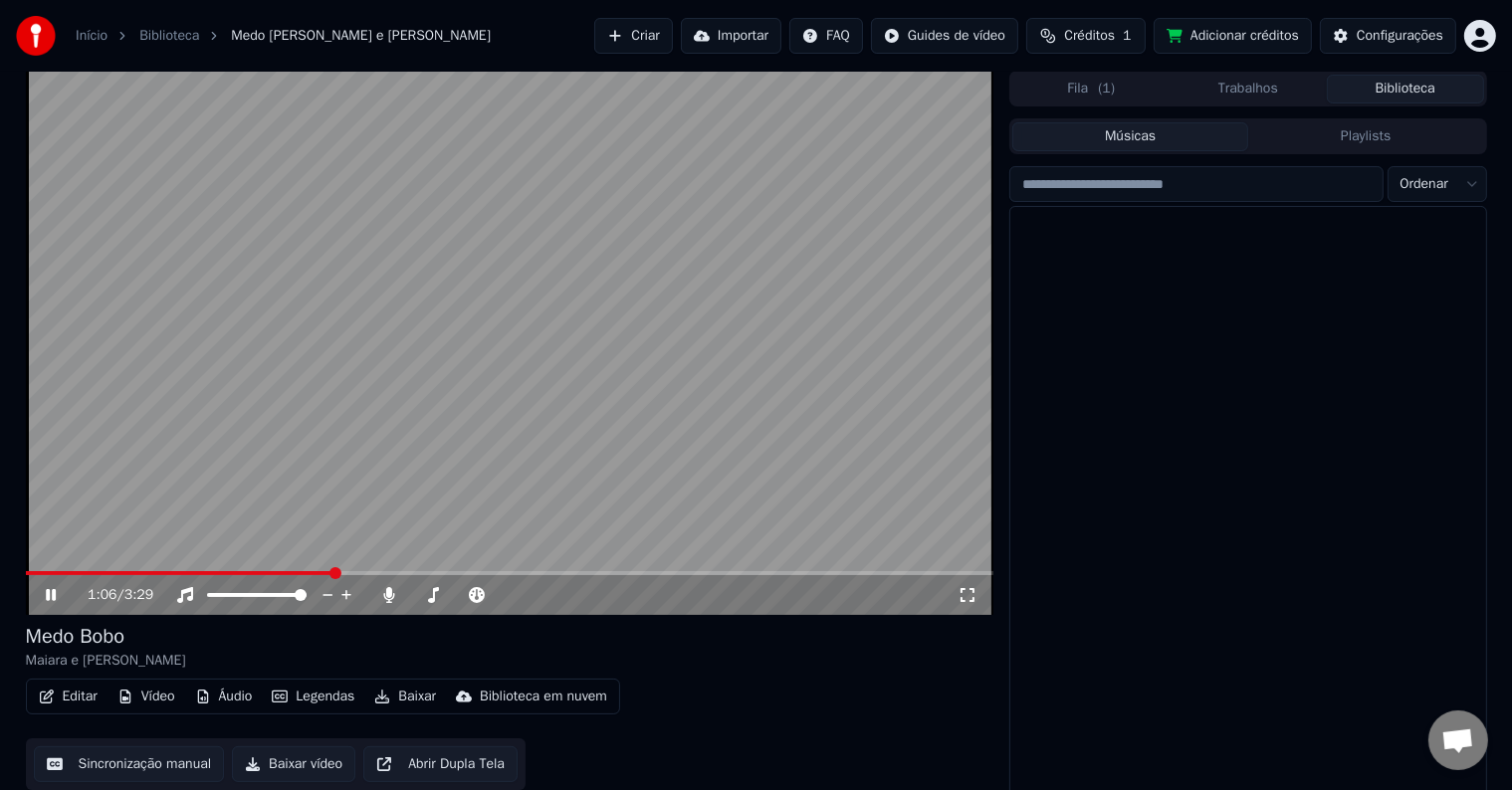 click on "Biblioteca" at bounding box center (1405, 89) 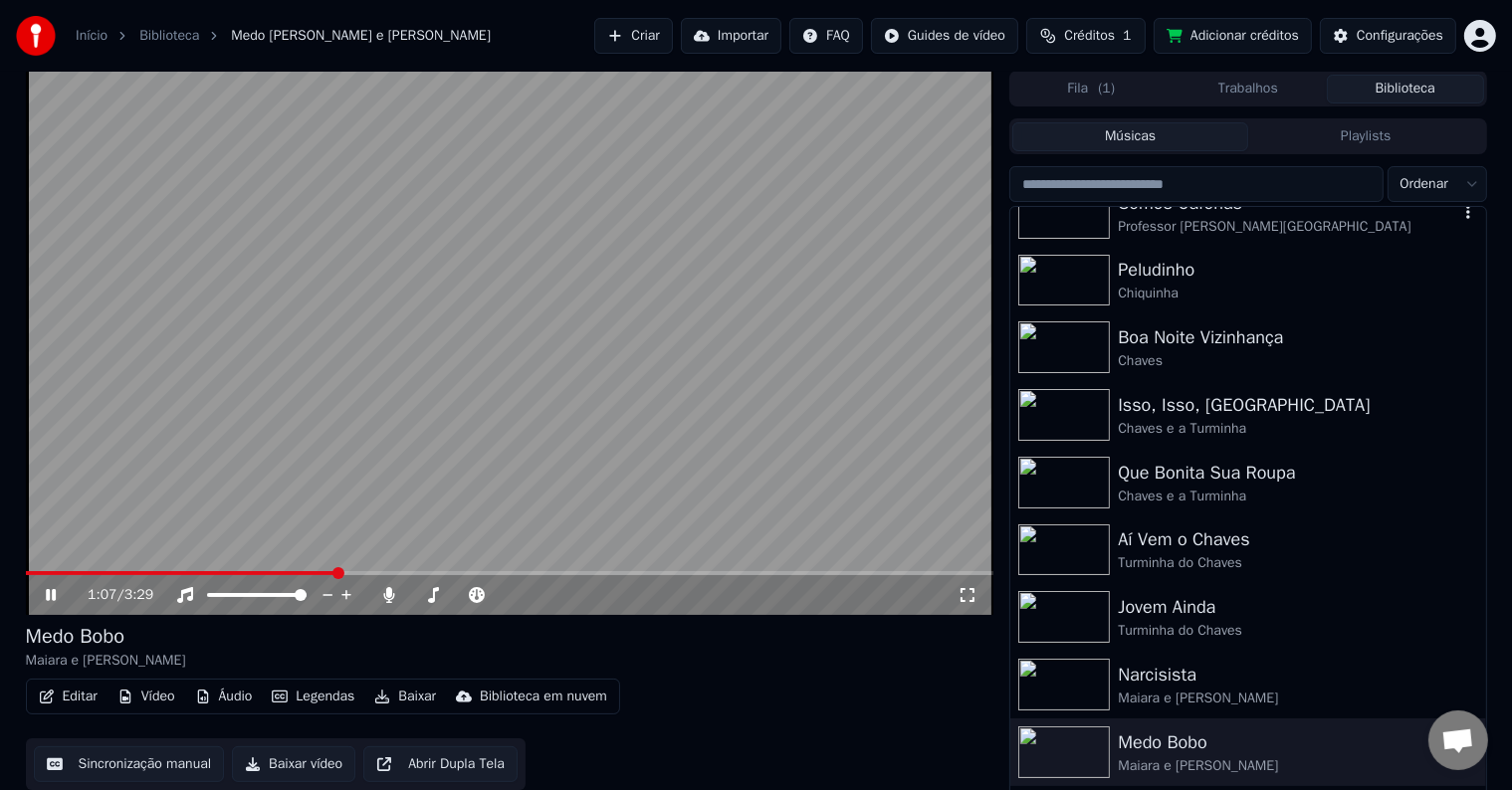 scroll, scrollTop: 151, scrollLeft: 0, axis: vertical 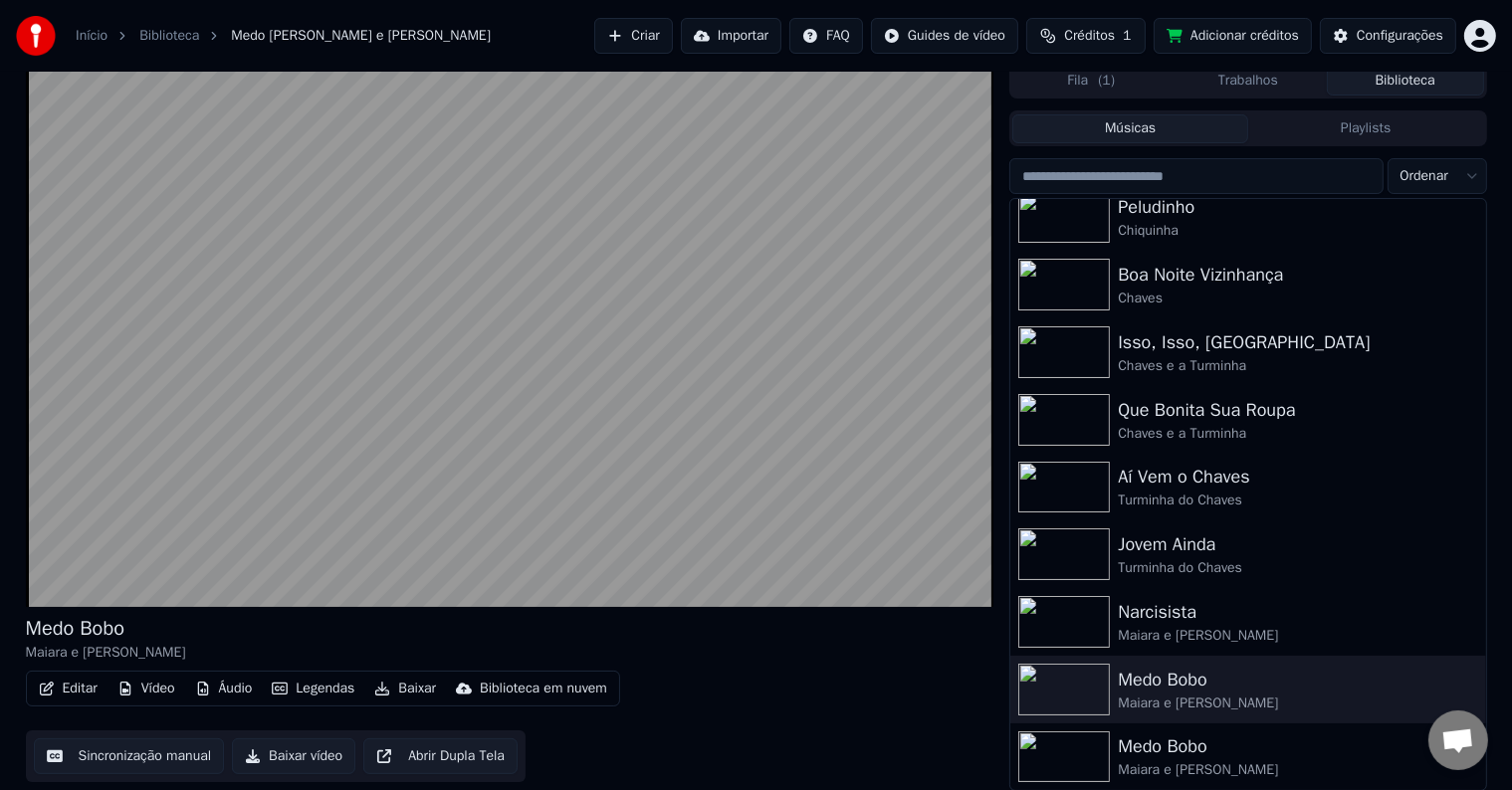 click at bounding box center [1064, 757] 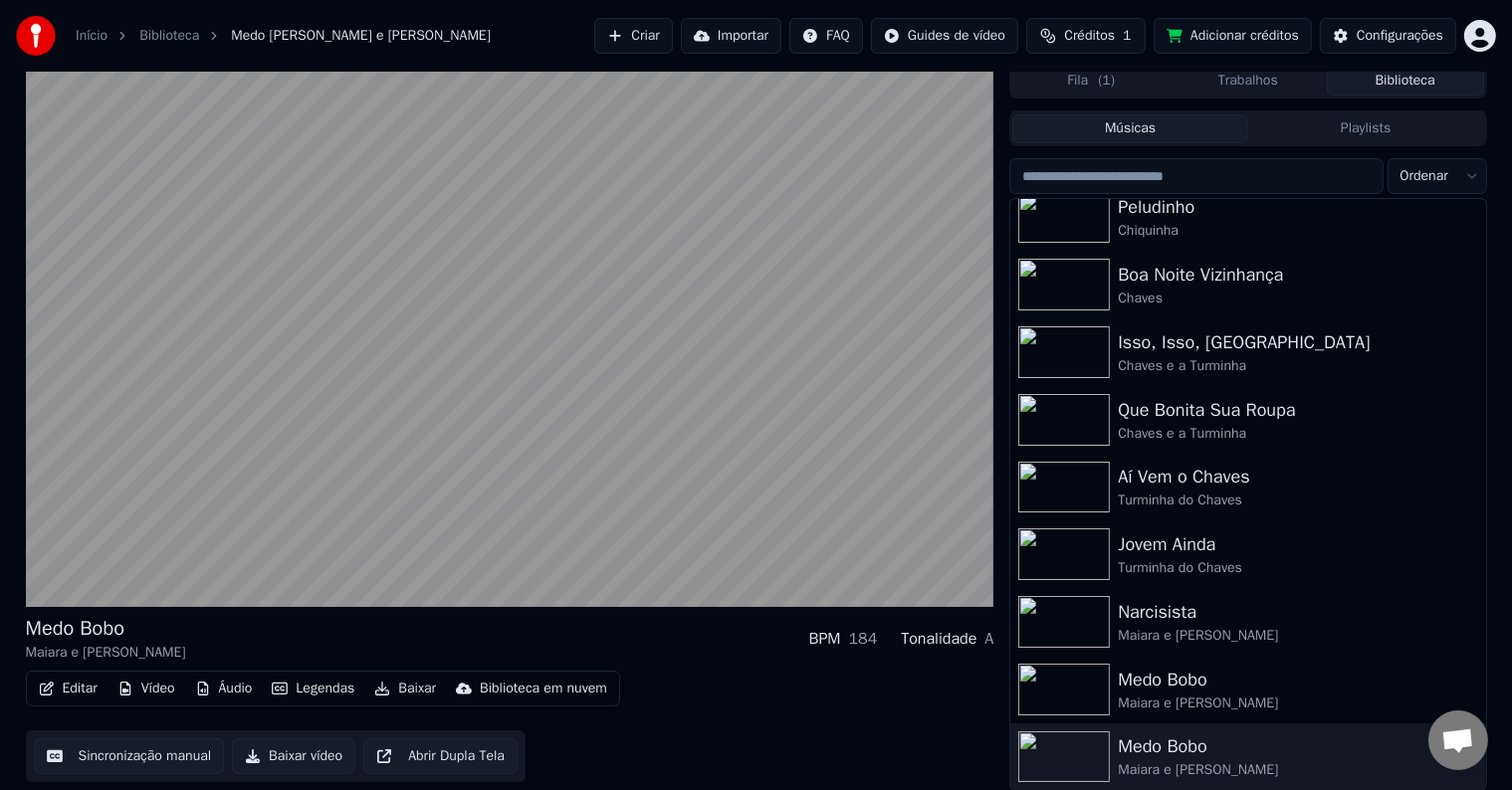 click on "Baixar" at bounding box center (405, 689) 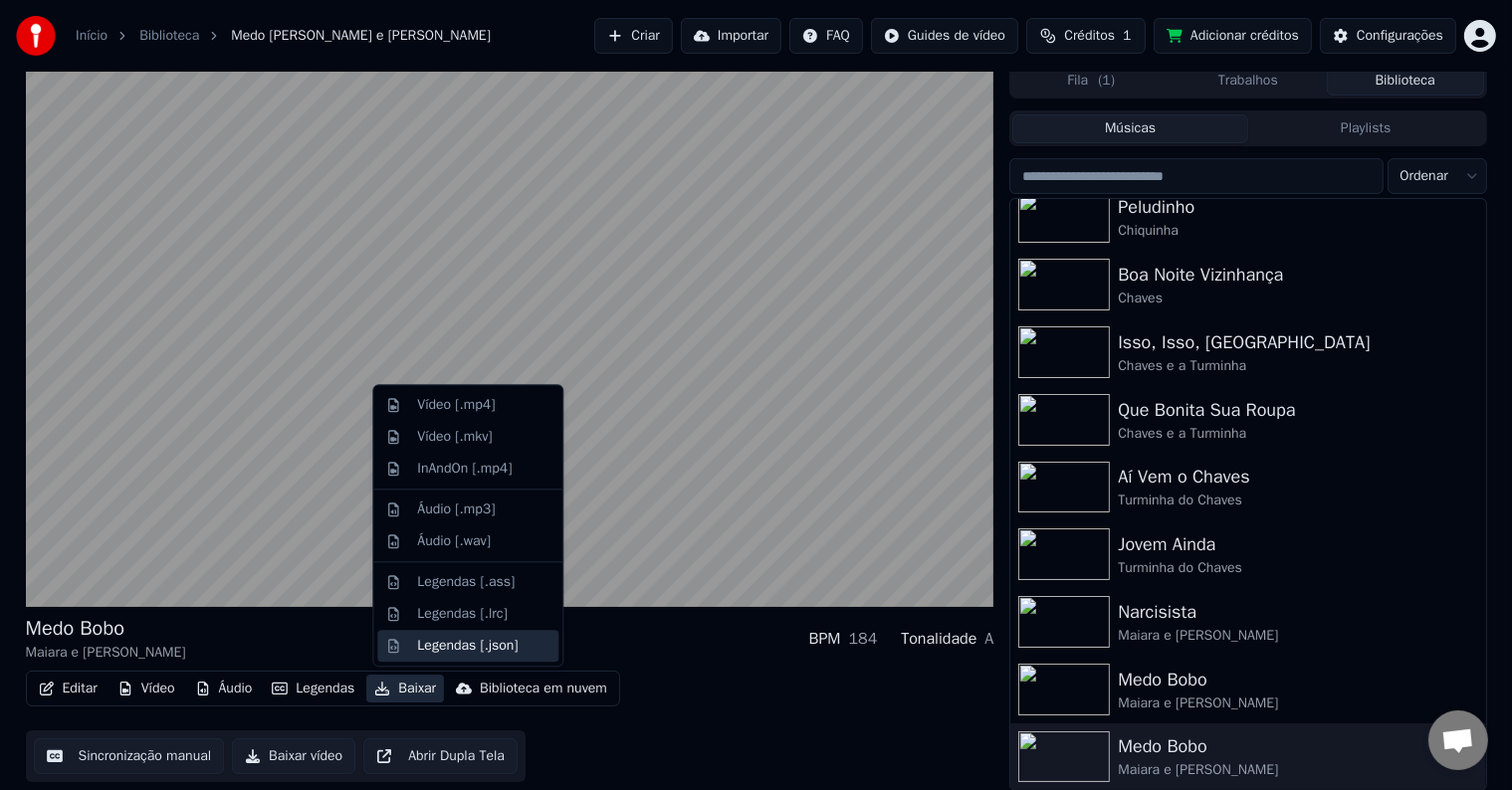 click on "Legendas [.json]" at bounding box center (467, 646) 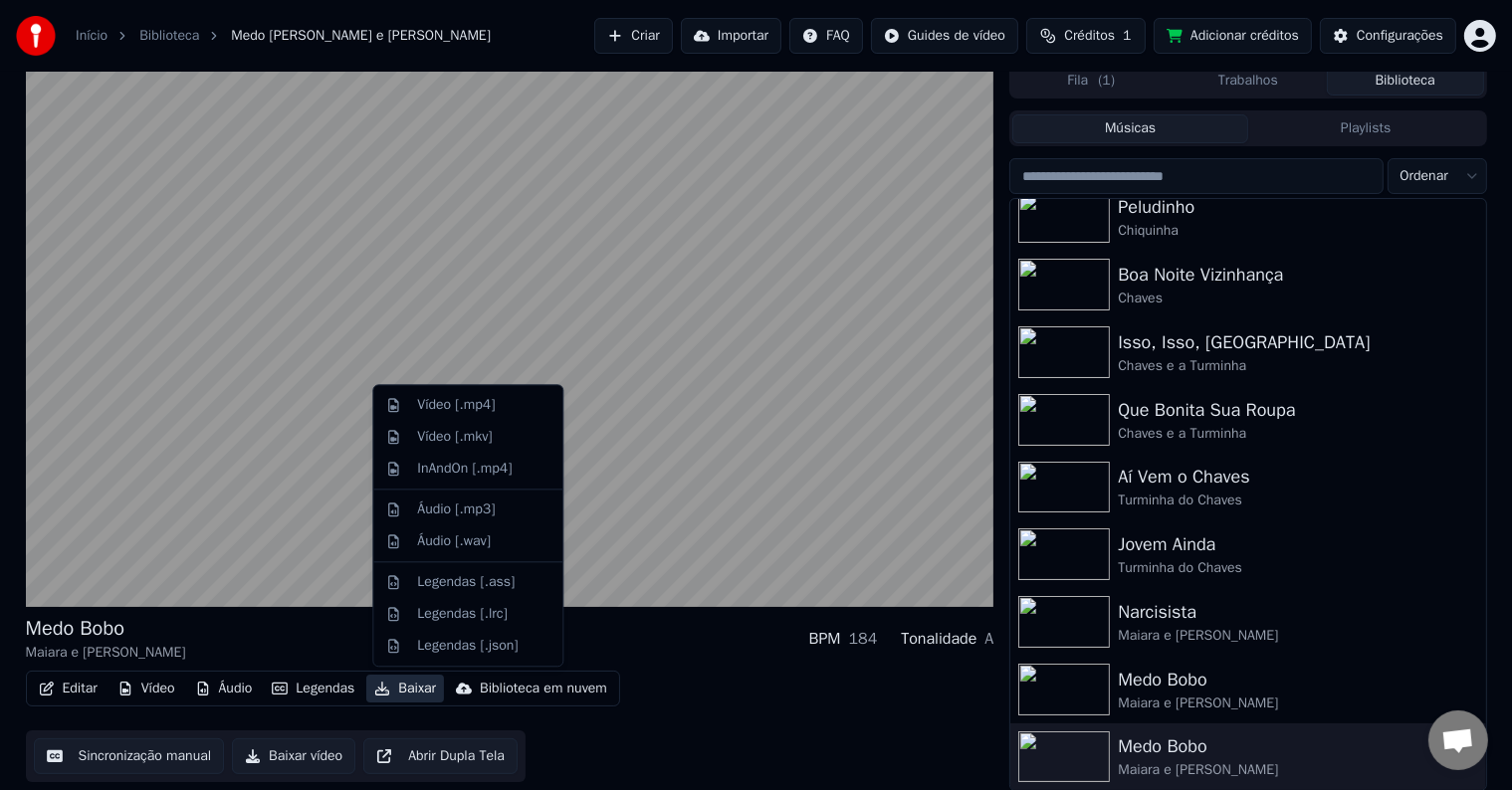 scroll, scrollTop: 1, scrollLeft: 0, axis: vertical 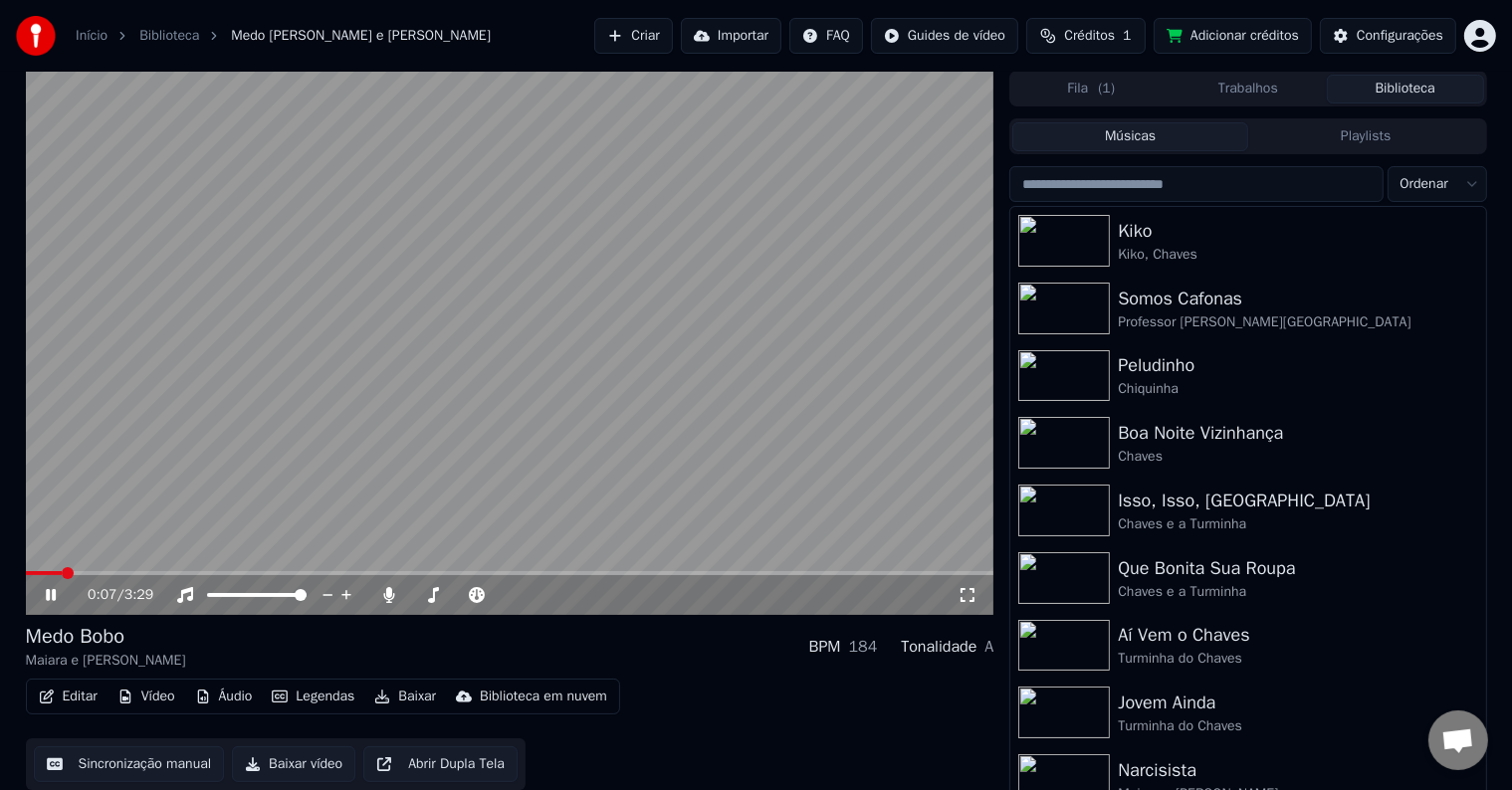 click on "Biblioteca" at bounding box center (1405, 89) 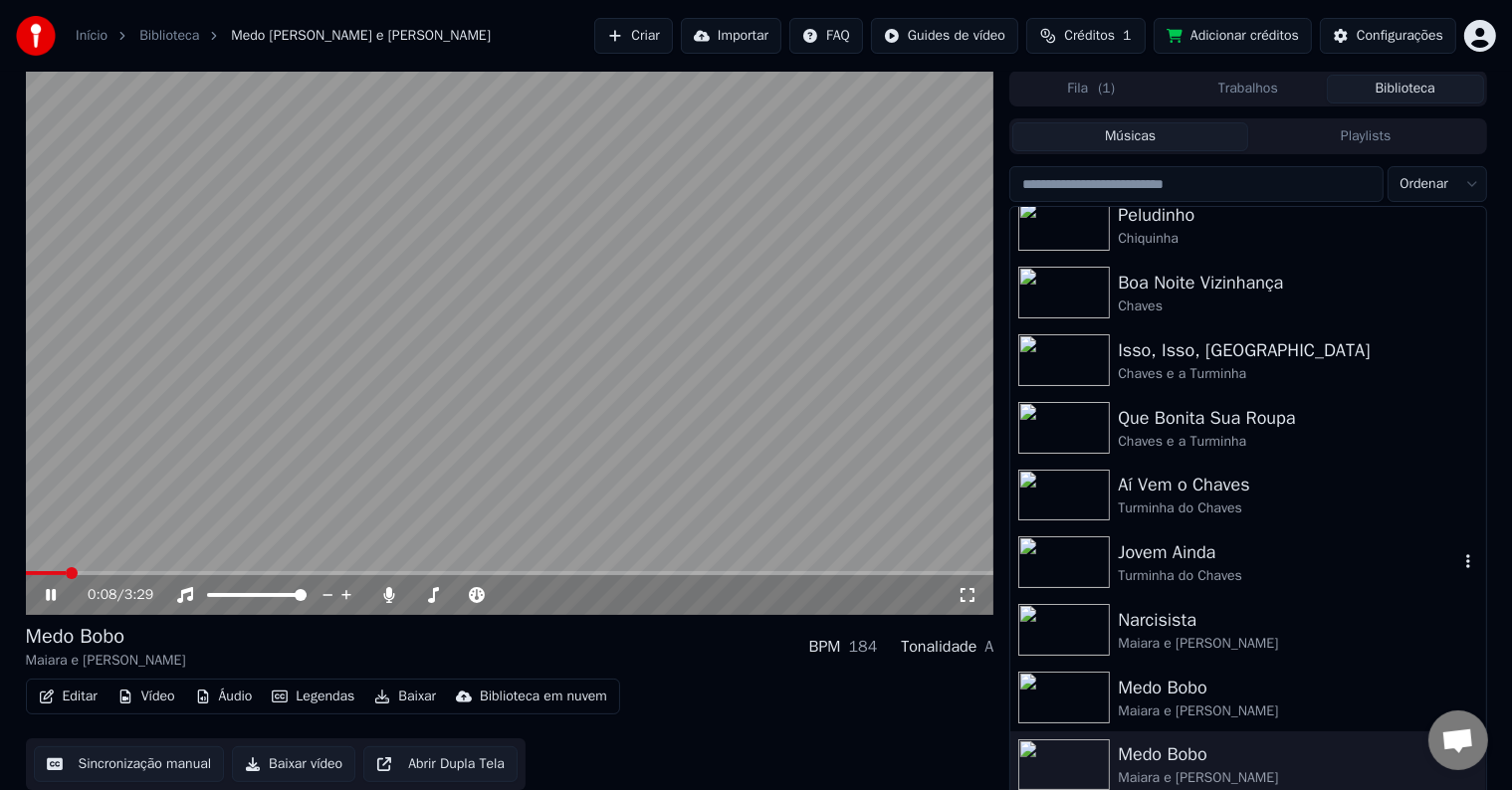 scroll, scrollTop: 151, scrollLeft: 0, axis: vertical 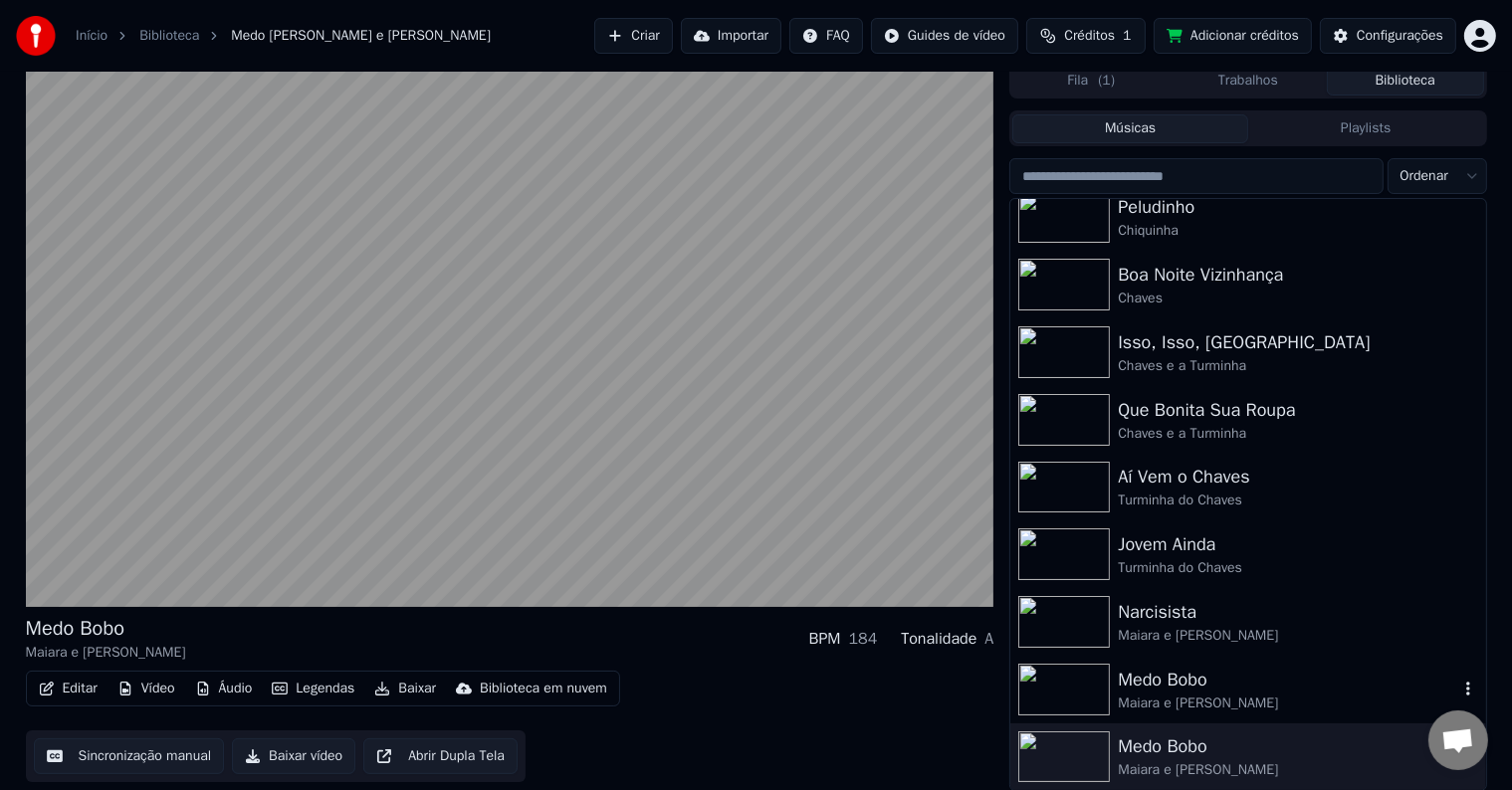 click at bounding box center (1068, 690) 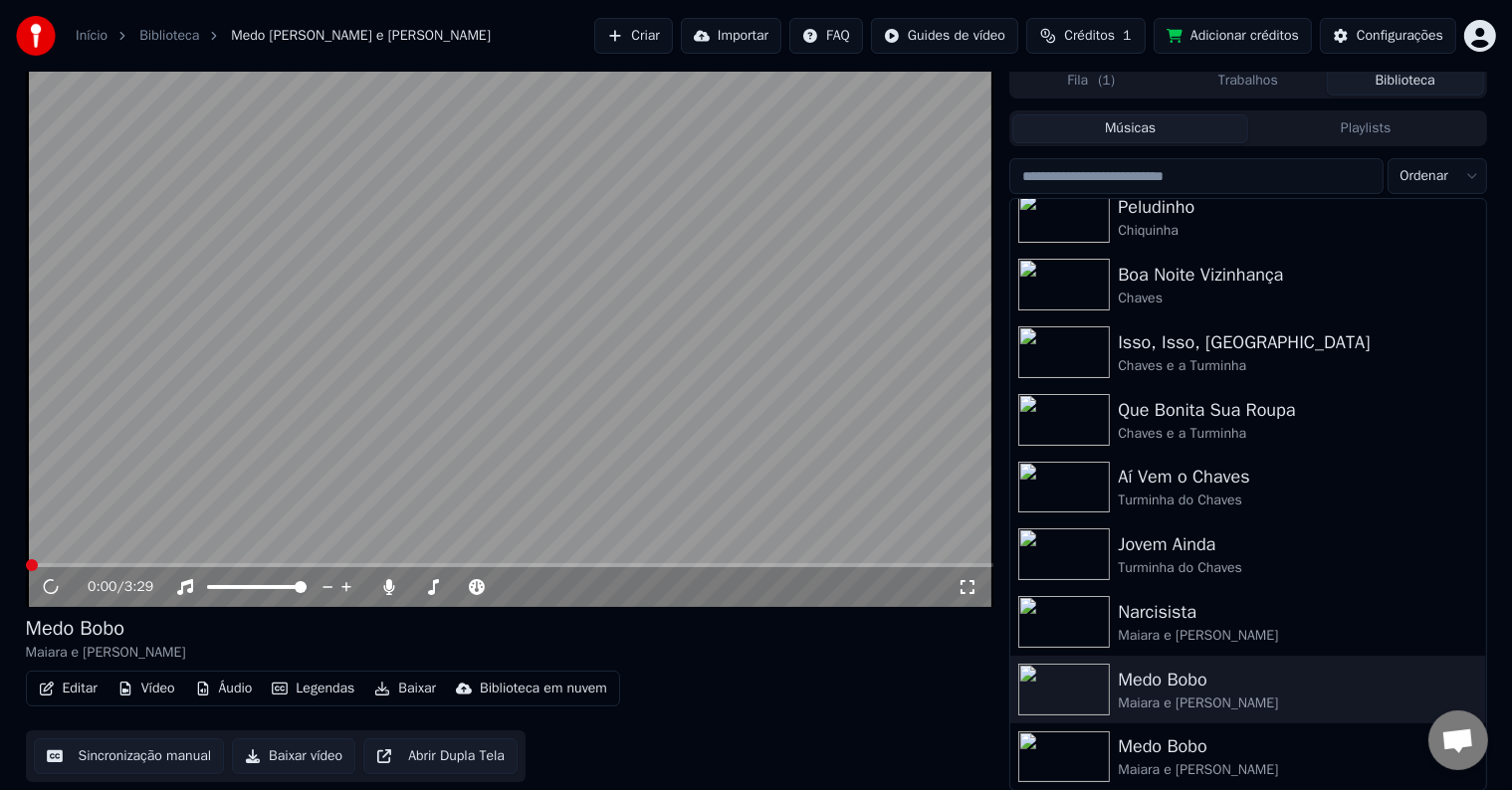 click on "Legendas" at bounding box center (313, 689) 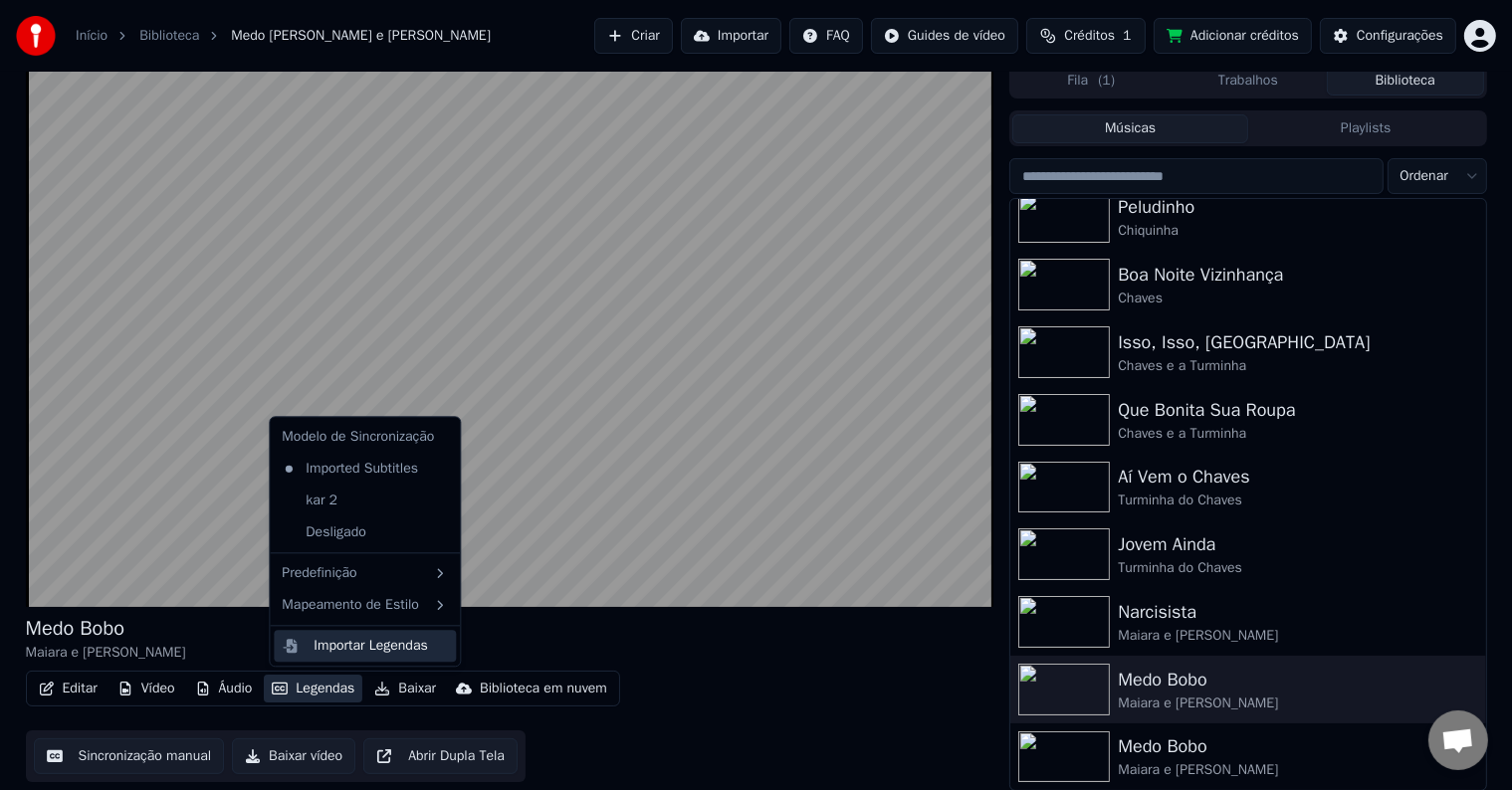 click on "Importar Legendas" at bounding box center (370, 646) 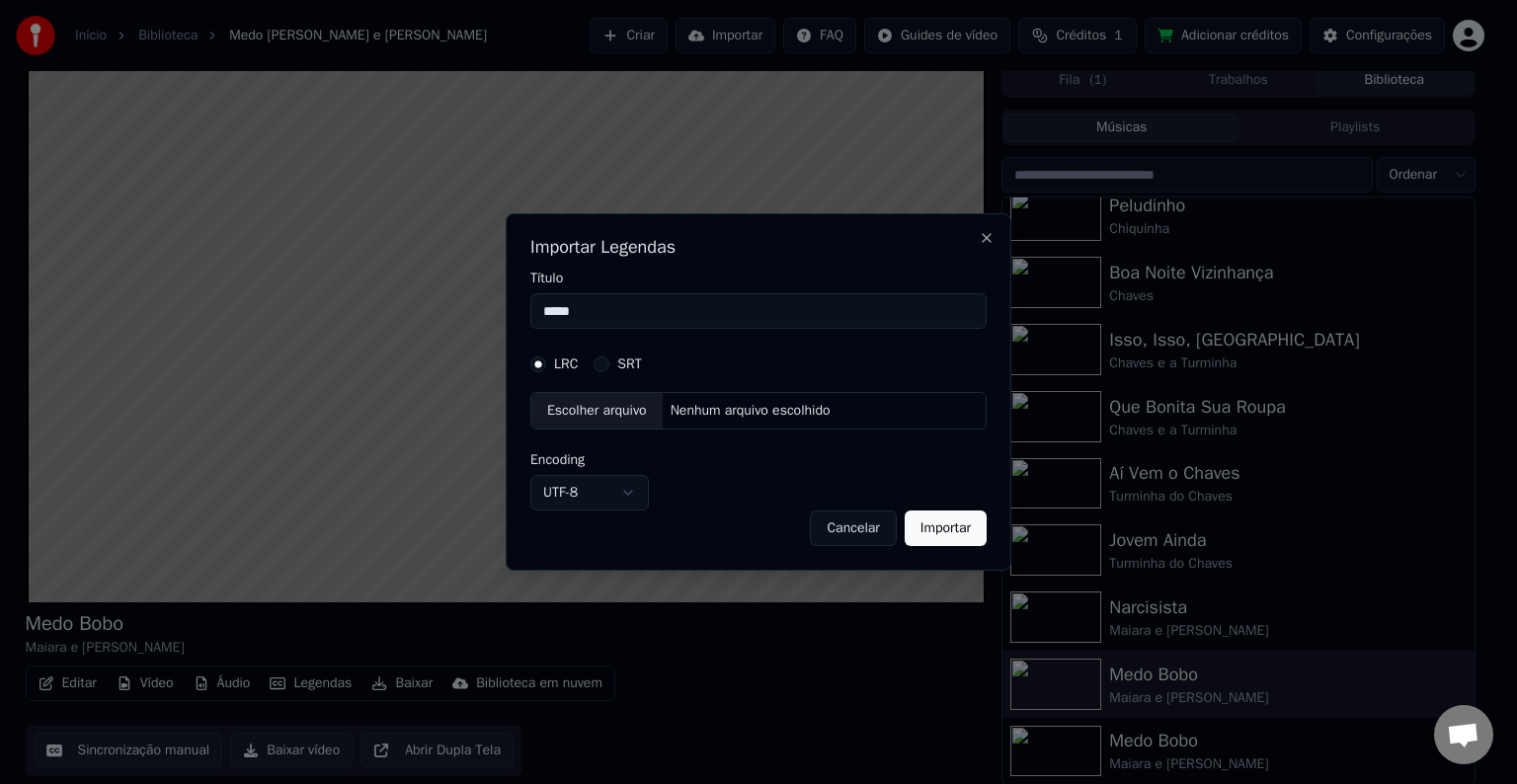 click on "SRT" at bounding box center (629, 364) 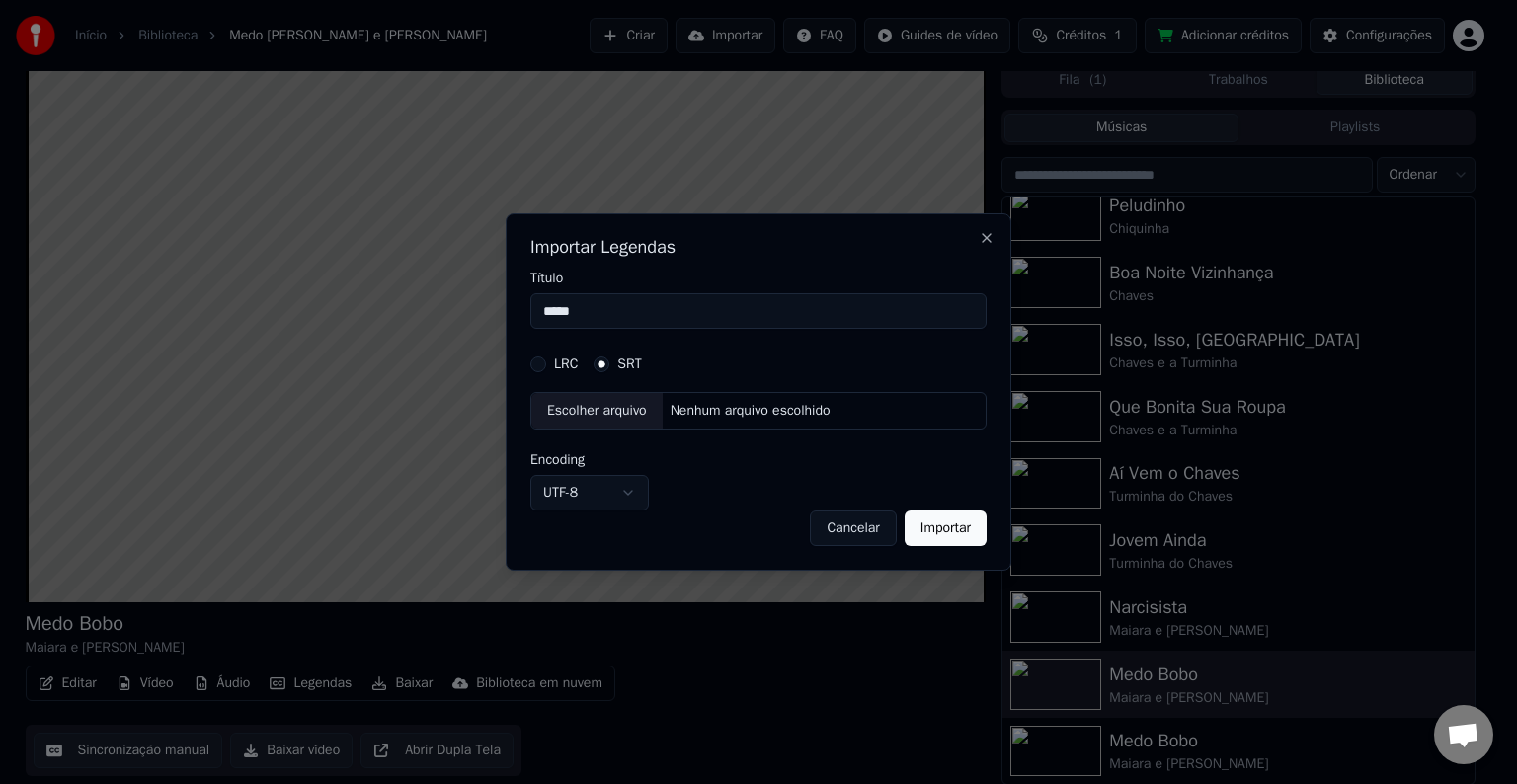 click on "Escolher arquivo" at bounding box center [597, 411] 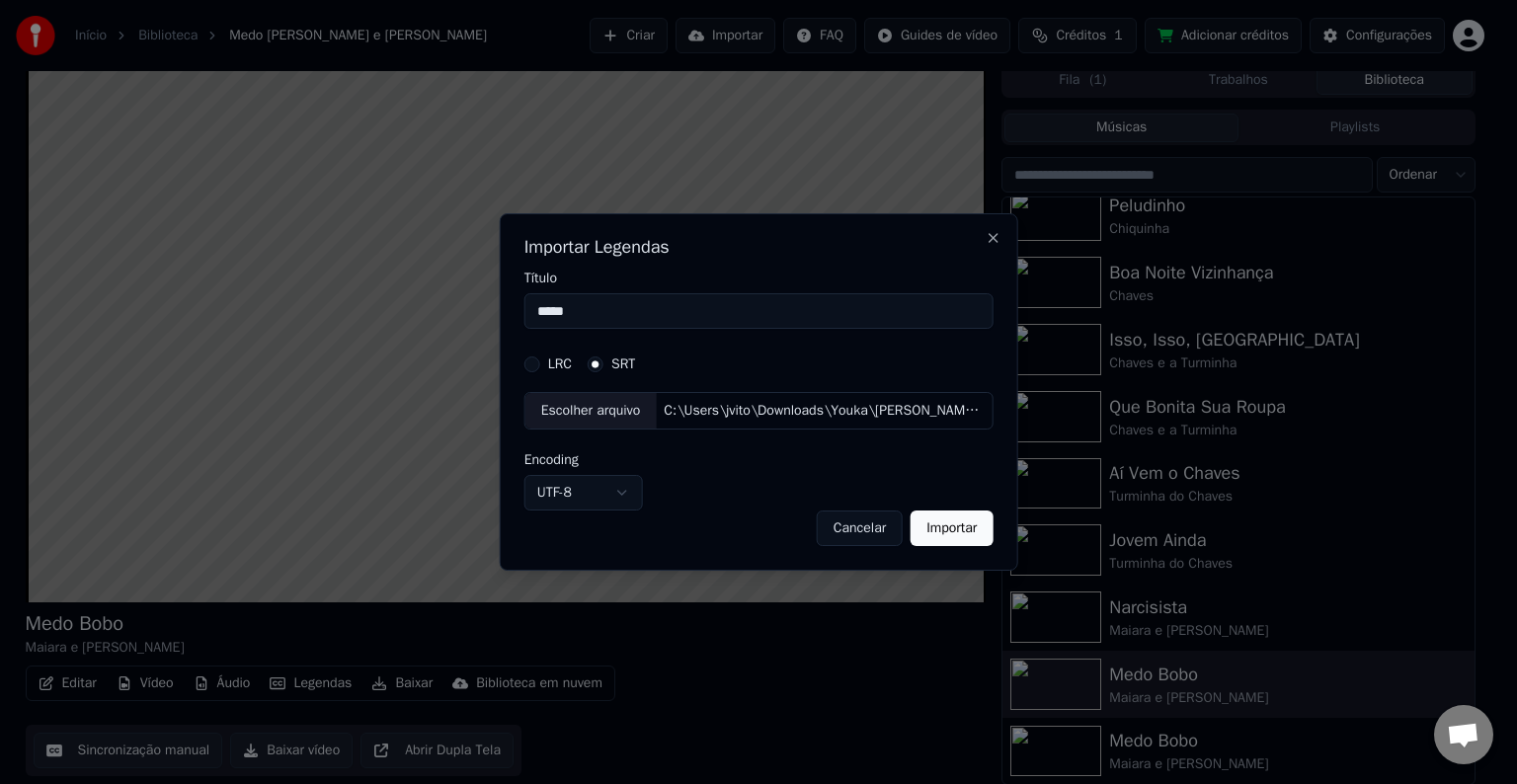 click on "Importar" at bounding box center [951, 528] 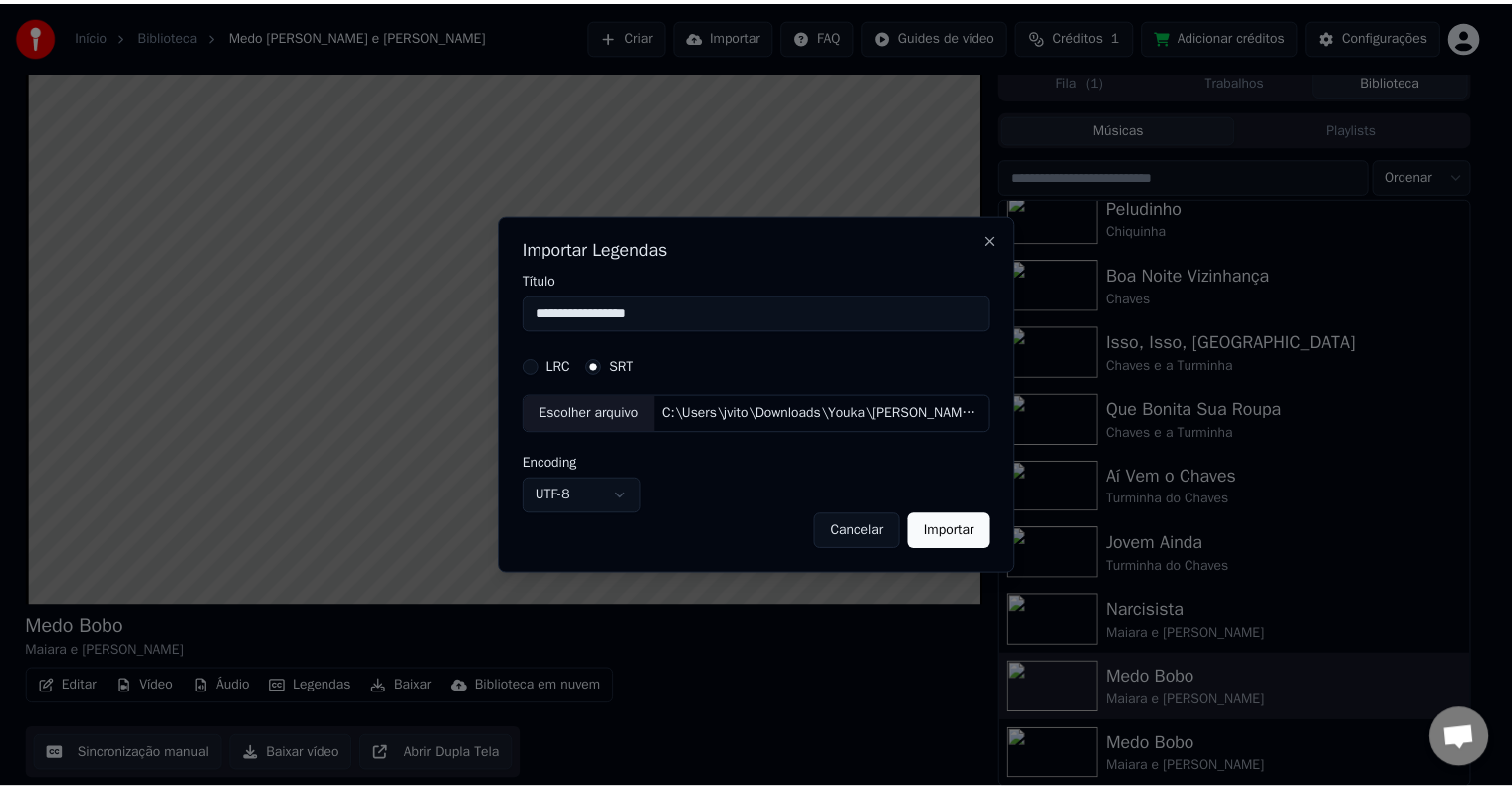 scroll, scrollTop: 1, scrollLeft: 0, axis: vertical 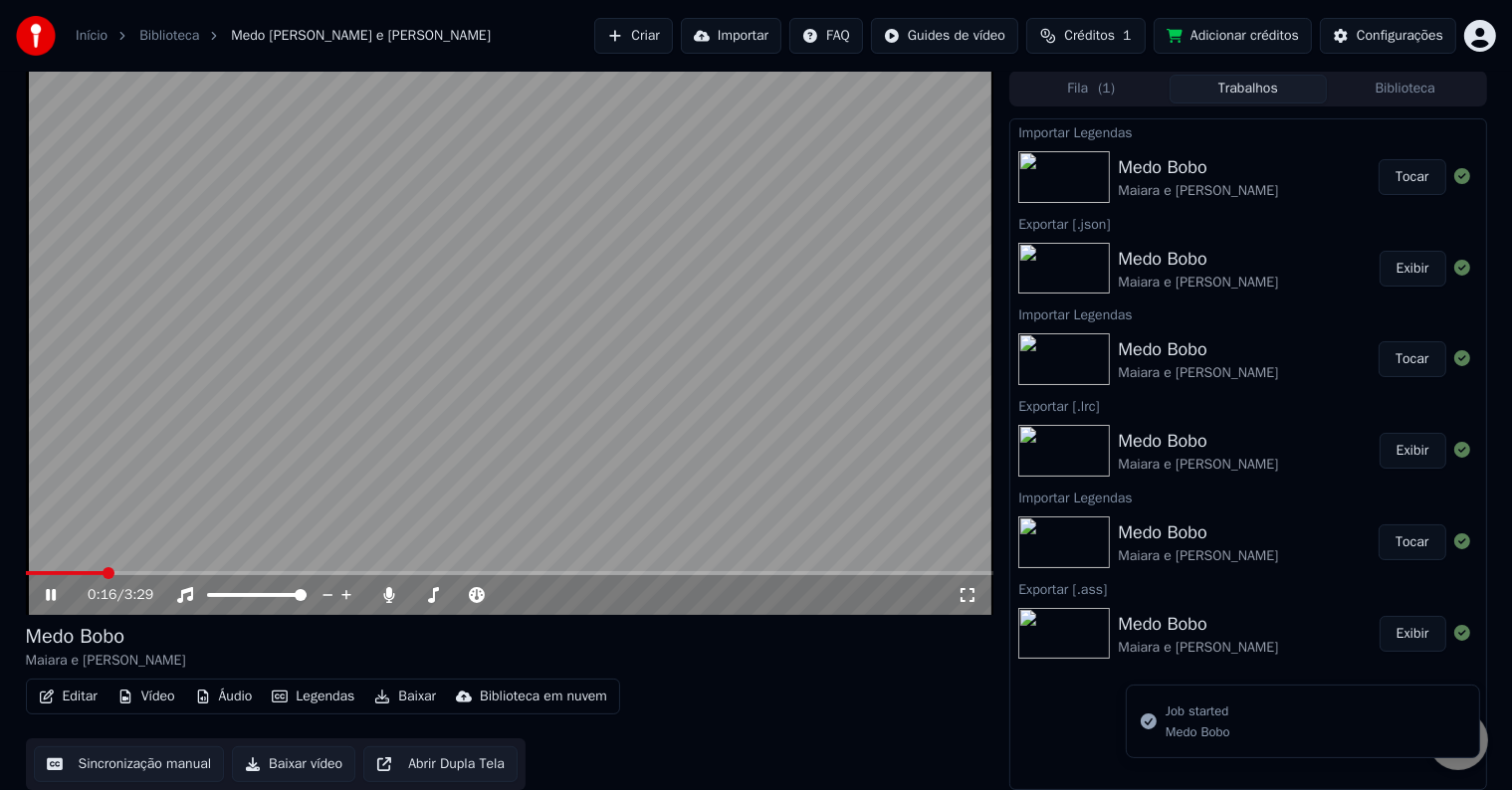 click on "Medo Bobo Maiara e Maraisa Editar Vídeo Áudio Legendas Baixar Biblioteca em nuvem Sincronização manual Baixar vídeo Abrir Dupla Tela" at bounding box center [510, 706] 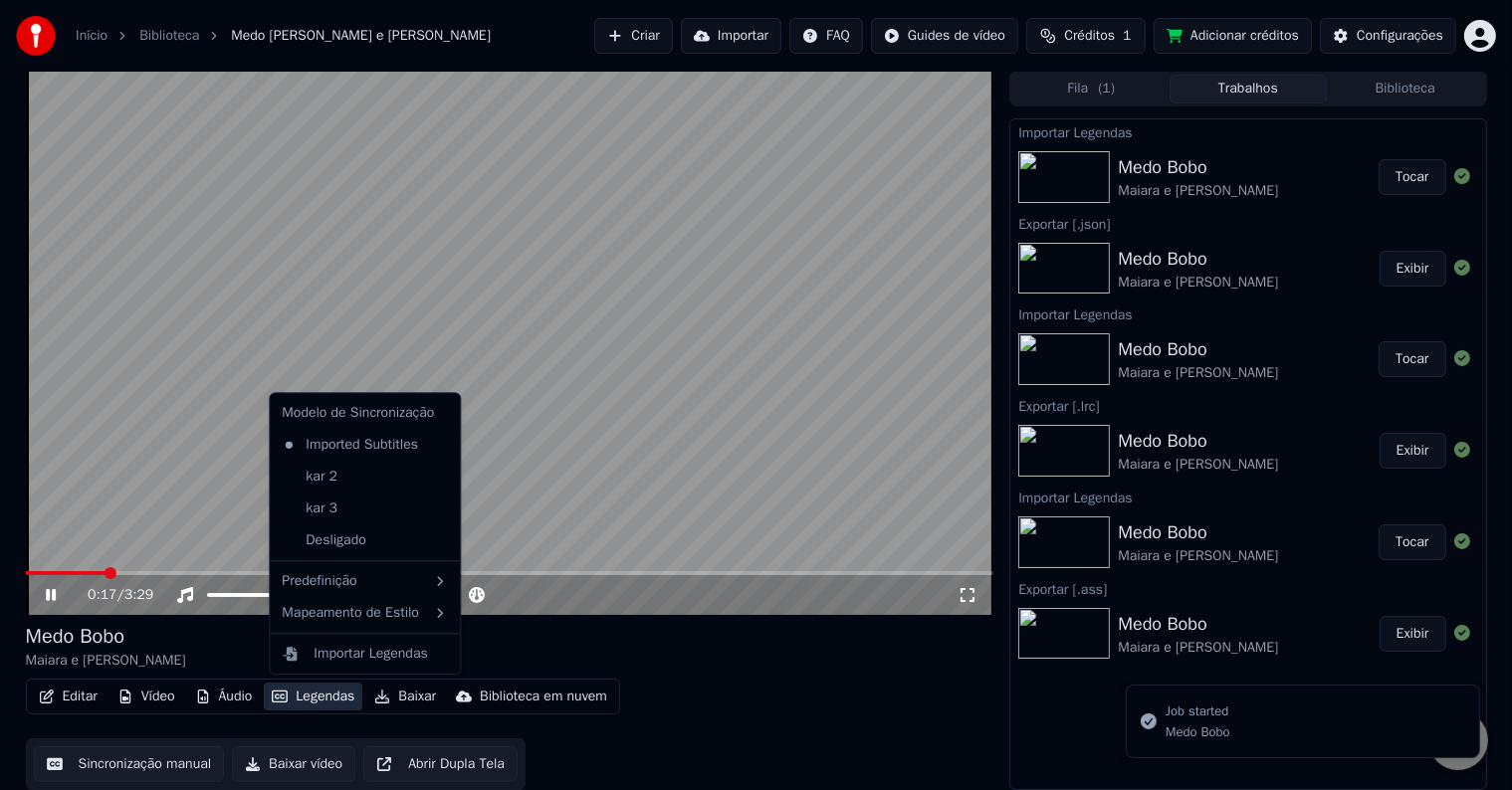 click on "Legendas" at bounding box center [313, 696] 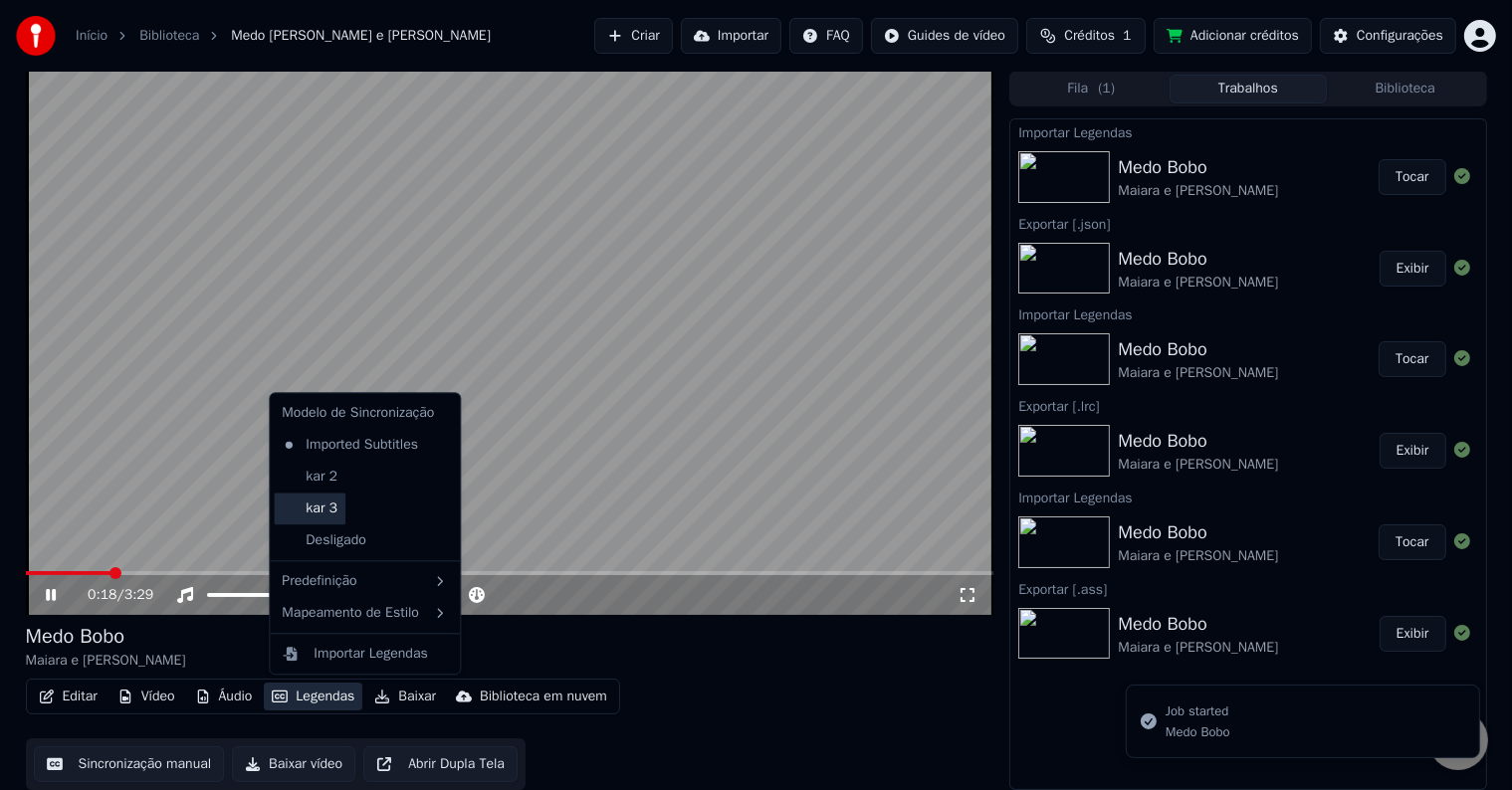 click on "kar 3" at bounding box center (310, 508) 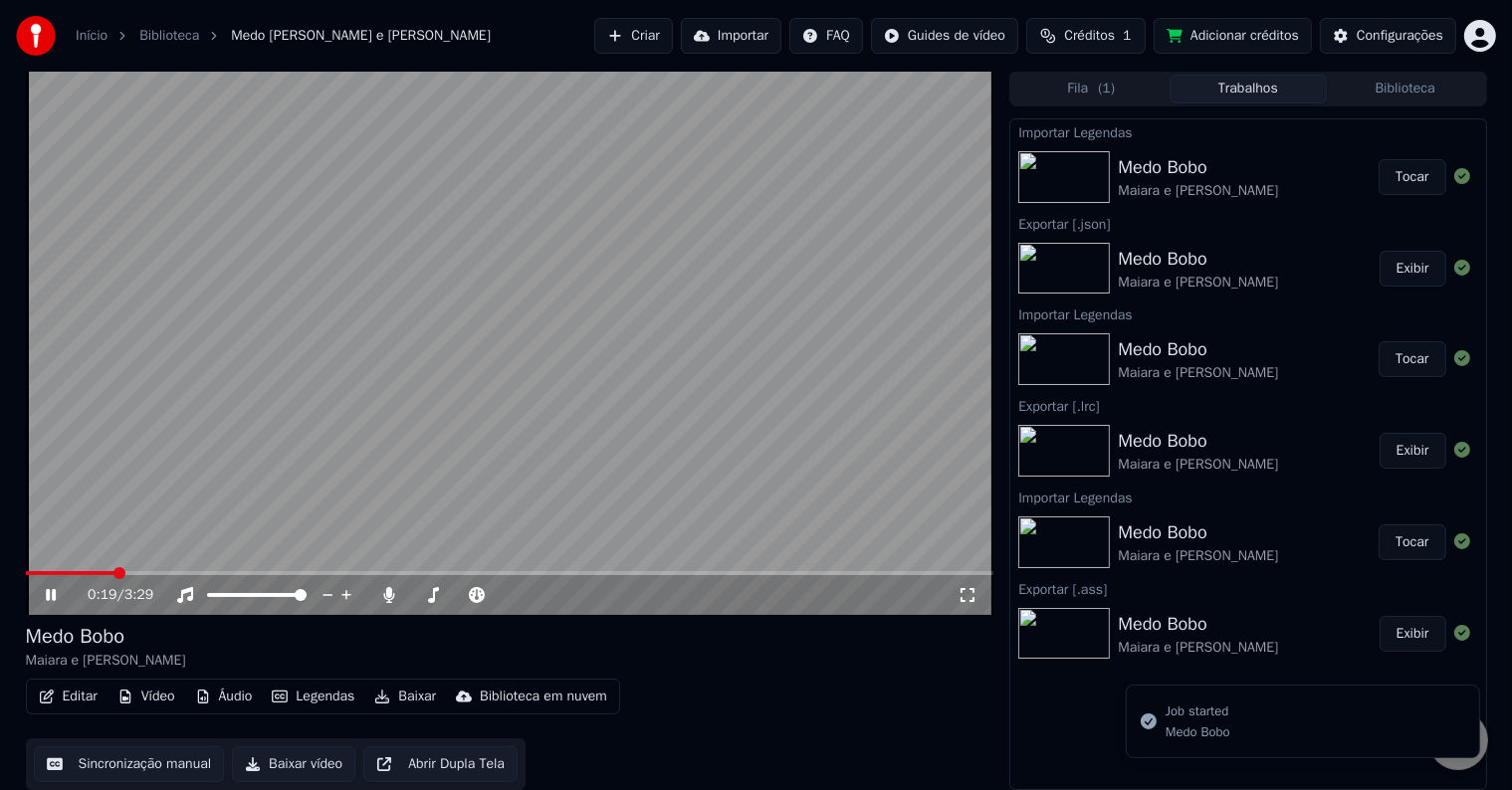 click on "Legendas" at bounding box center (313, 696) 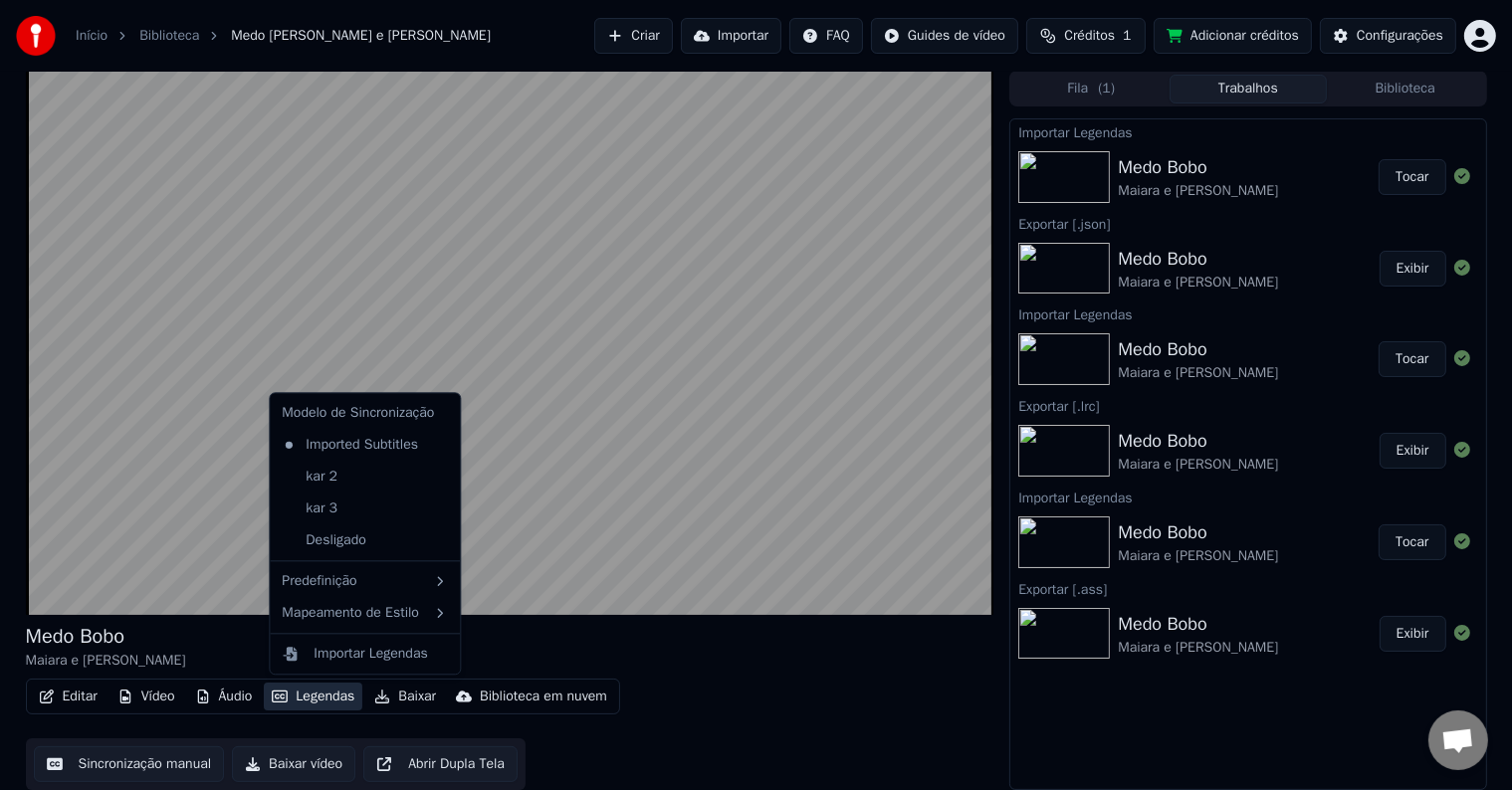 click 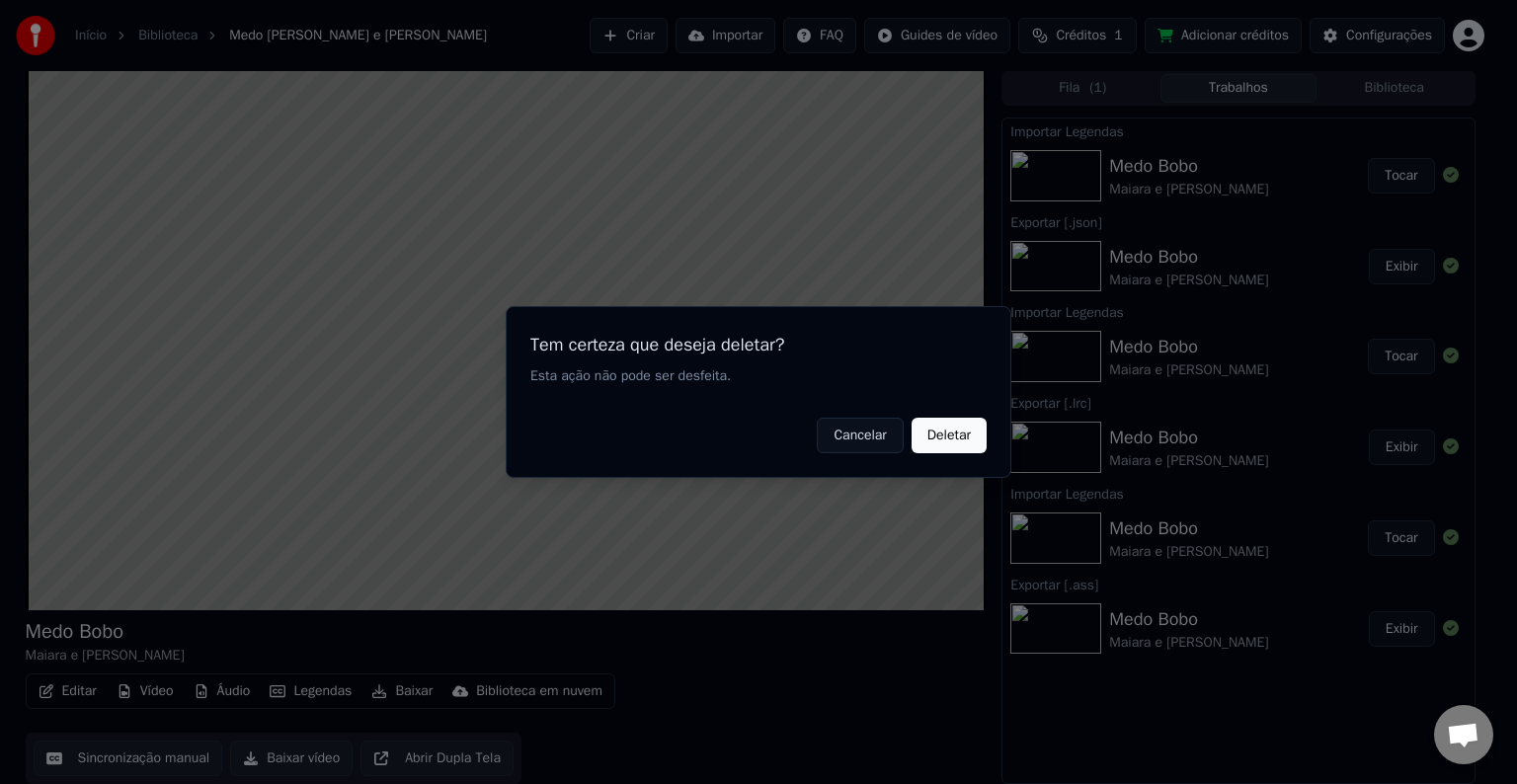 click on "Deletar" at bounding box center [949, 435] 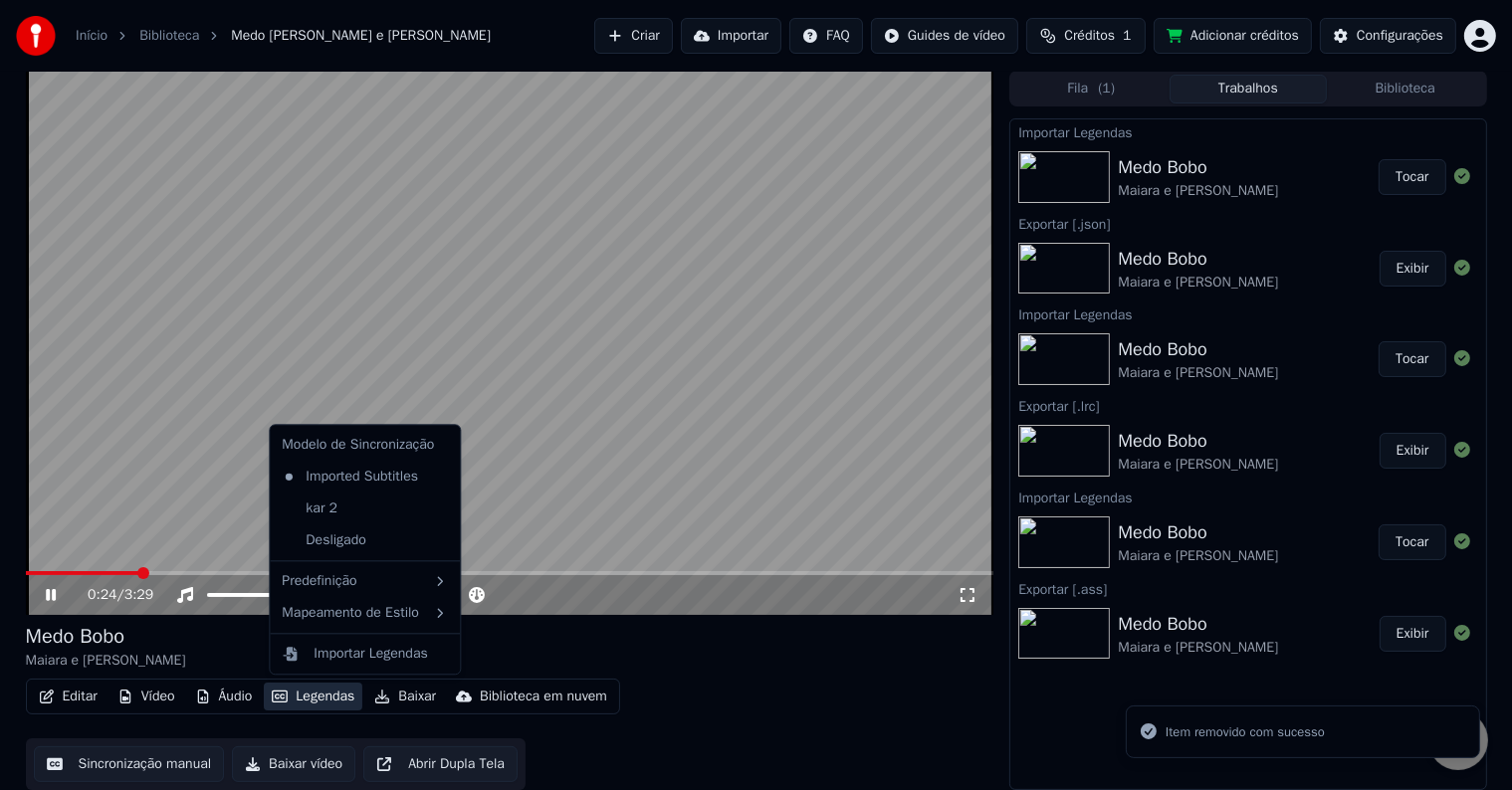 click on "Legendas" at bounding box center [313, 696] 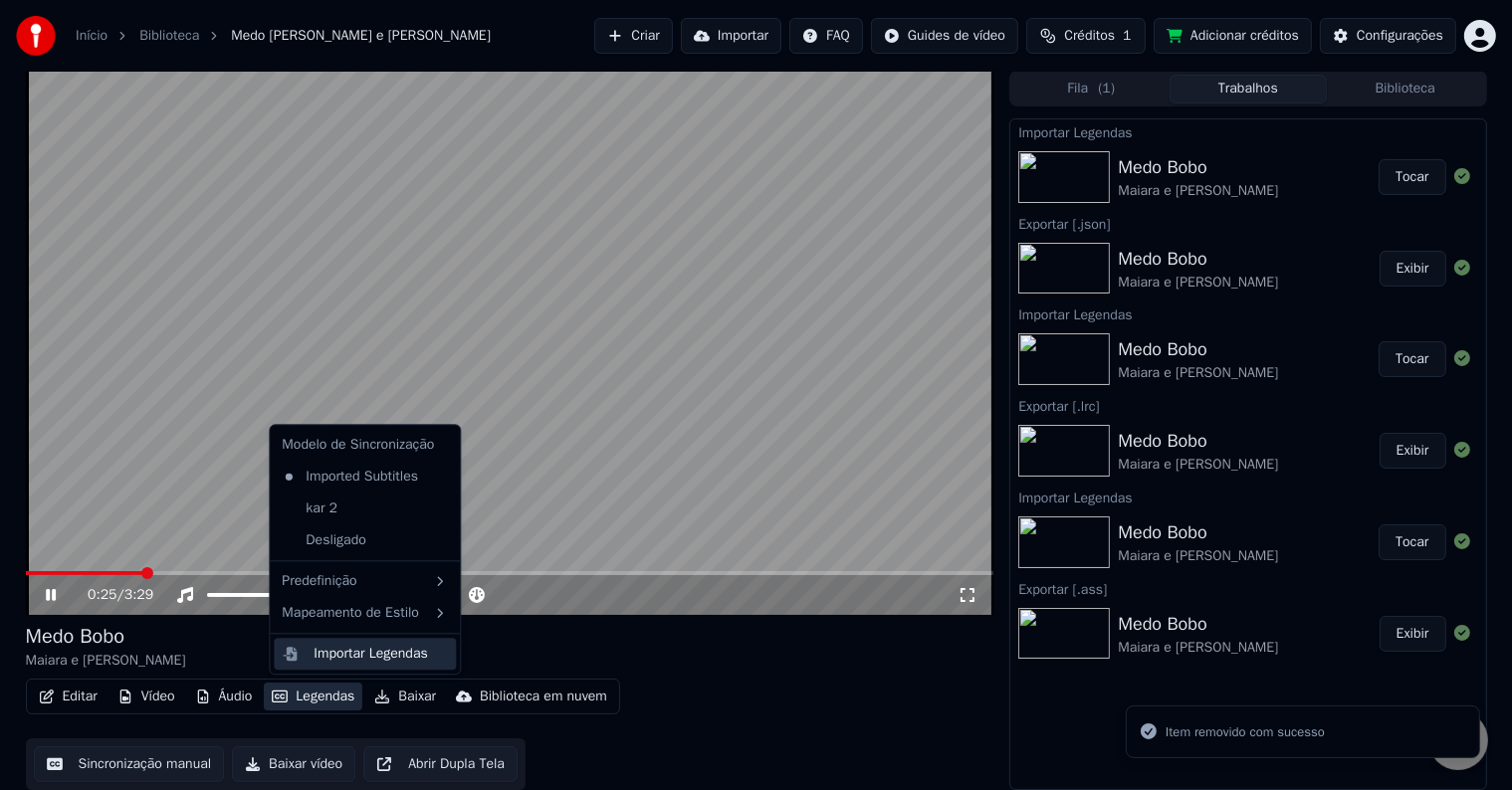 click on "Importar Legendas" at bounding box center (370, 654) 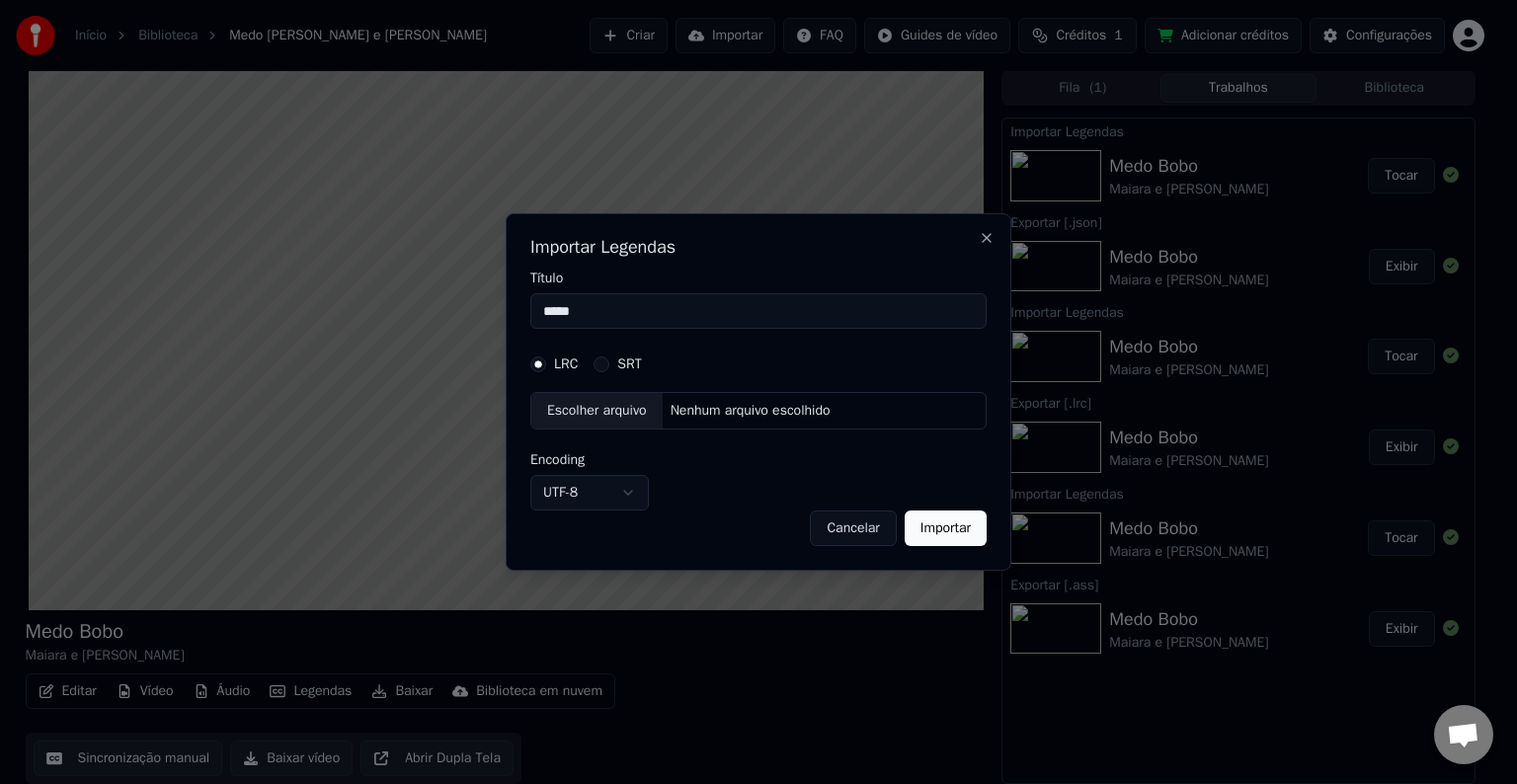 click on "Escolher arquivo" at bounding box center [597, 411] 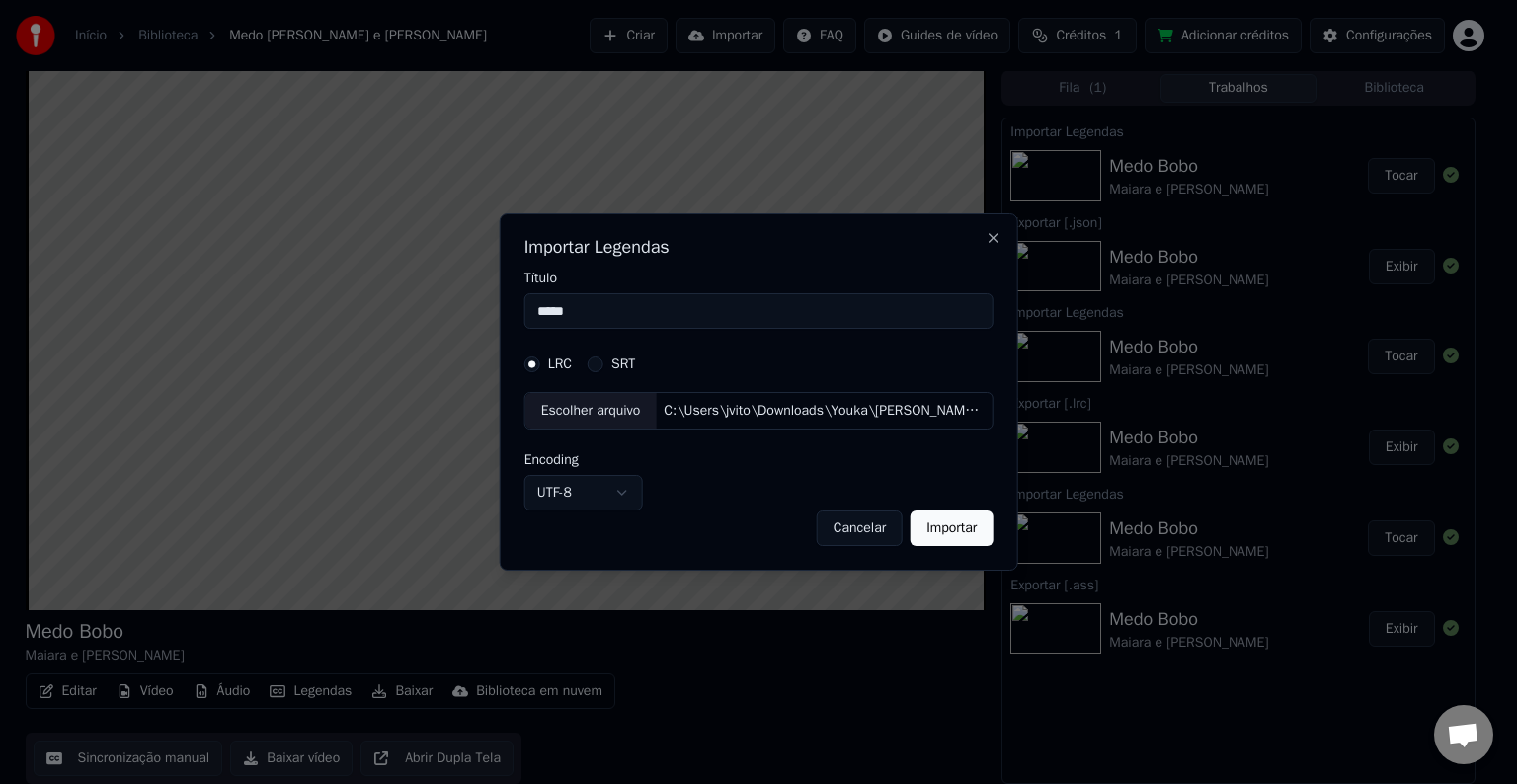 click on "Importar" at bounding box center [951, 528] 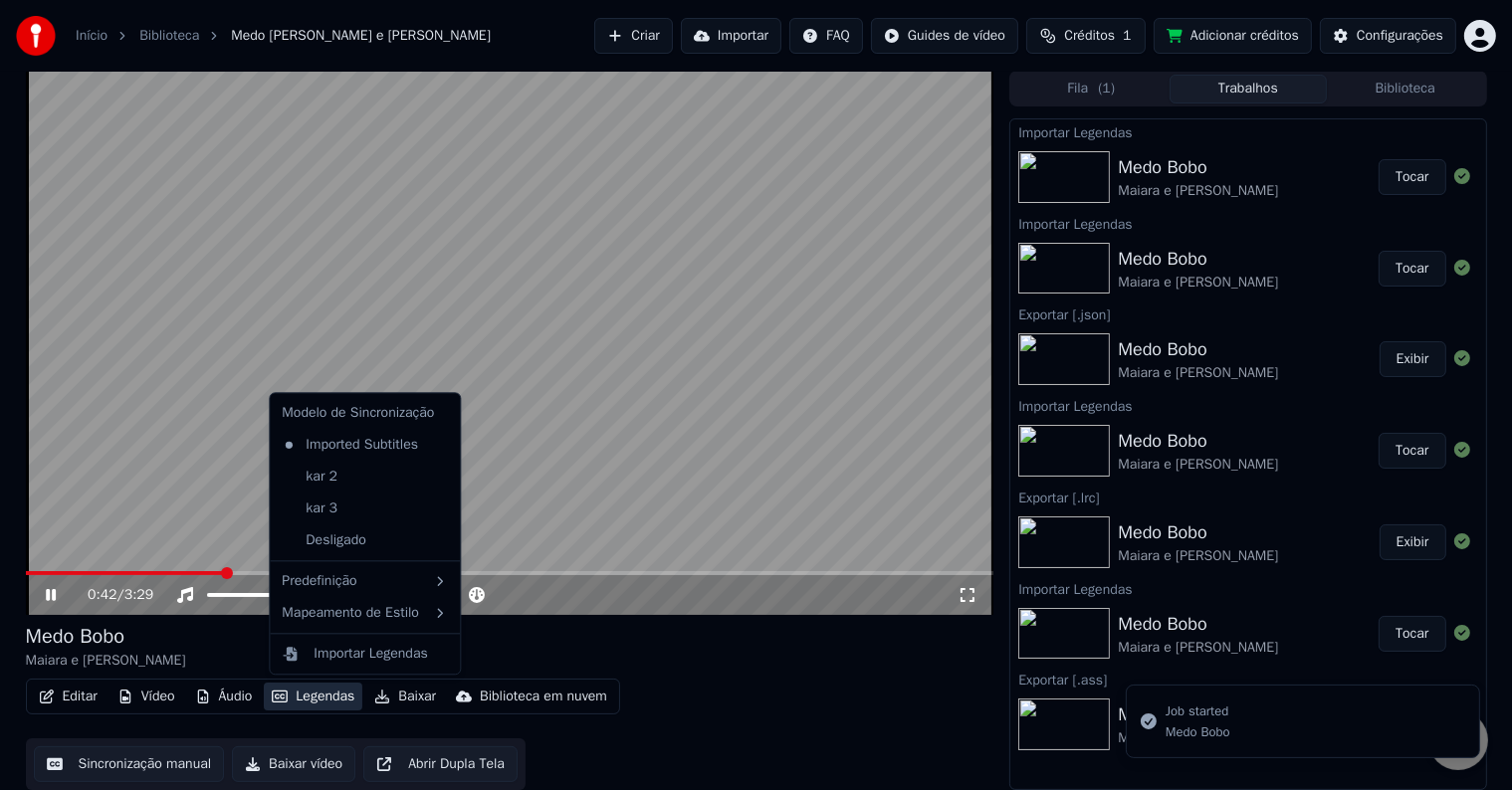 click on "Legendas" at bounding box center [313, 696] 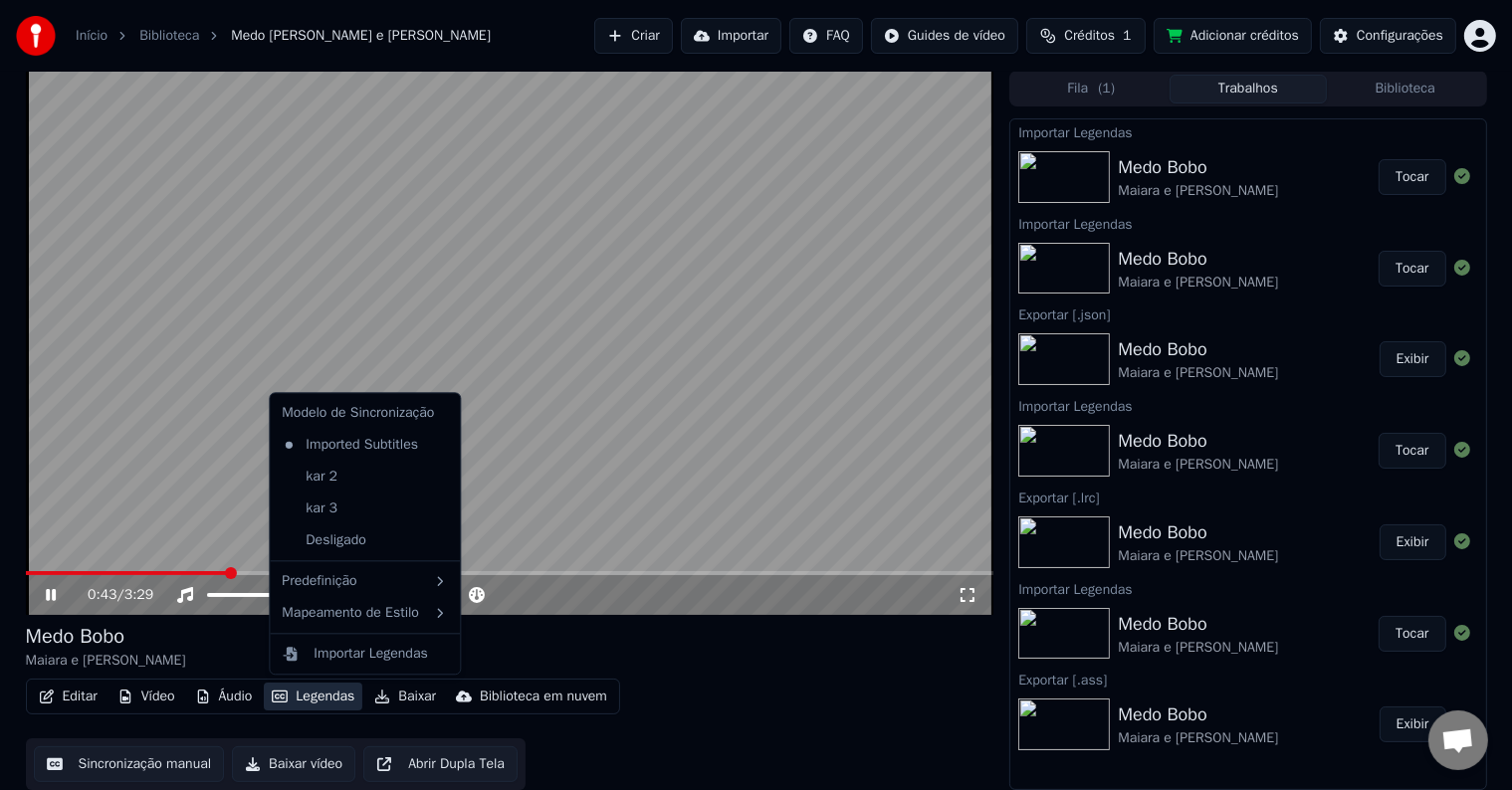 click on "kar 3" at bounding box center [364, 508] 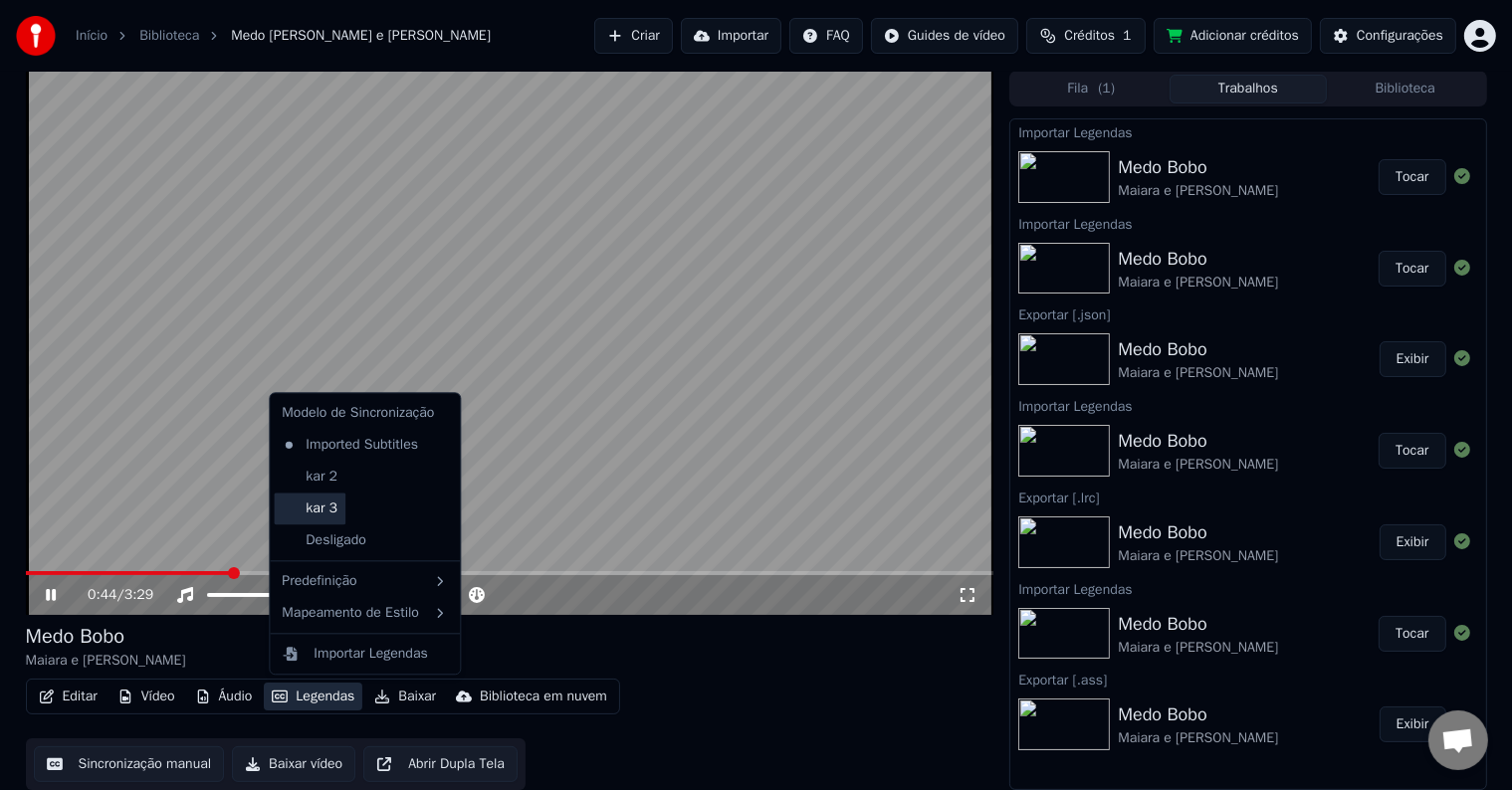 click on "kar 3" at bounding box center (310, 508) 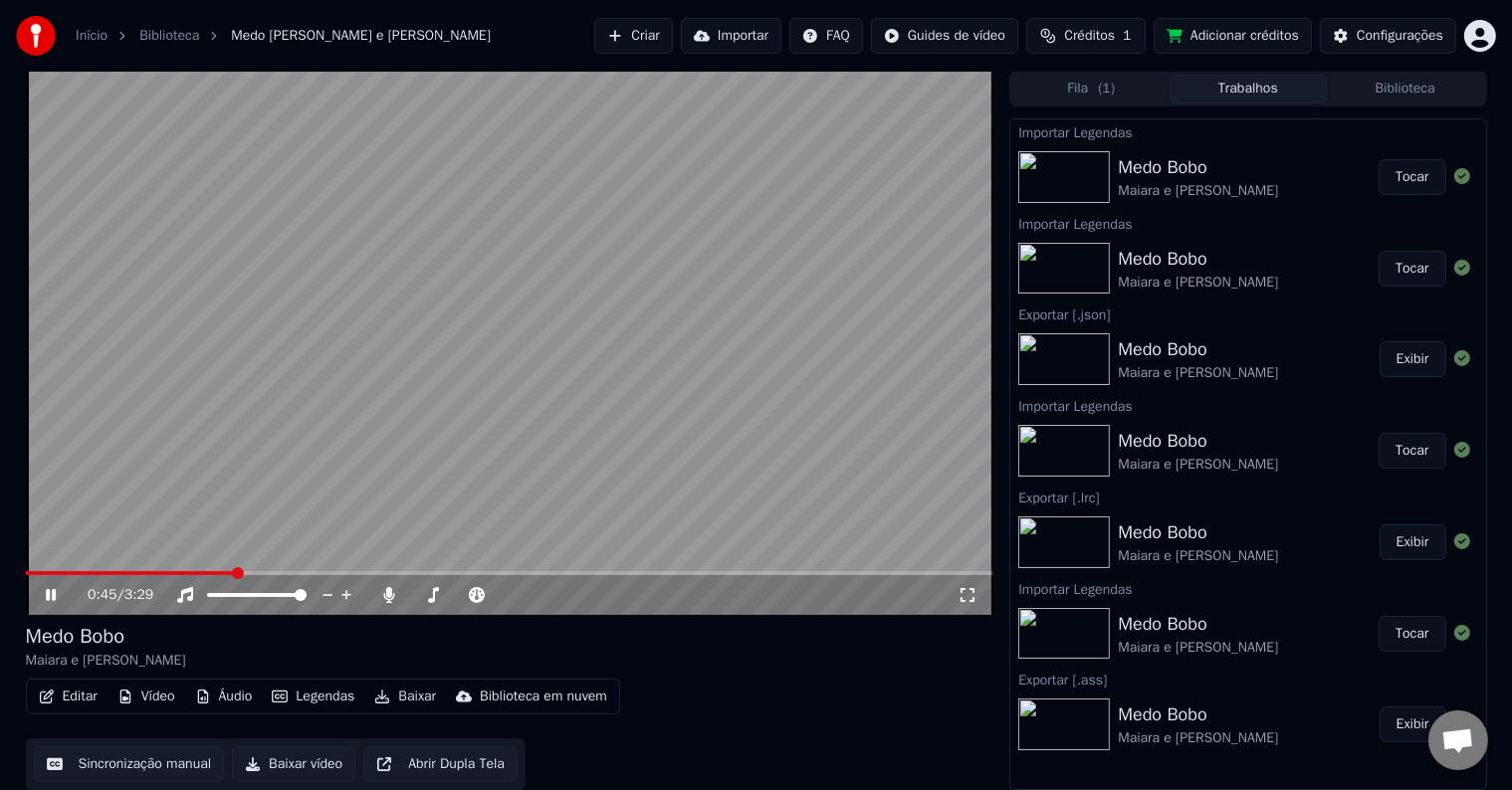 click on "Legendas" at bounding box center [313, 696] 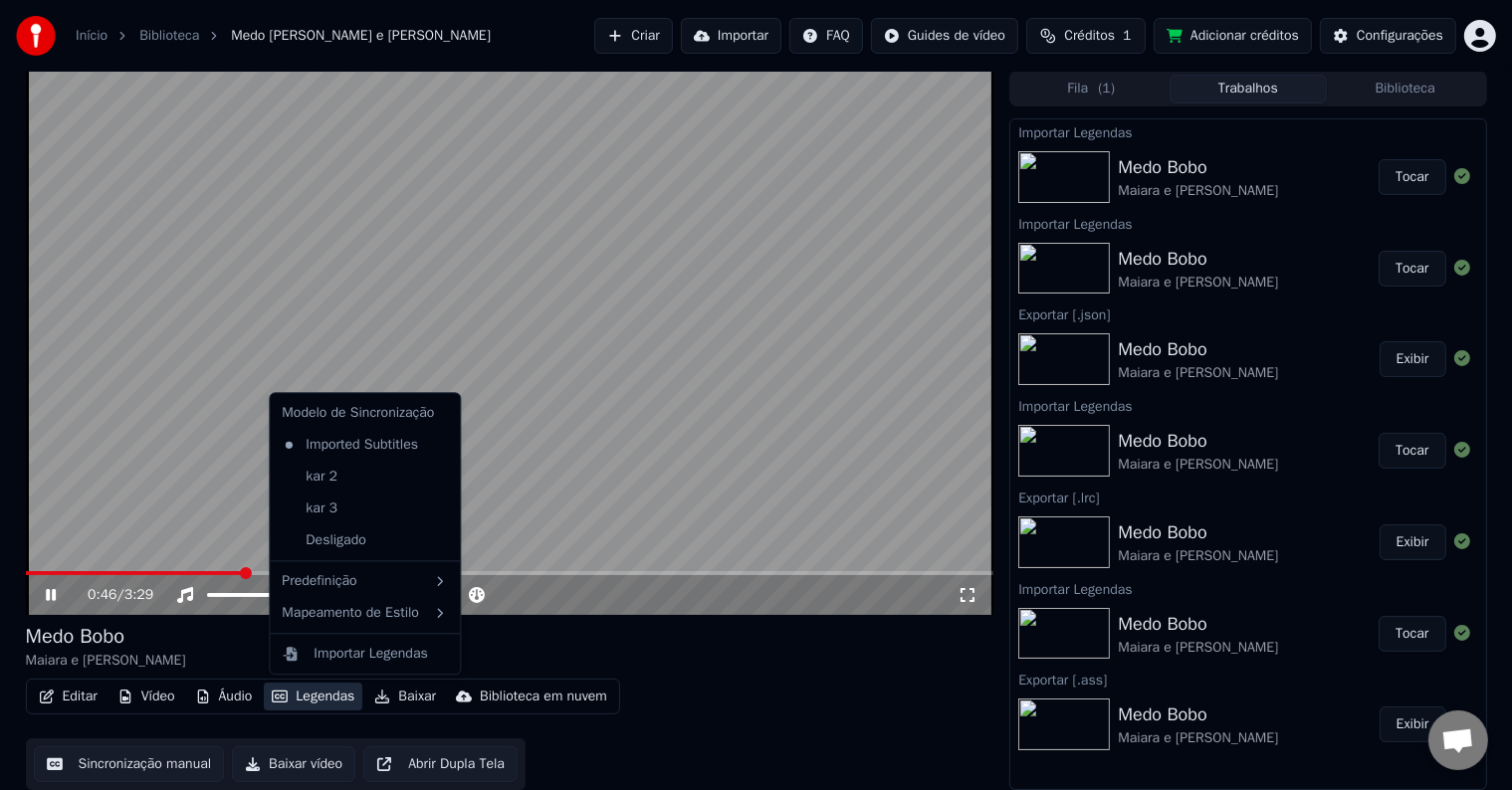 click 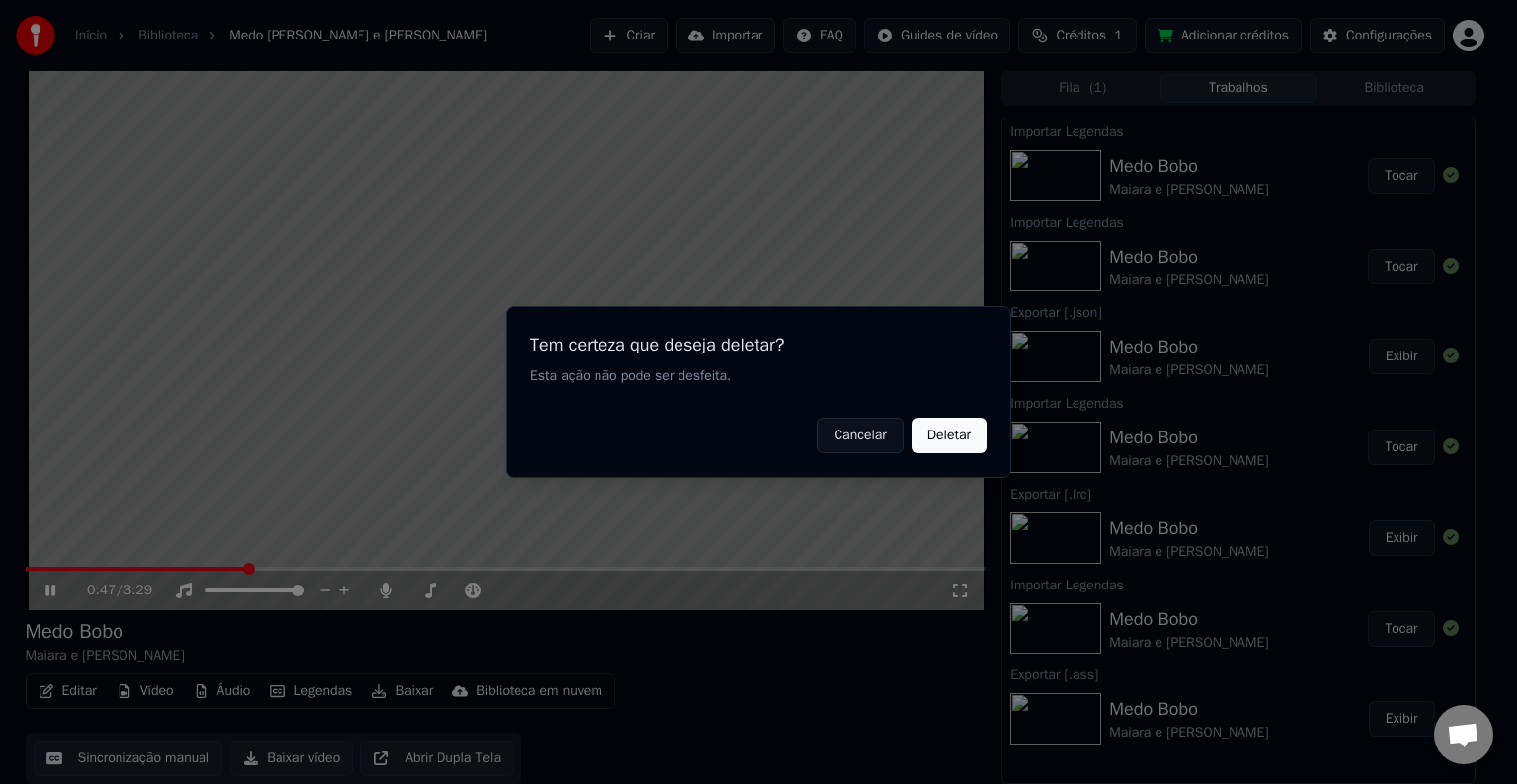 click on "Deletar" at bounding box center [949, 435] 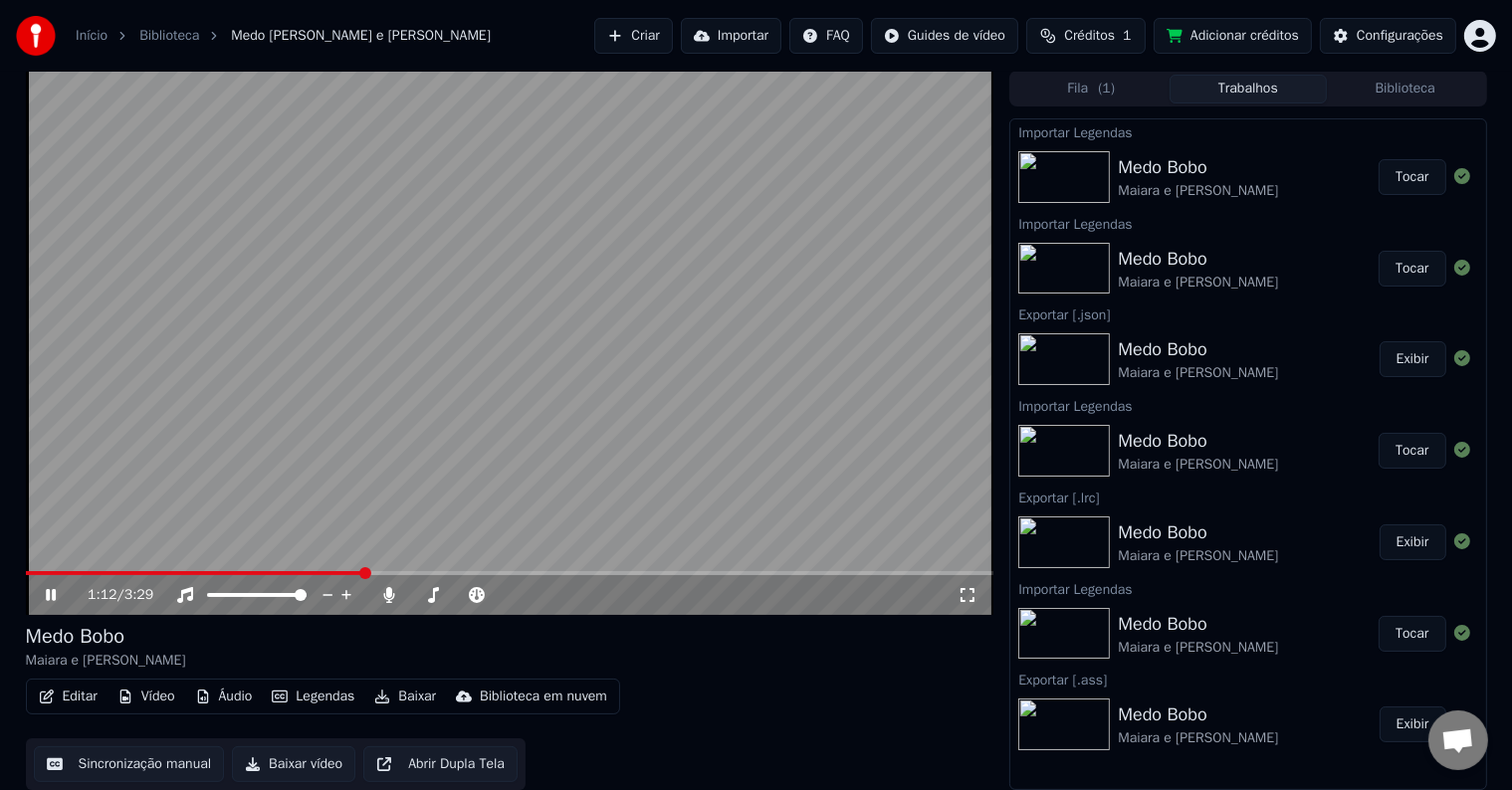 click at bounding box center (510, 342) 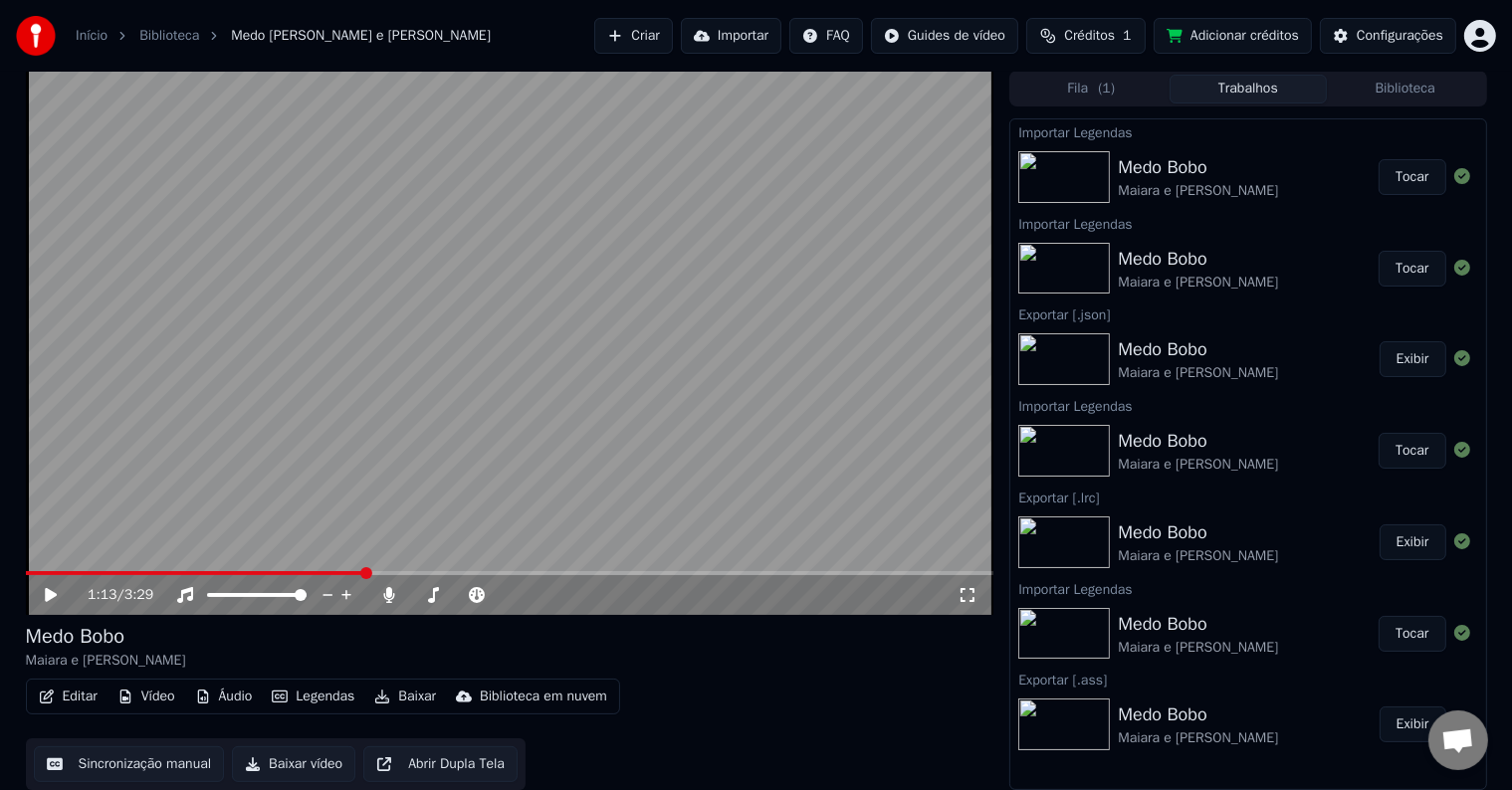 click on "Legendas" at bounding box center (313, 696) 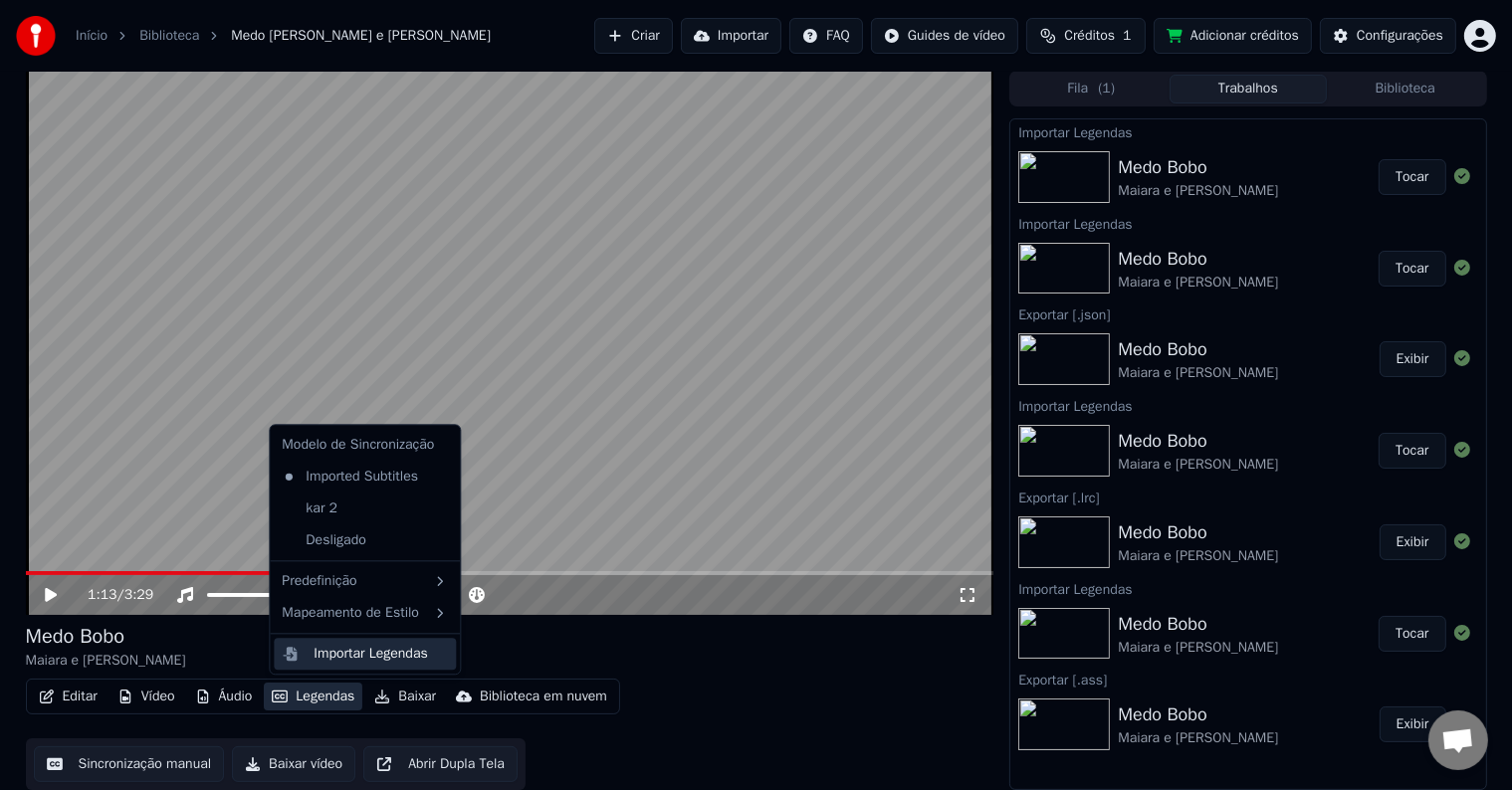 click on "Importar Legendas" at bounding box center (370, 654) 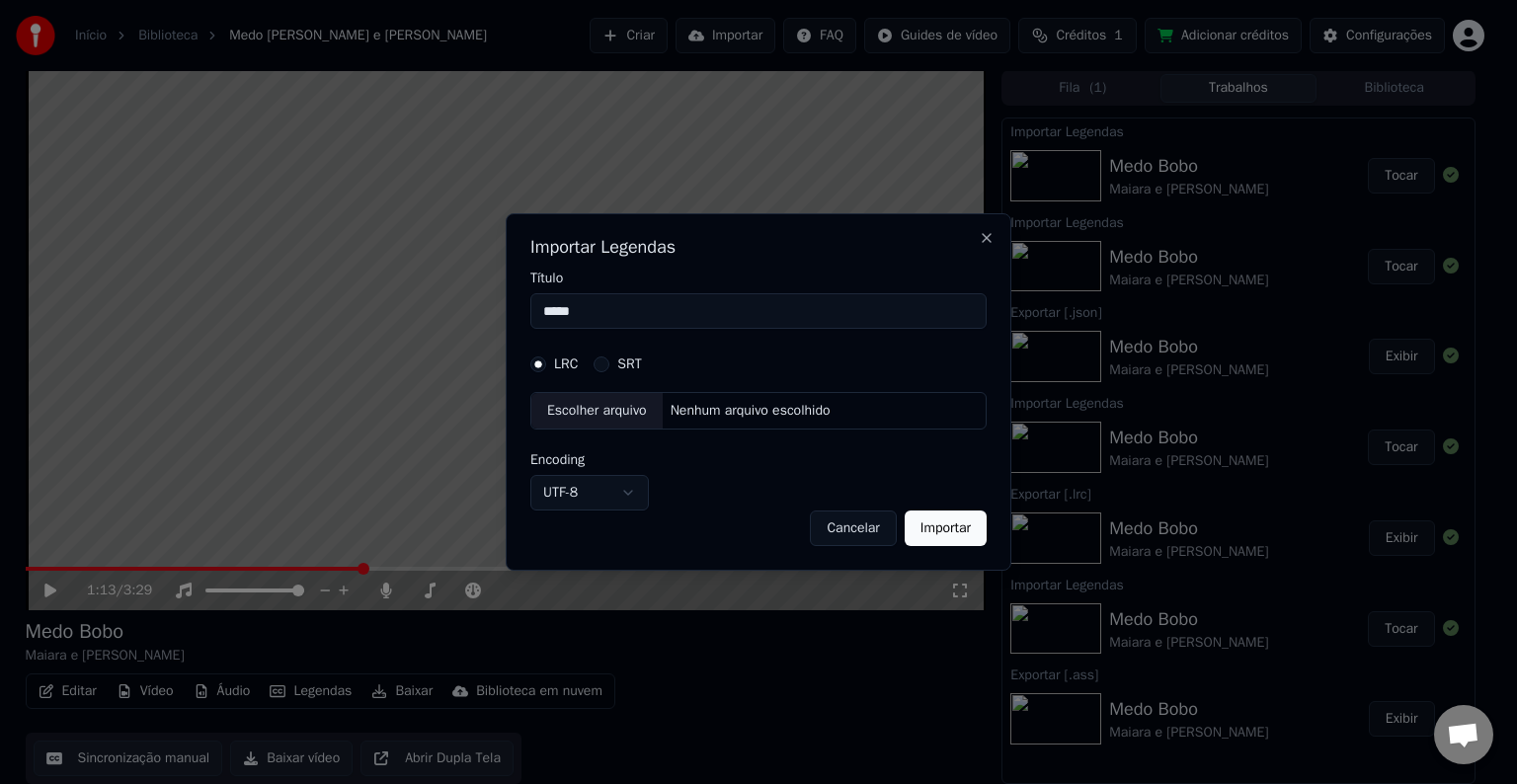 click on "SRT" at bounding box center [601, 364] 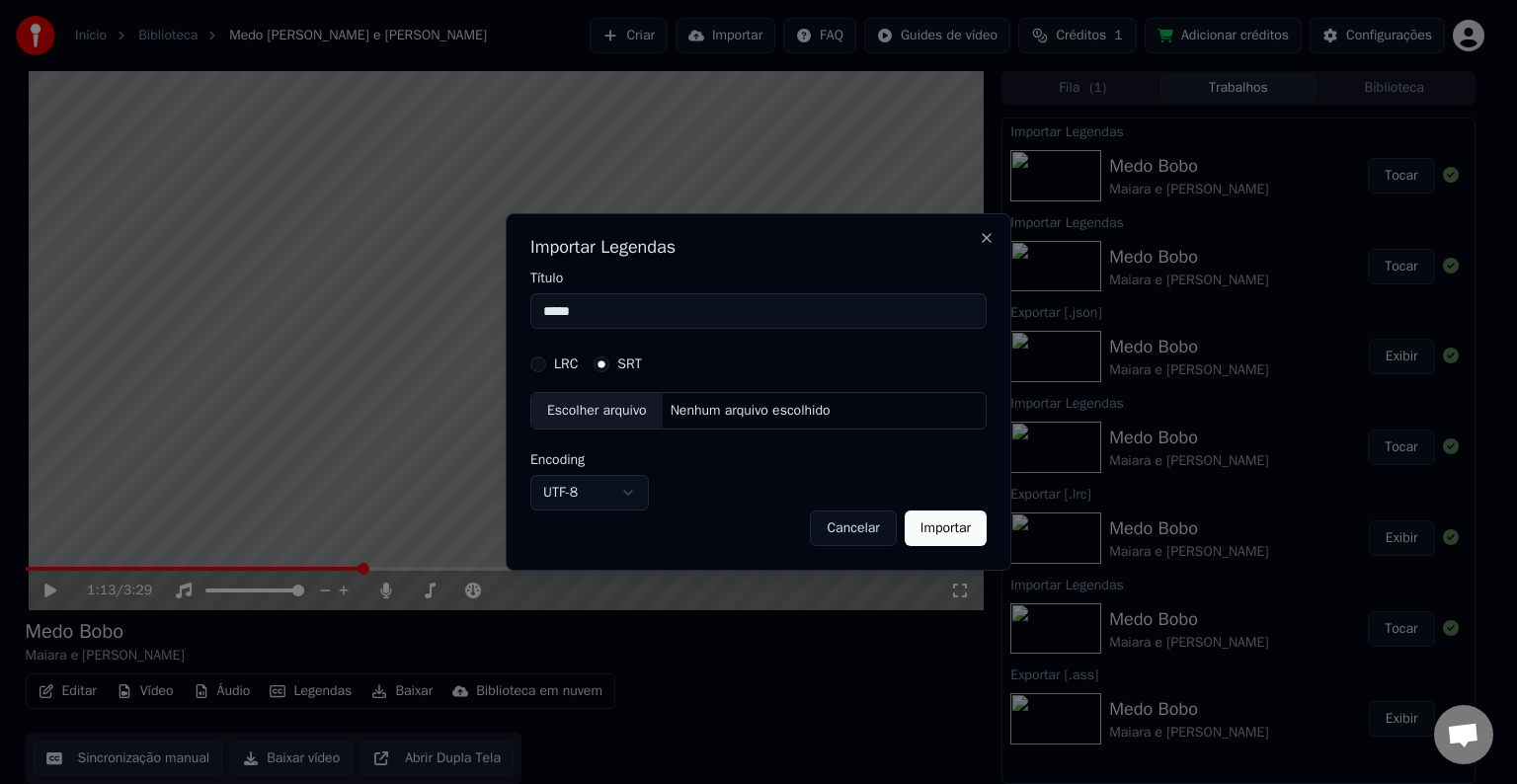 click on "Escolher arquivo" at bounding box center [597, 411] 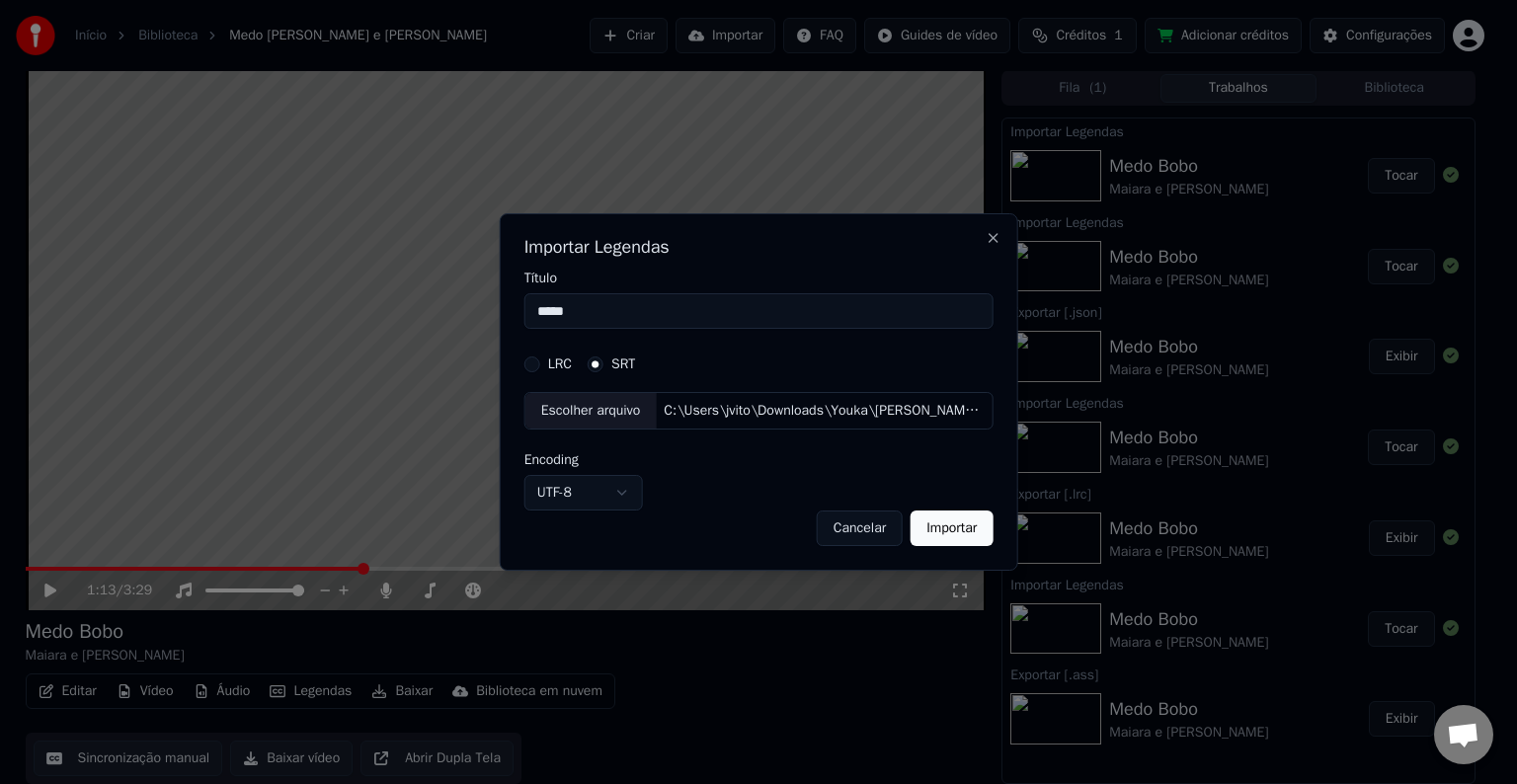 click on "Importar" at bounding box center [951, 528] 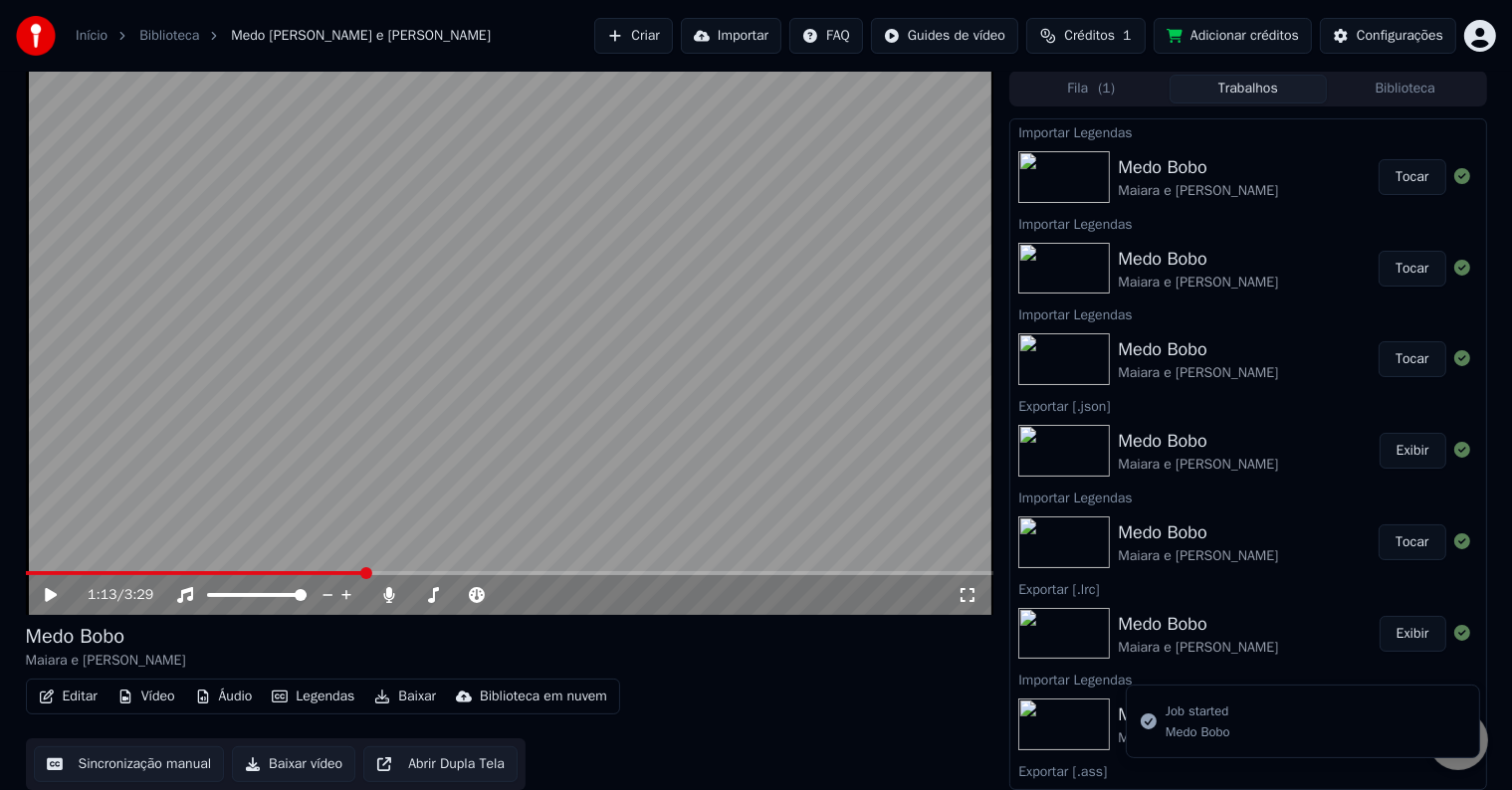 click on "Legendas" at bounding box center [313, 696] 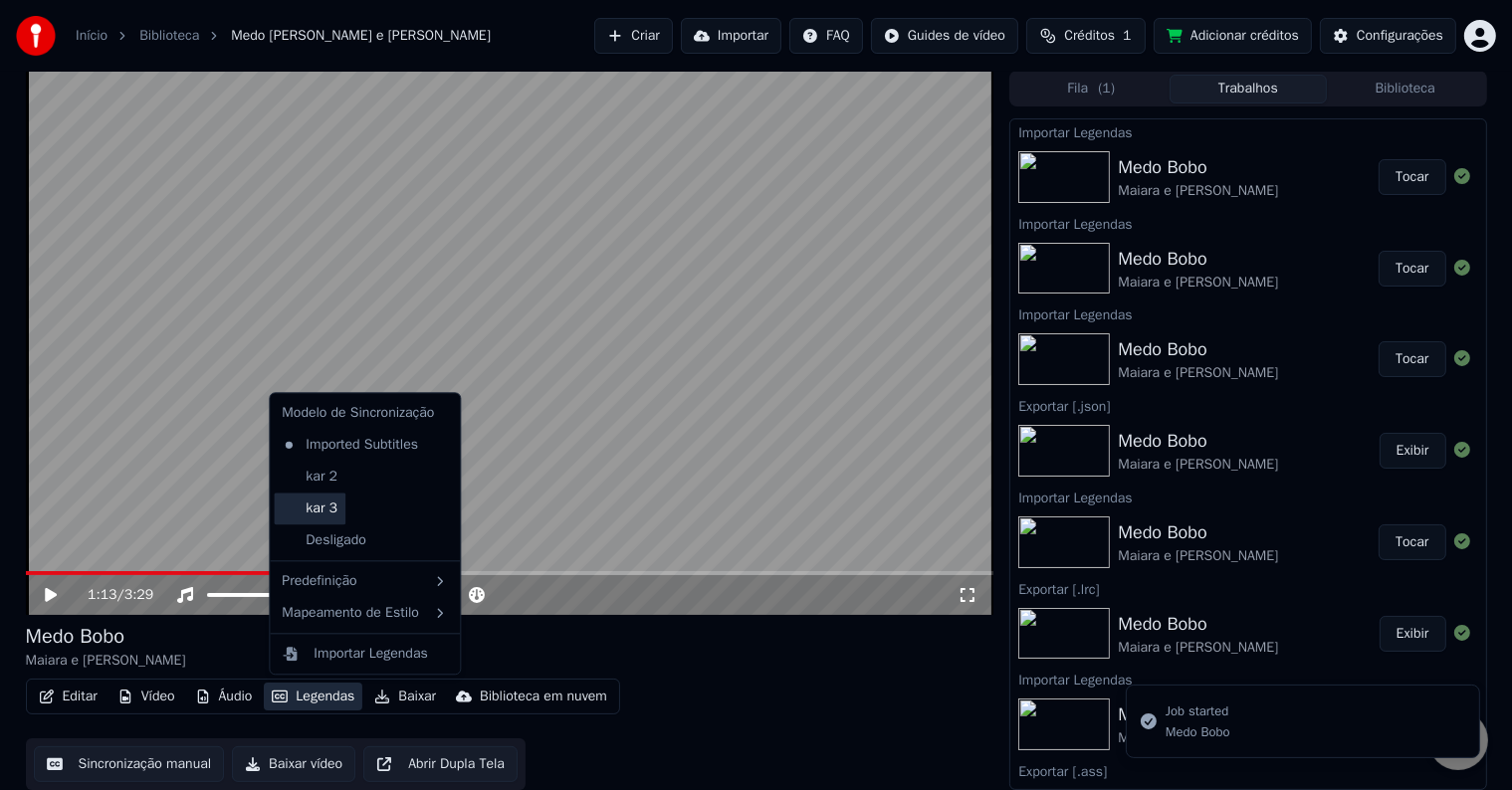 click on "kar 3" at bounding box center (310, 508) 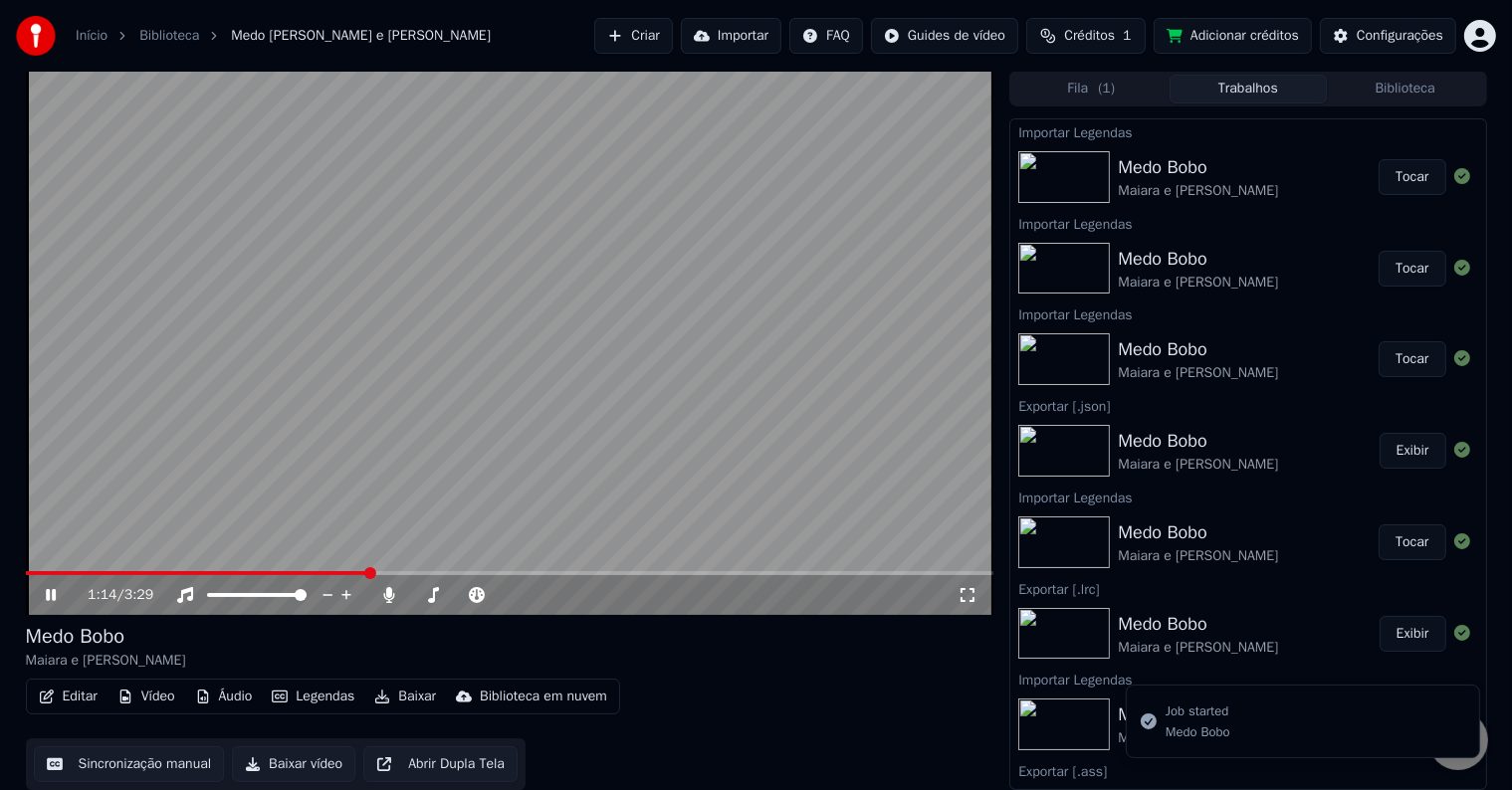 click on "Legendas" at bounding box center (313, 696) 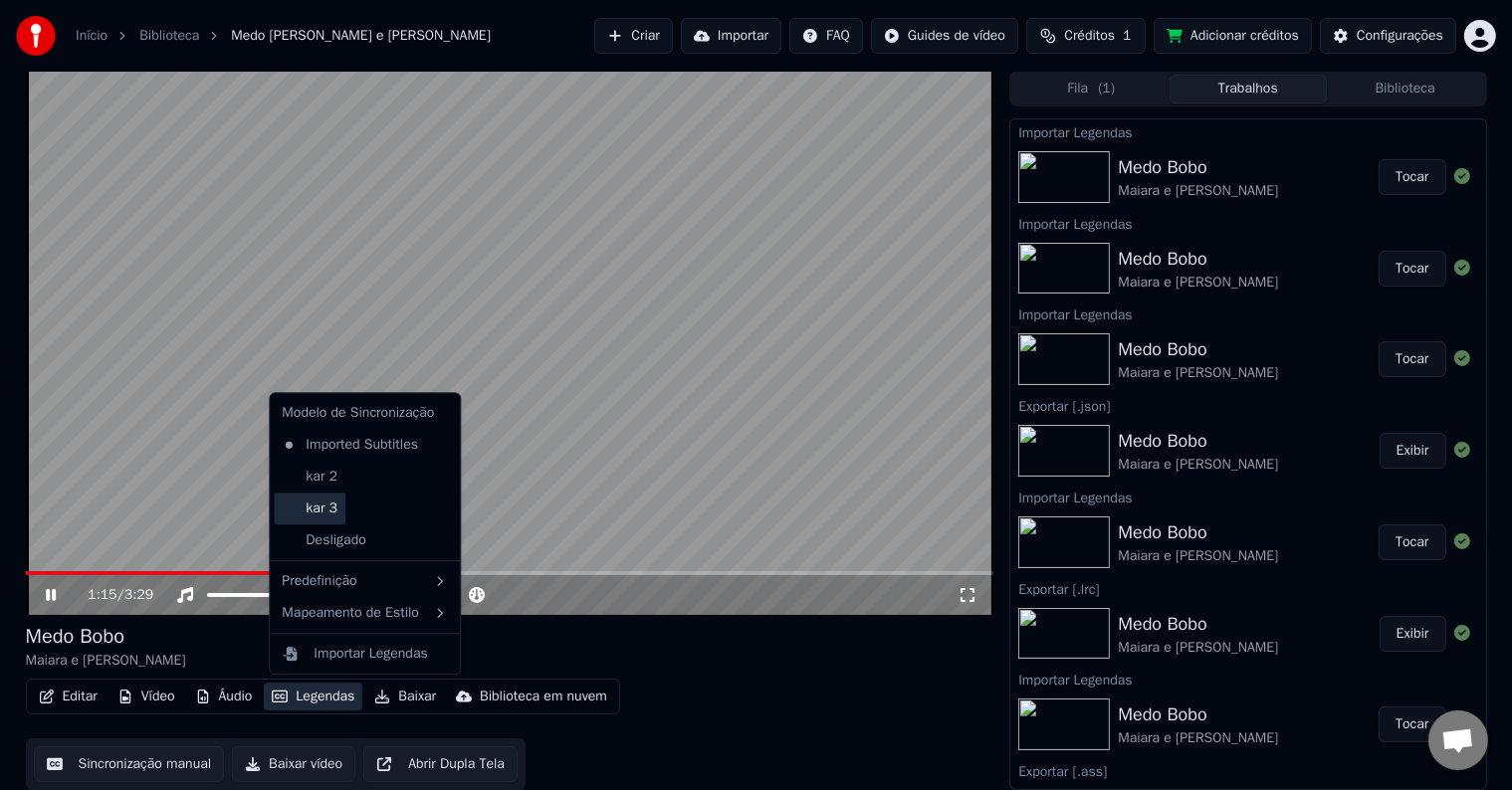 click on "kar 3" at bounding box center [310, 508] 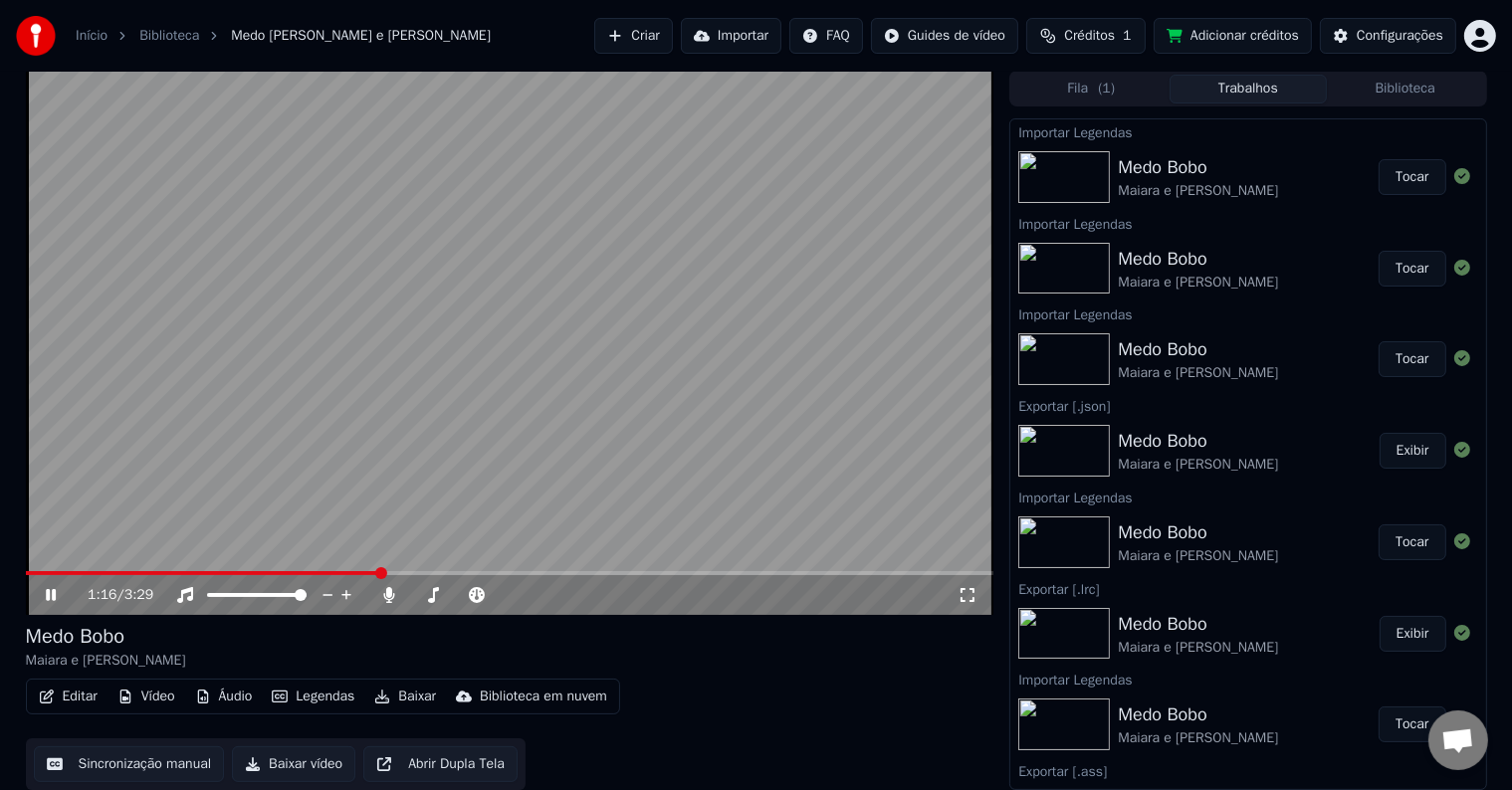 click on "Legendas" at bounding box center [313, 696] 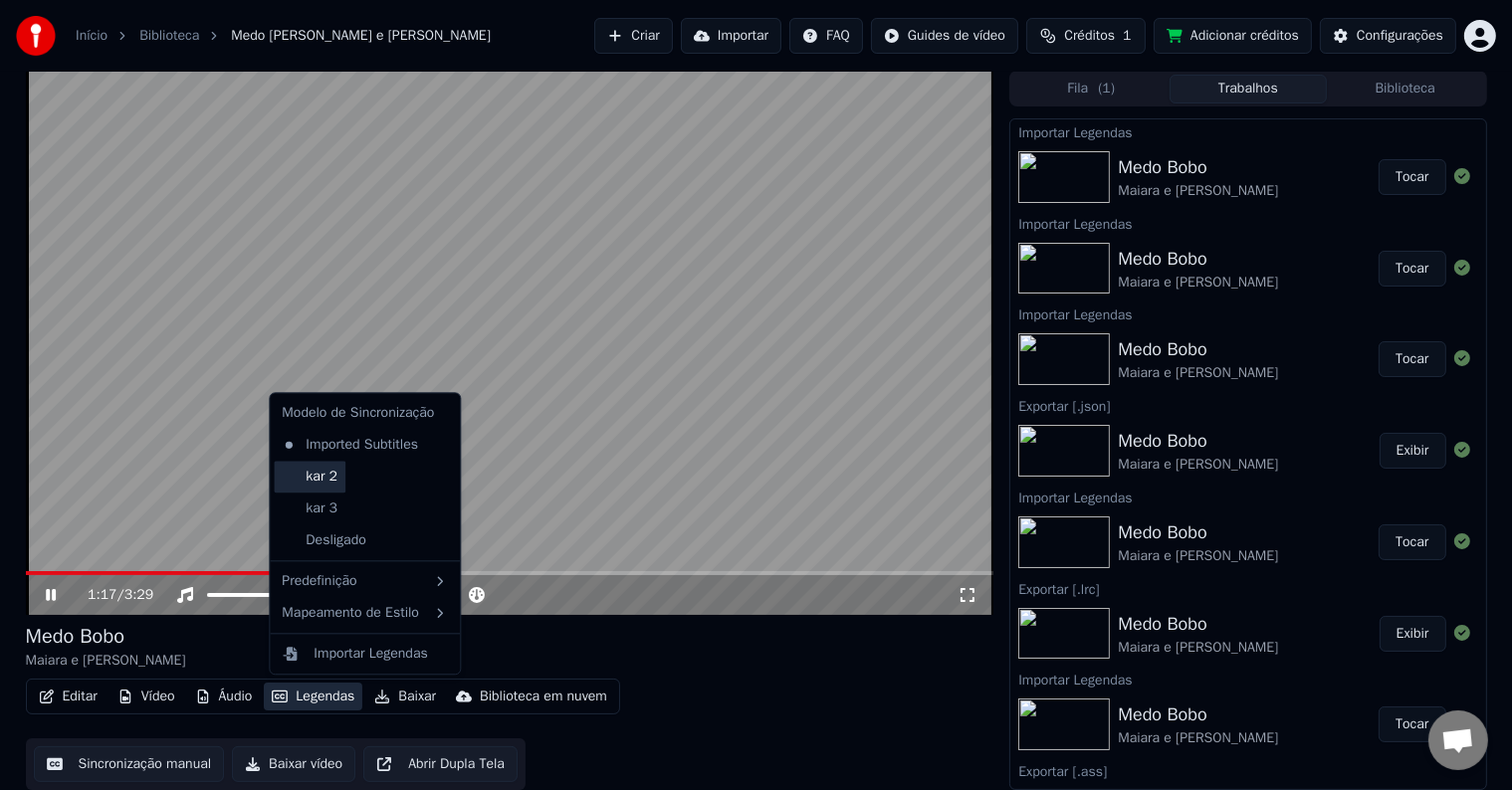 click on "kar 2" at bounding box center (310, 477) 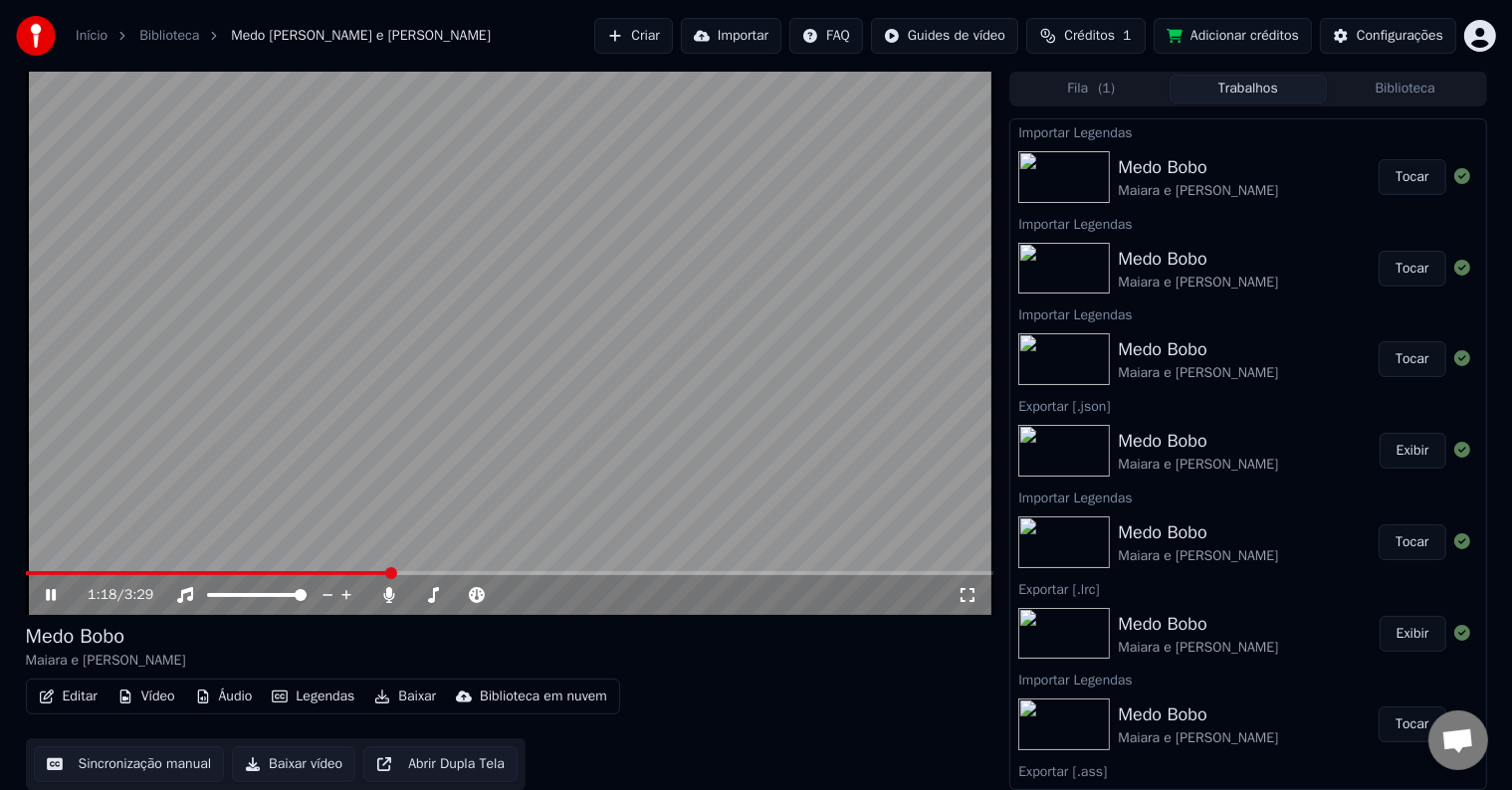 click on "Legendas" at bounding box center (313, 696) 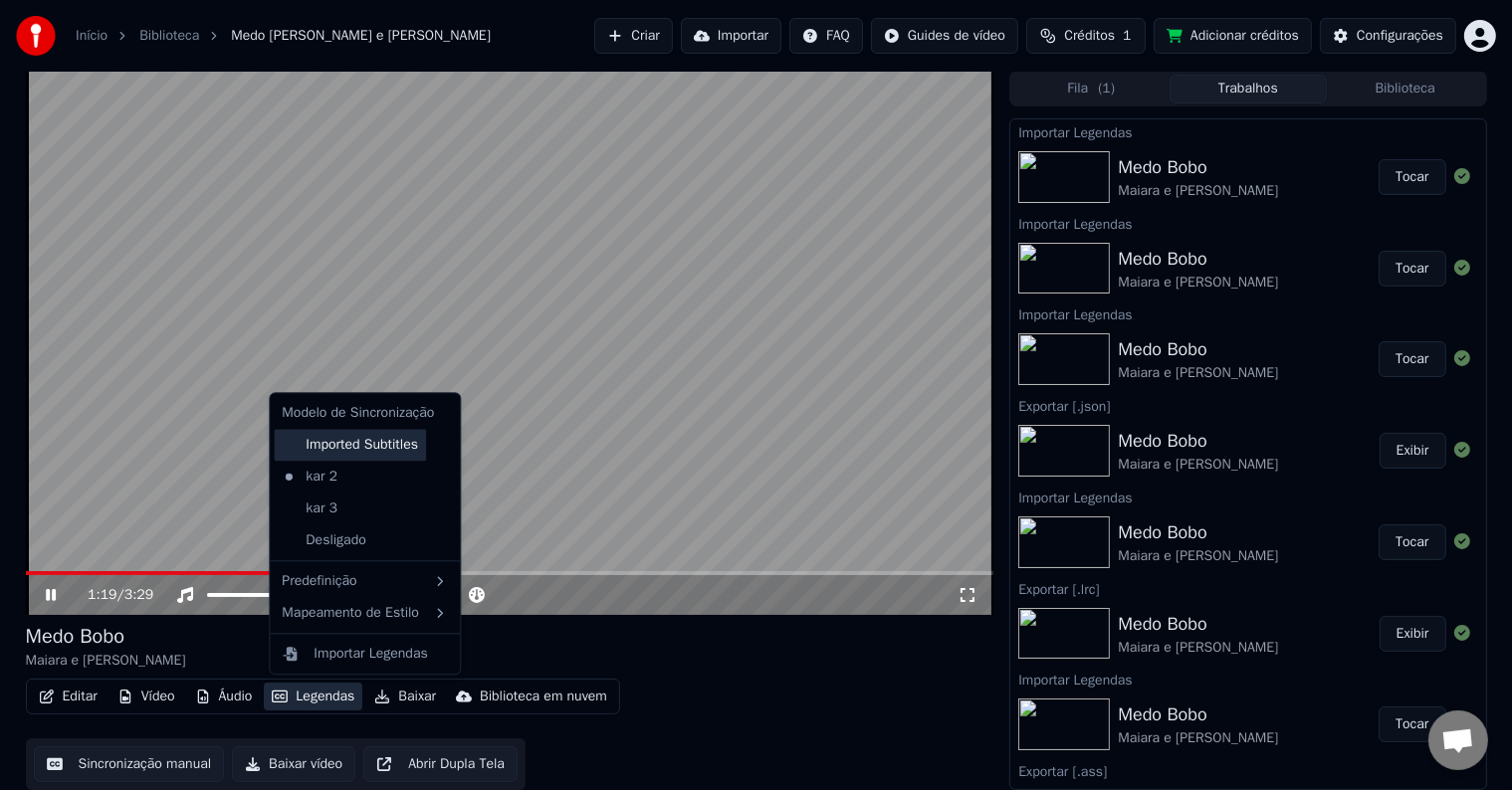 click on "Imported Subtitles" at bounding box center [349, 445] 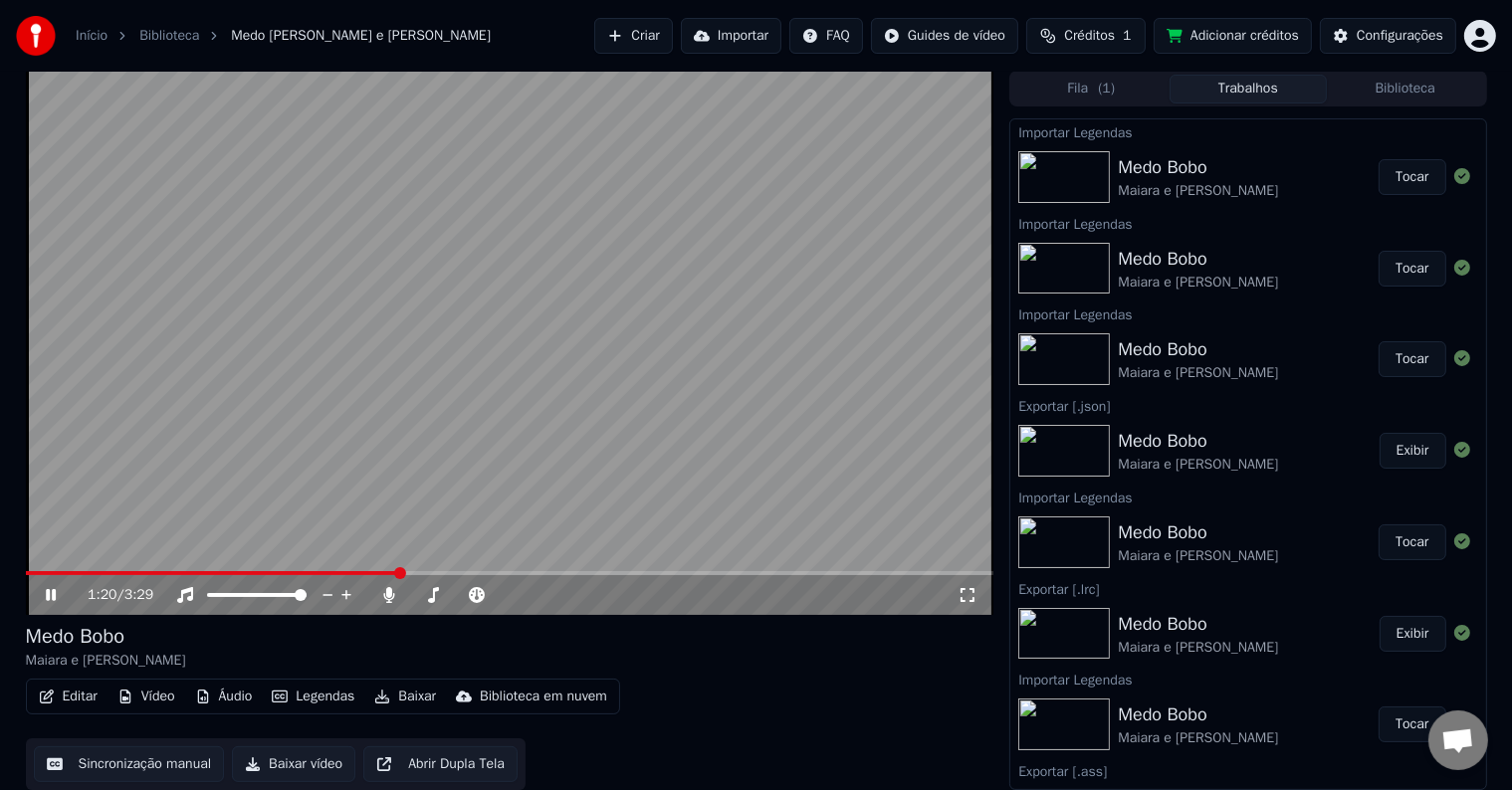 click on "Legendas" at bounding box center [313, 696] 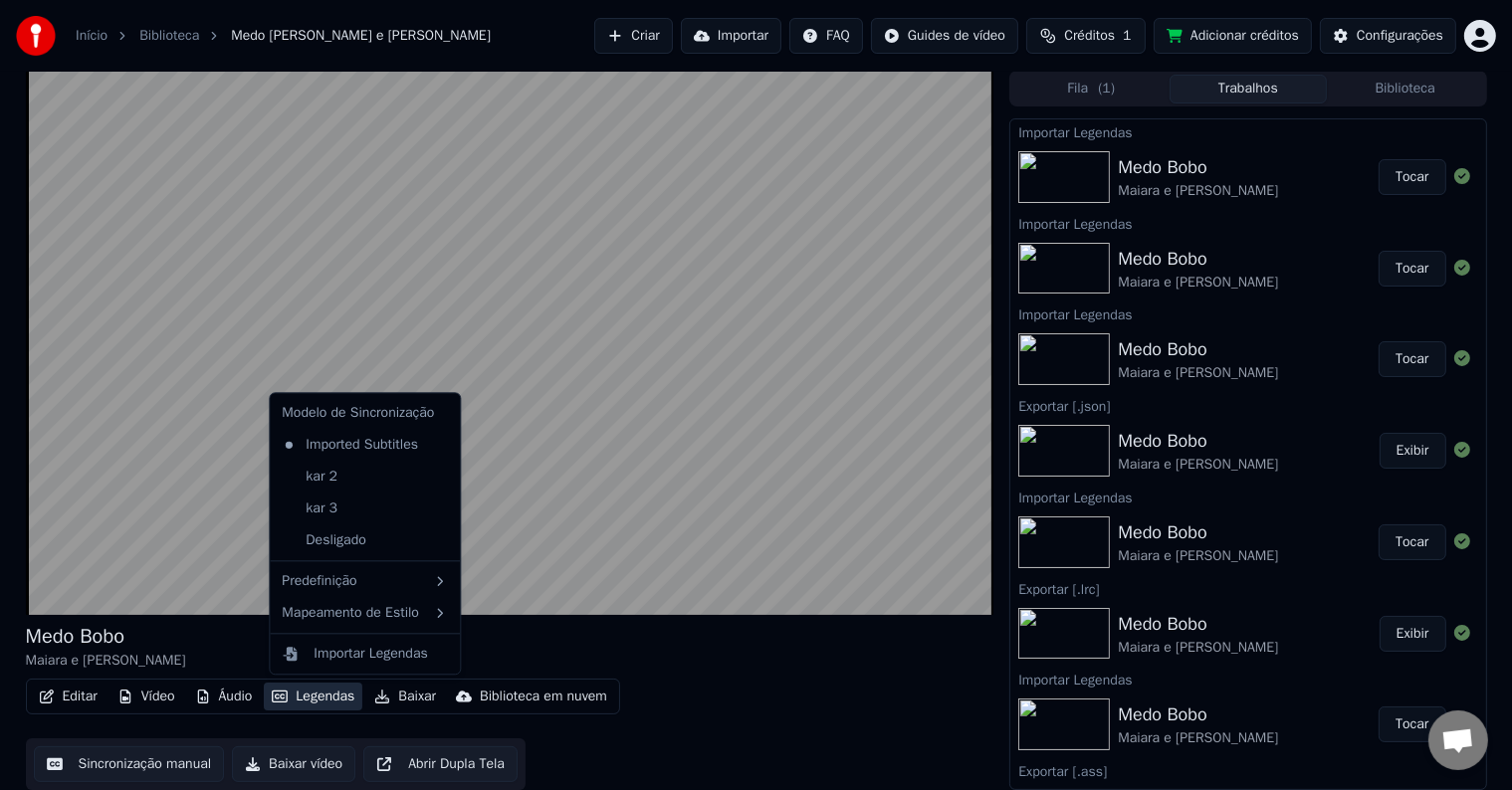 click on "kar 3" at bounding box center (364, 508) 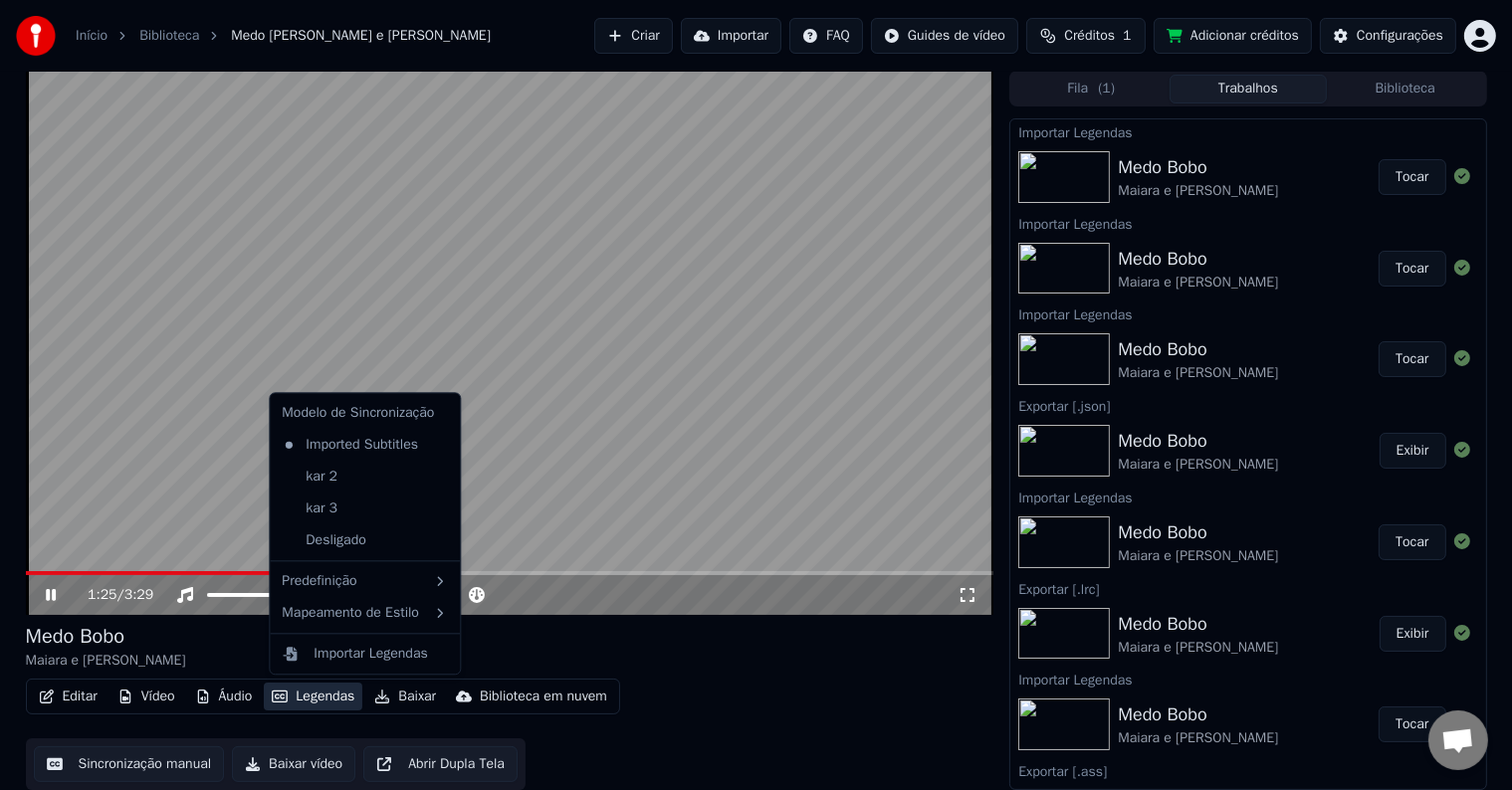 click 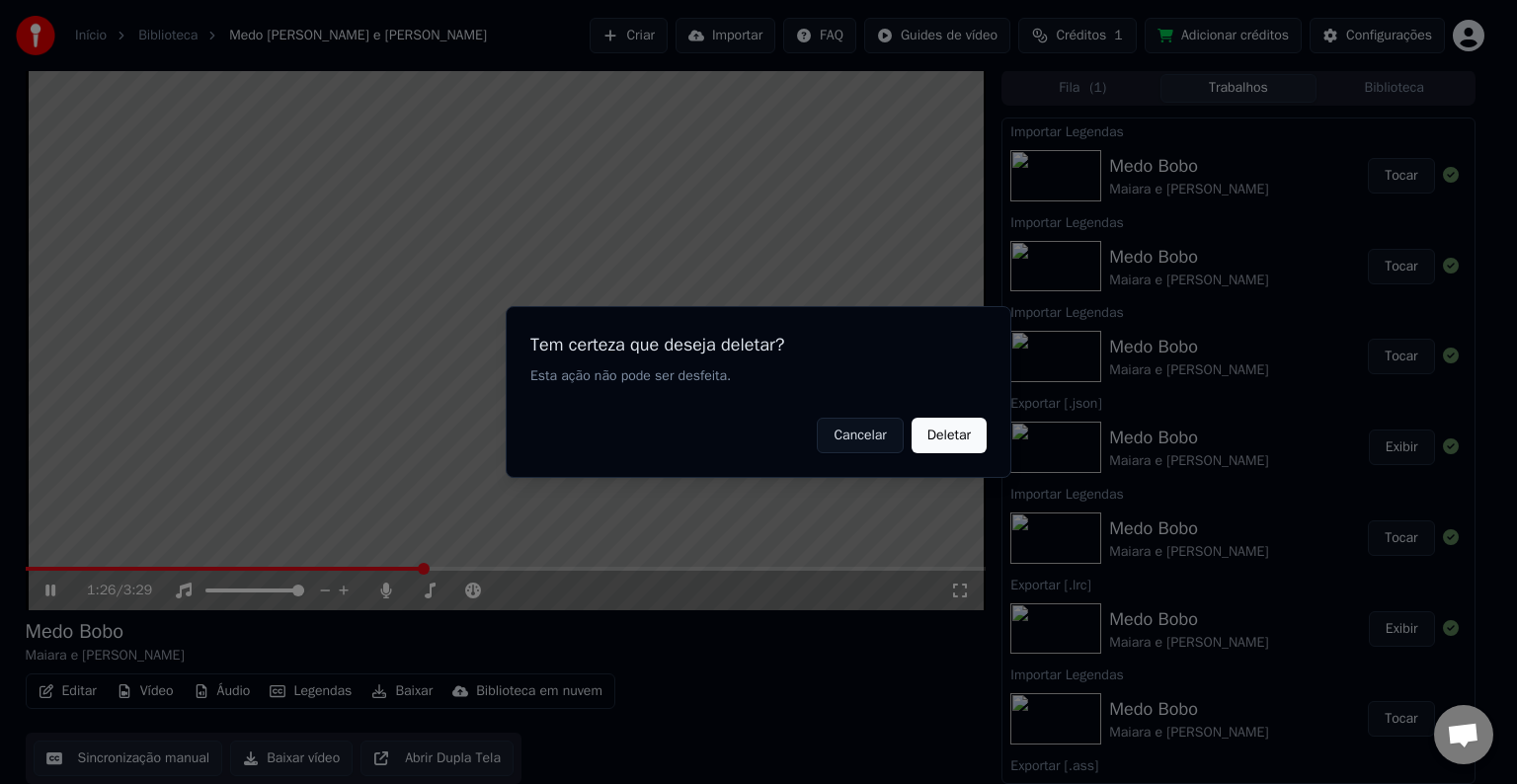 click on "Deletar" at bounding box center [949, 435] 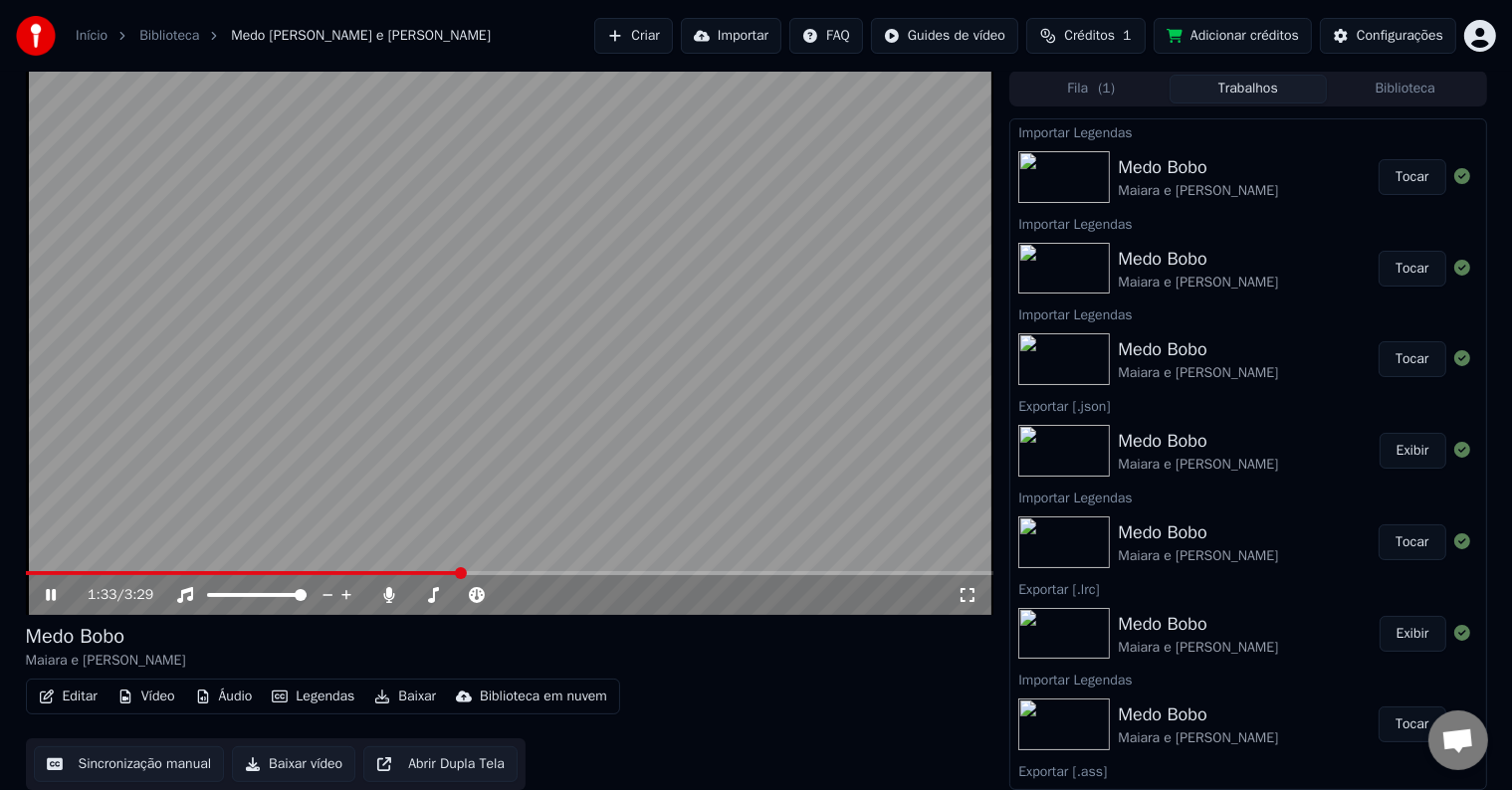 click on "Biblioteca" at bounding box center (1405, 89) 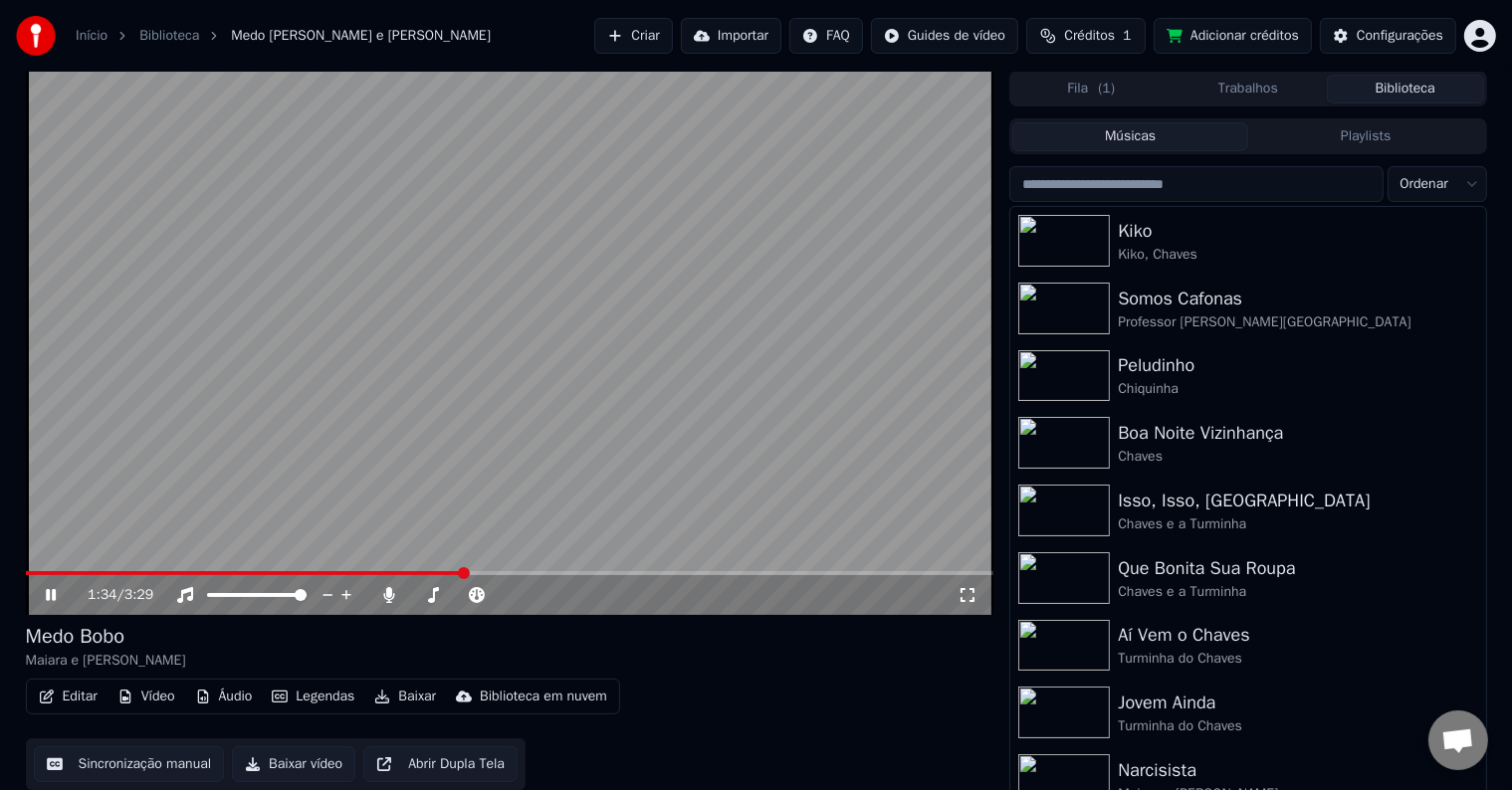 click on "( 1 )" at bounding box center (1106, 89) 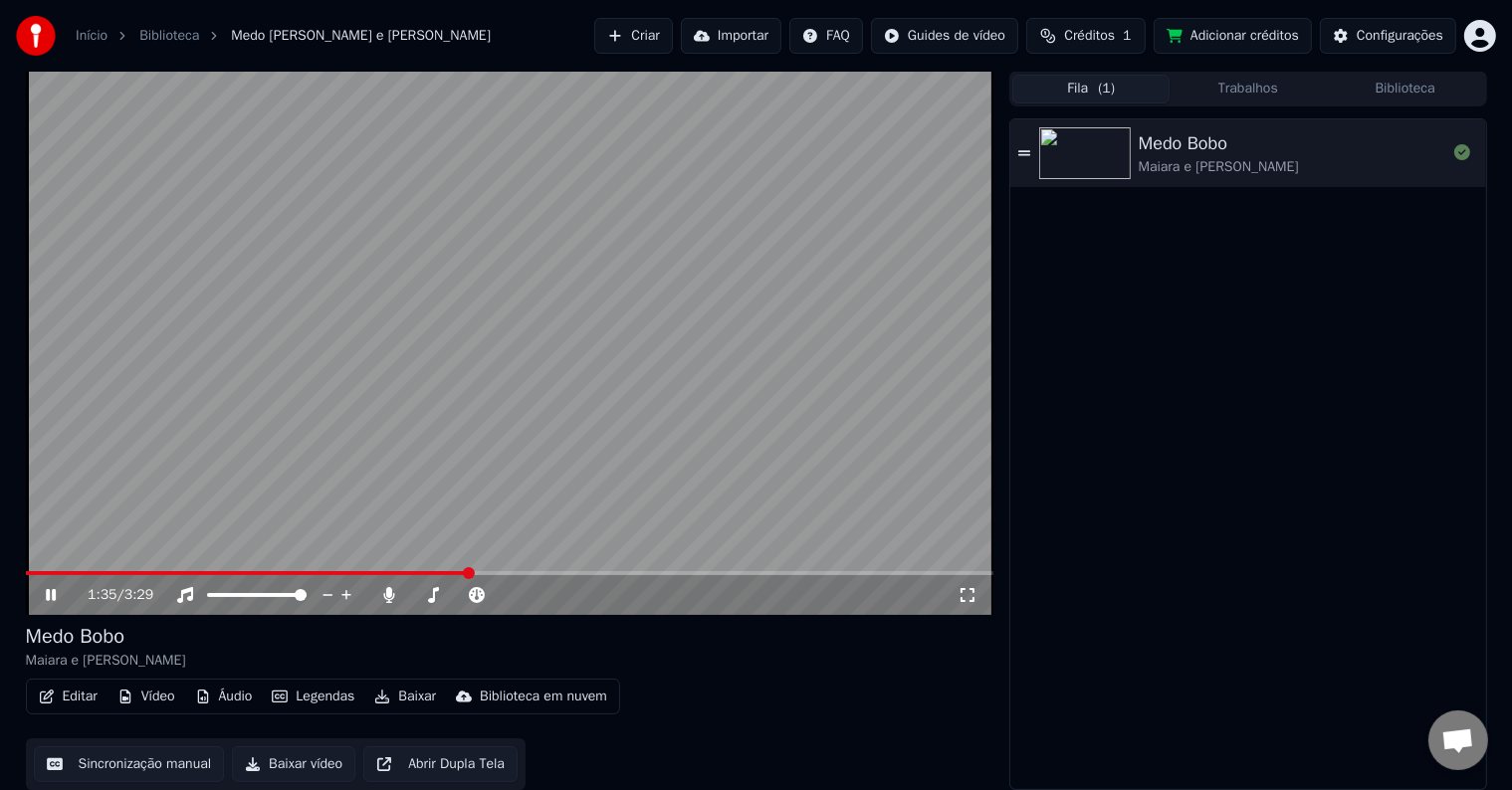 click on "Biblioteca" at bounding box center [1405, 89] 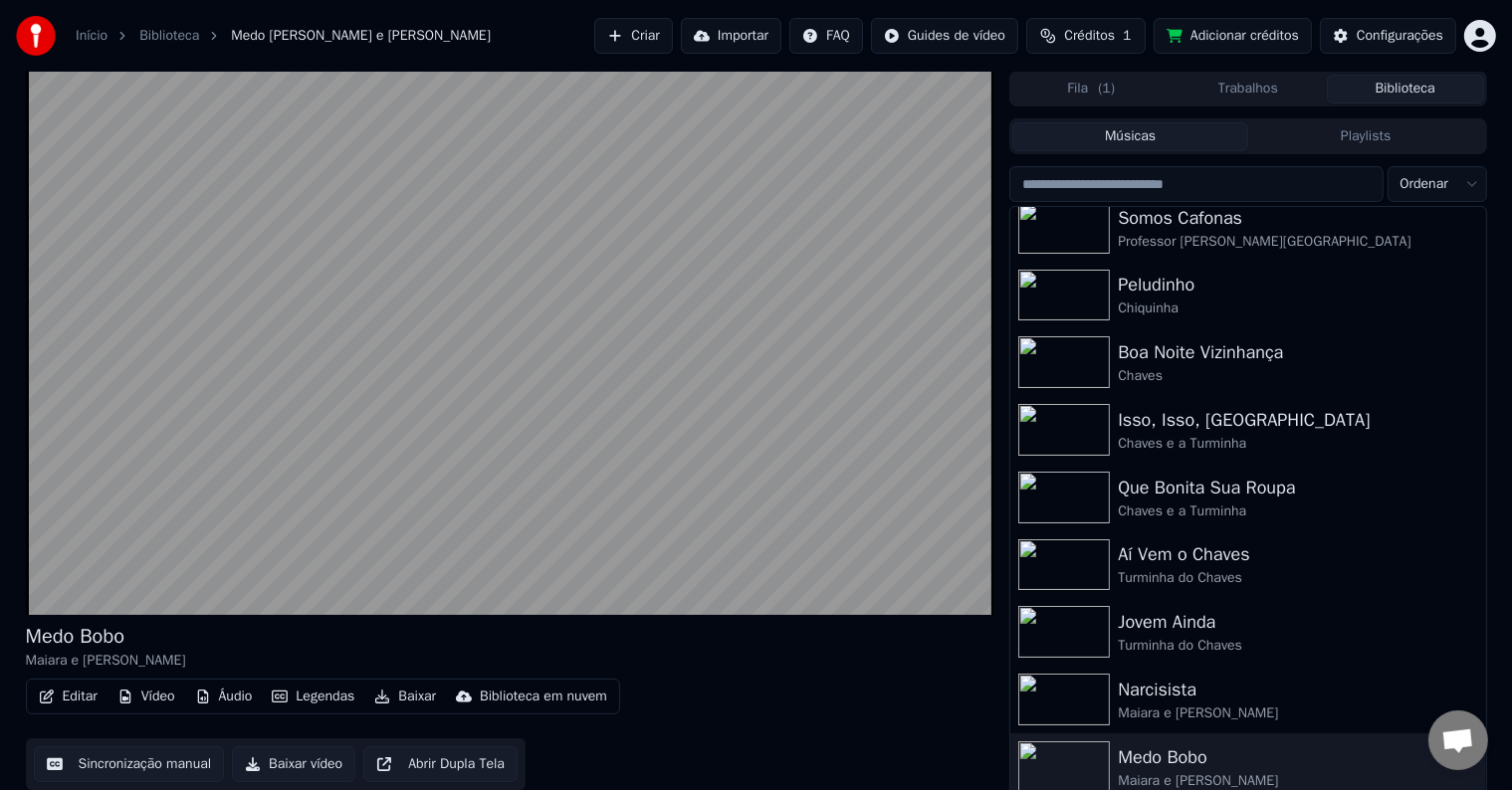scroll, scrollTop: 151, scrollLeft: 0, axis: vertical 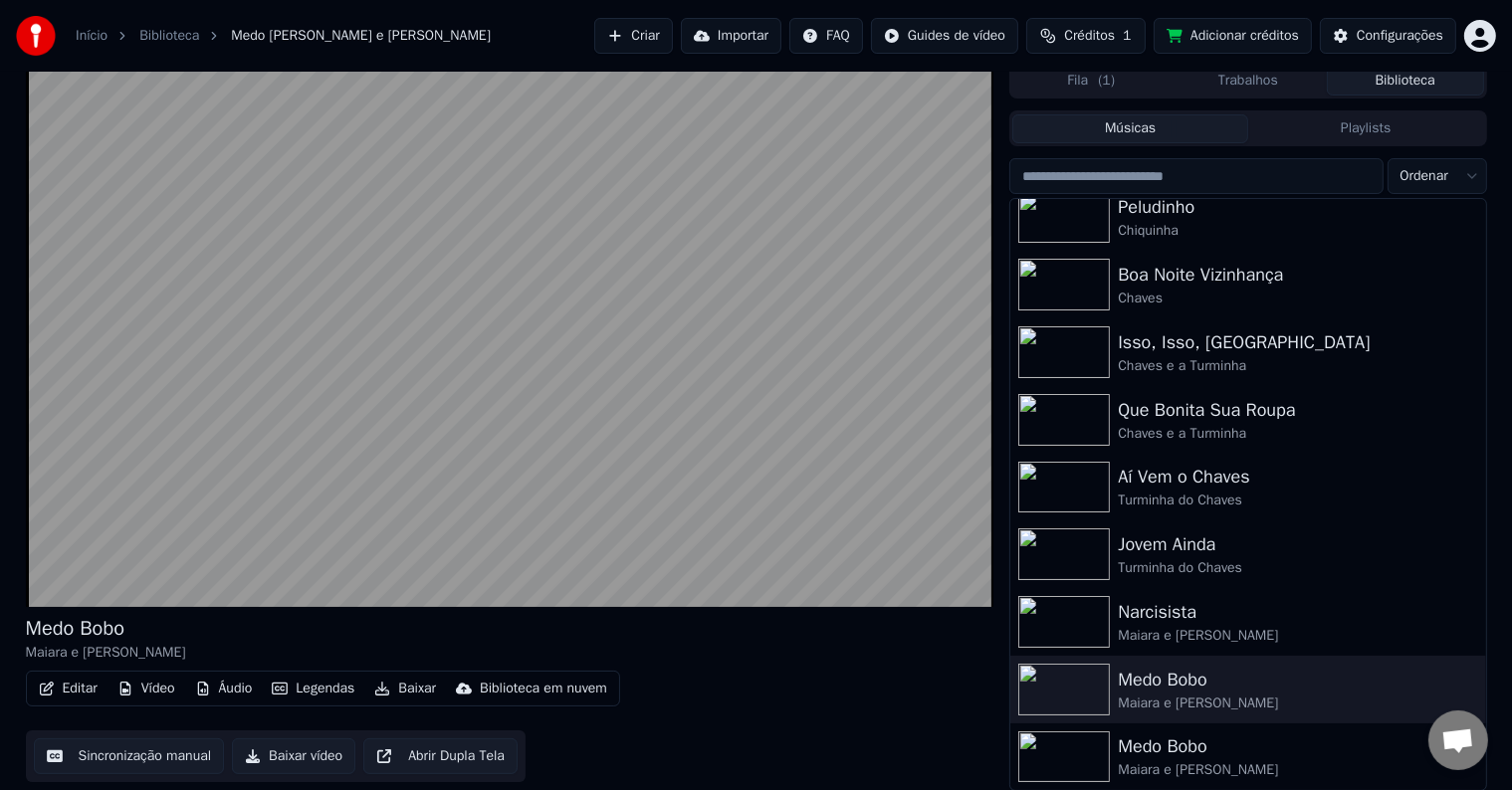 click on "Medo Bobo" at bounding box center [1287, 746] 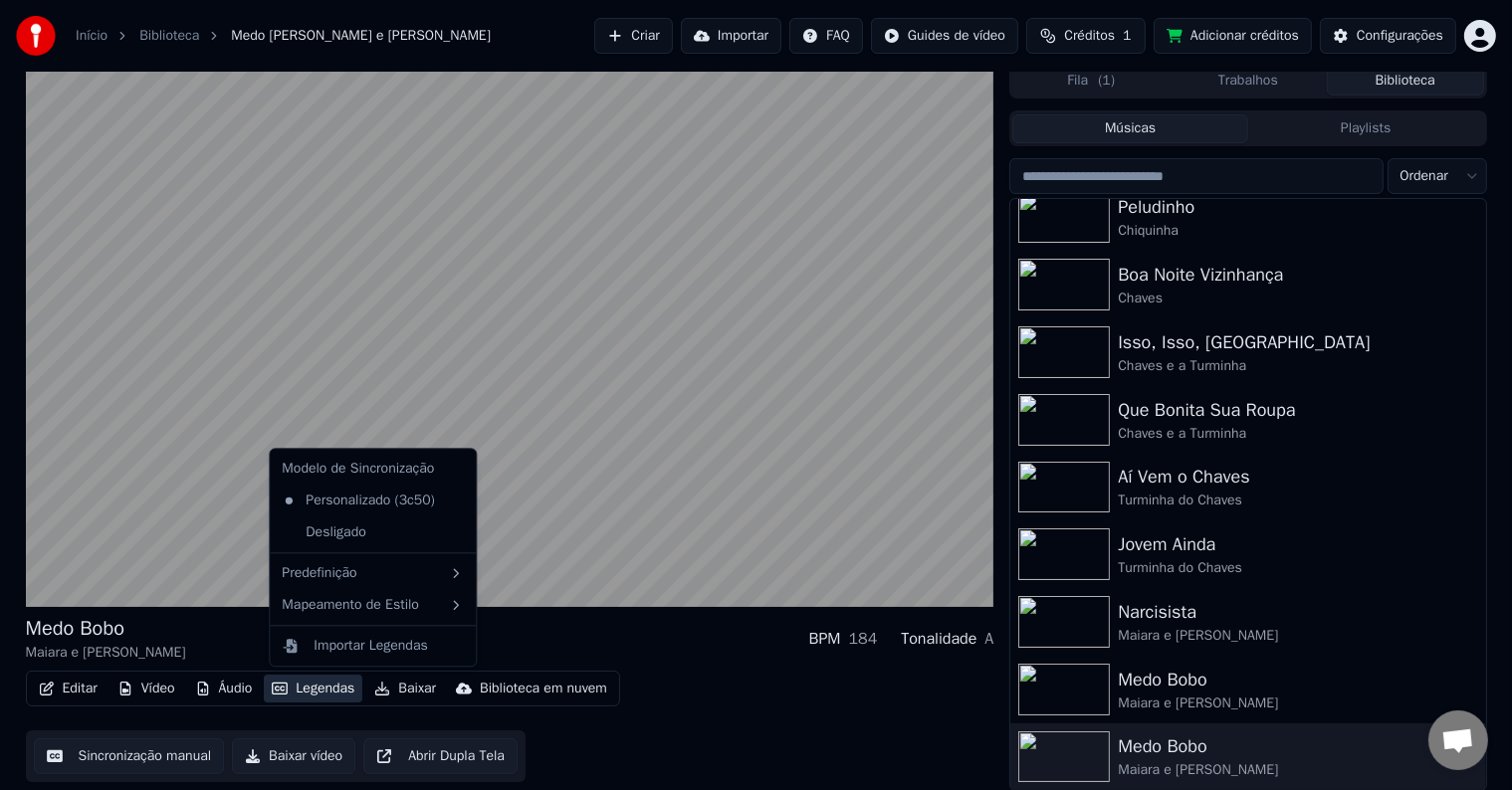 click on "Legendas" at bounding box center (313, 689) 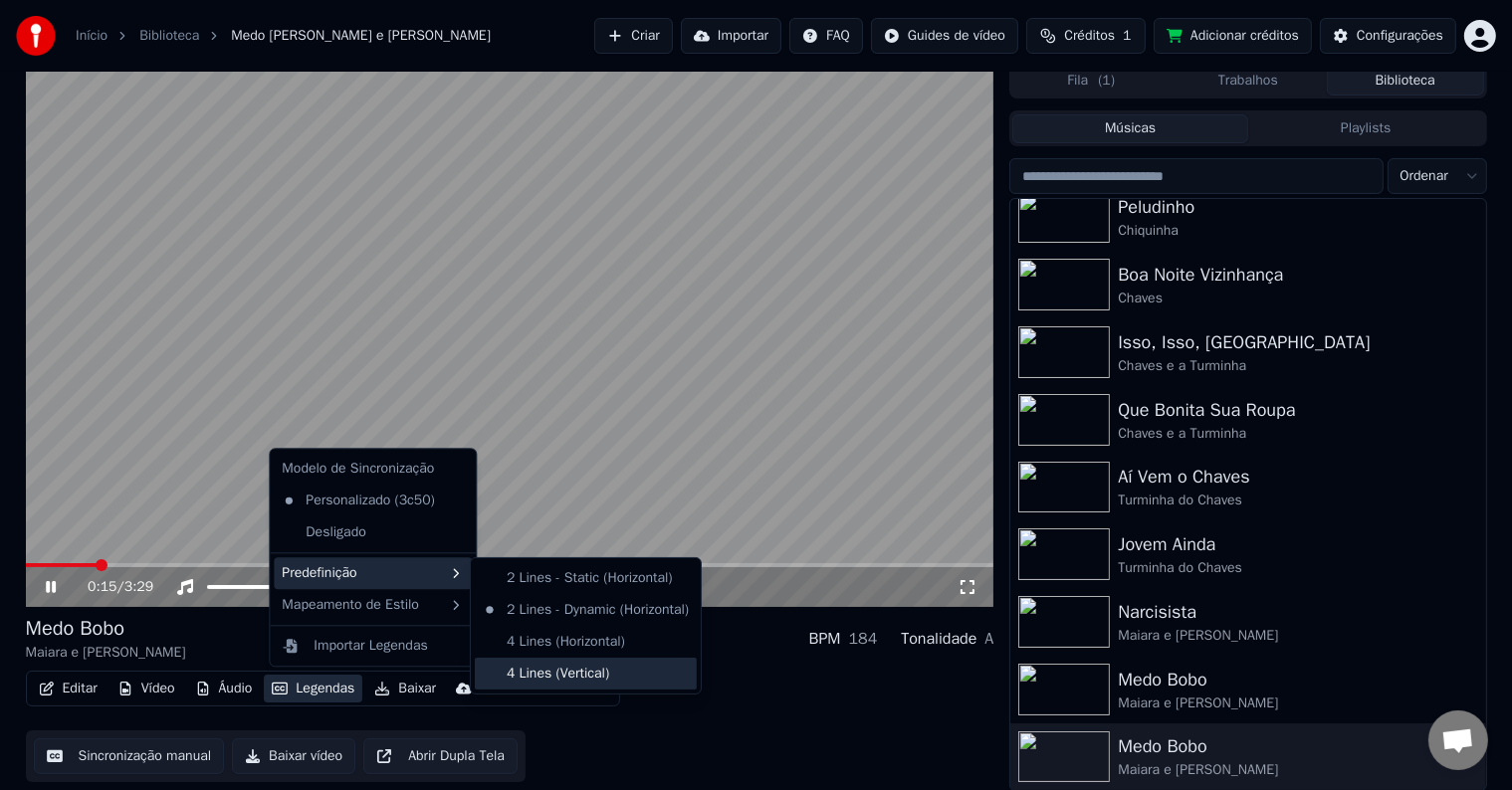 click on "4 Lines (Vertical)" at bounding box center (585, 674) 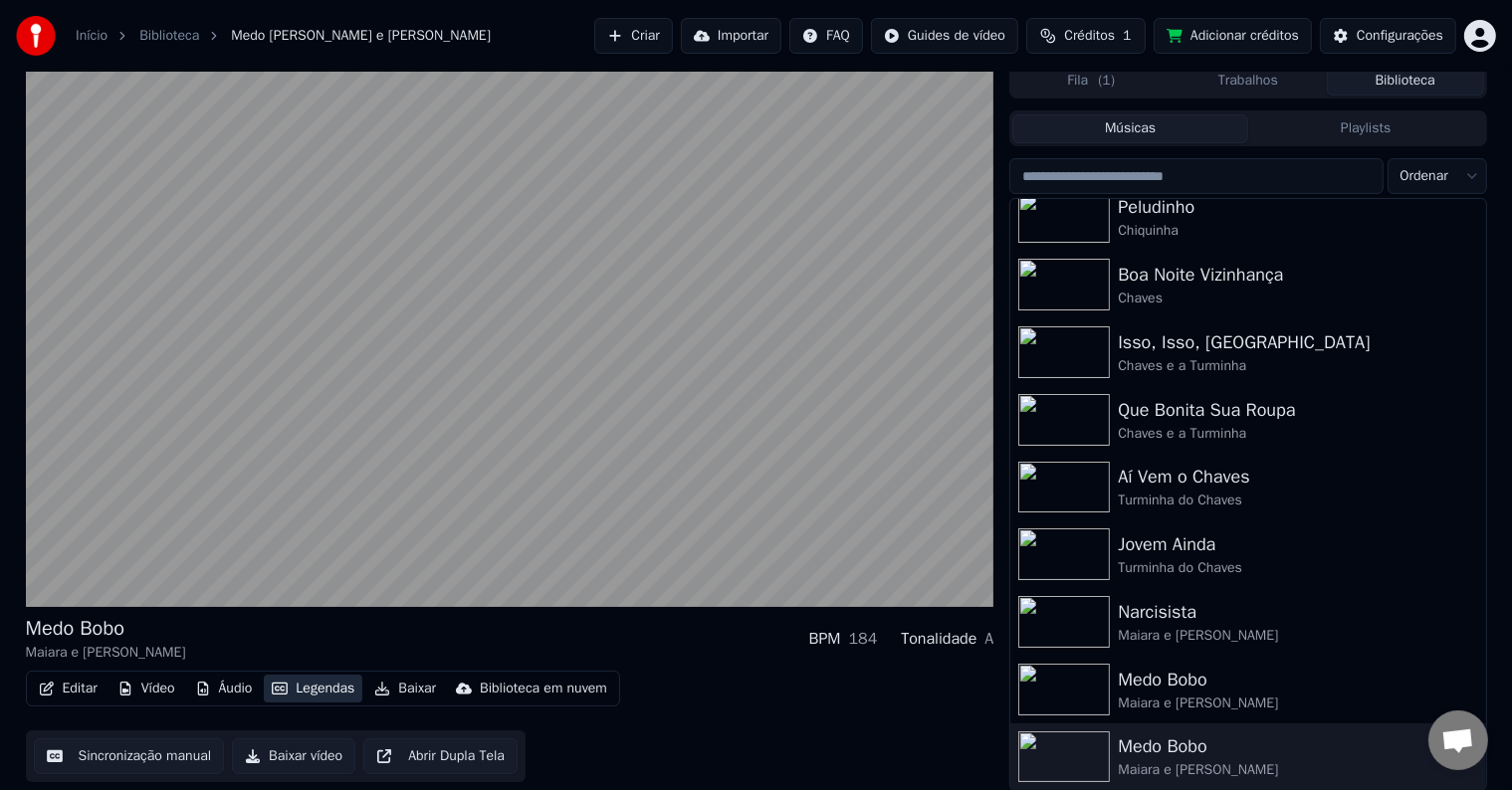 type 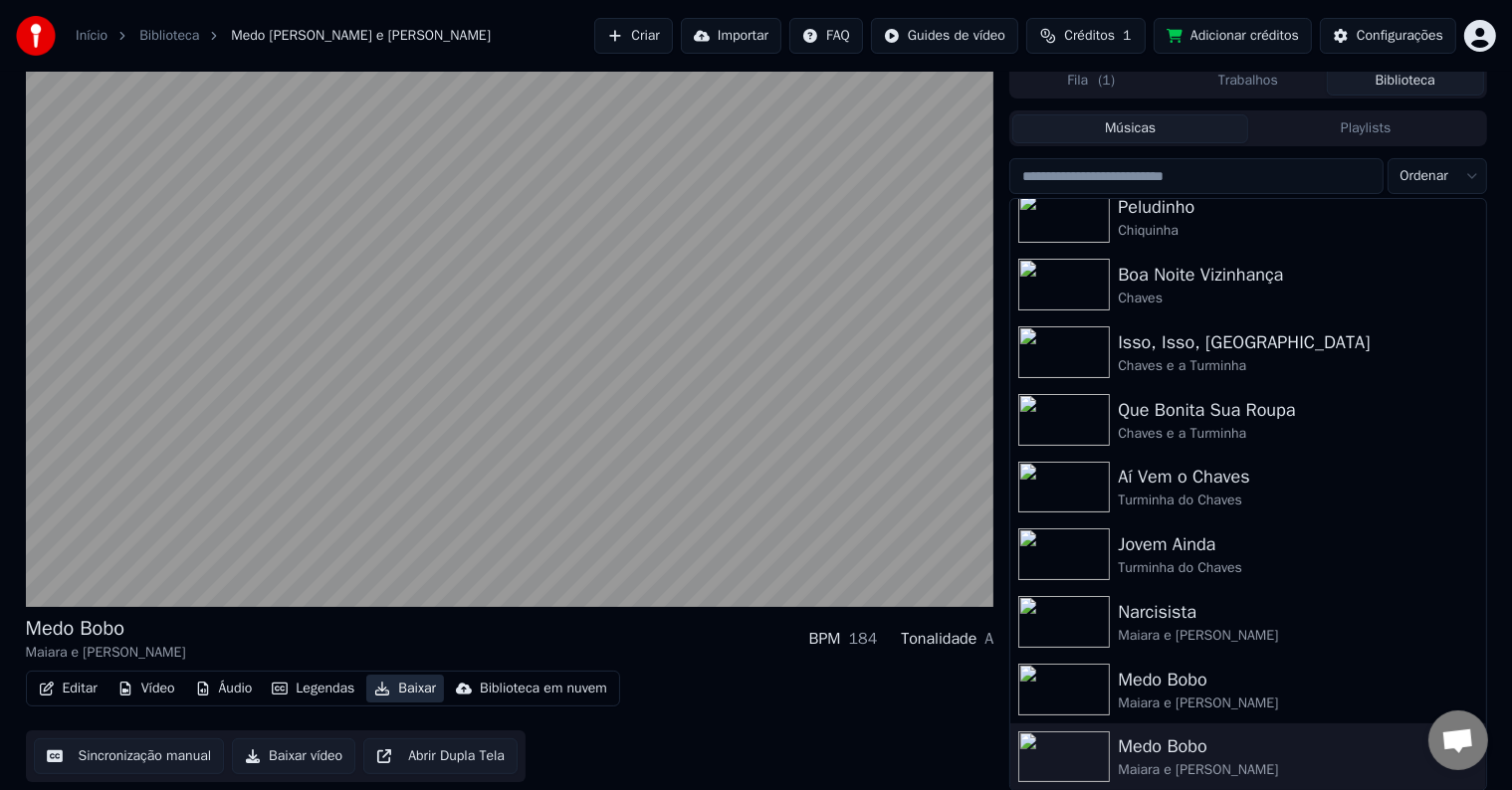 type 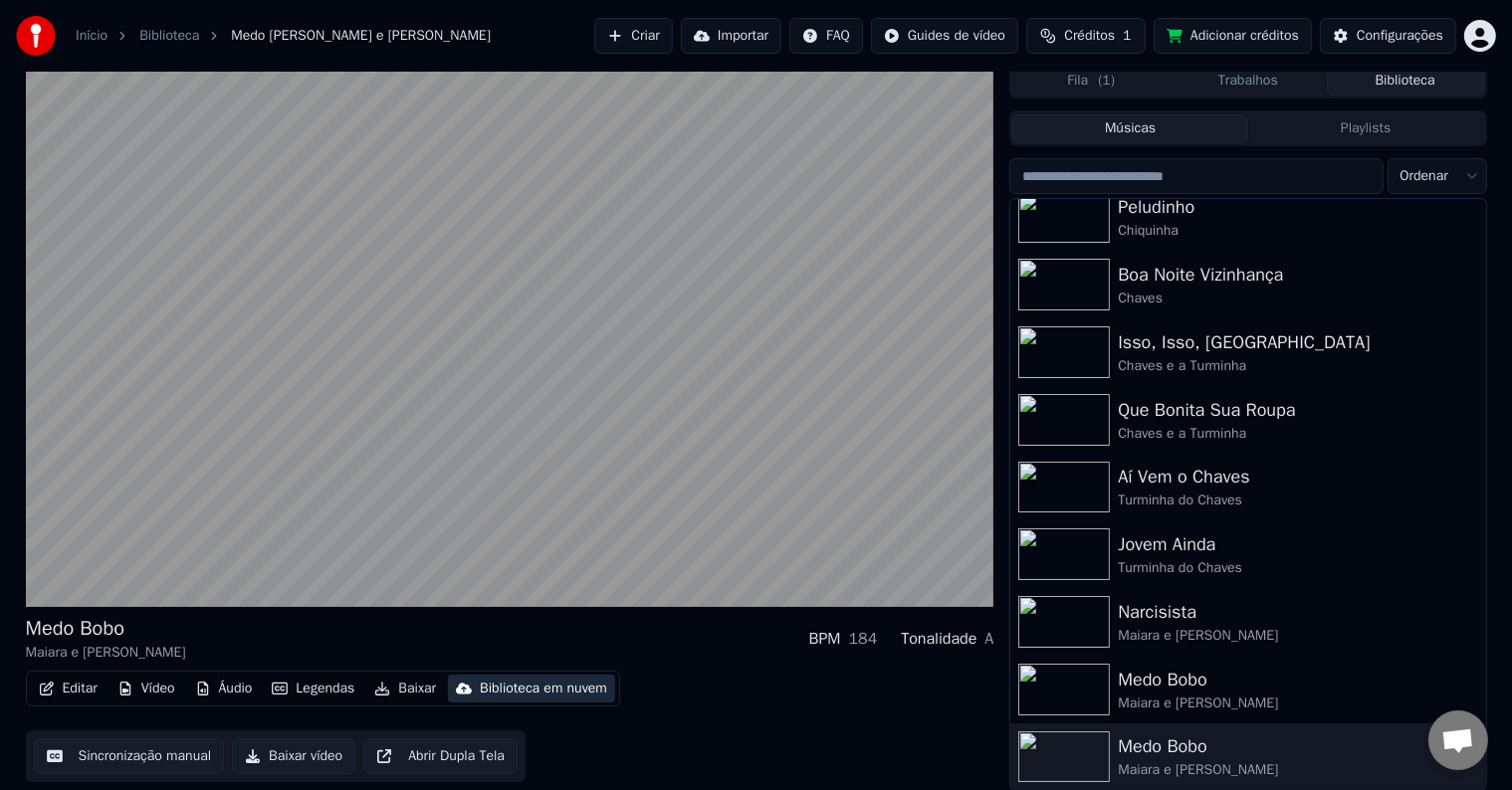 type 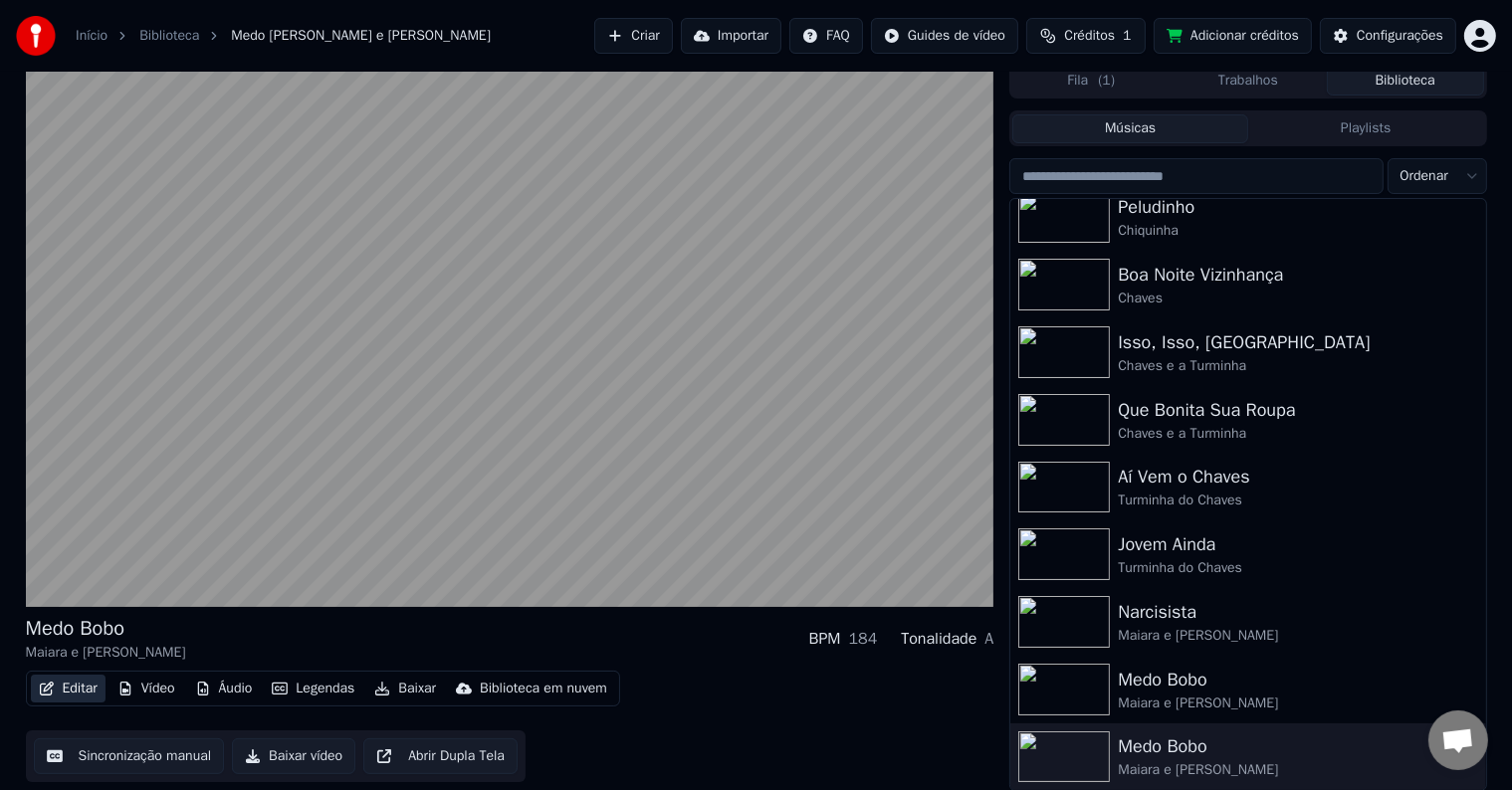 type 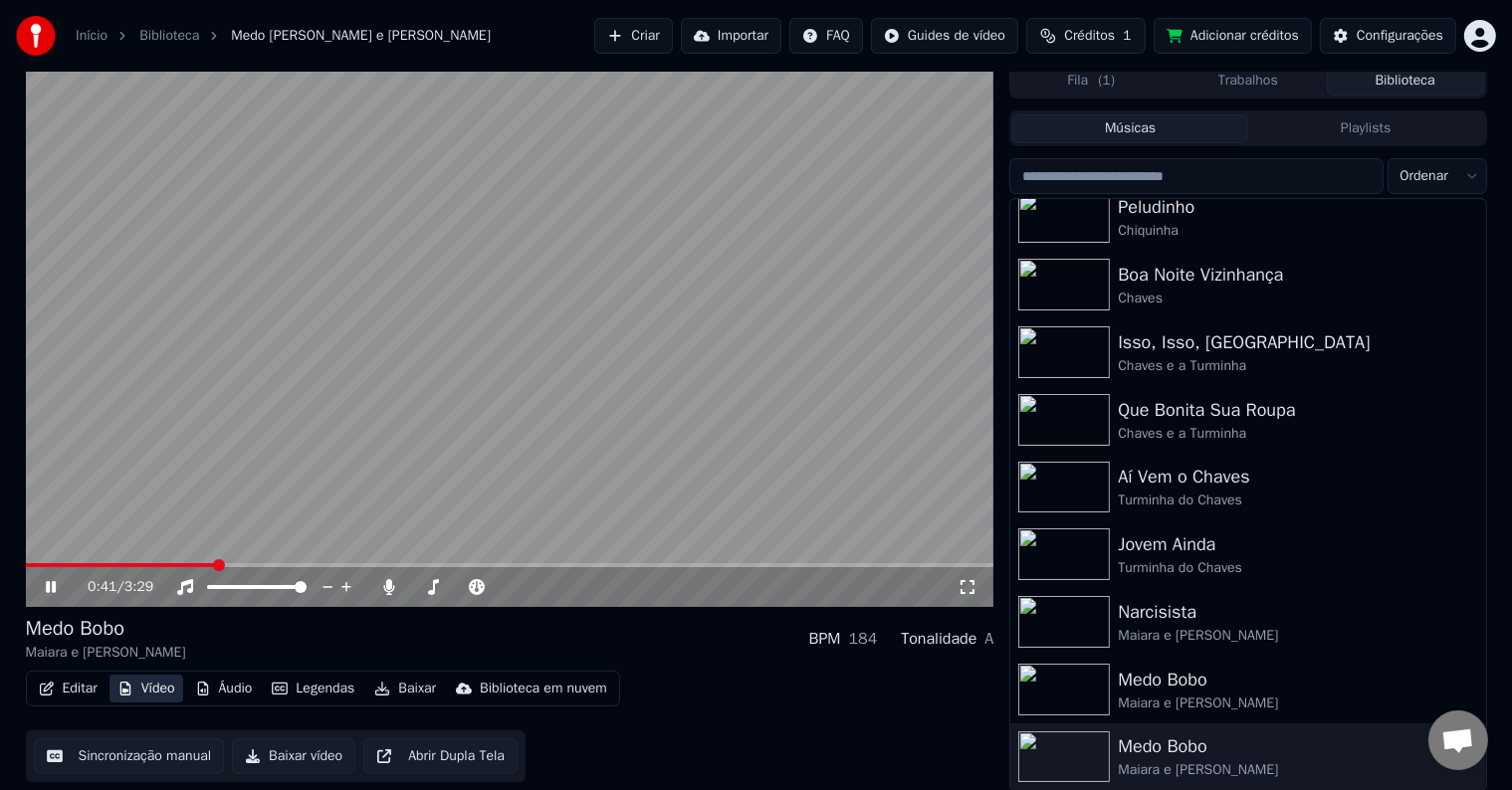 type 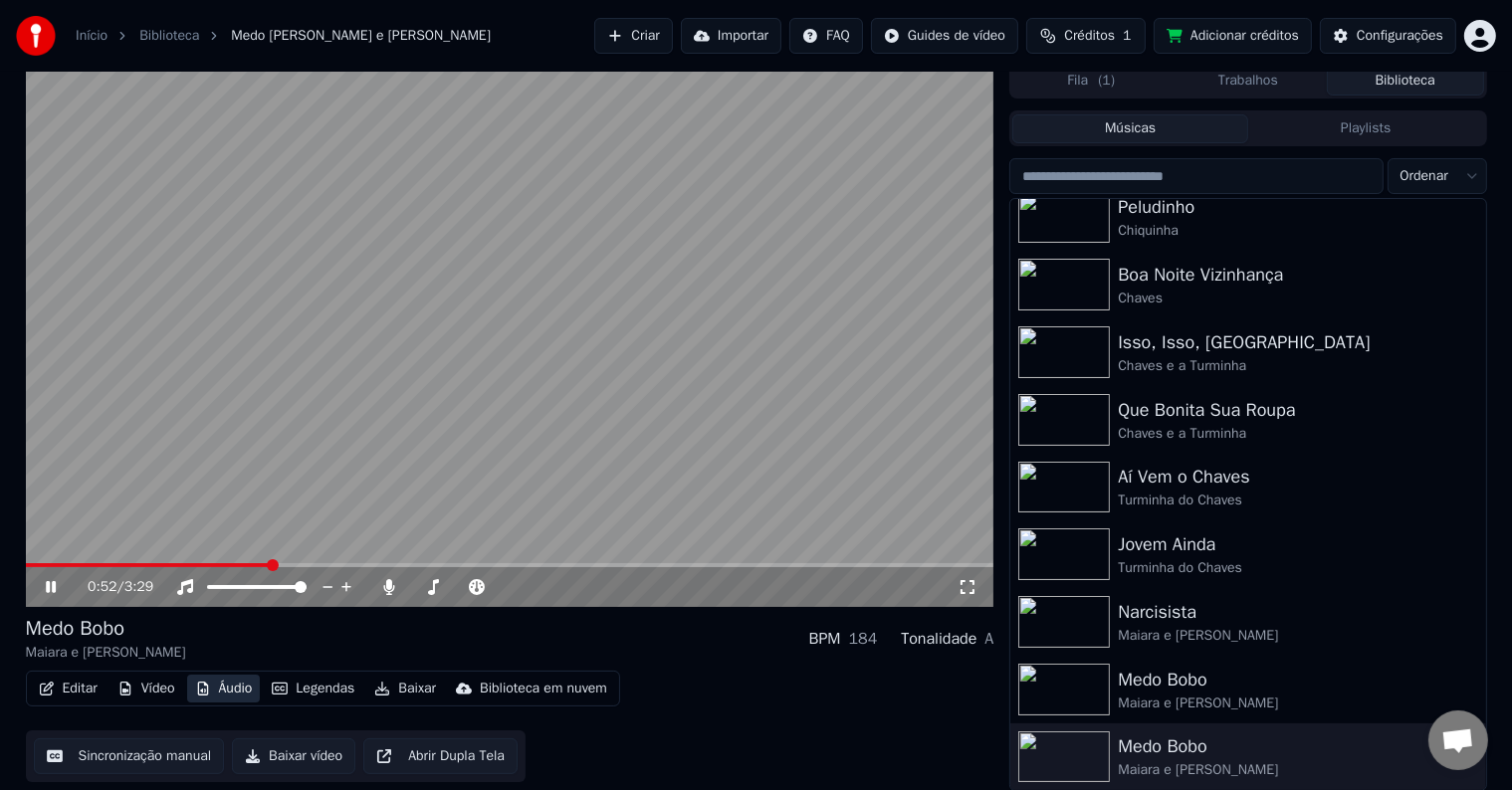 type 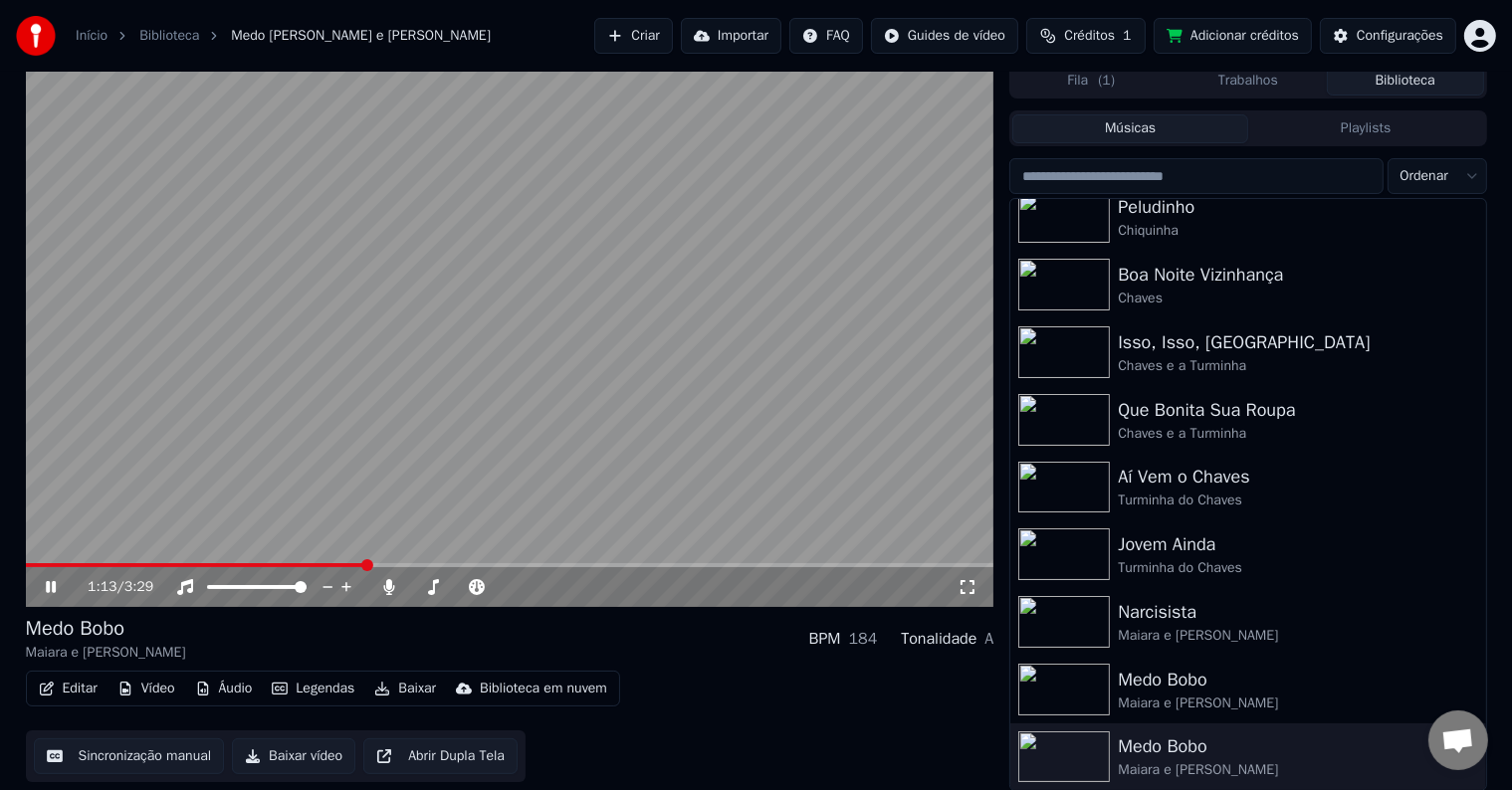 click on "Legendas" at bounding box center [313, 689] 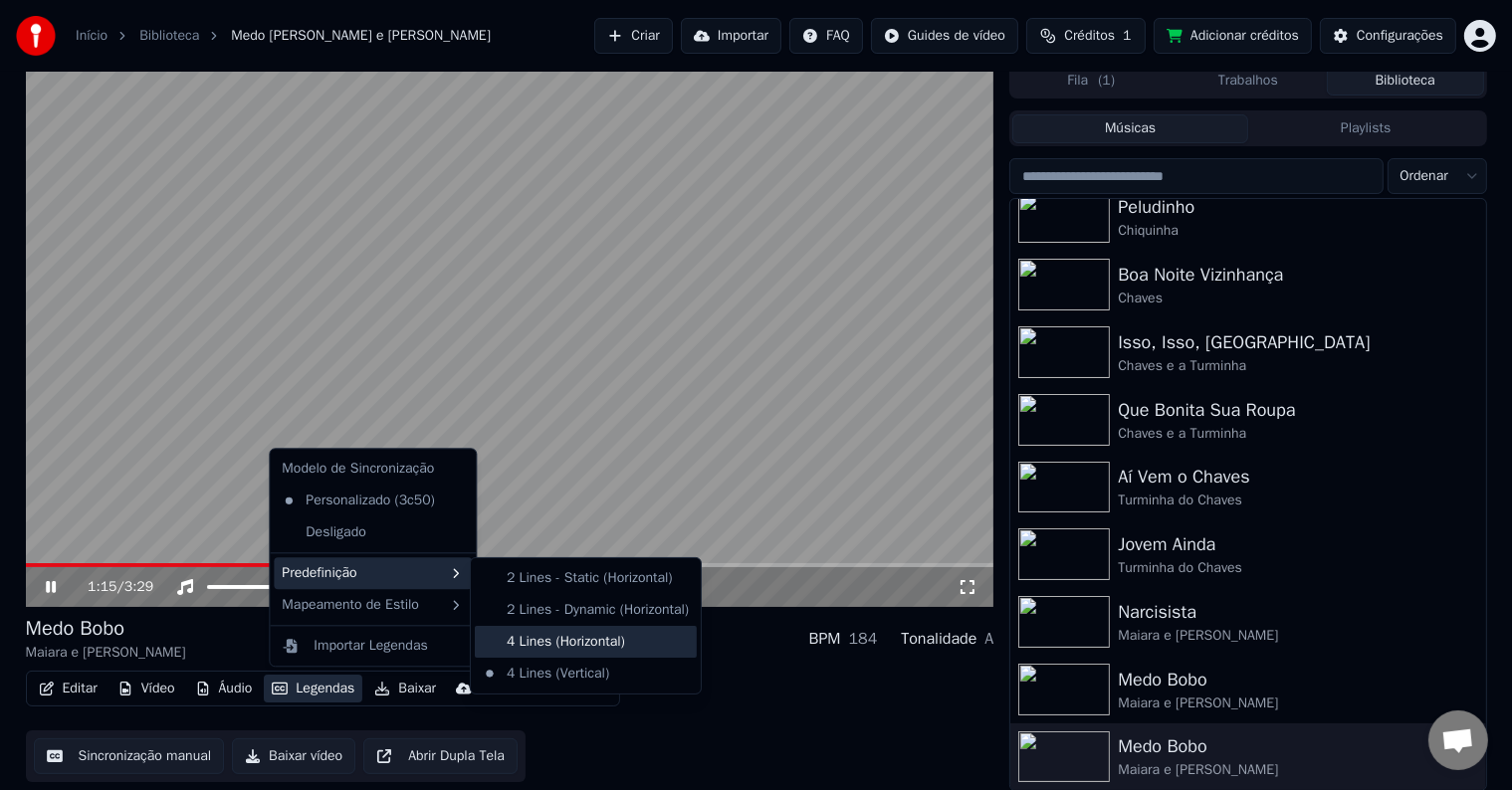 click on "4 Lines (Horizontal)" at bounding box center [585, 642] 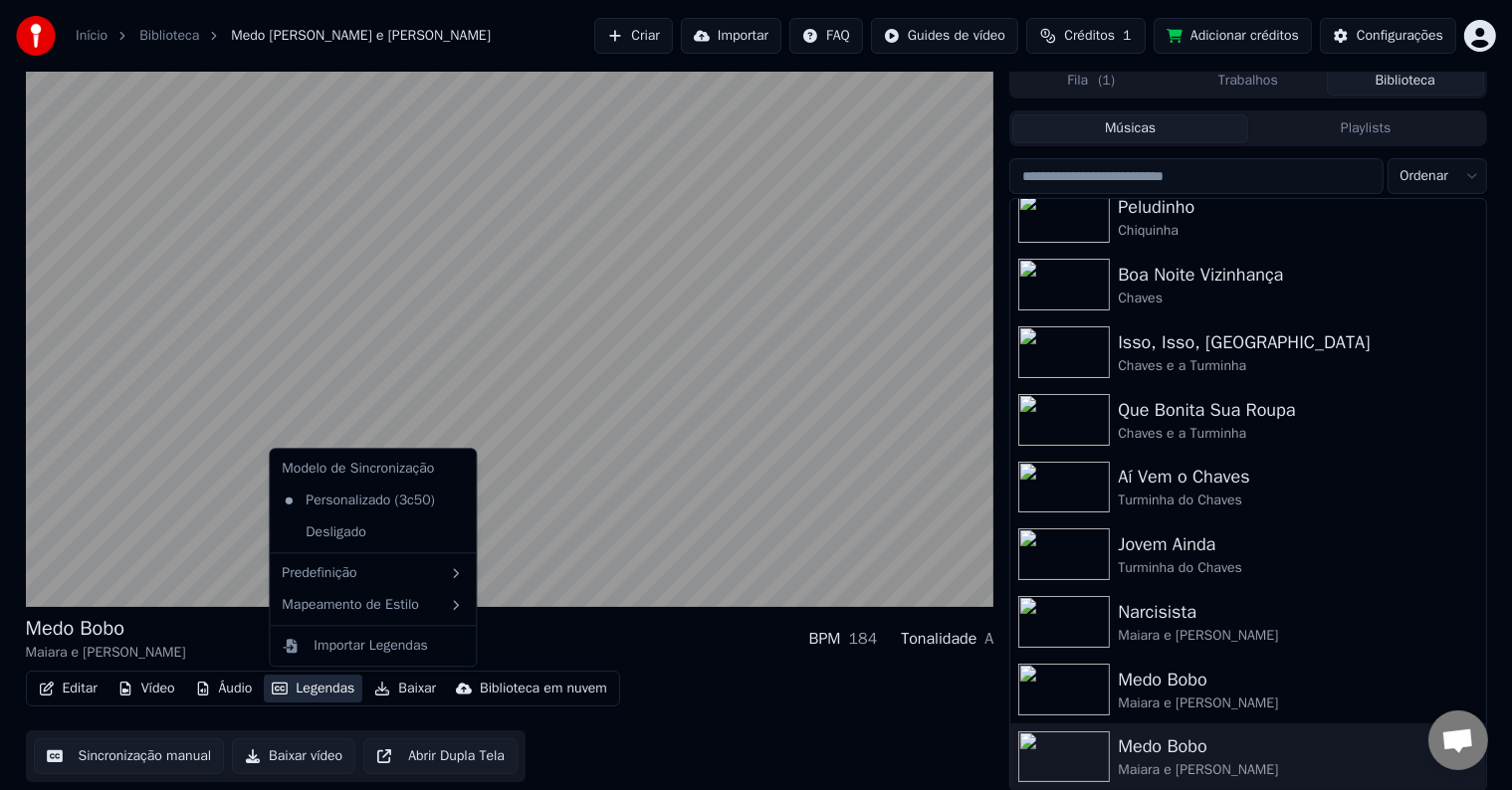 click on "Legendas" at bounding box center [313, 689] 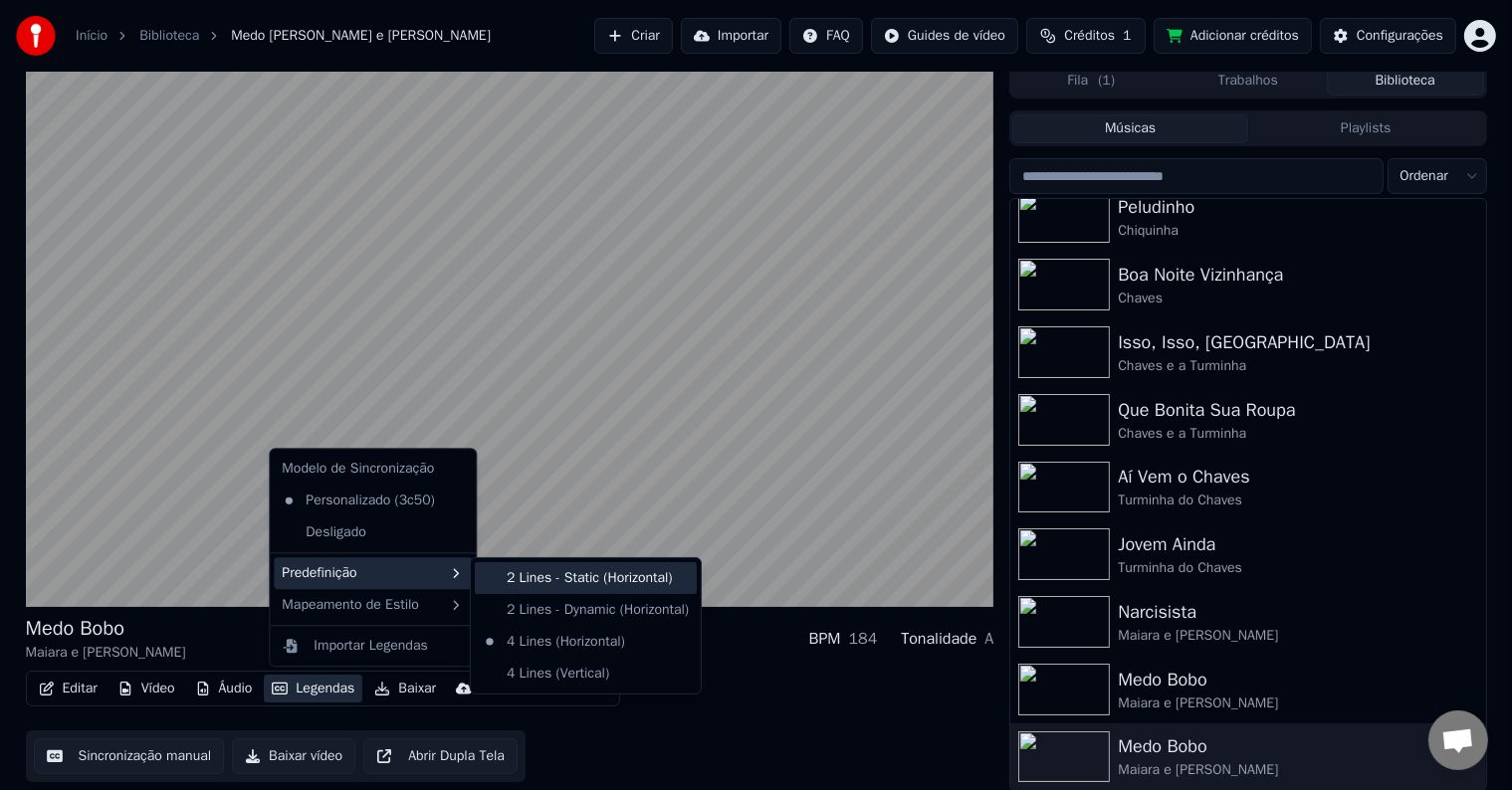 click on "2 Lines - Static (Horizontal)" at bounding box center [585, 578] 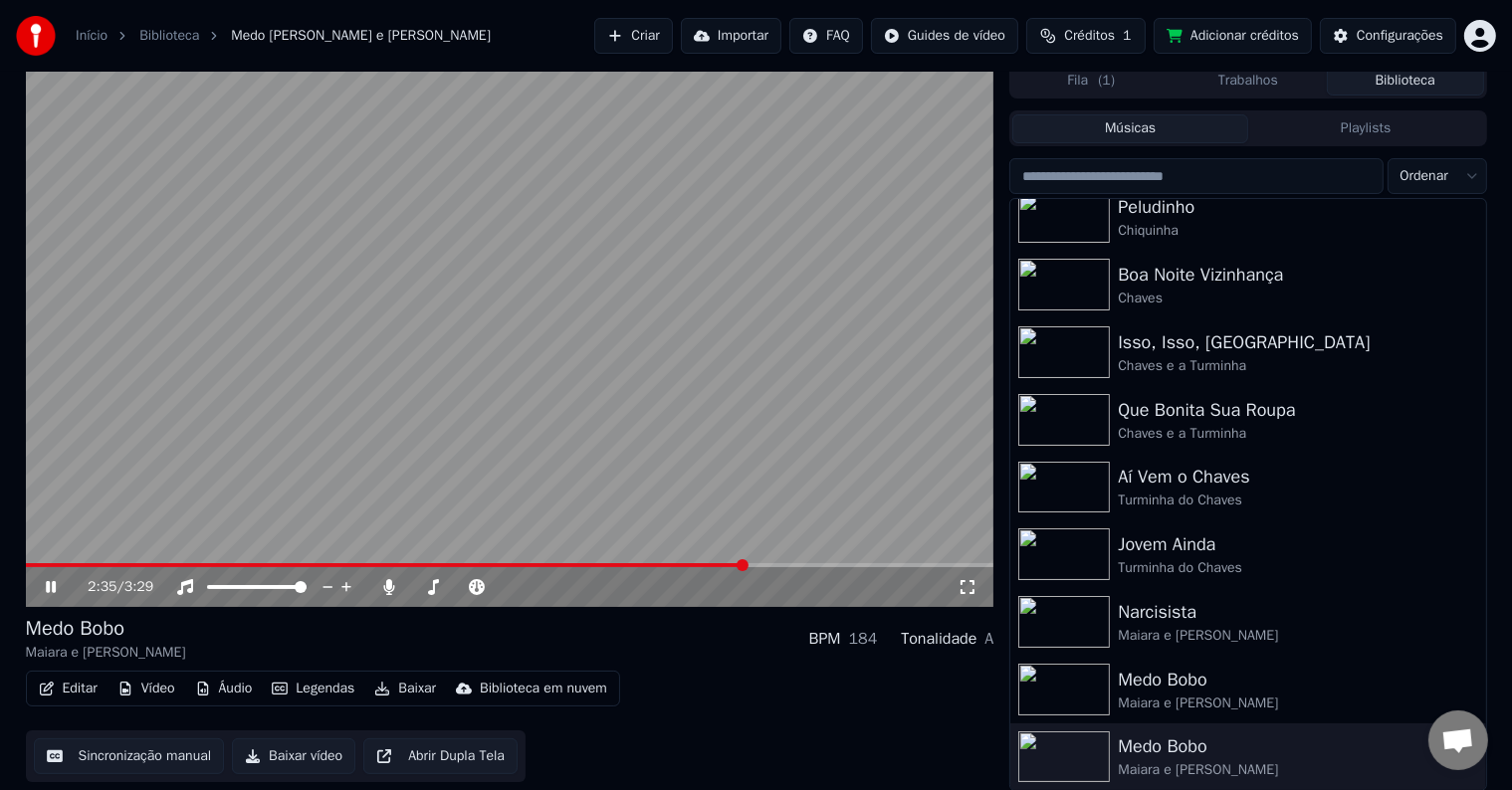 click on "Legendas" at bounding box center [313, 689] 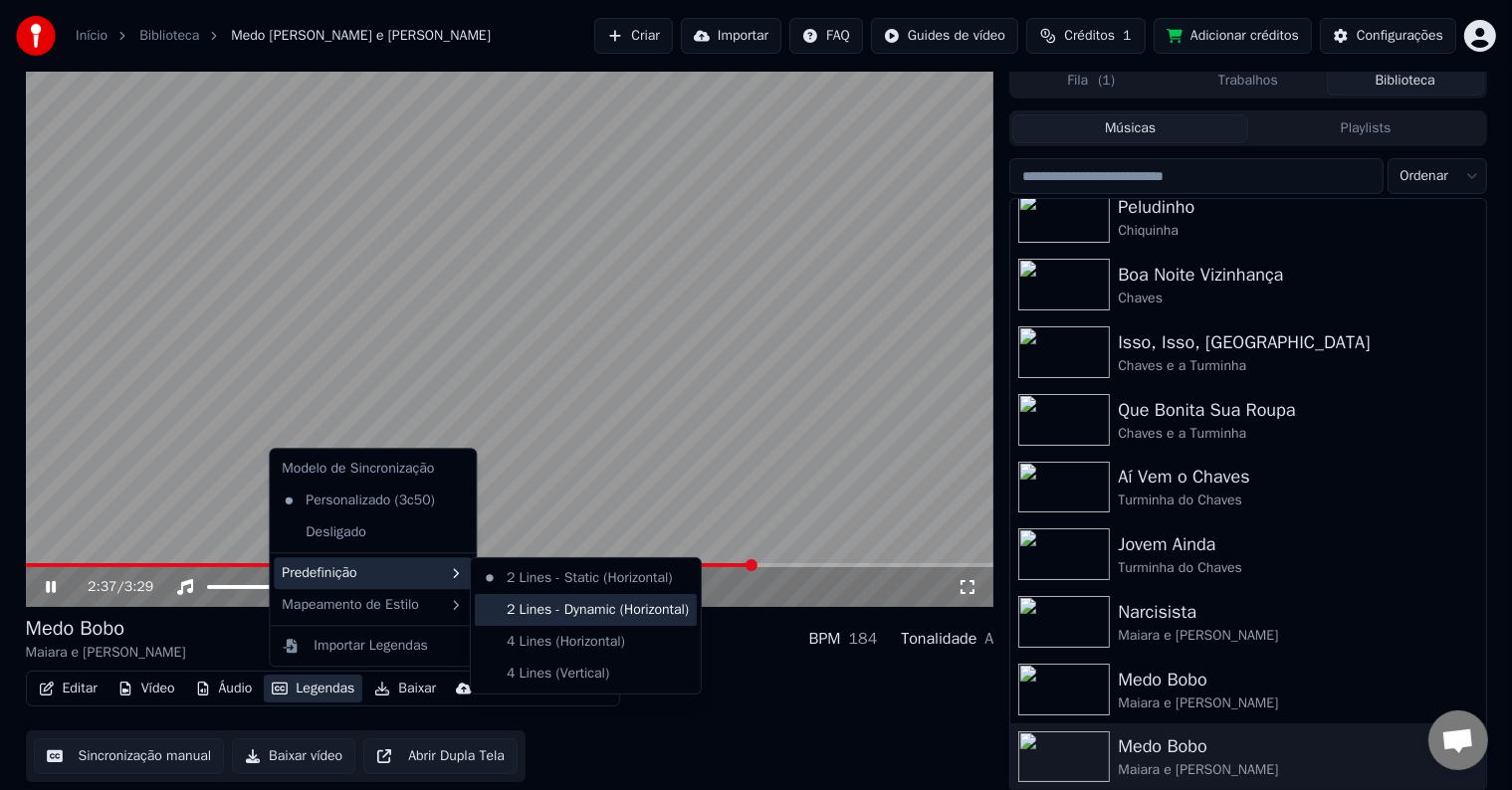 click on "2 Lines - Dynamic (Horizontal)" at bounding box center [585, 610] 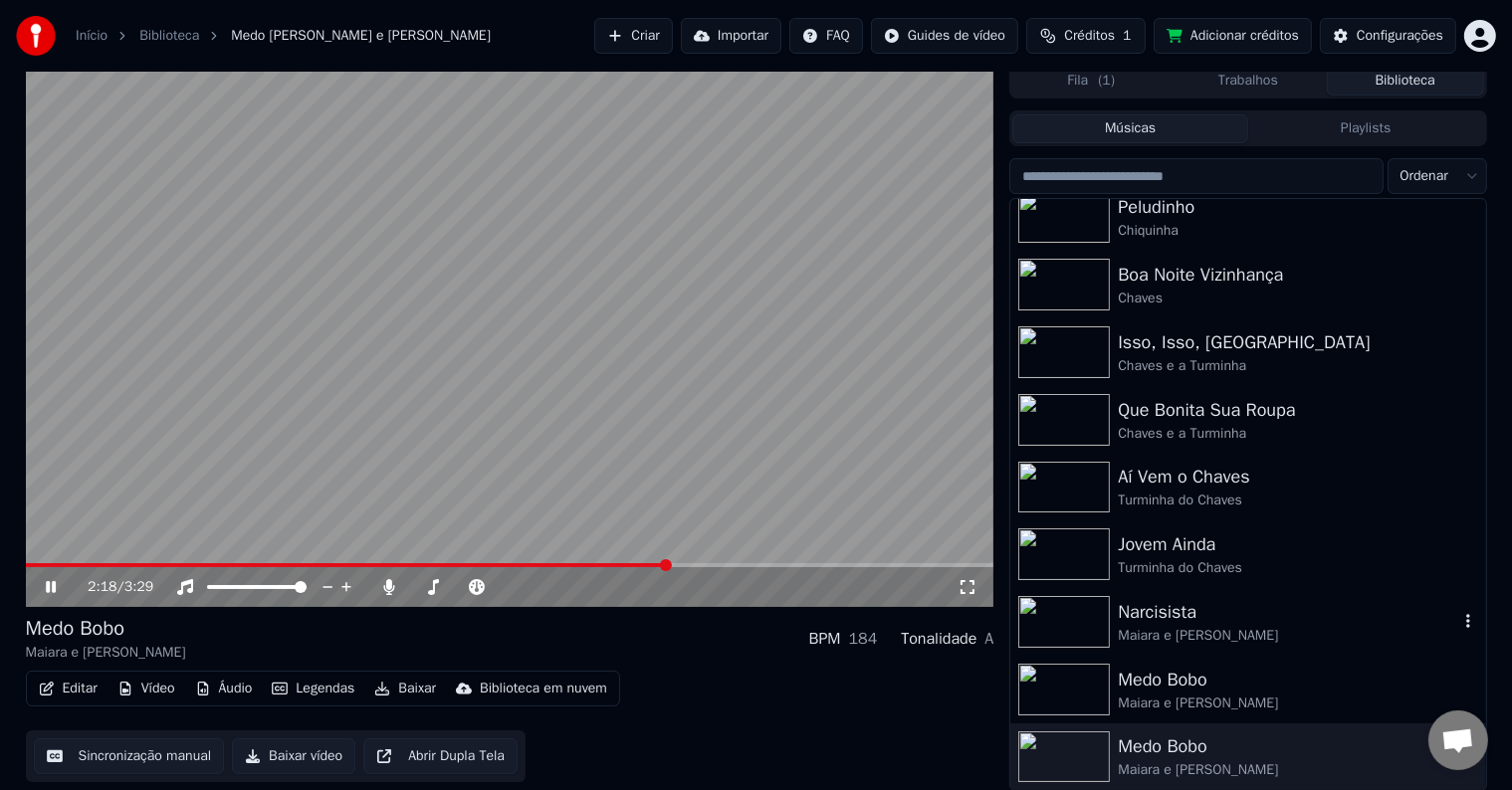 click at bounding box center [1064, 622] 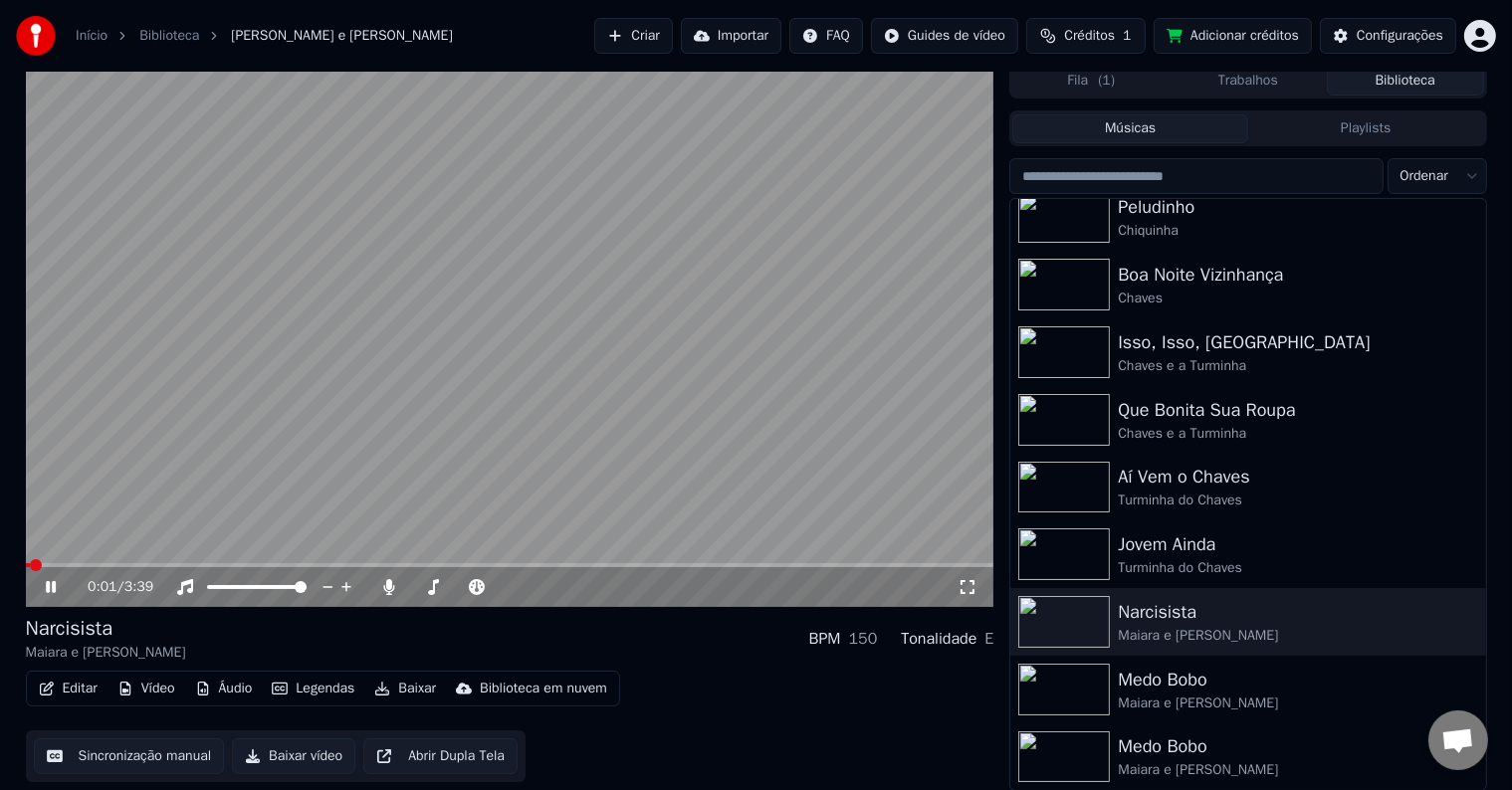 click at bounding box center (510, 334) 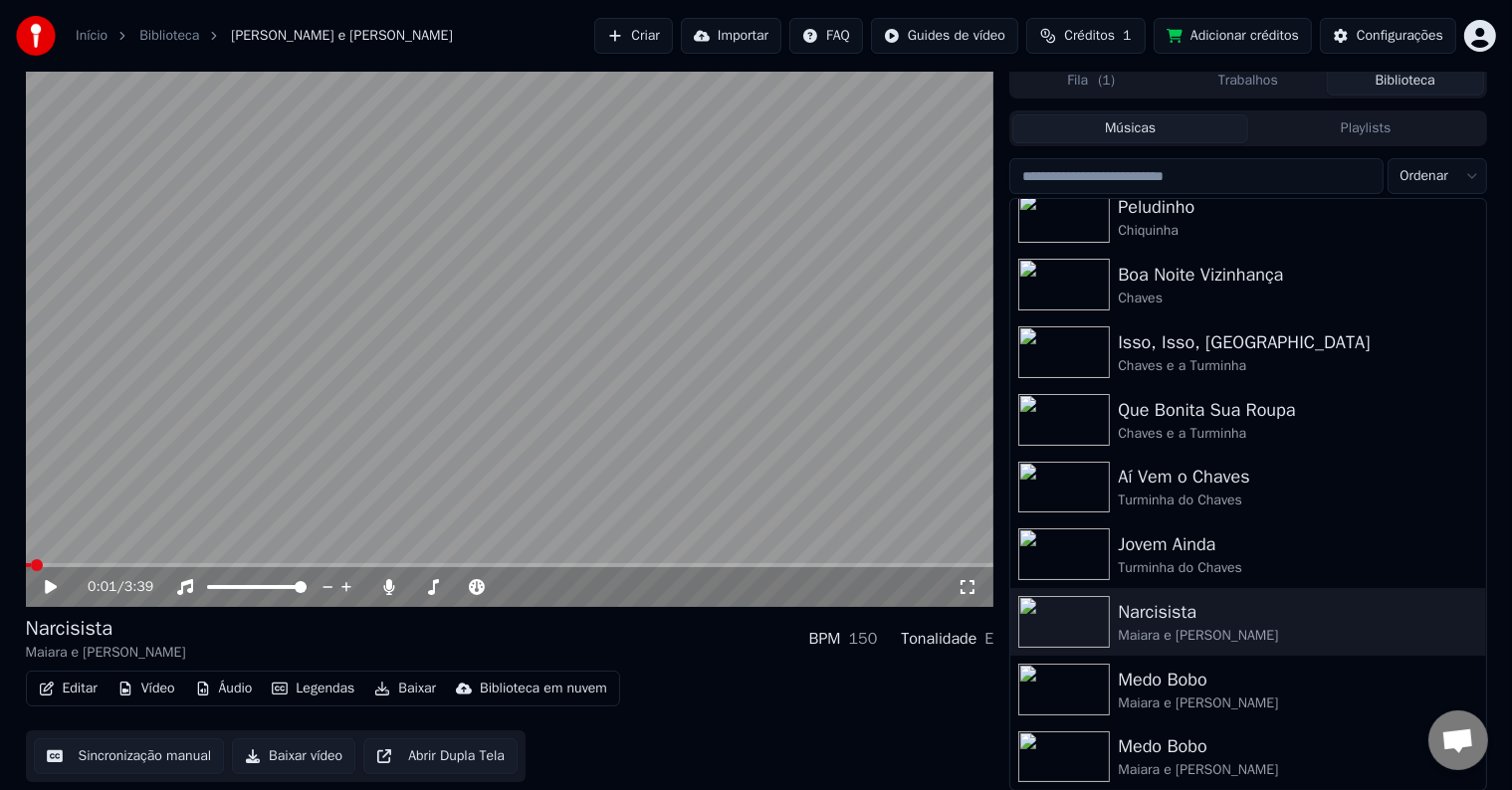 click at bounding box center (510, 565) 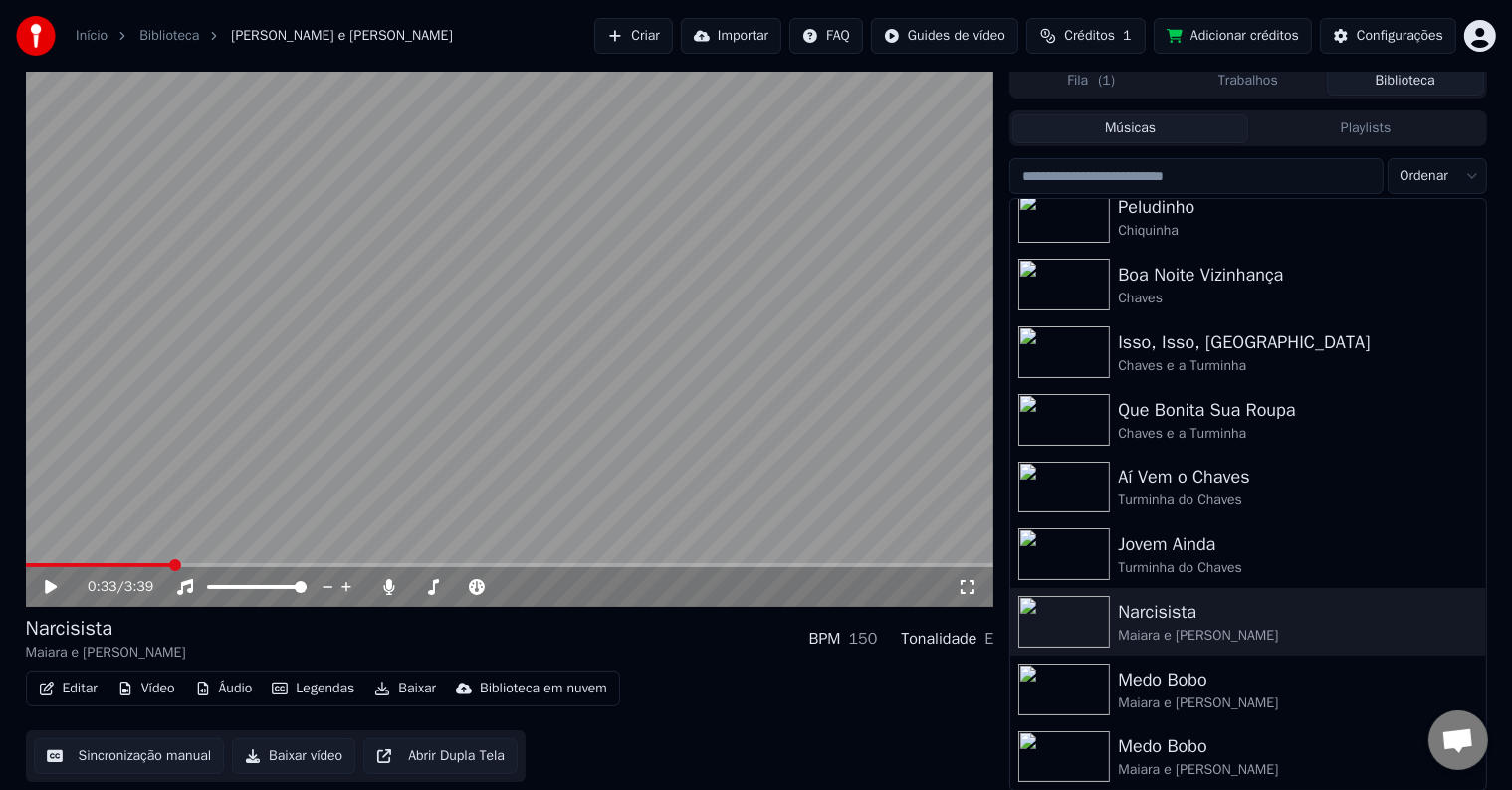 click at bounding box center (510, 334) 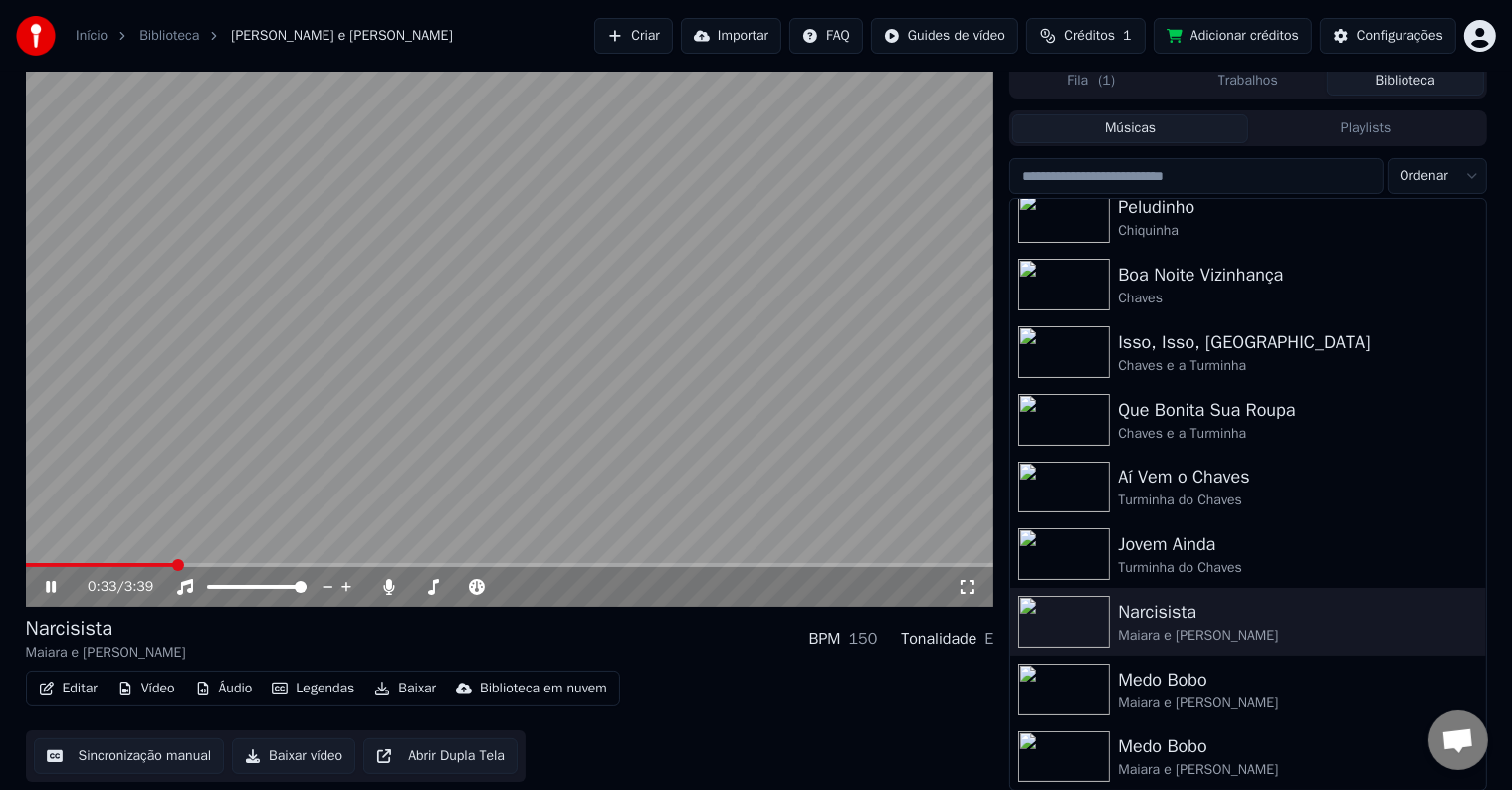 click at bounding box center [510, 334] 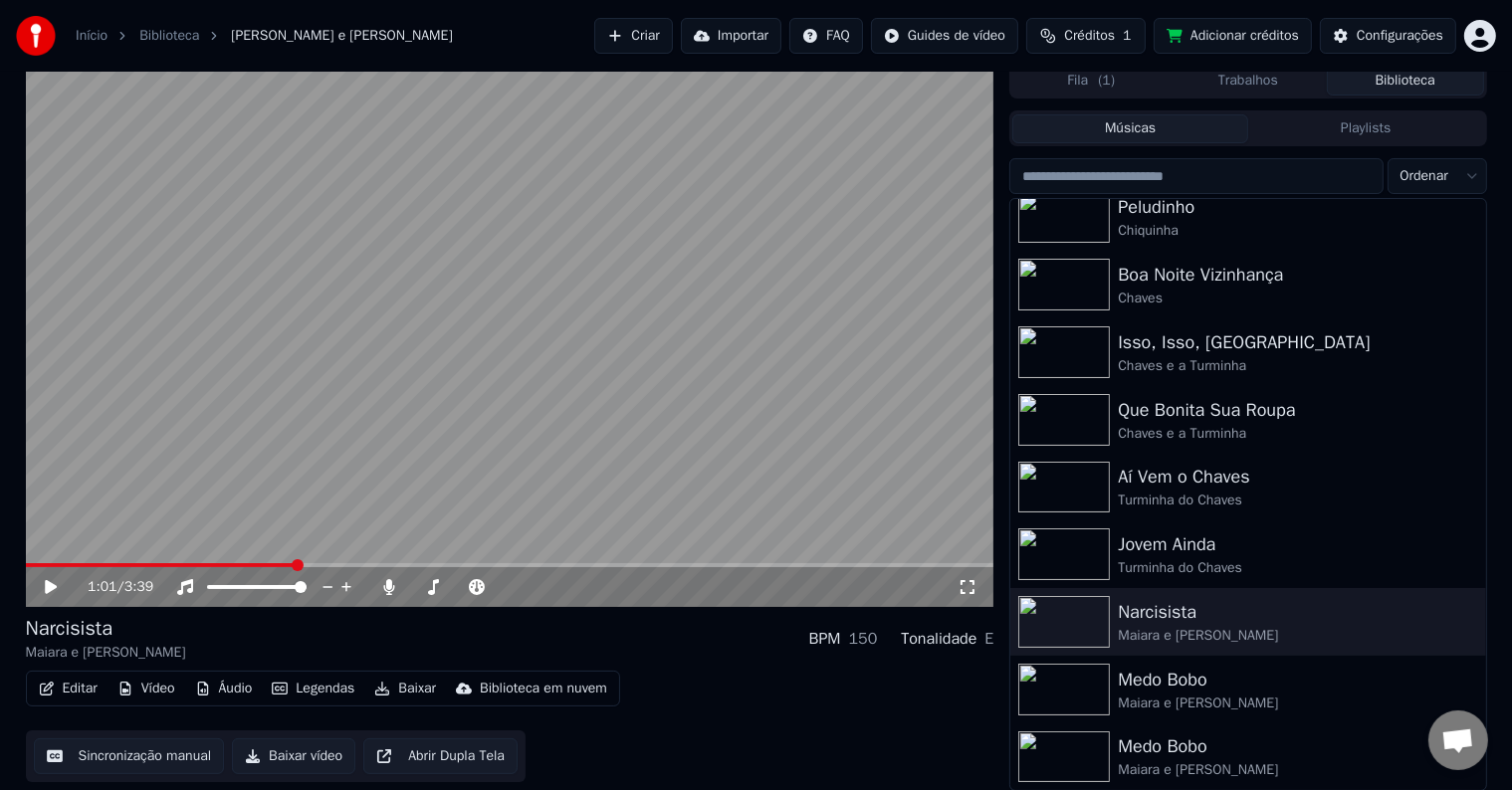 click at bounding box center (510, 565) 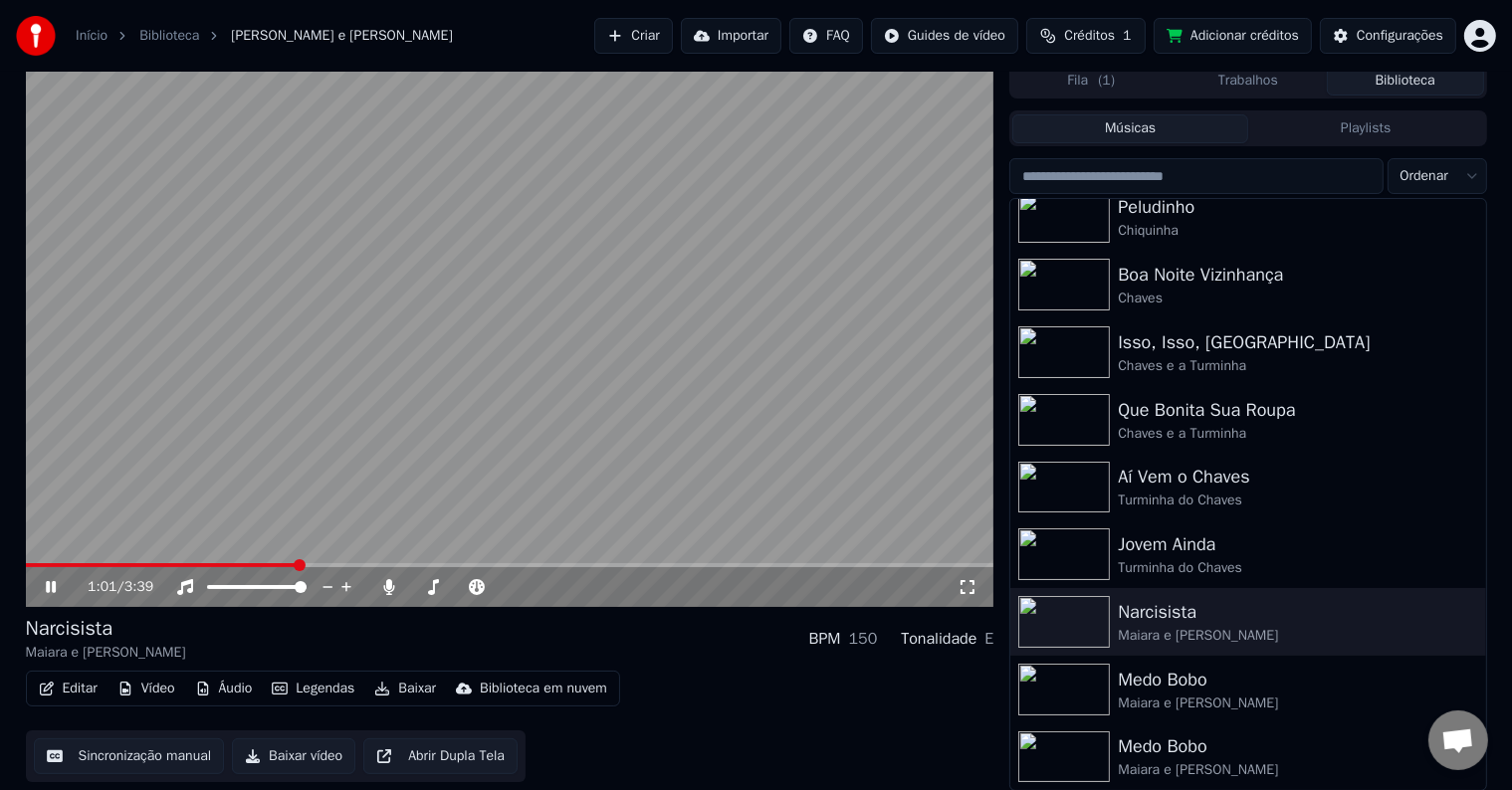 click at bounding box center (510, 334) 